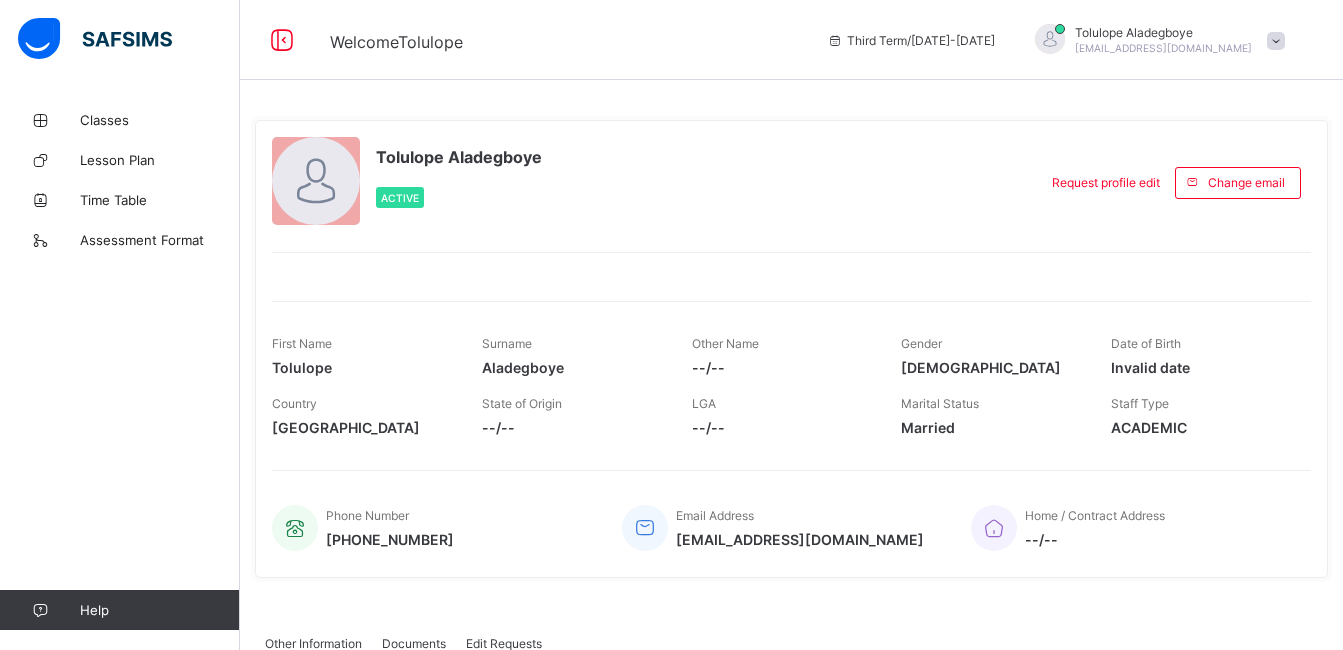 scroll, scrollTop: 0, scrollLeft: 0, axis: both 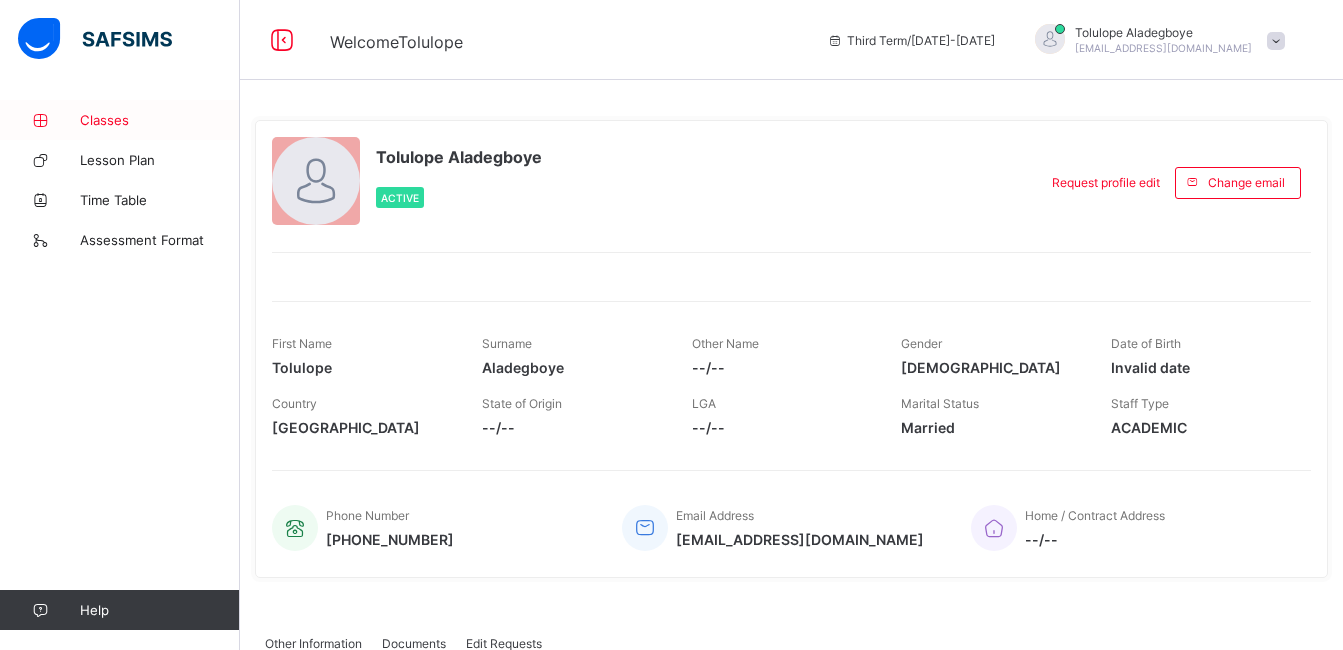 click on "Classes" at bounding box center [160, 120] 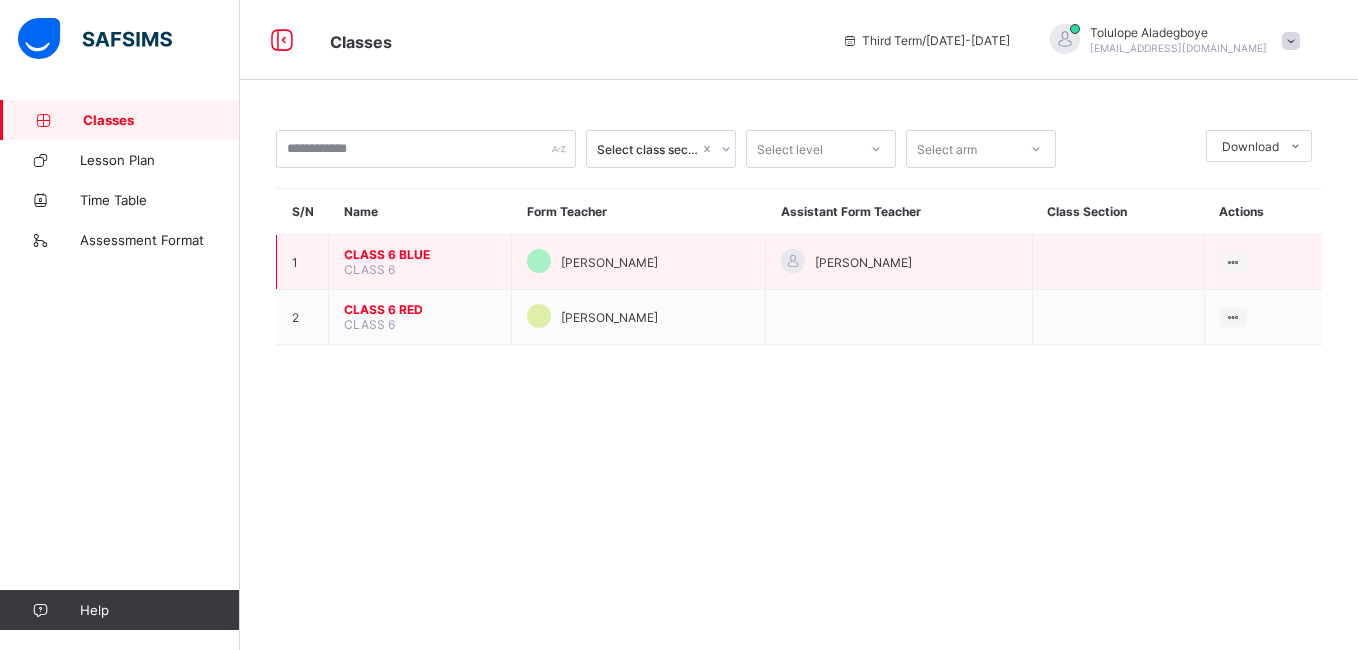 click on "CLASS 6" at bounding box center (369, 269) 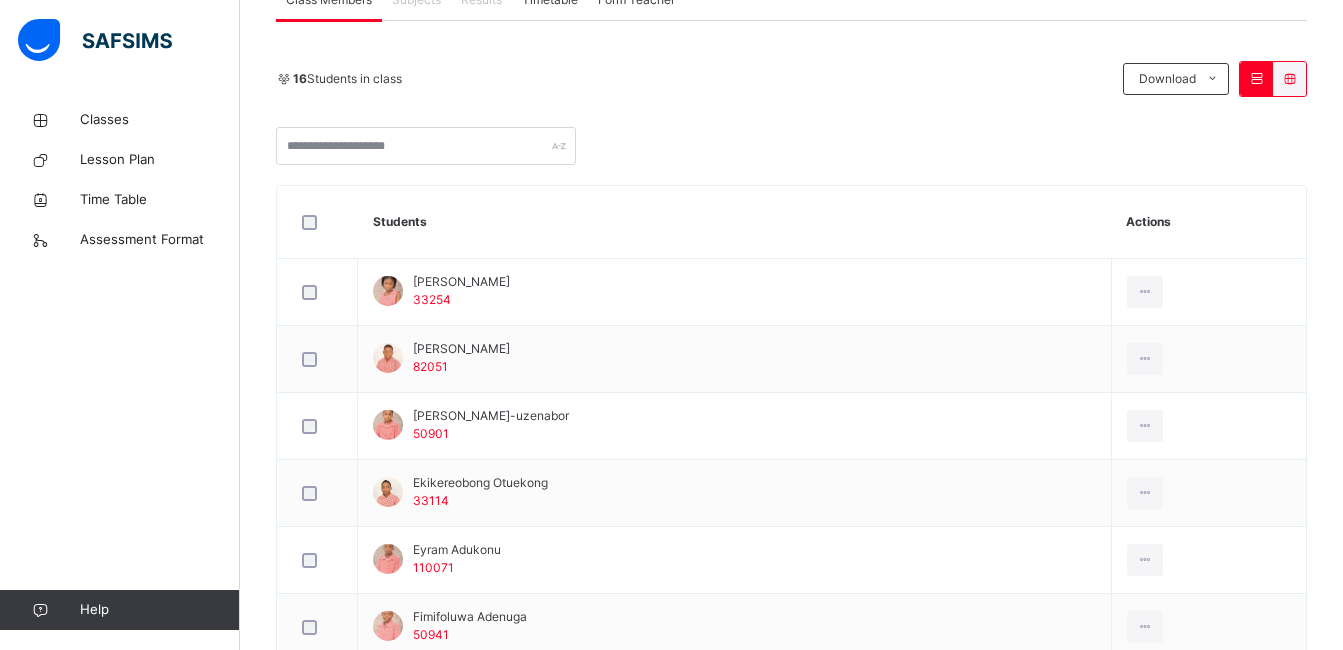 scroll, scrollTop: 0, scrollLeft: 0, axis: both 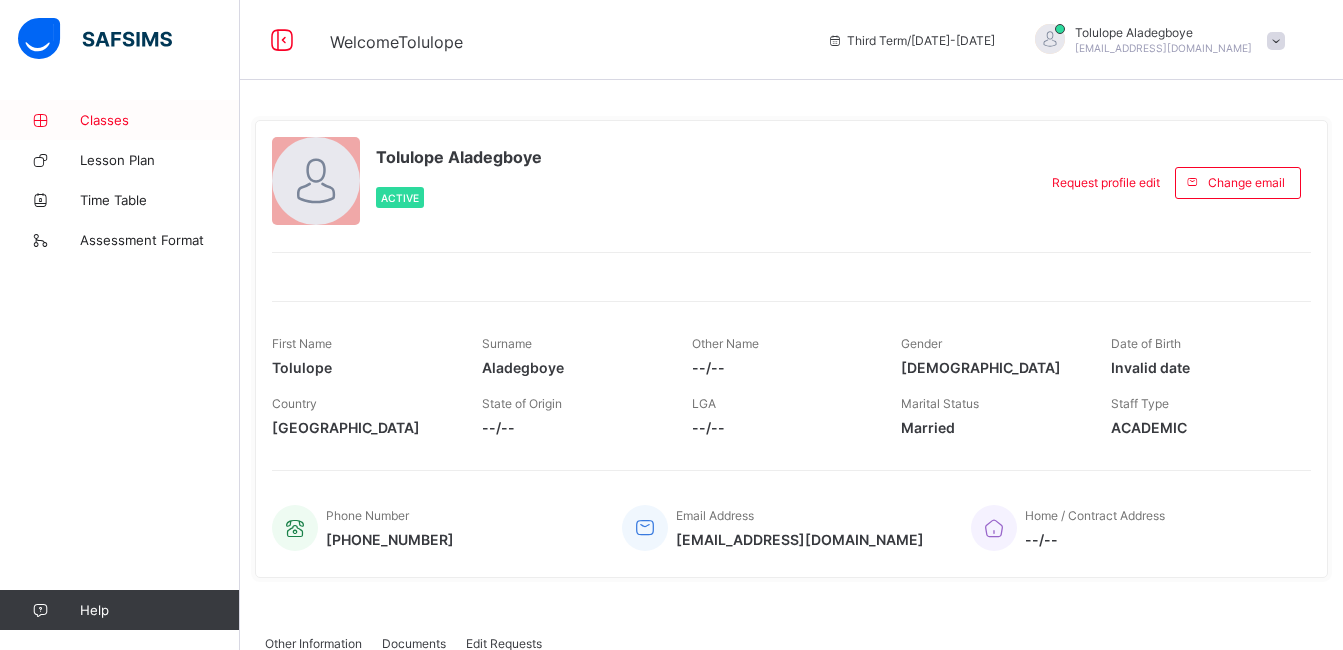click on "Classes" at bounding box center (160, 120) 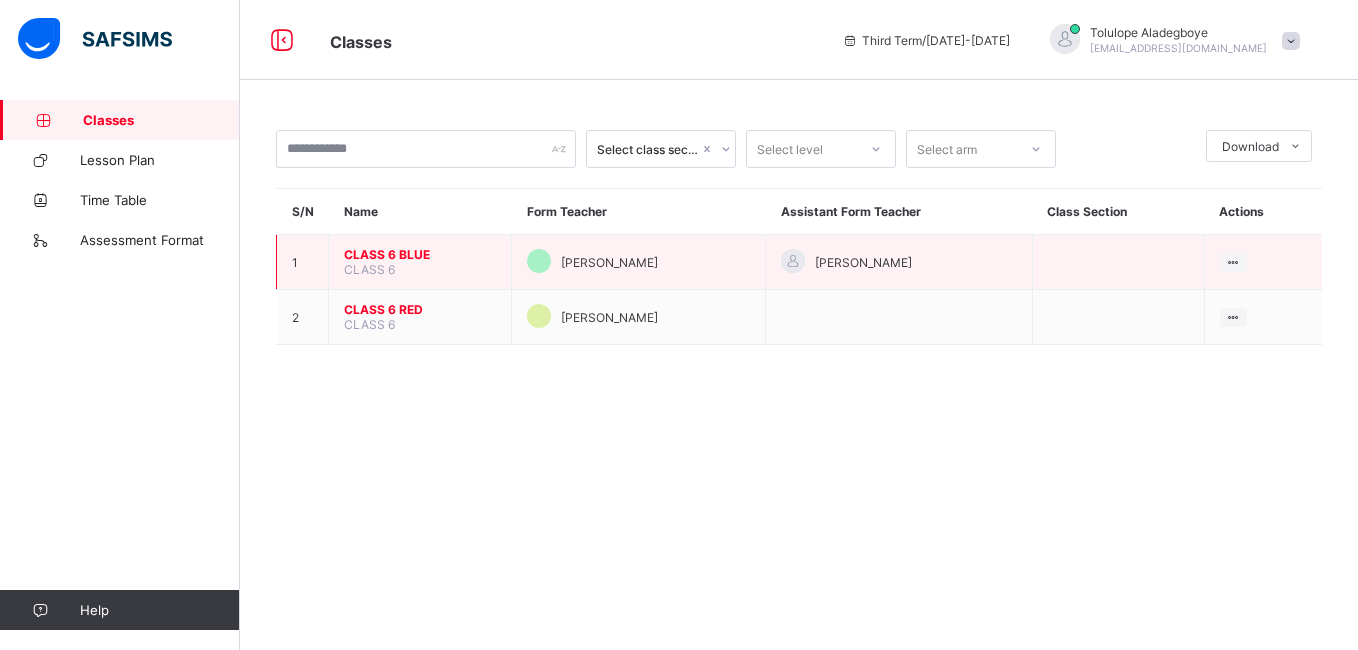 click on "CLASS 6   BLUE" at bounding box center (420, 254) 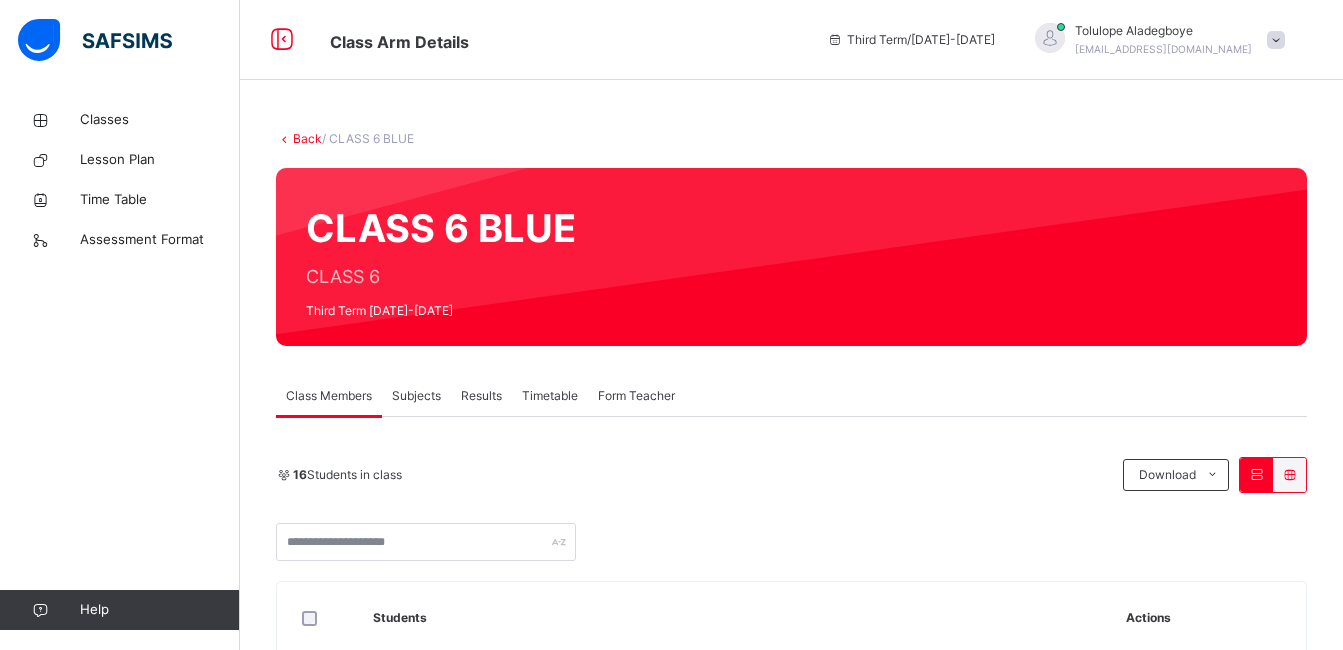 click on "Subjects" at bounding box center [416, 396] 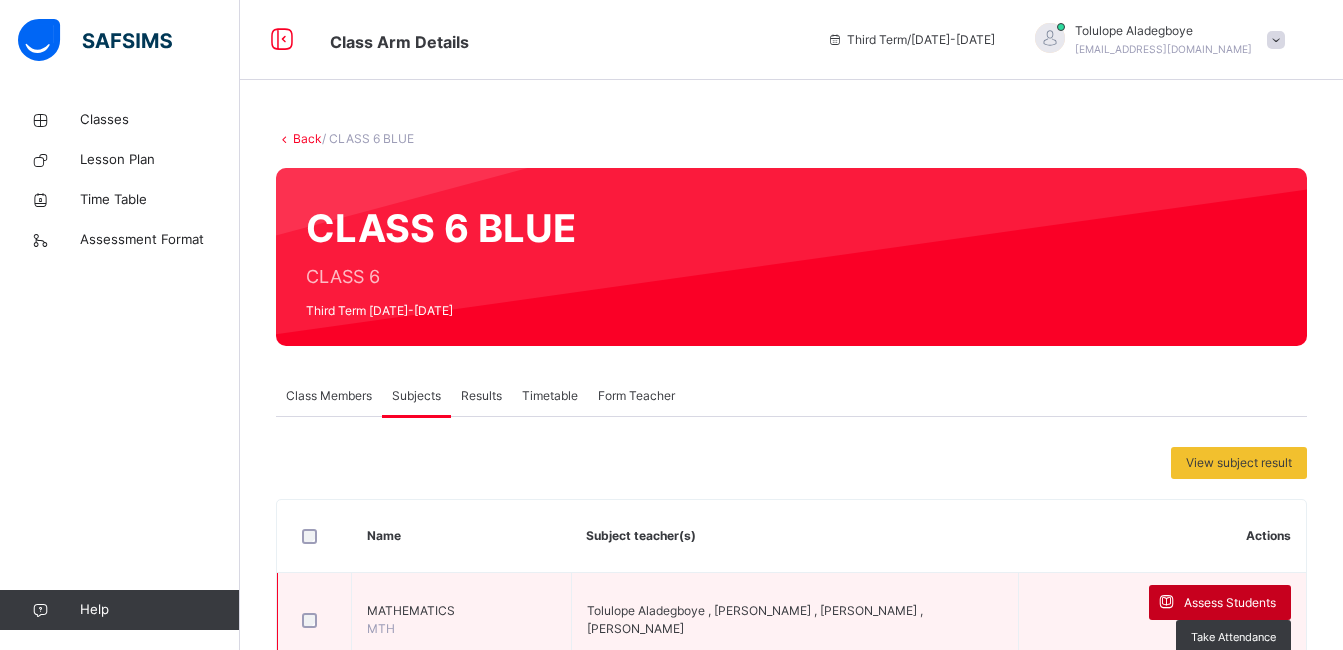 click on "Assess Students" at bounding box center [1230, 603] 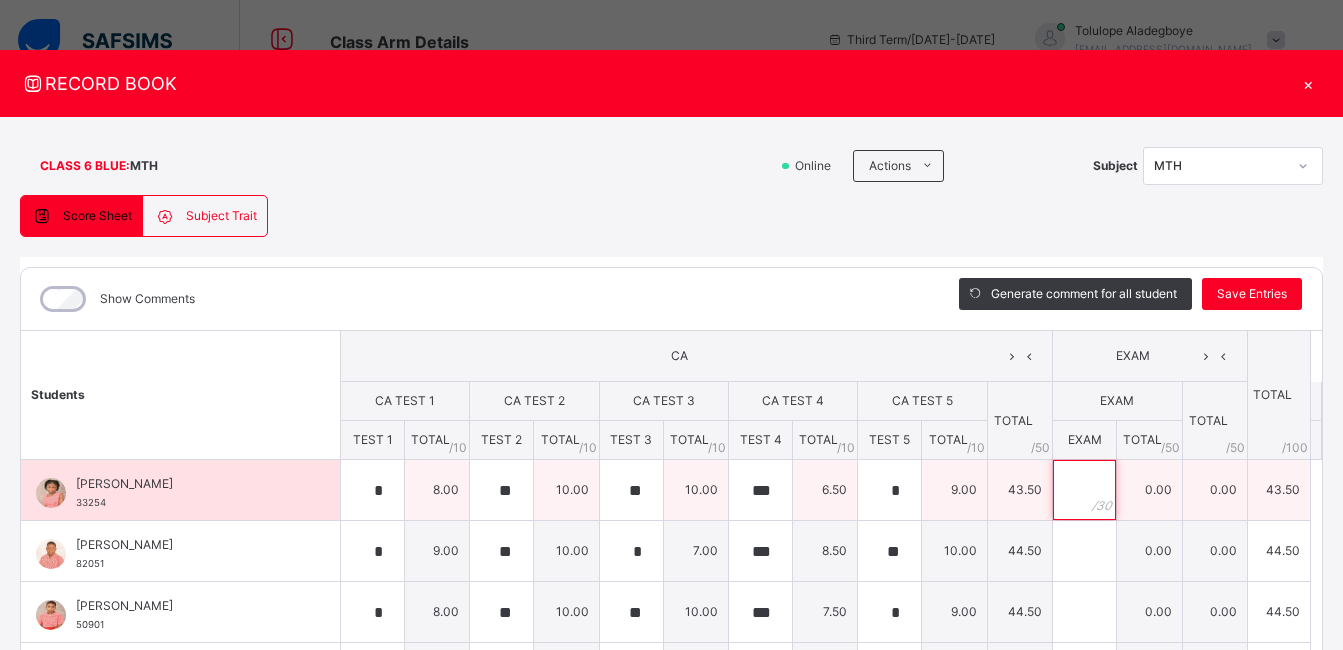 click at bounding box center (1084, 490) 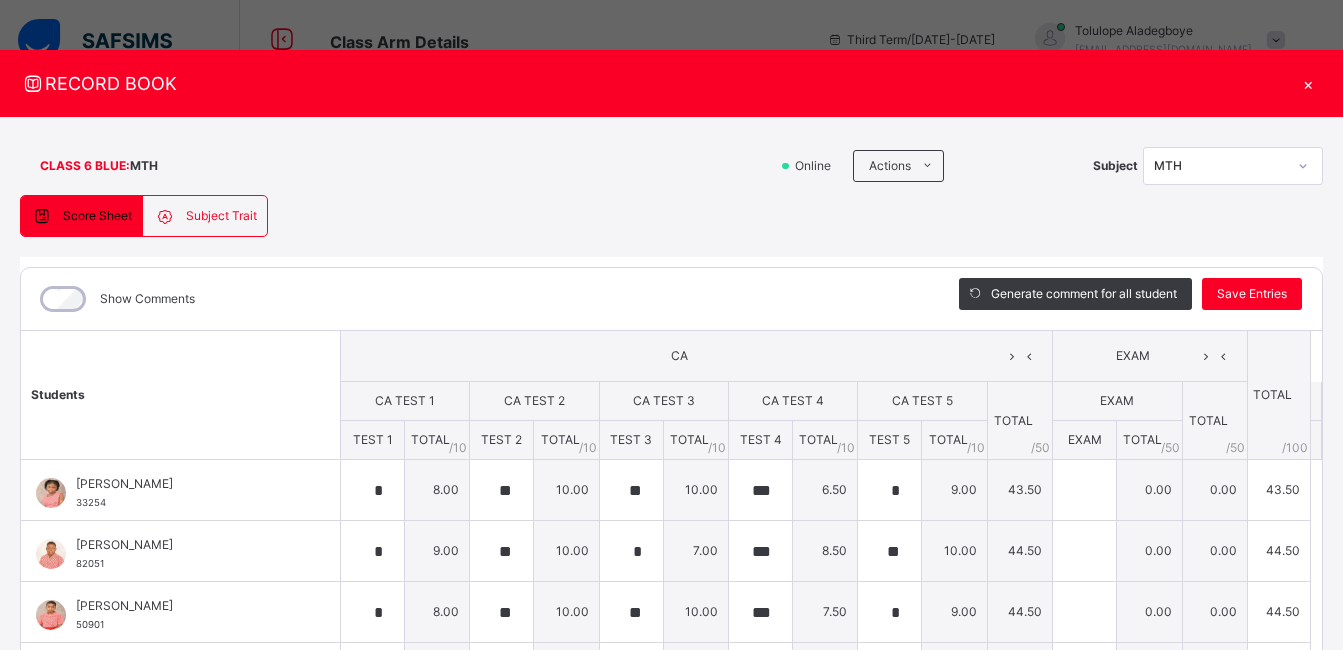 click on "×" at bounding box center [1308, 83] 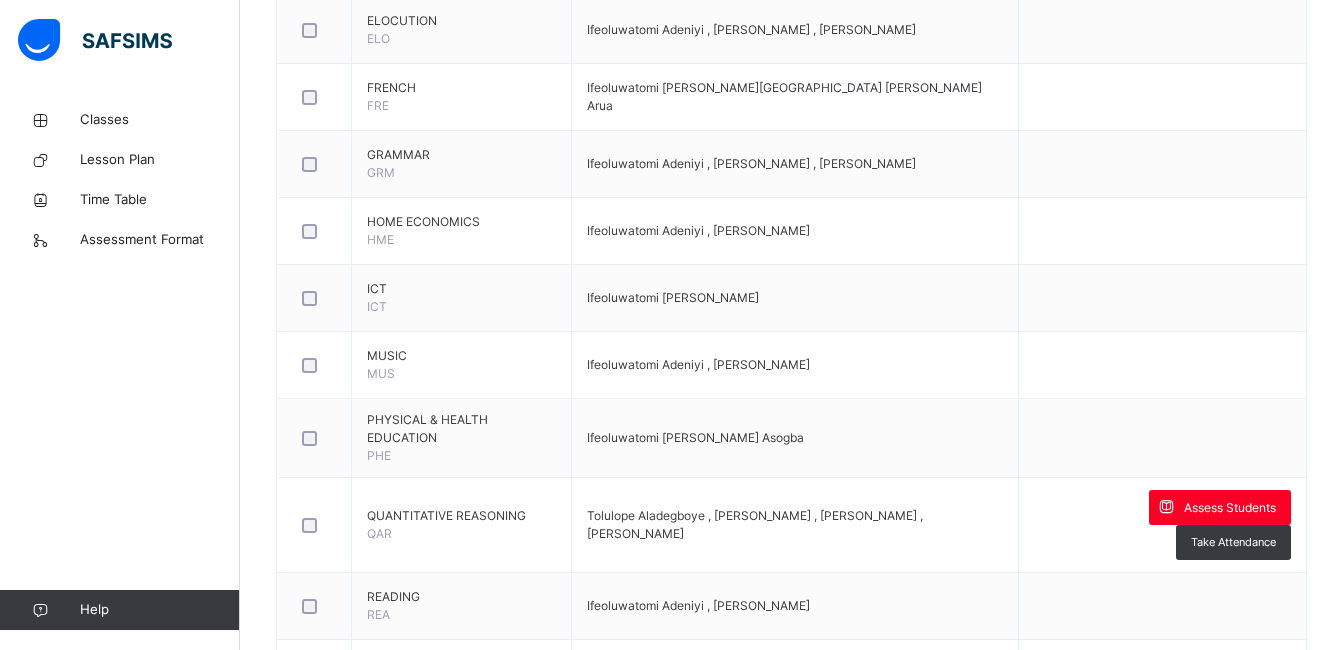 scroll, scrollTop: 1080, scrollLeft: 0, axis: vertical 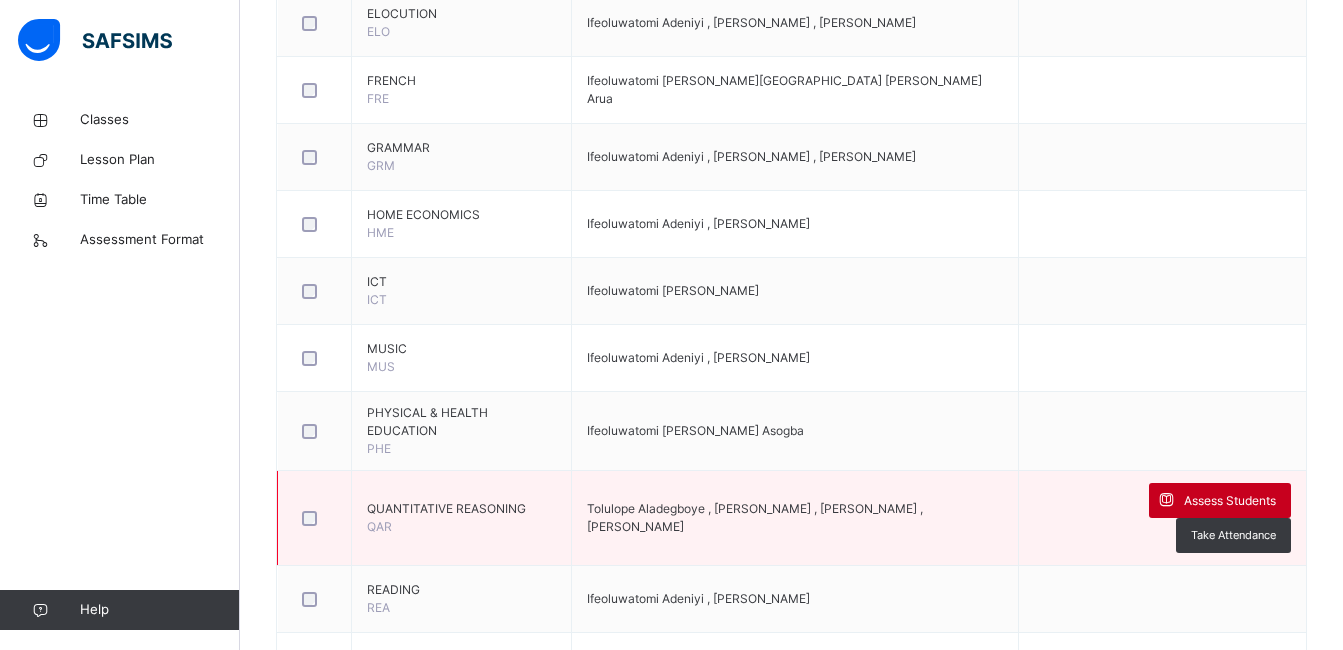 click on "Assess Students" at bounding box center [1230, 501] 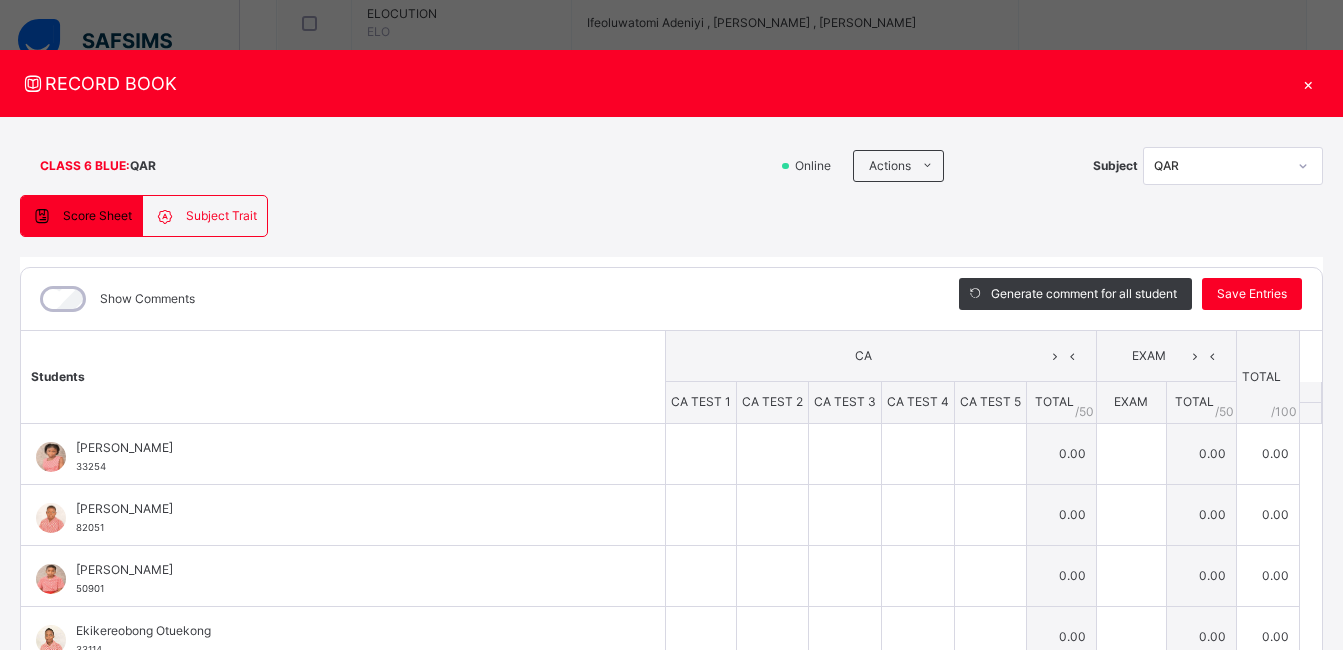 click on "×" at bounding box center (1308, 83) 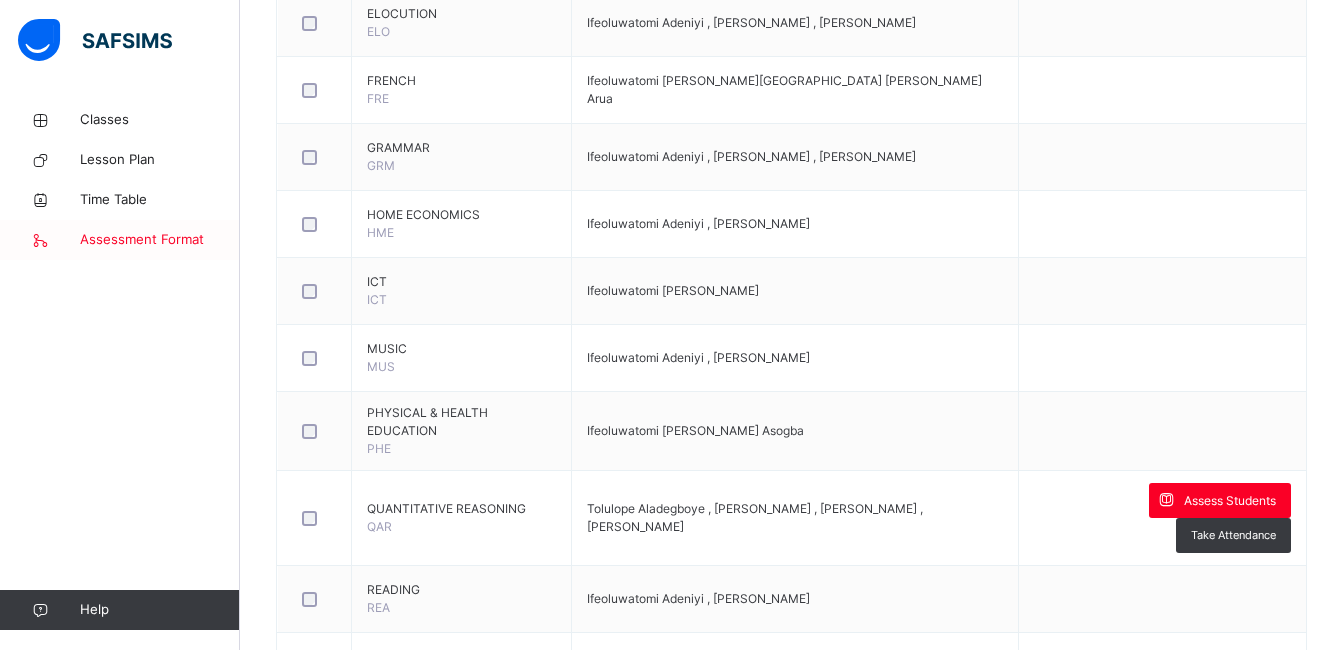click on "Assessment Format" at bounding box center [160, 240] 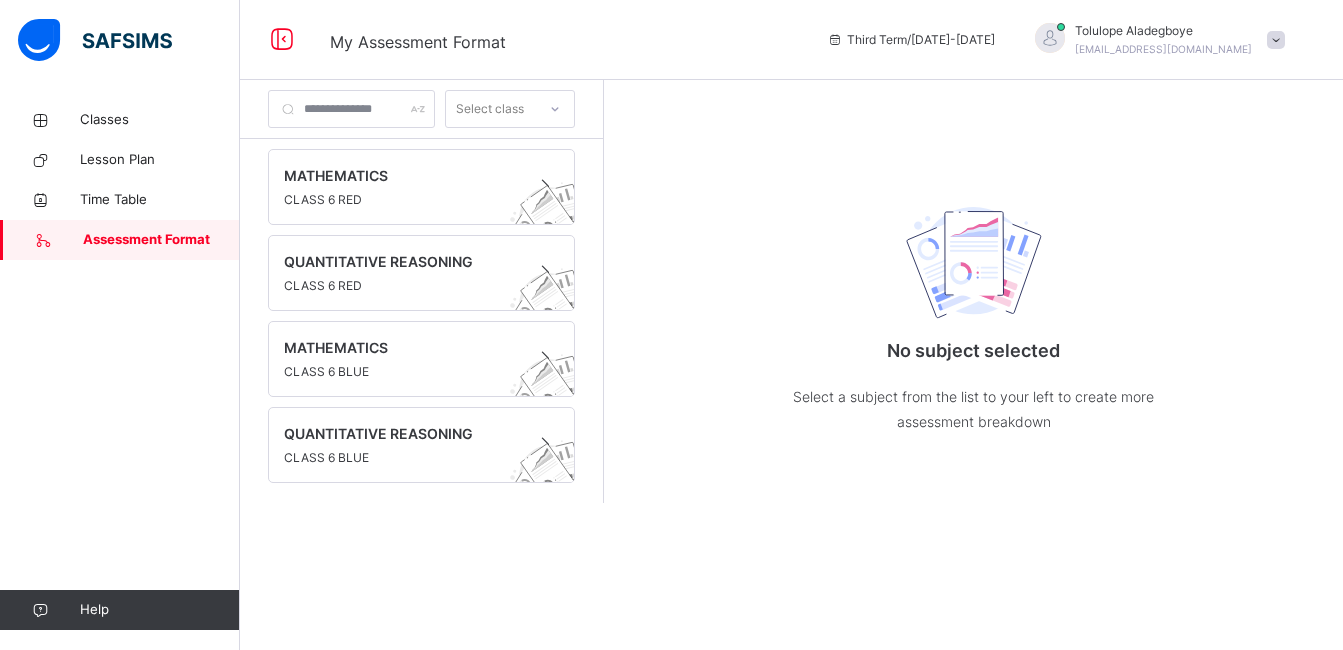 scroll, scrollTop: 0, scrollLeft: 0, axis: both 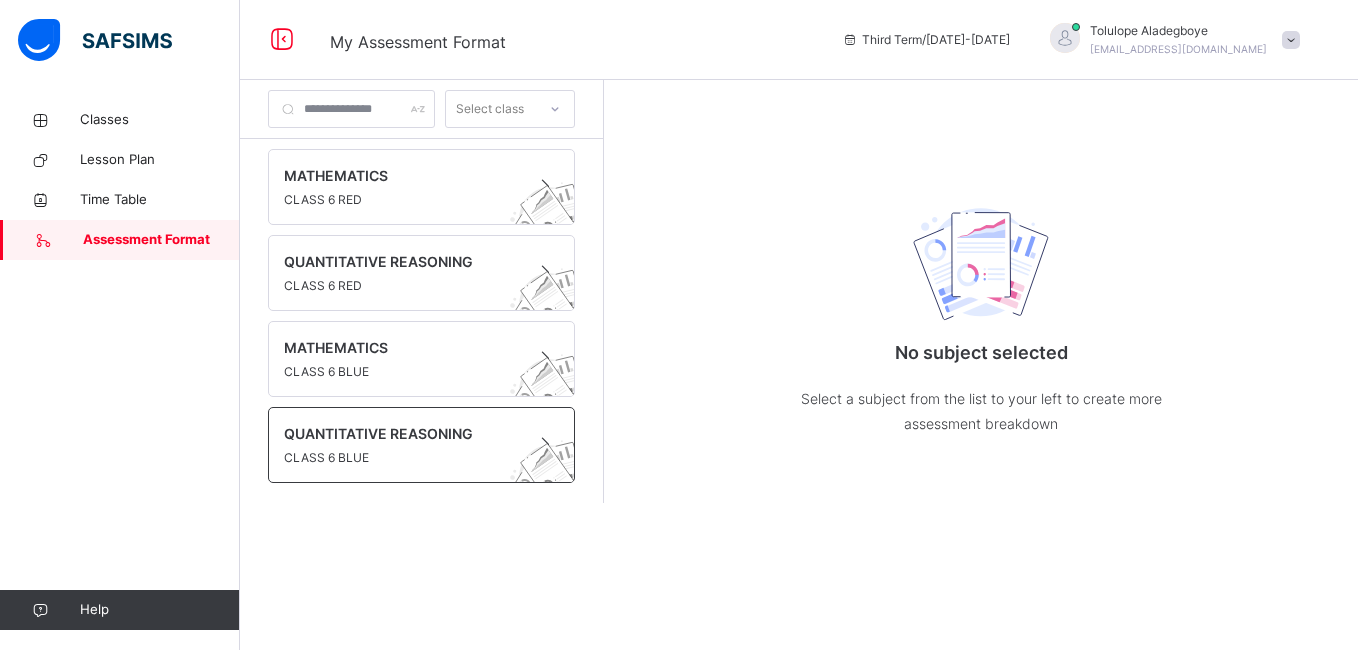 click on "QUANTITATIVE REASONING" at bounding box center [402, 433] 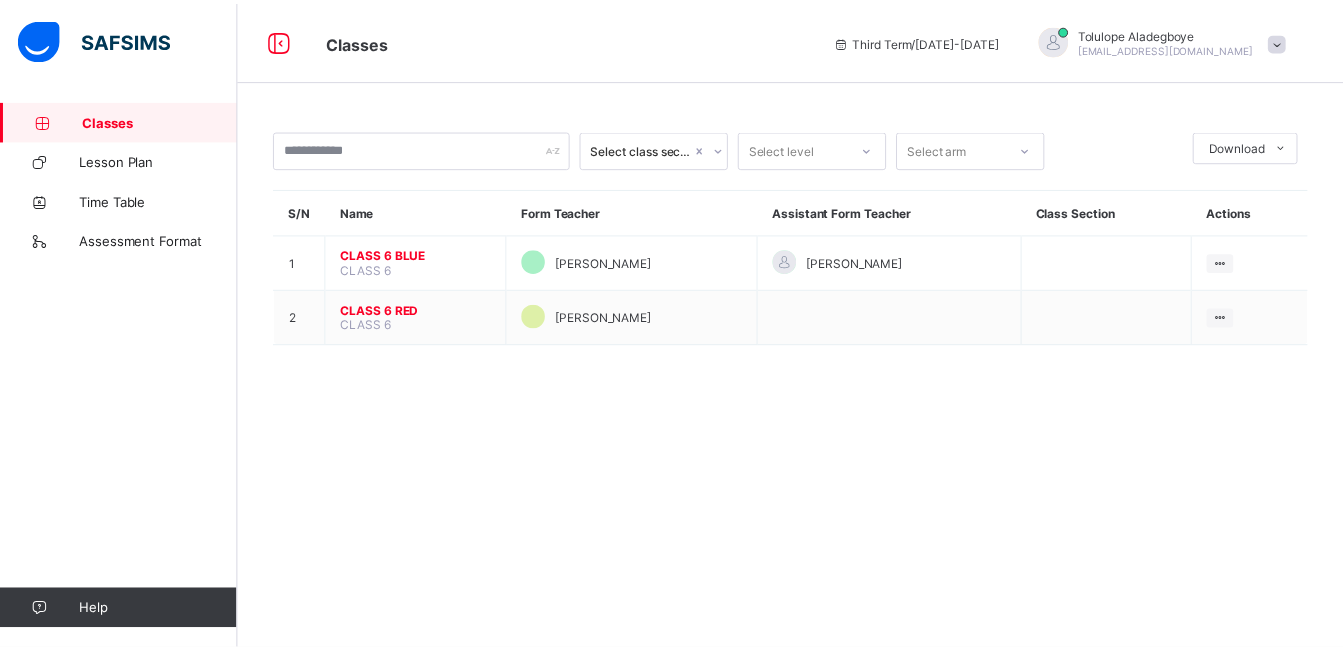 scroll, scrollTop: 0, scrollLeft: 0, axis: both 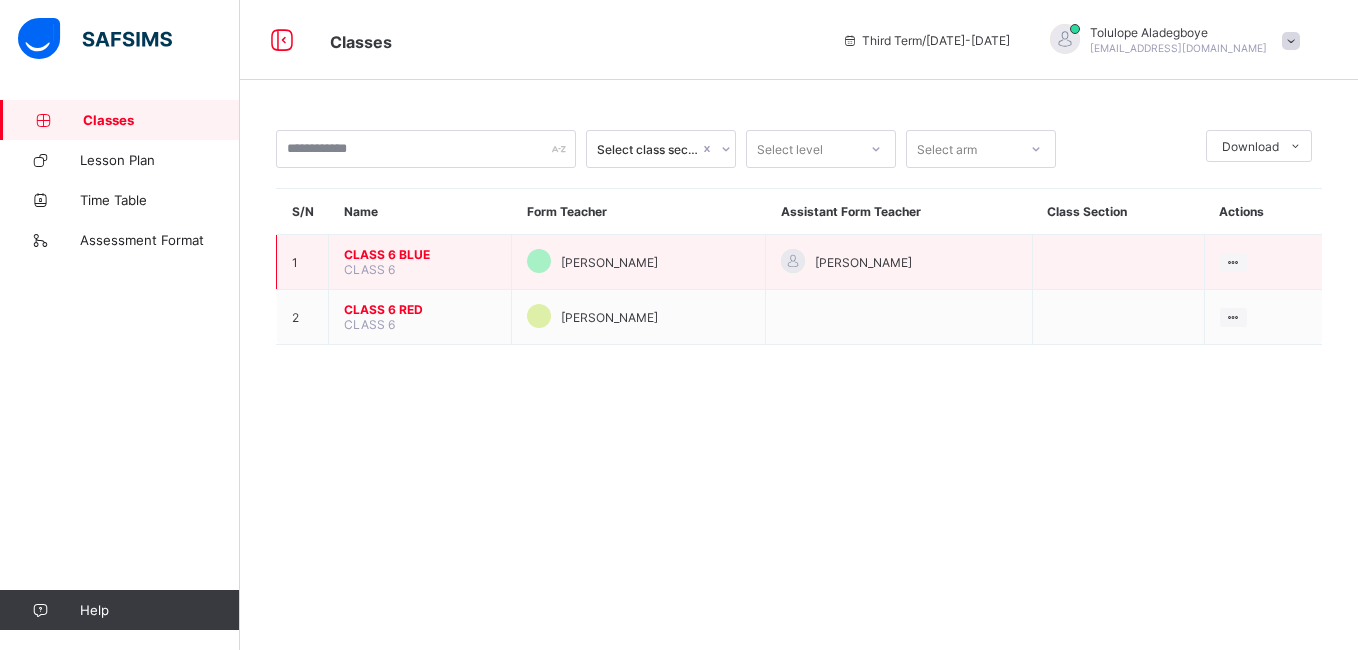 click on "CLASS 6   BLUE" at bounding box center [420, 254] 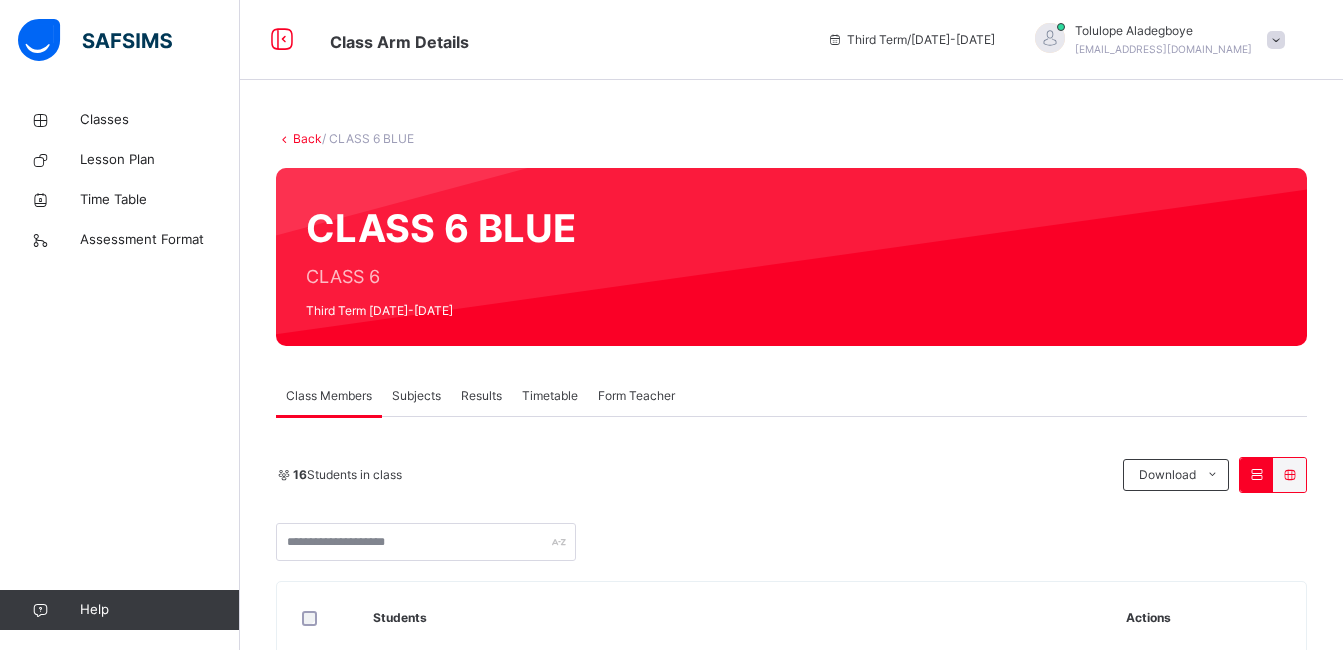 click on "Subjects" at bounding box center [416, 396] 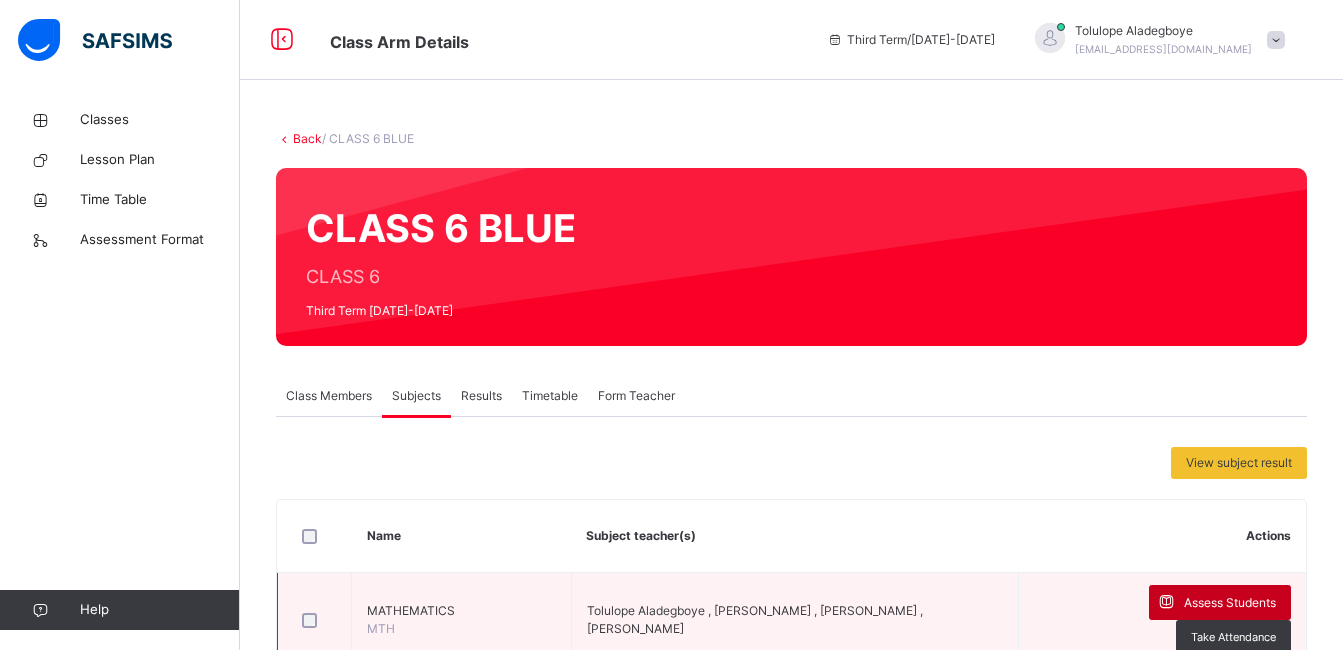 click on "Assess Students" at bounding box center [1230, 603] 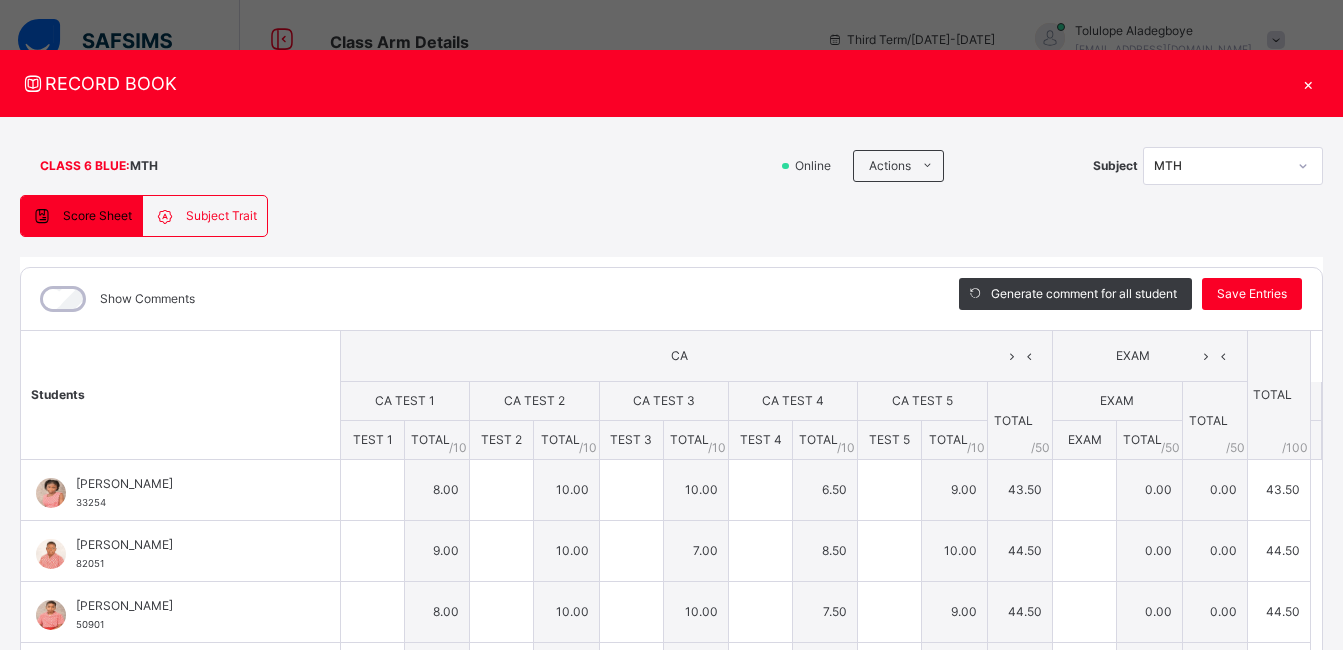 type on "*" 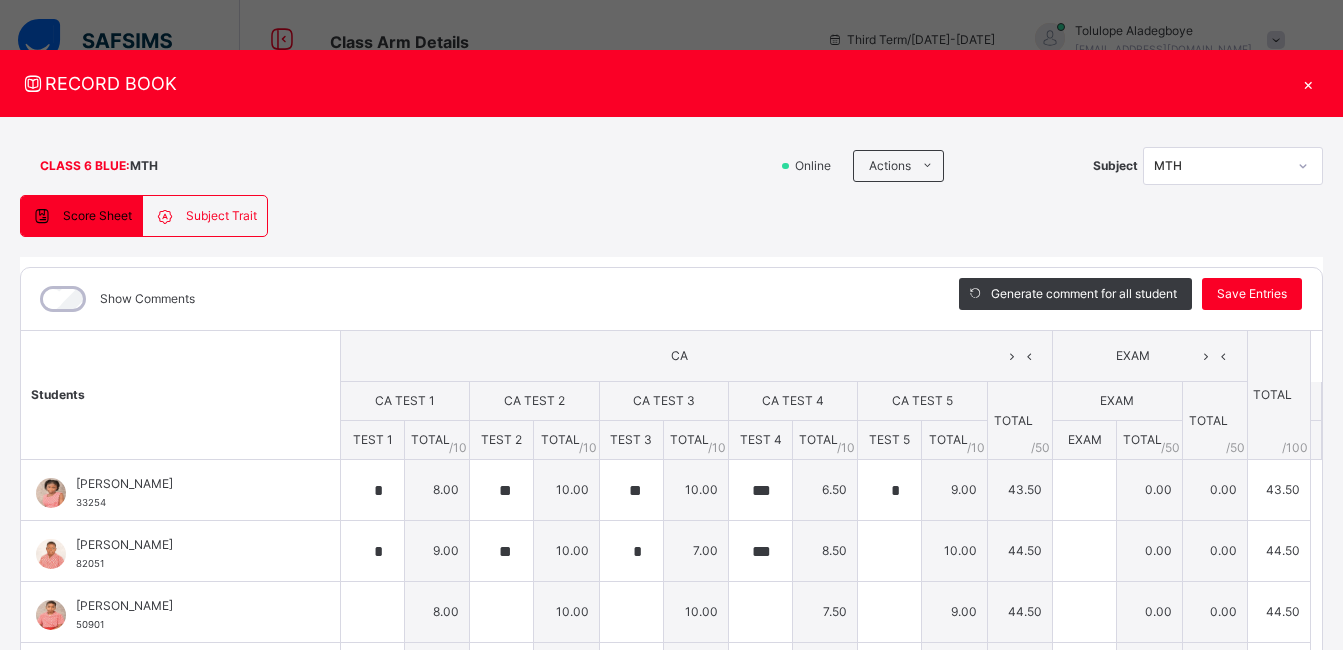 type on "**" 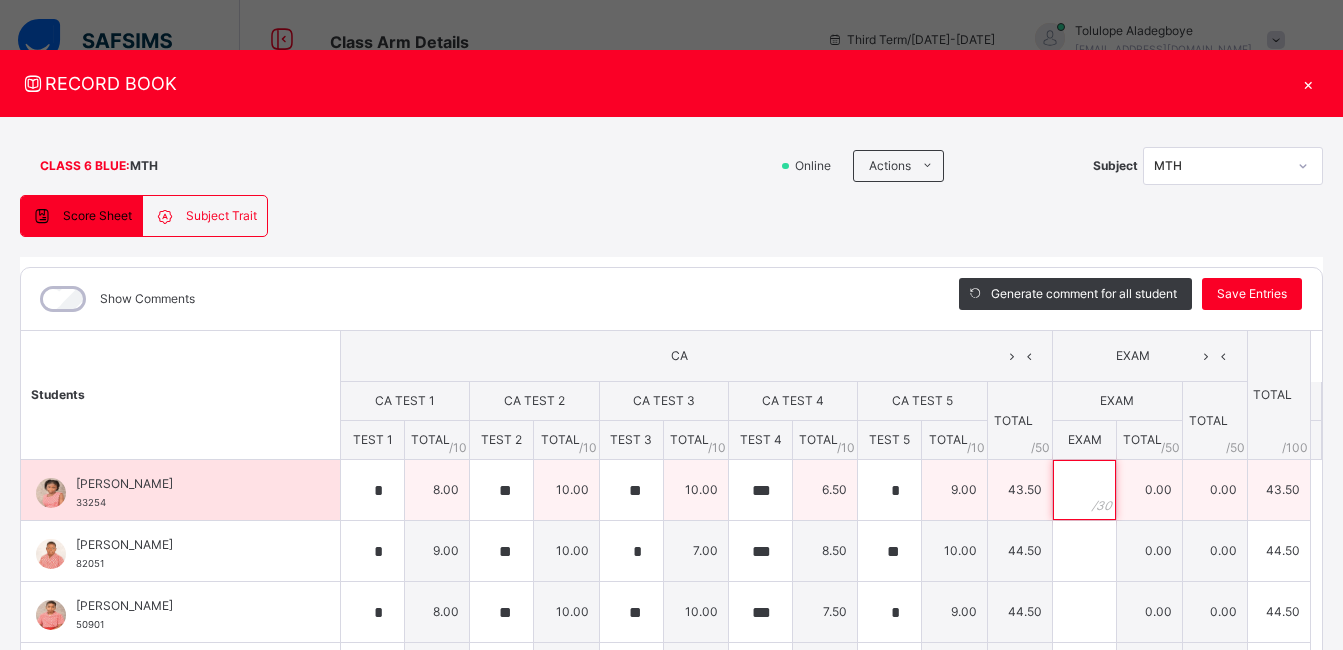 click at bounding box center [1084, 490] 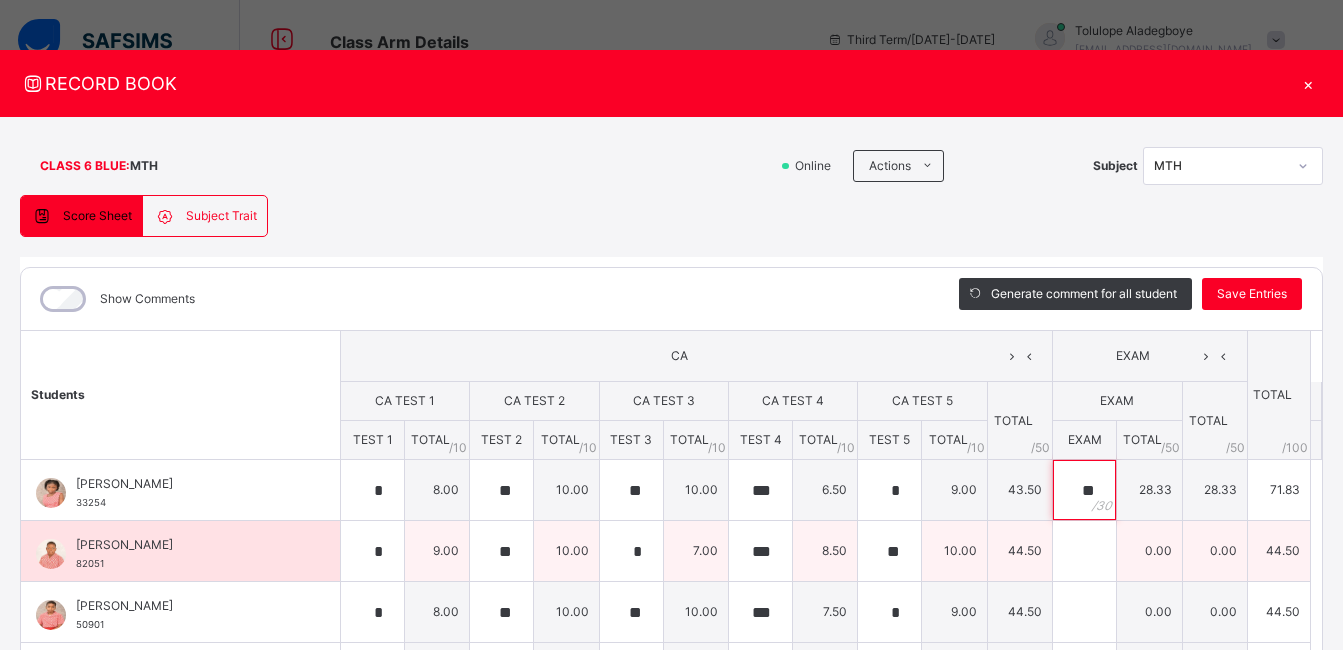 type on "**" 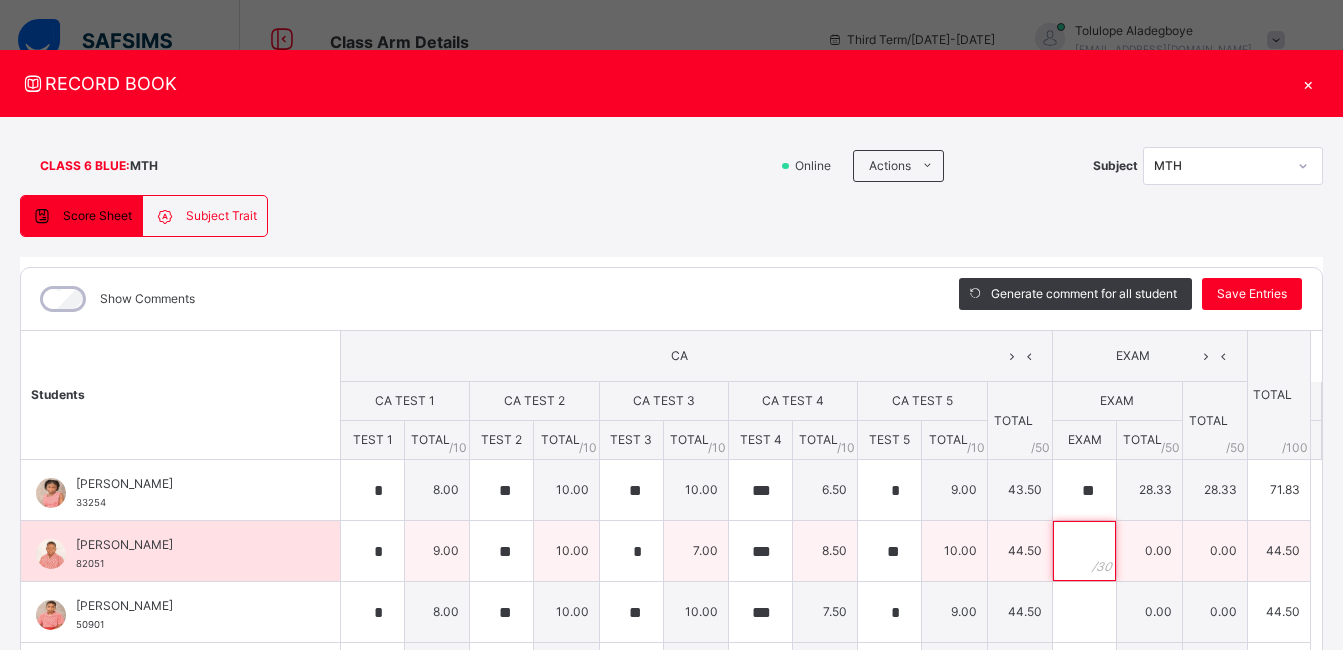 click at bounding box center (1084, 551) 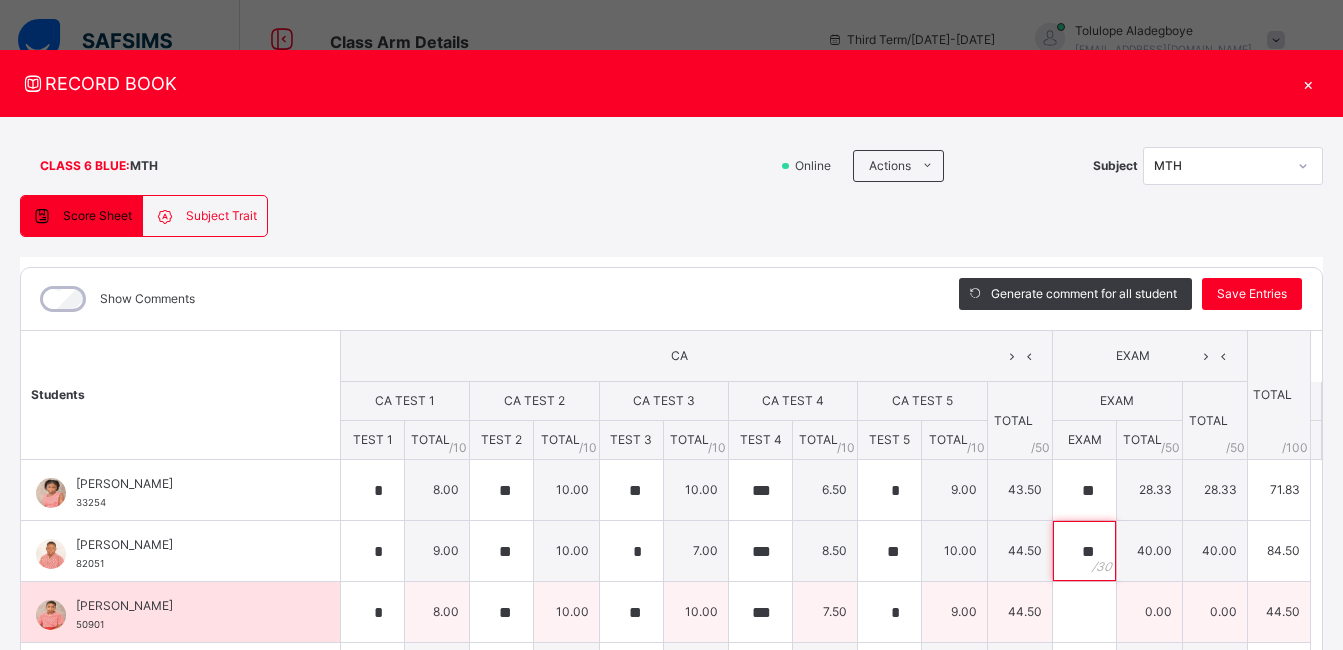 type on "**" 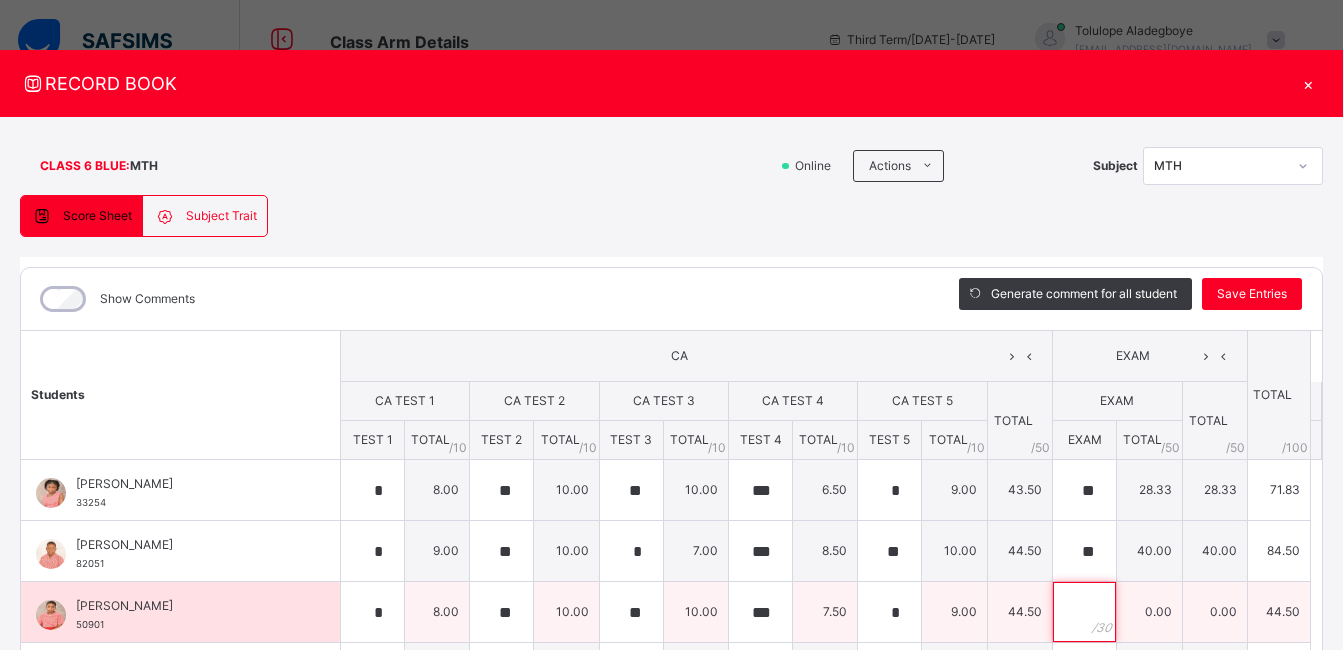 click at bounding box center (1084, 612) 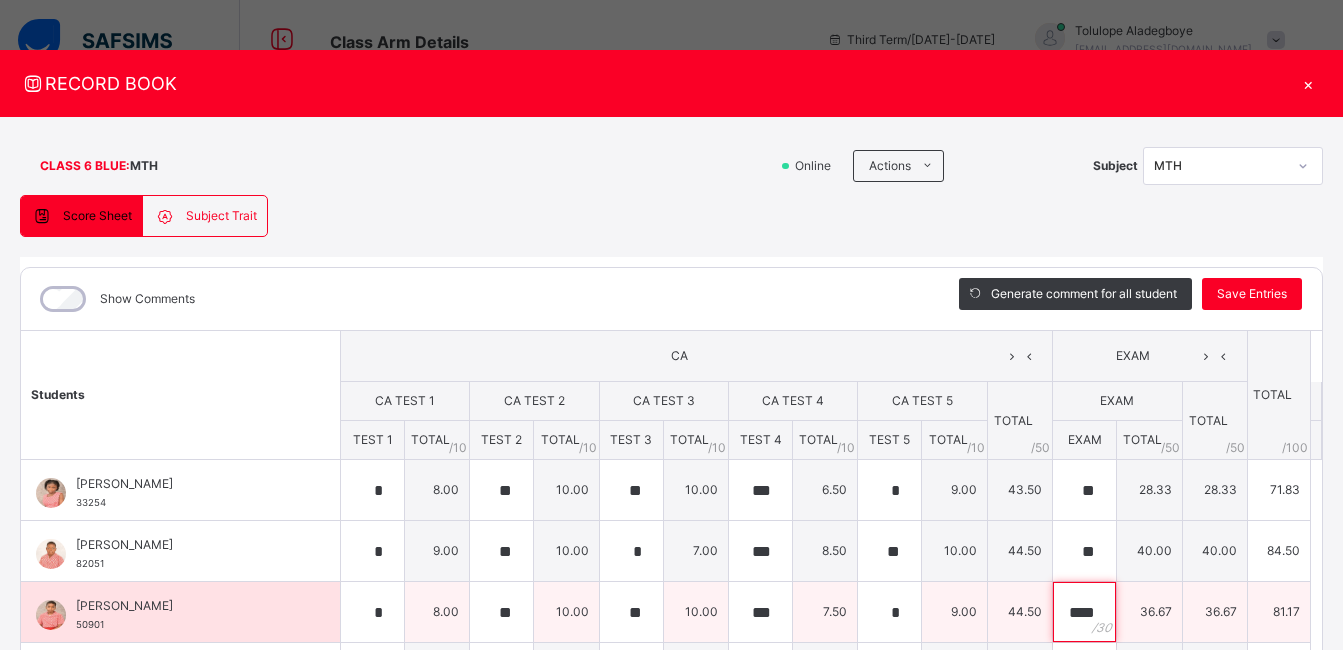 scroll, scrollTop: 0, scrollLeft: 1, axis: horizontal 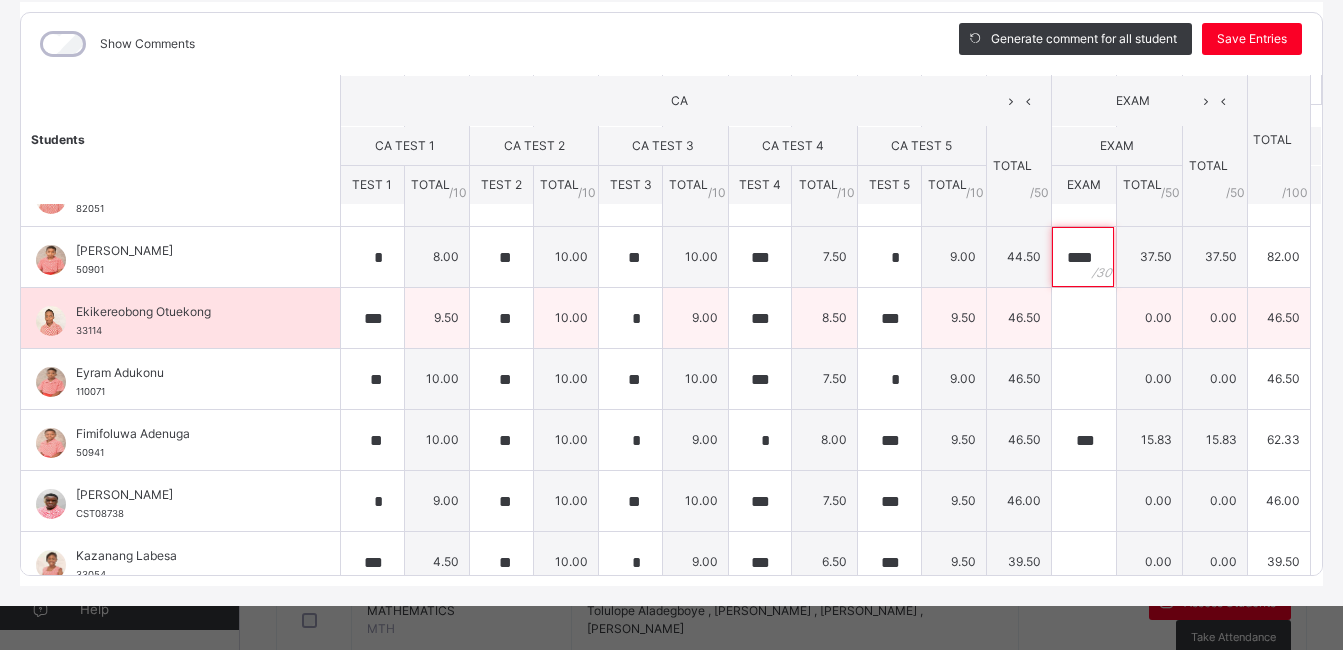 type on "****" 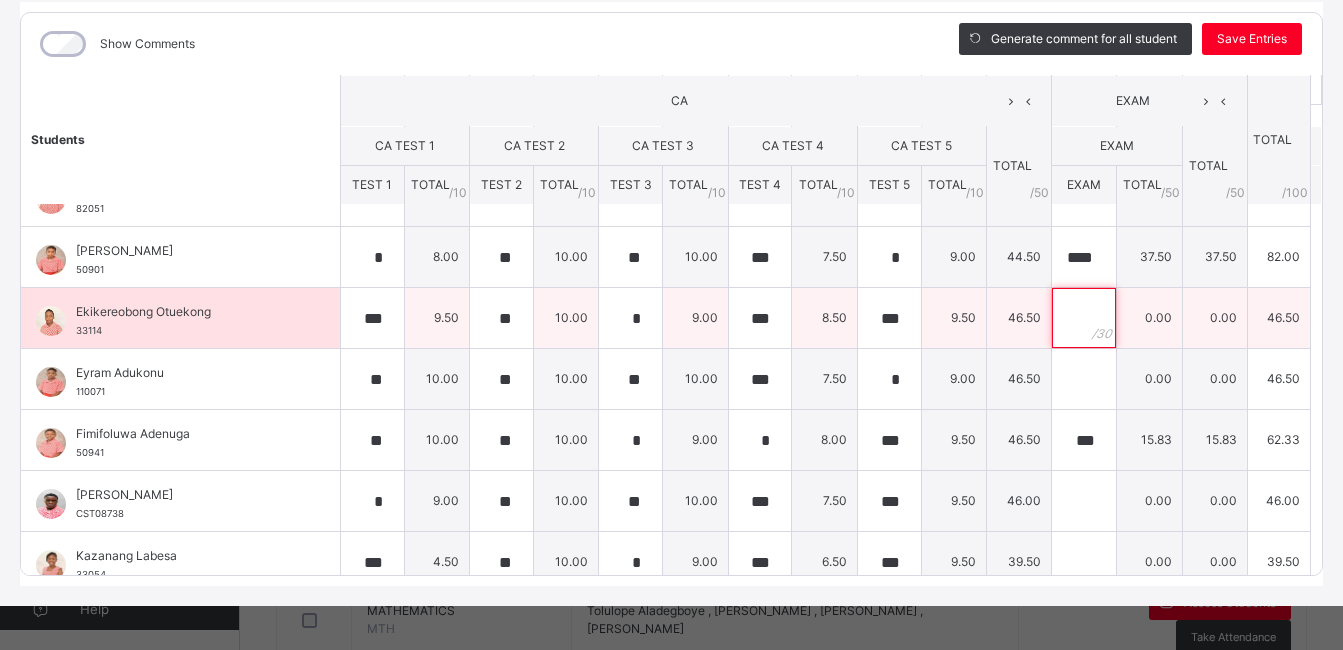 scroll, scrollTop: 0, scrollLeft: 0, axis: both 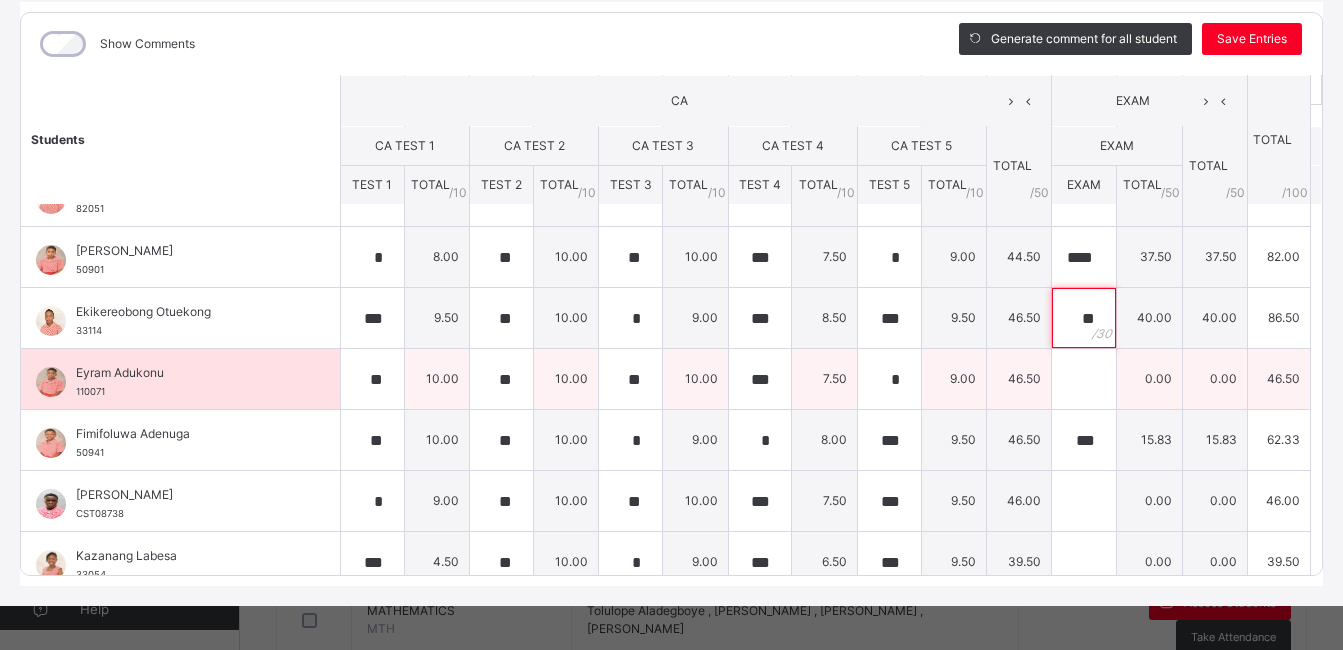 type on "**" 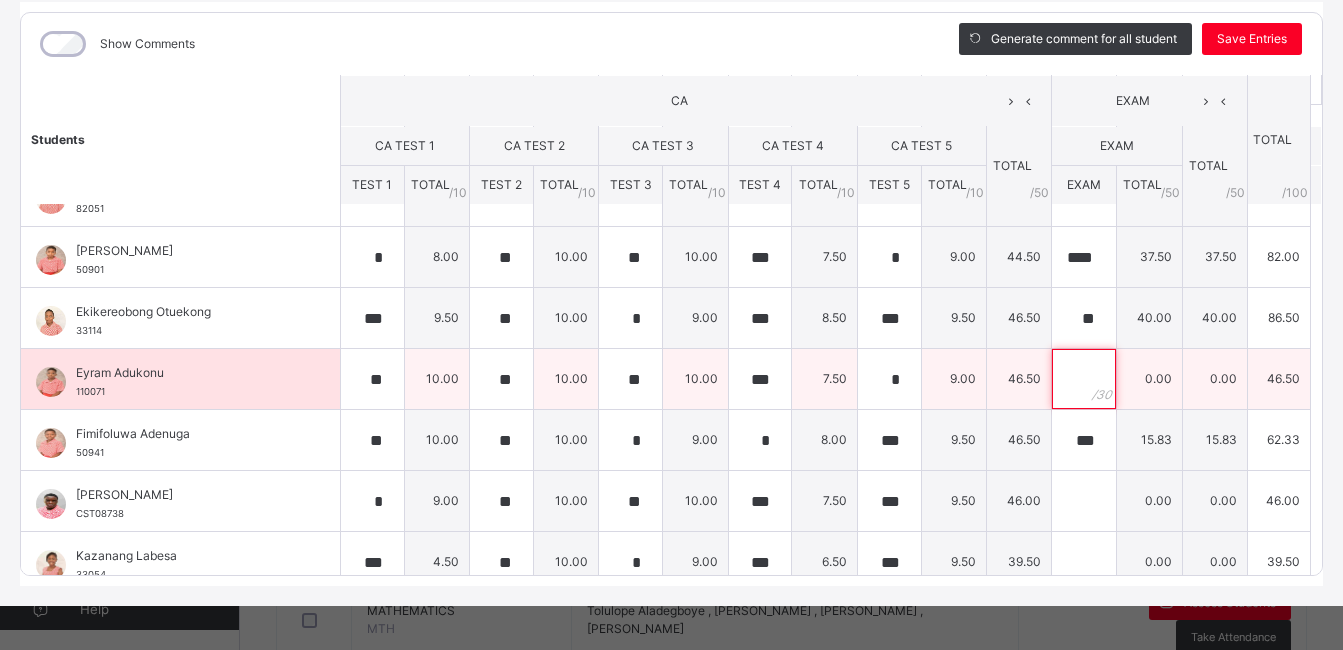 click at bounding box center [1084, 379] 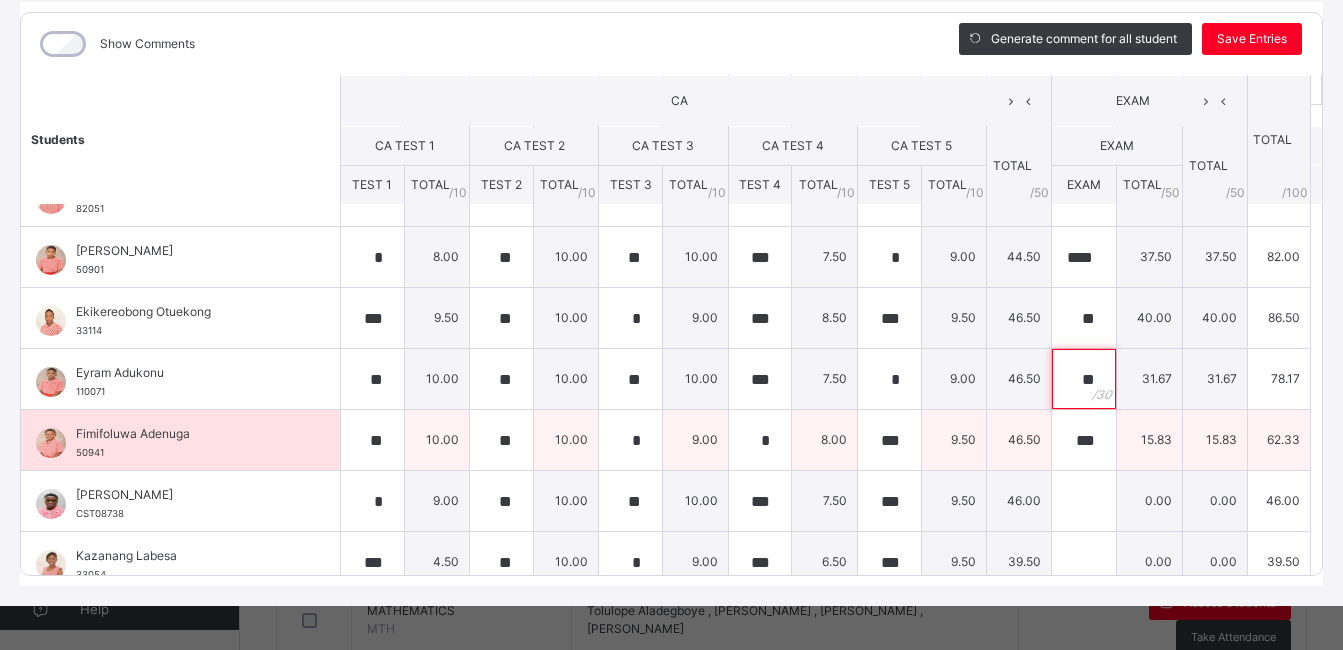 type on "**" 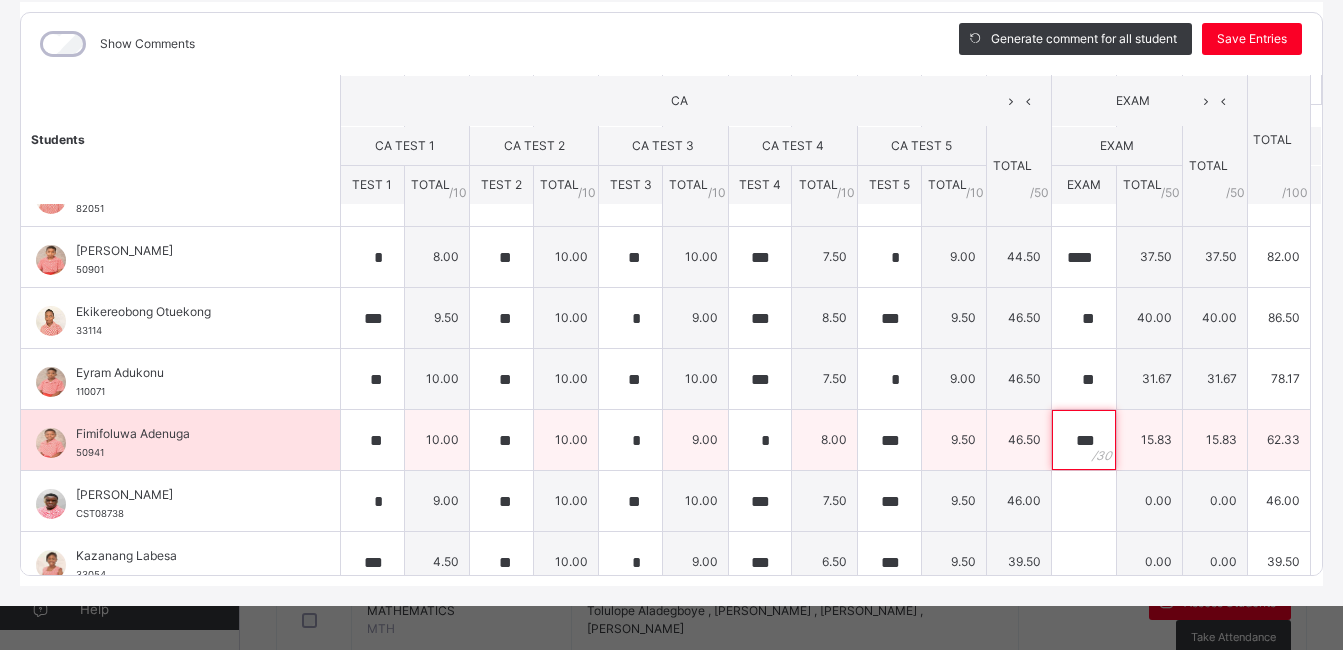 click on "***" at bounding box center [1084, 440] 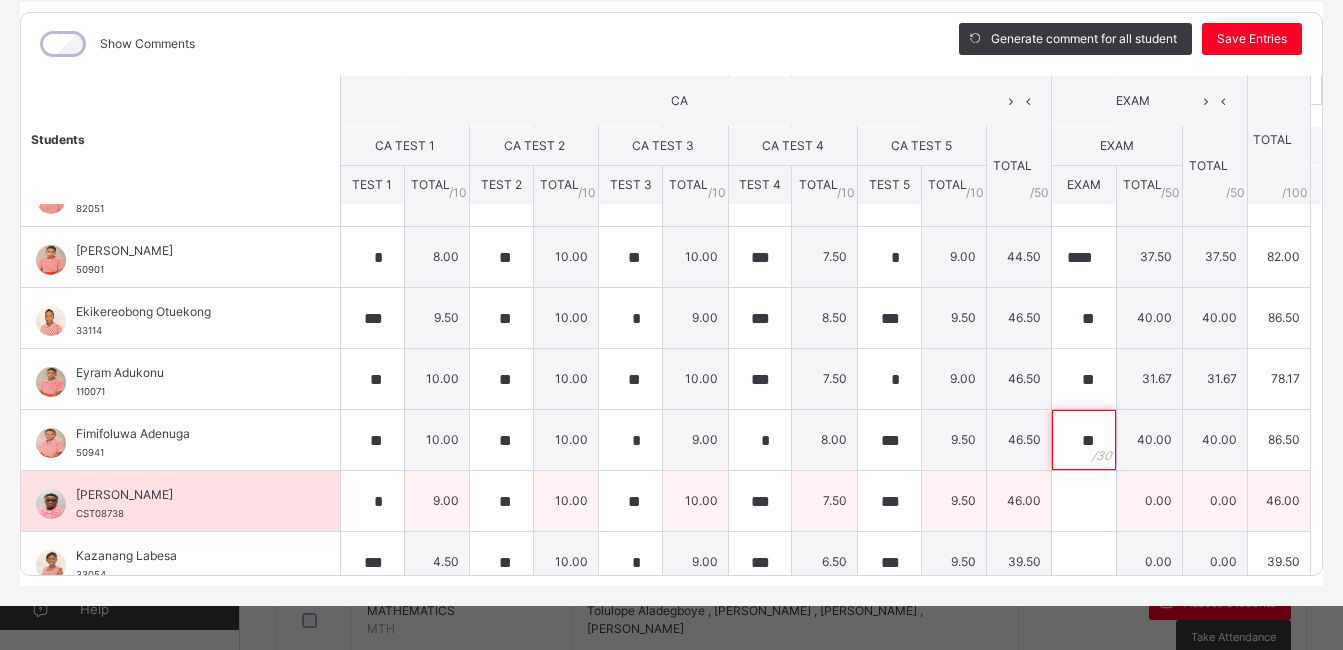 type on "**" 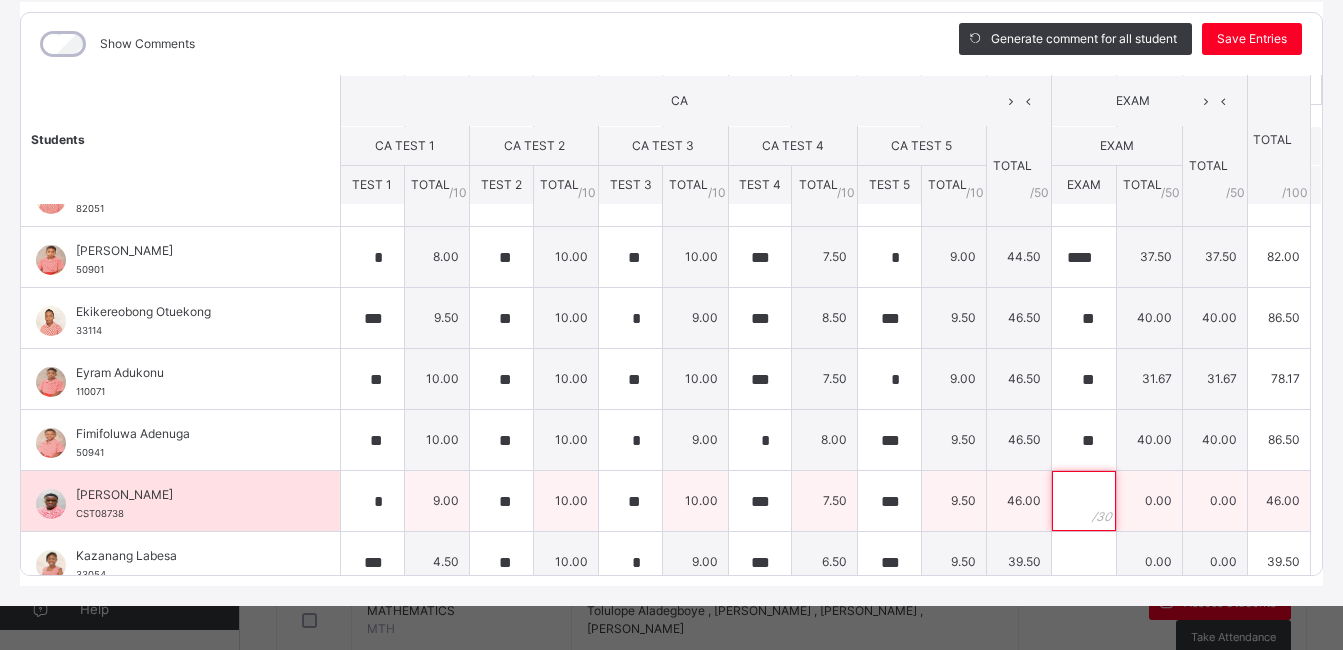 click at bounding box center [1084, 501] 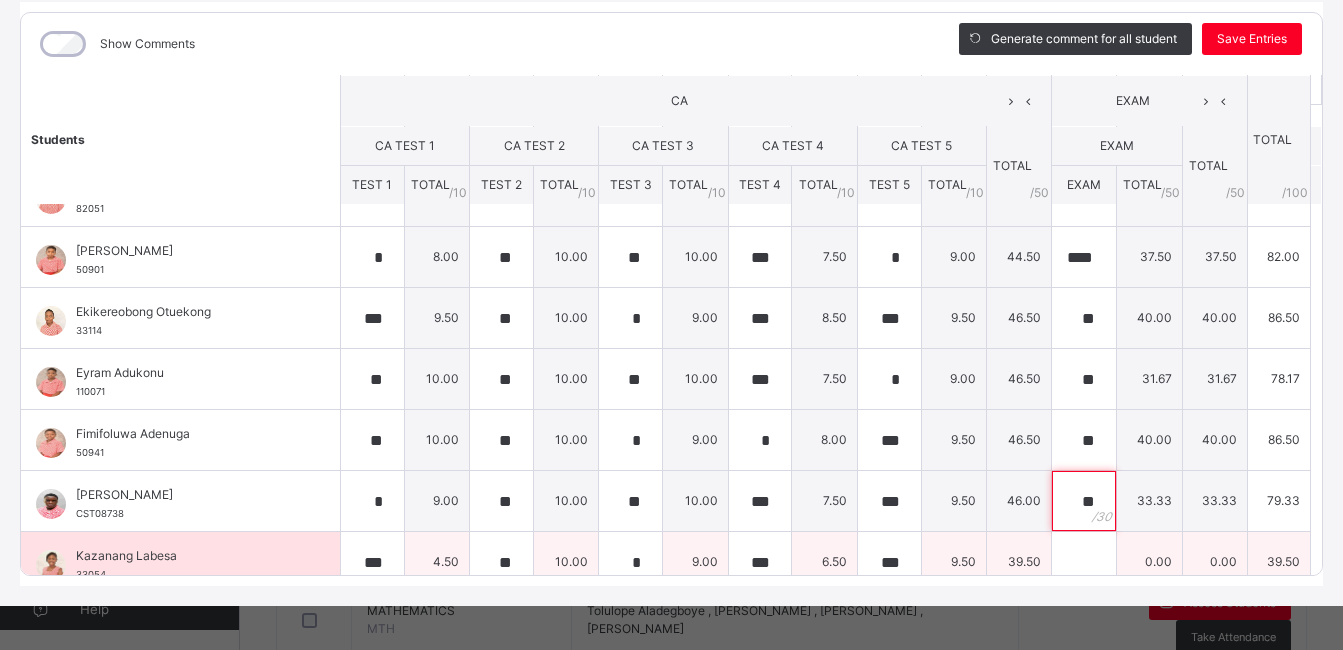 type on "**" 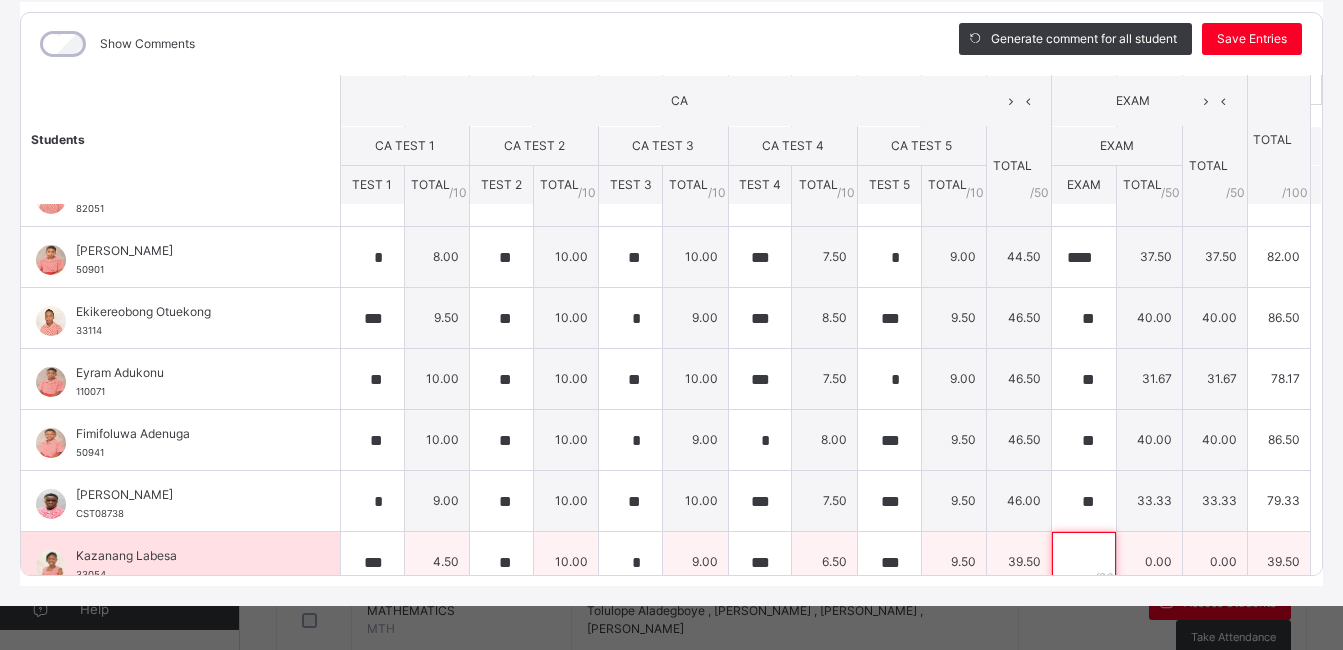 click at bounding box center [1084, 562] 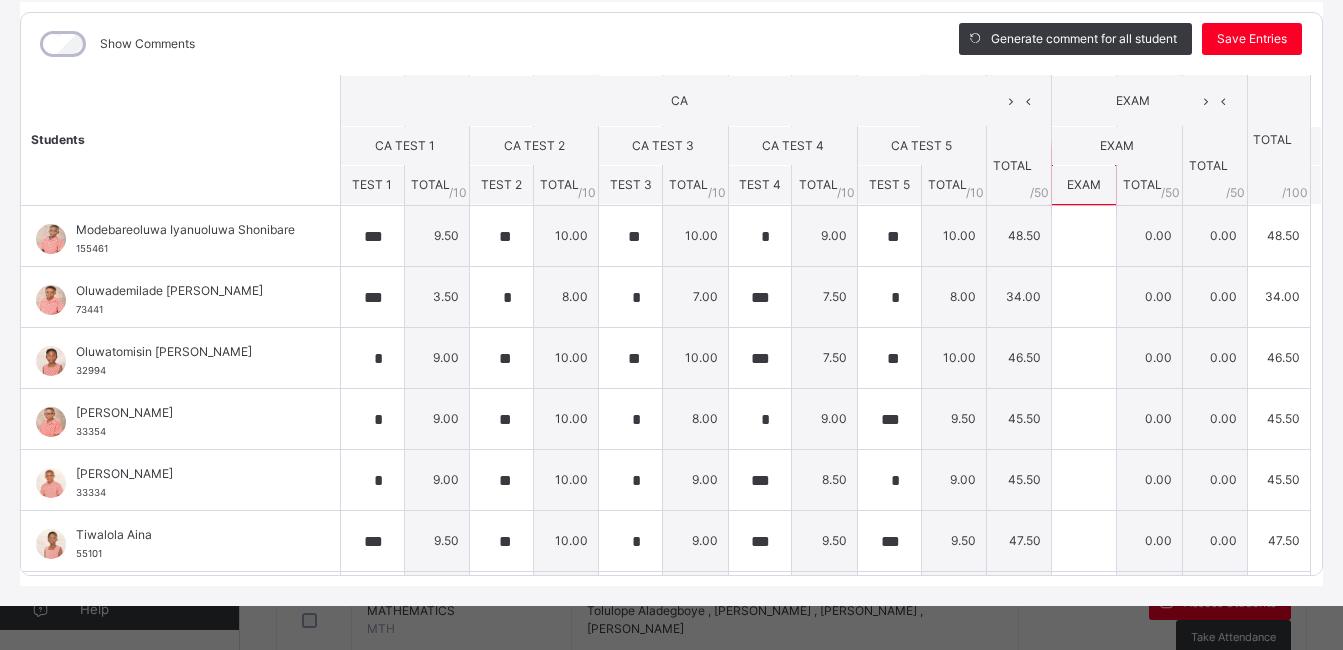 scroll, scrollTop: 494, scrollLeft: 0, axis: vertical 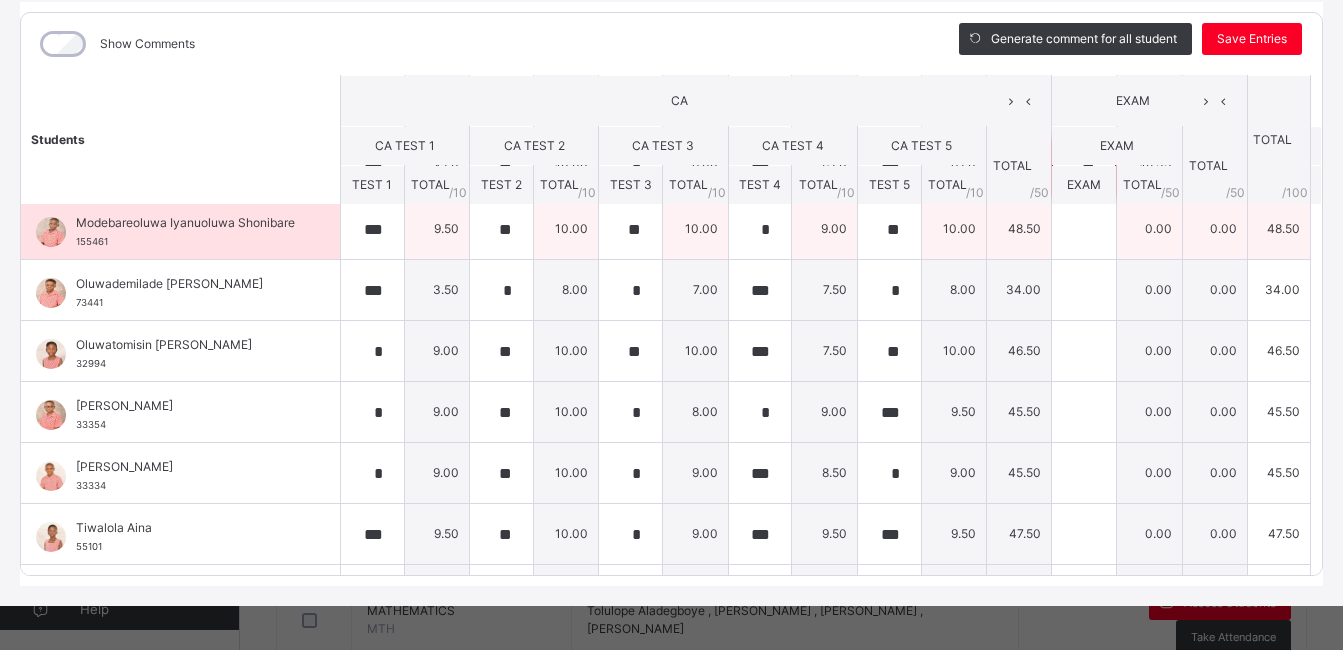 type on "**" 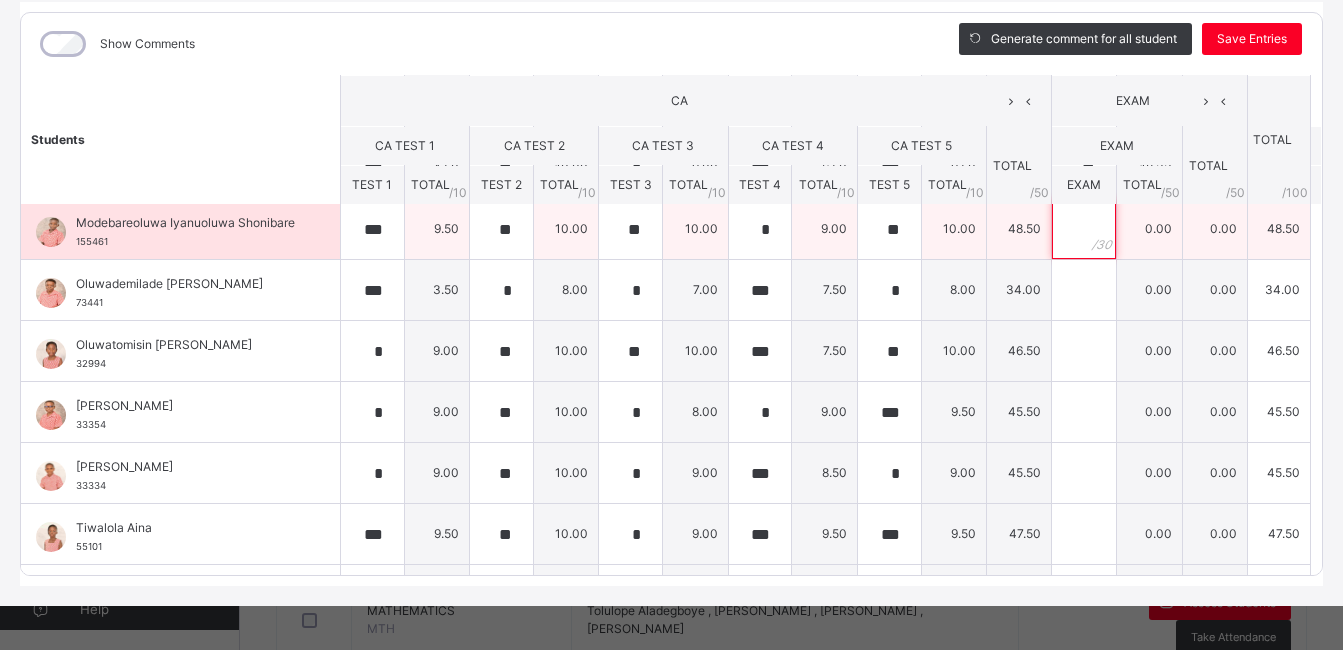 click at bounding box center [1084, 229] 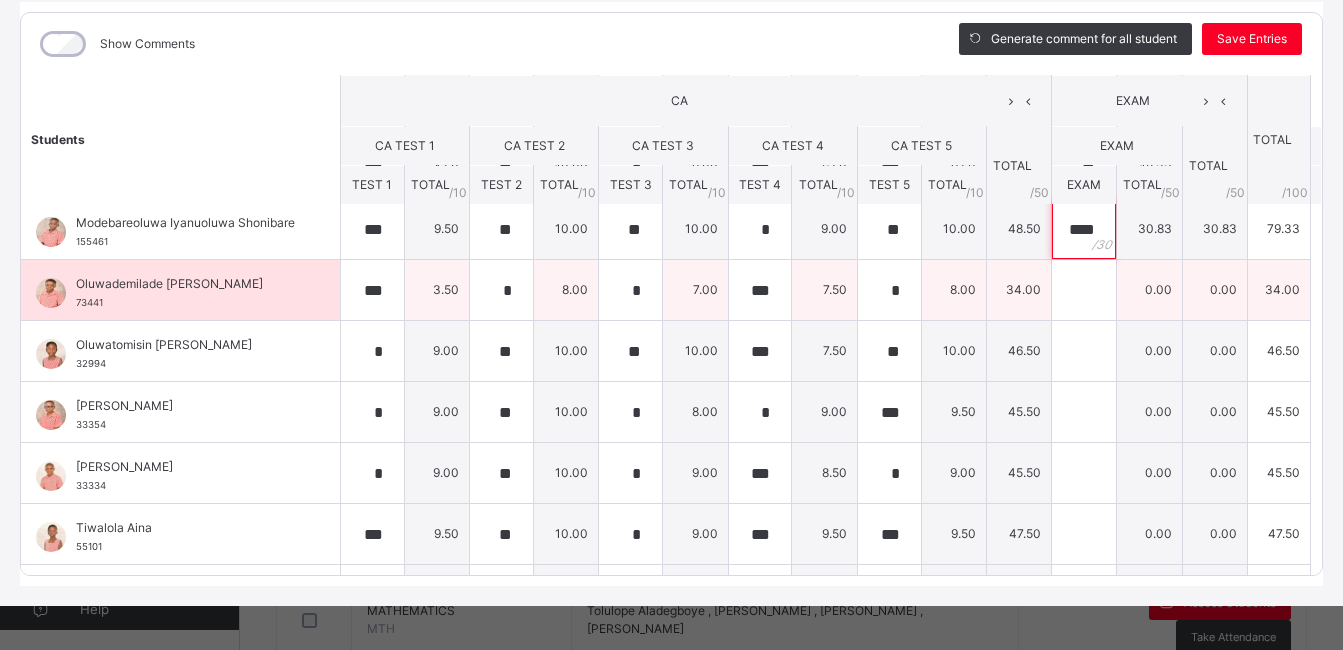 type on "****" 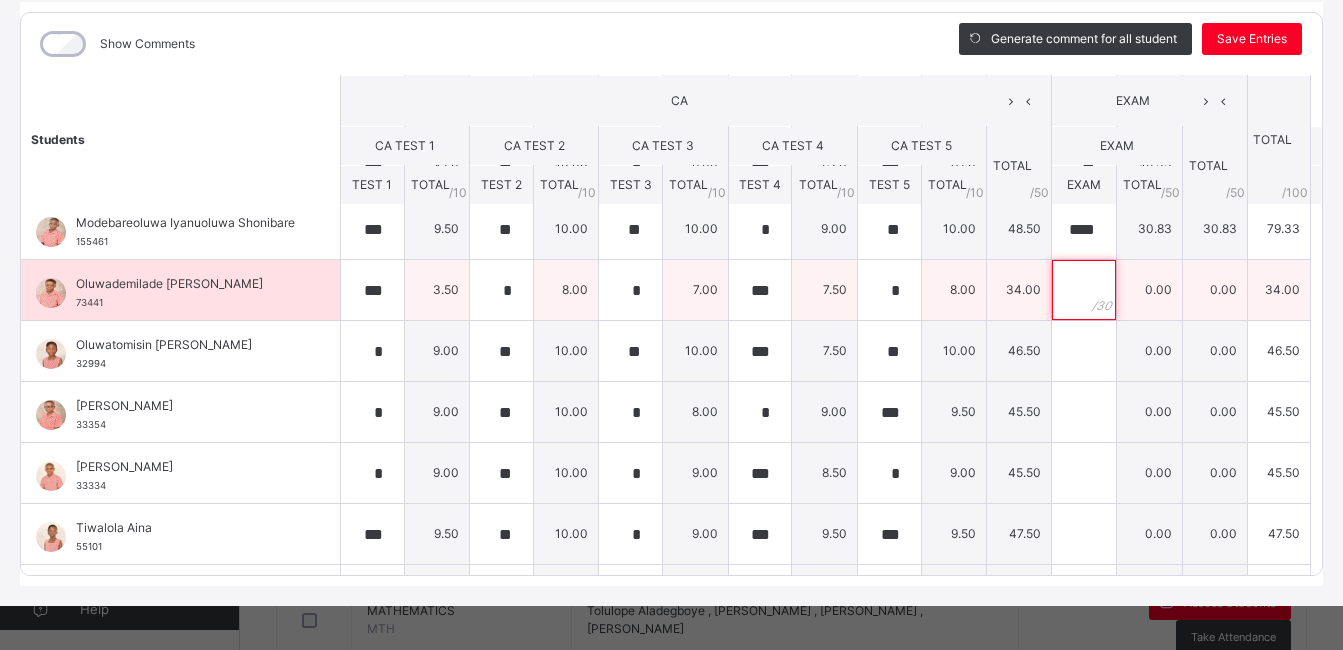 click at bounding box center [1084, 290] 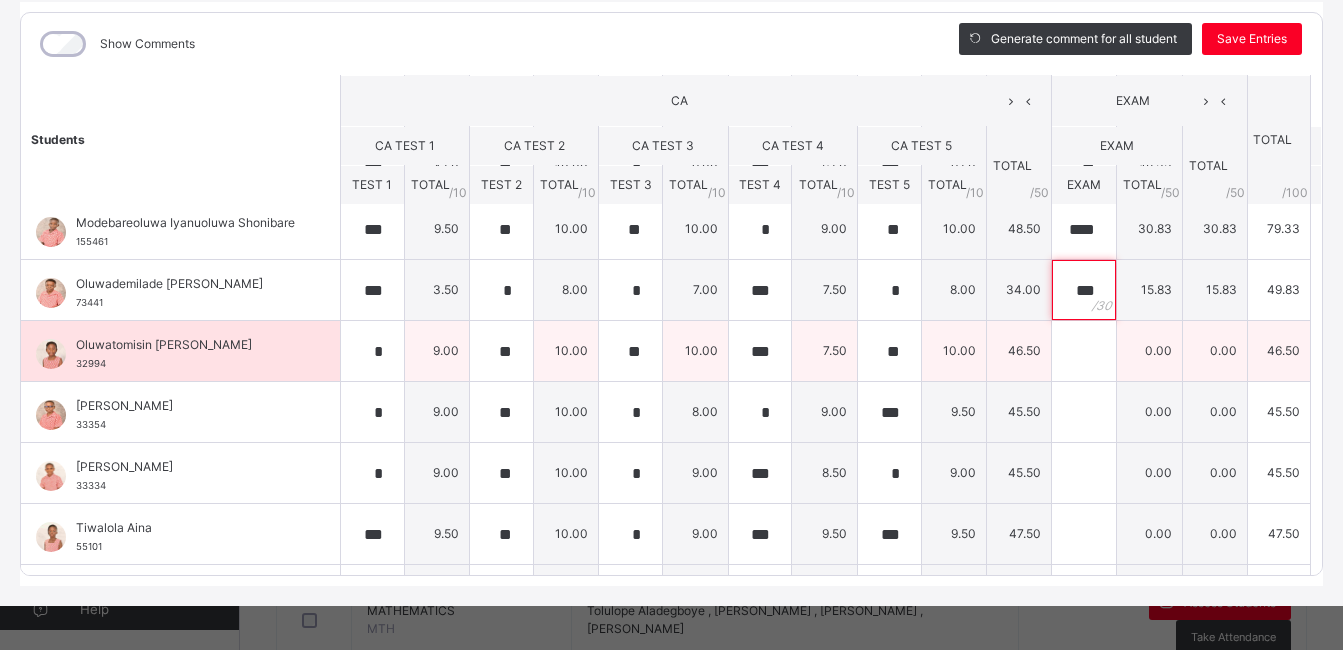type on "***" 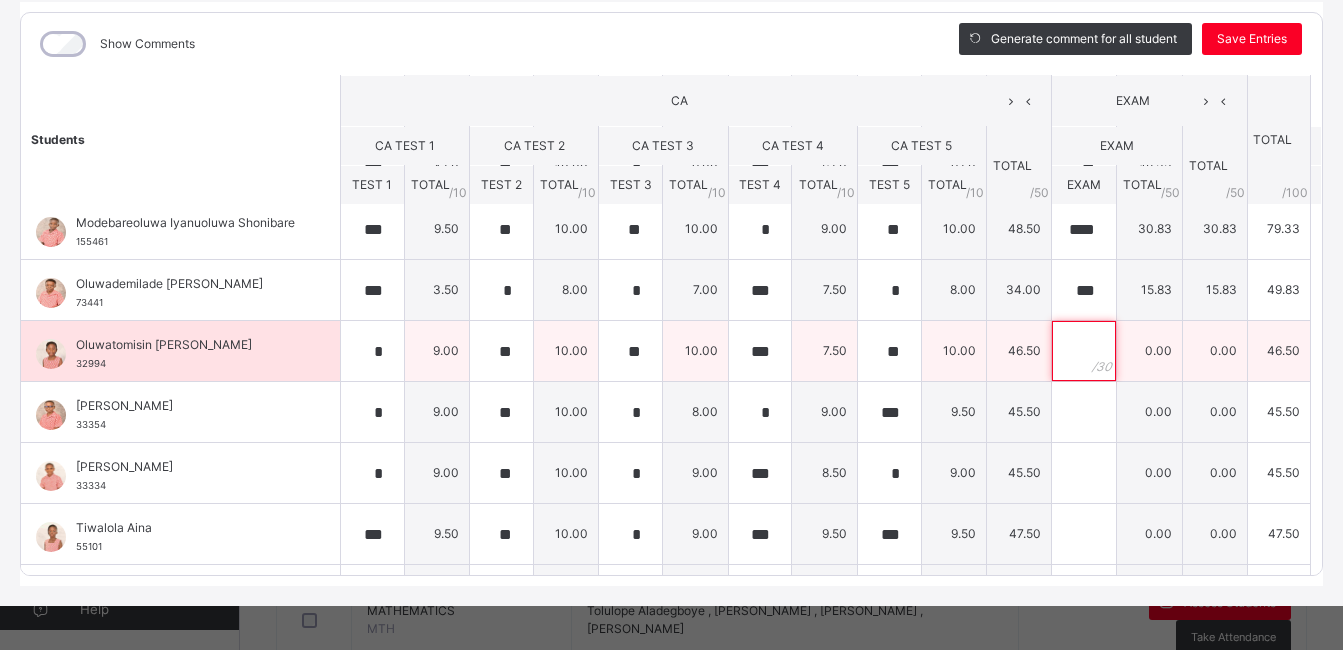 click at bounding box center [1084, 351] 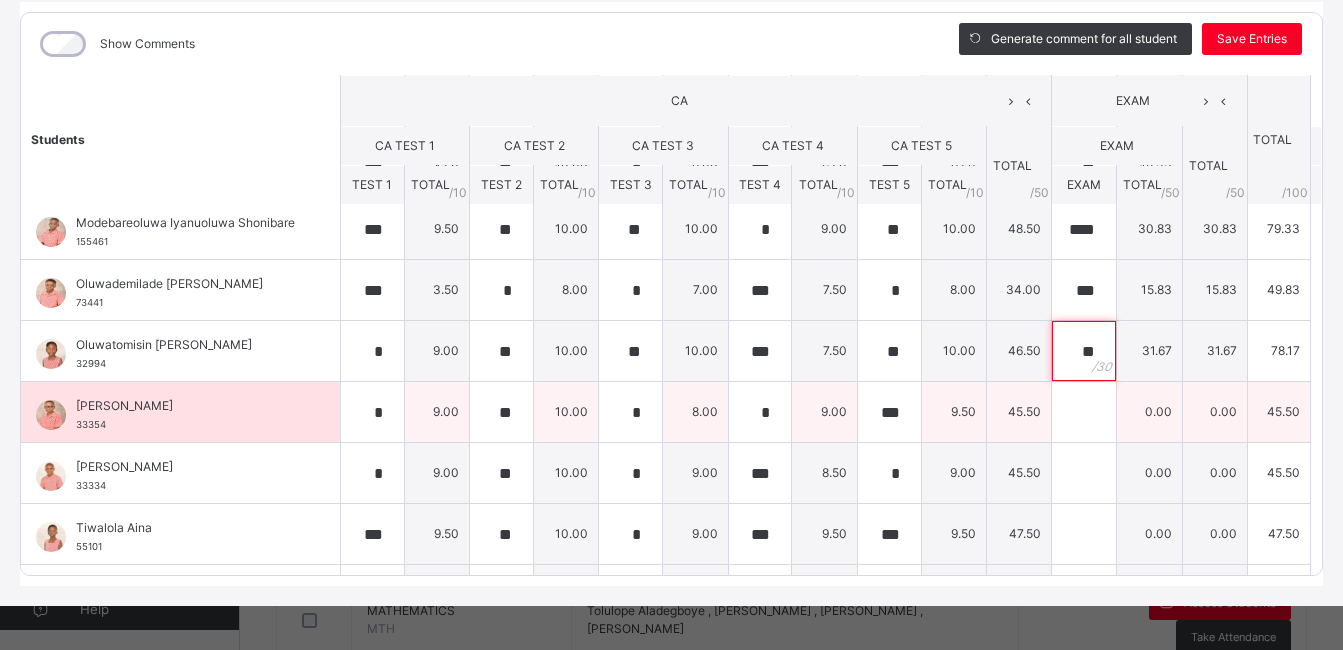 type on "**" 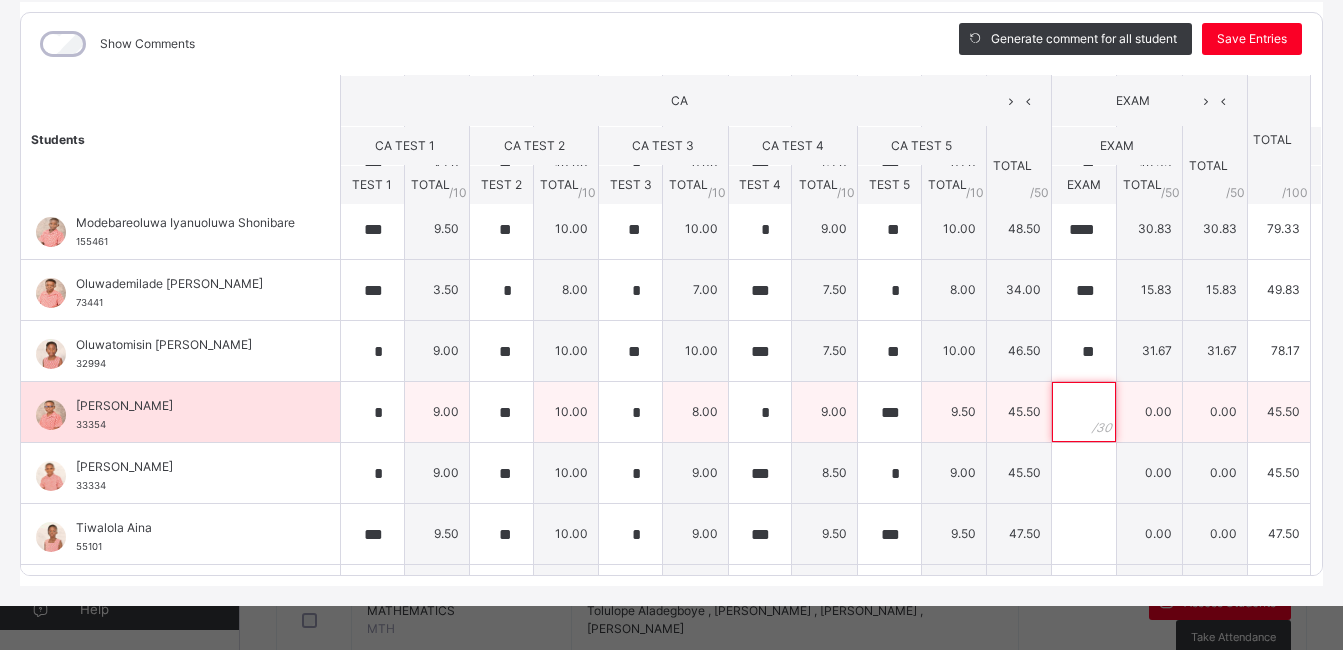 click at bounding box center (1084, 412) 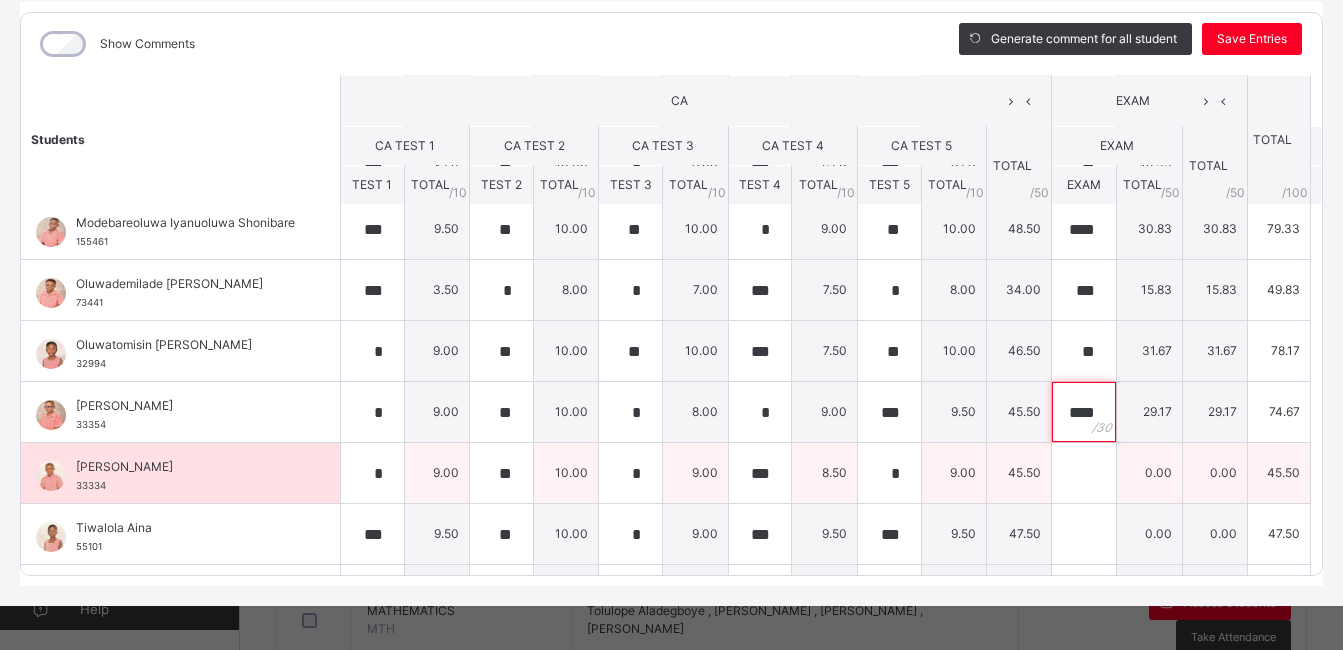 type on "****" 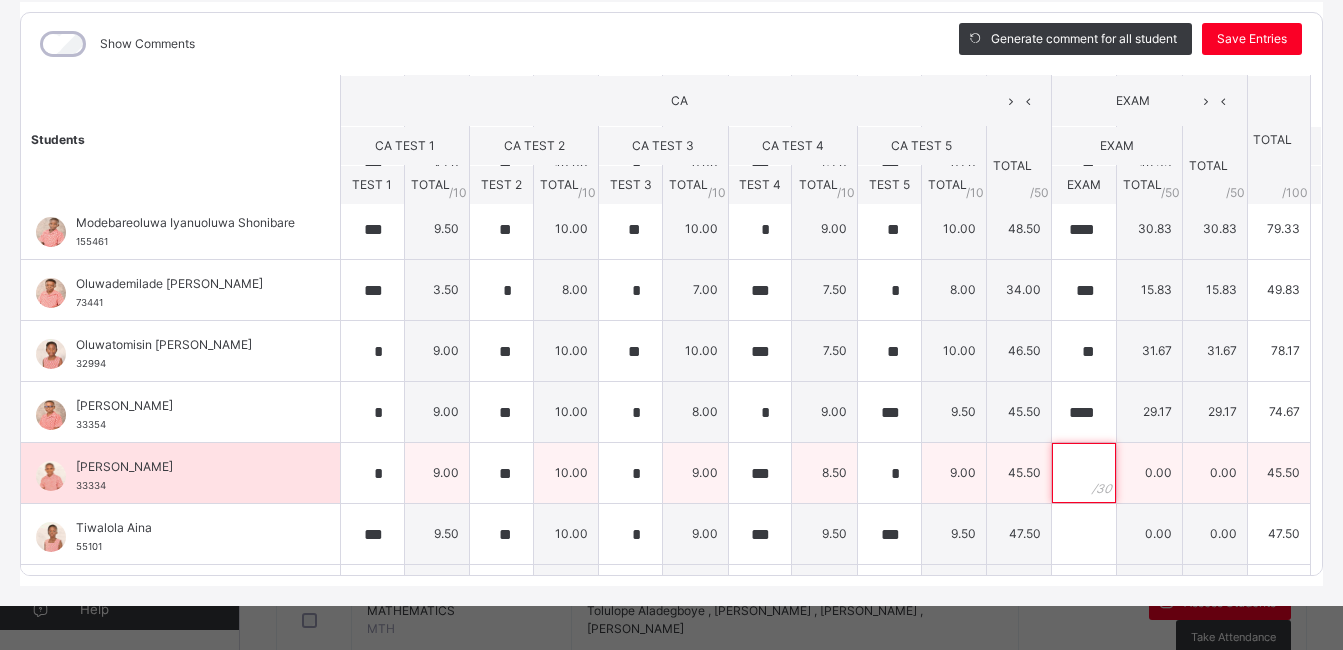click at bounding box center [1084, 473] 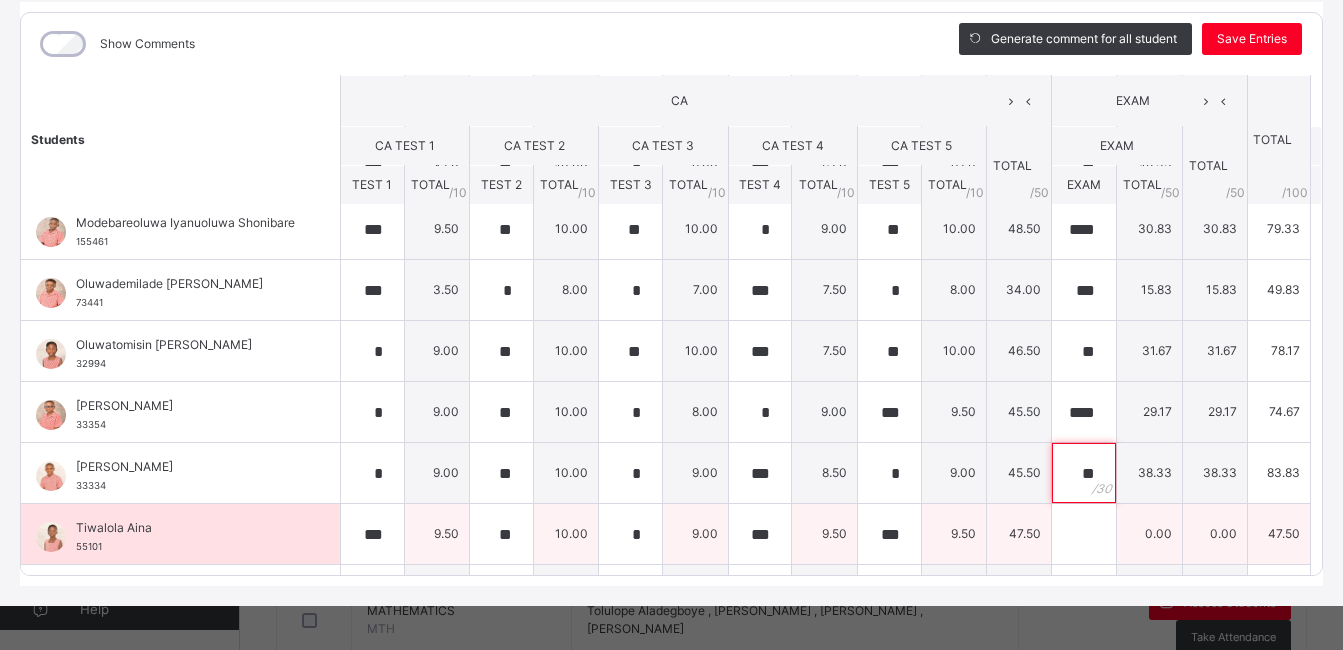 type on "**" 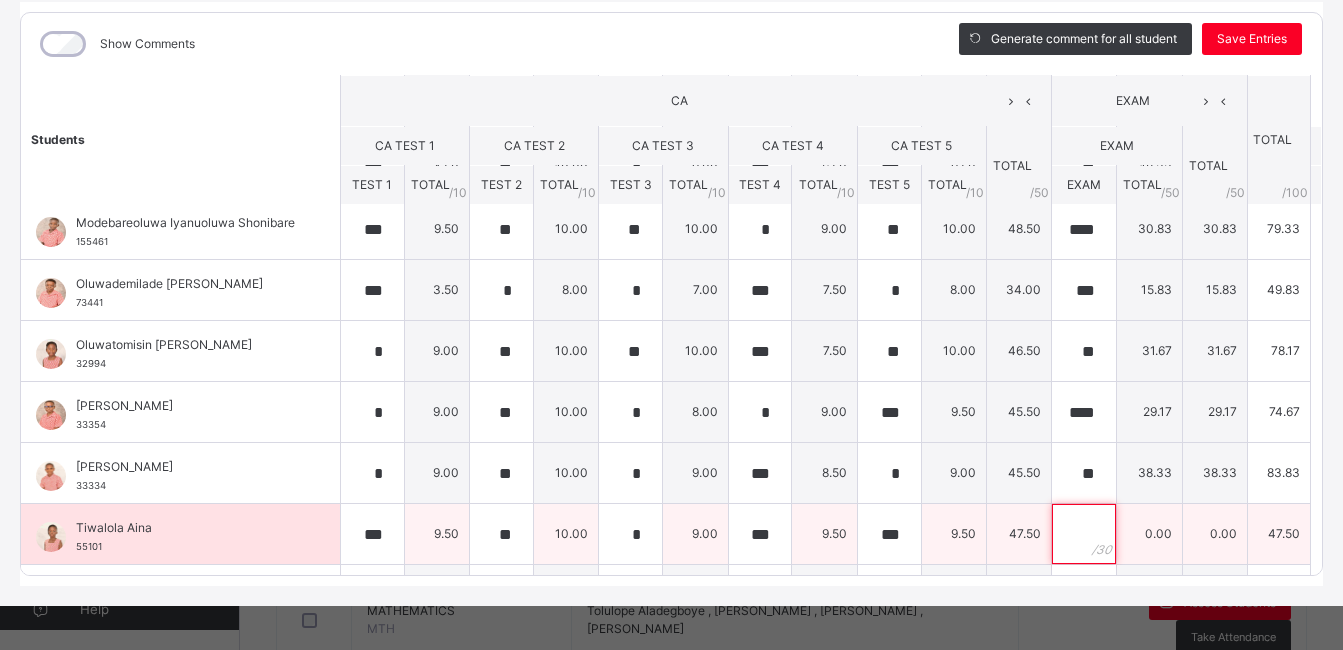 click at bounding box center [1084, 534] 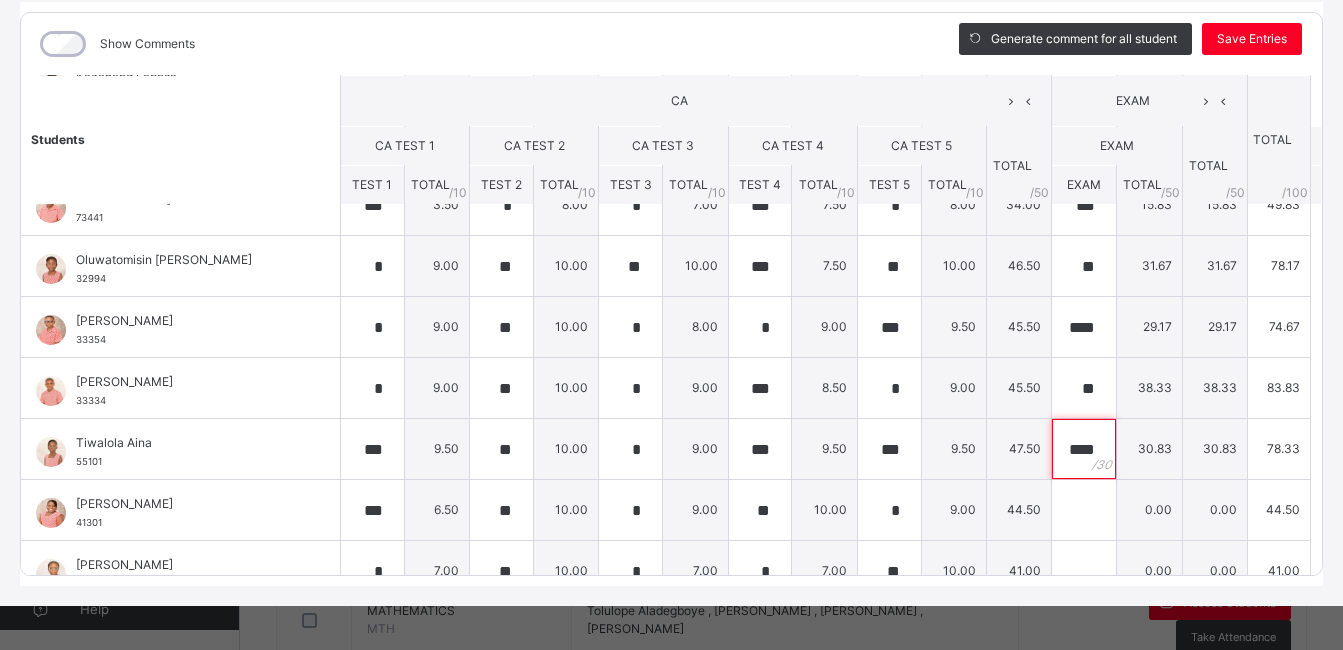 scroll, scrollTop: 606, scrollLeft: 0, axis: vertical 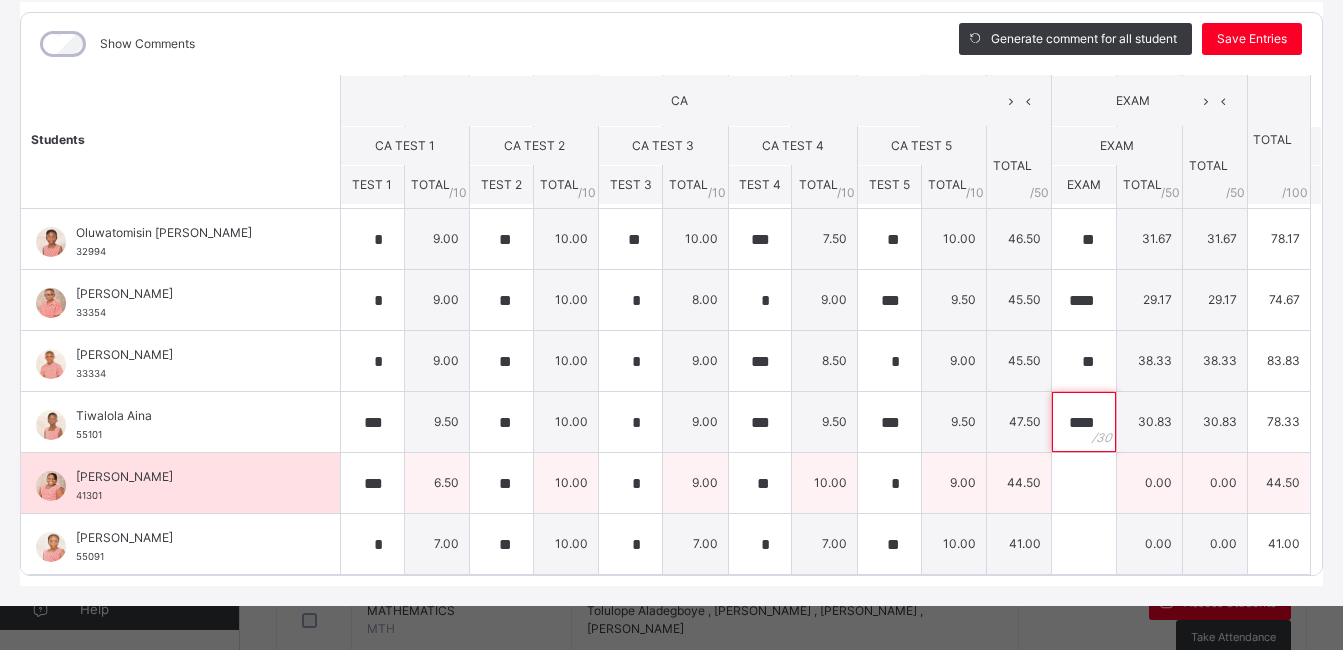 type on "****" 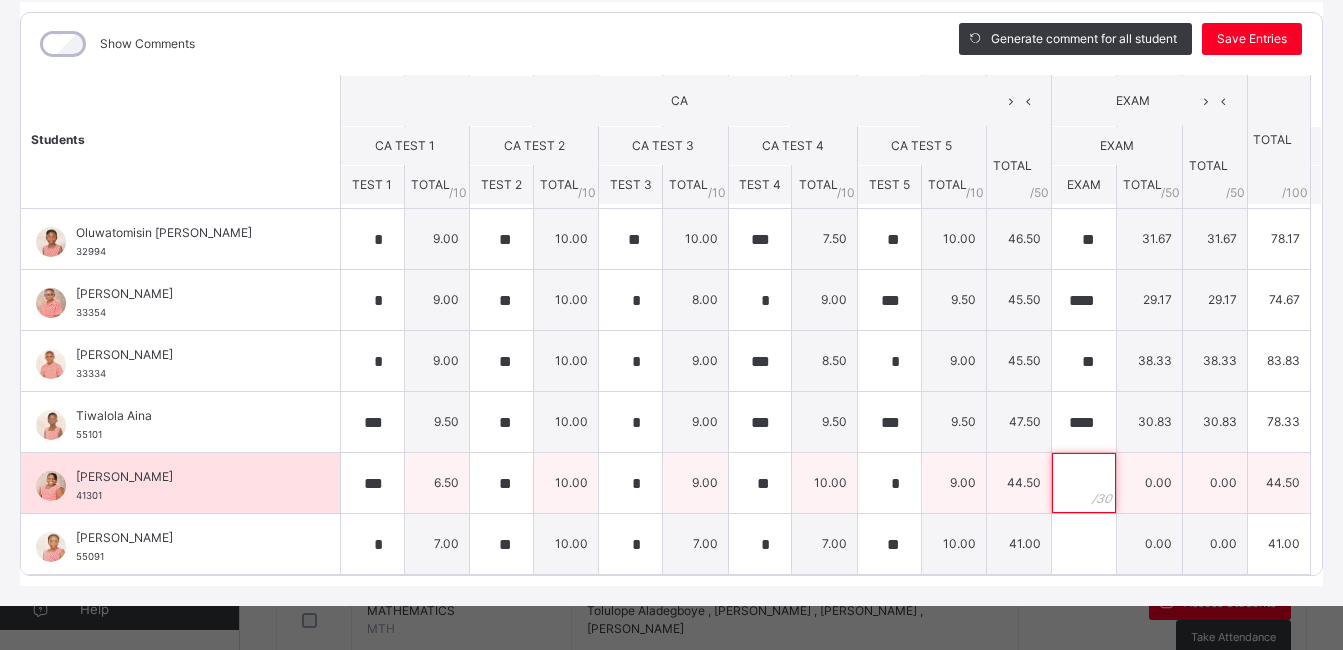 click at bounding box center [1084, 483] 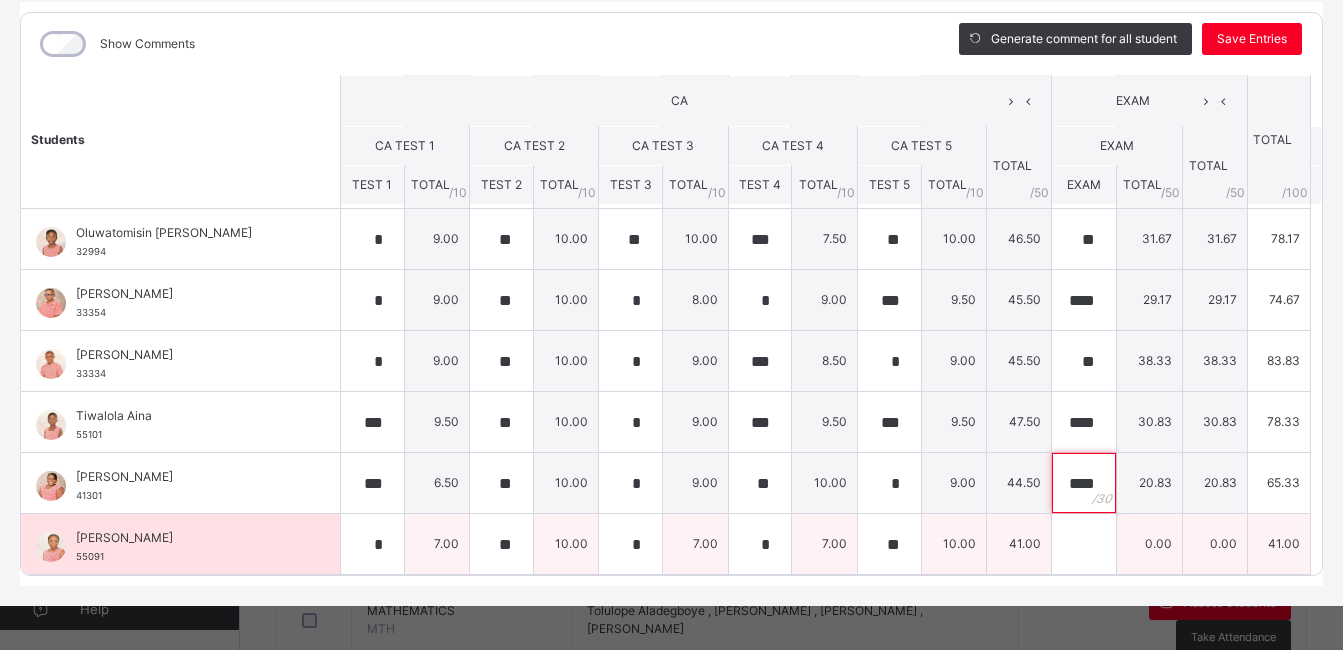 type on "****" 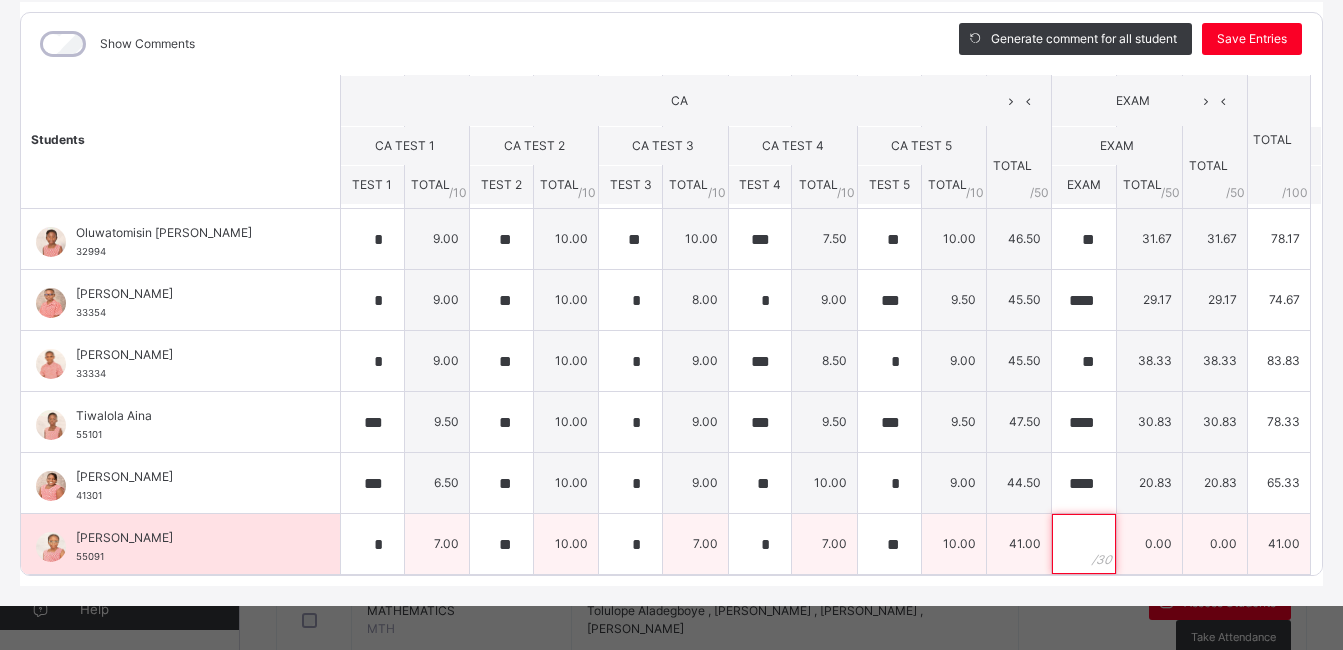 click at bounding box center [1084, 544] 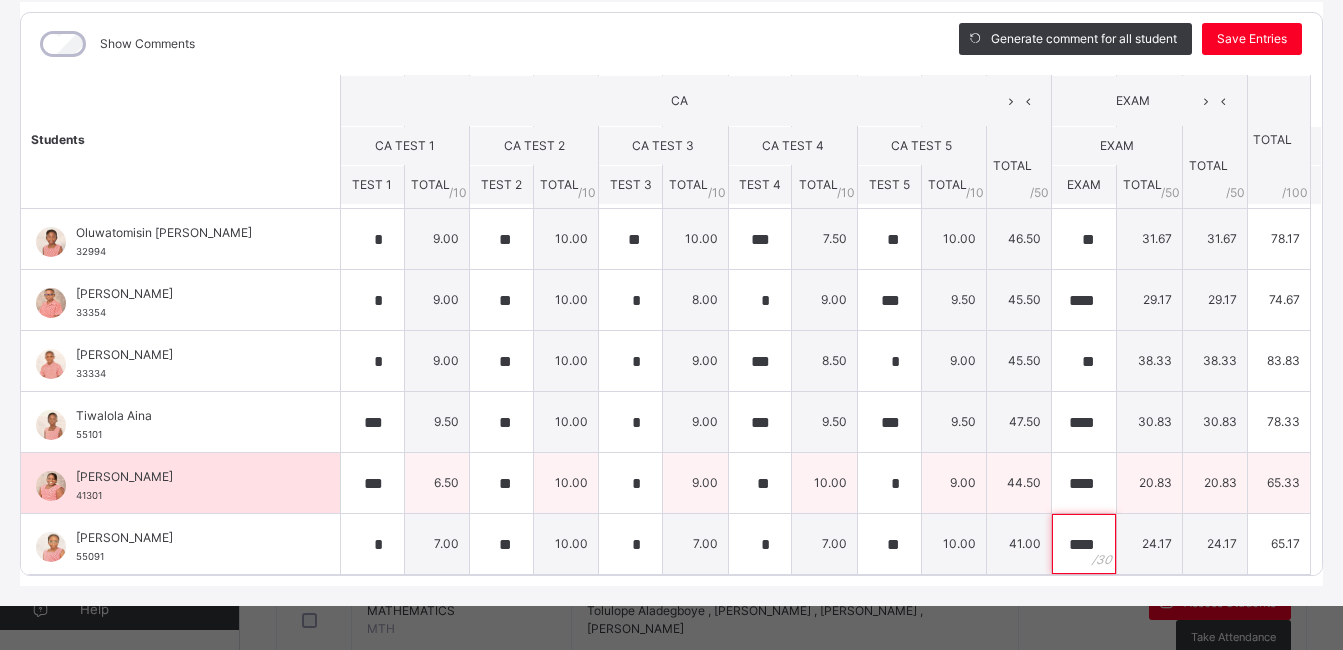 type on "****" 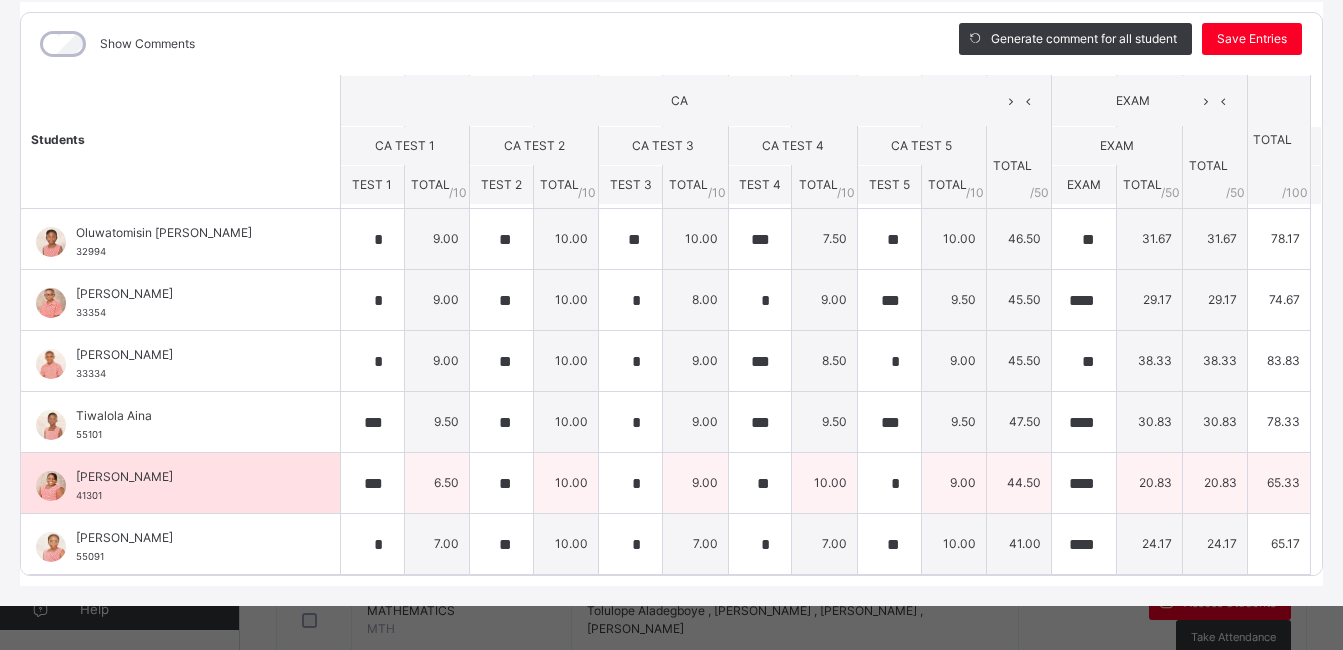 click on "65.33" at bounding box center (1278, 483) 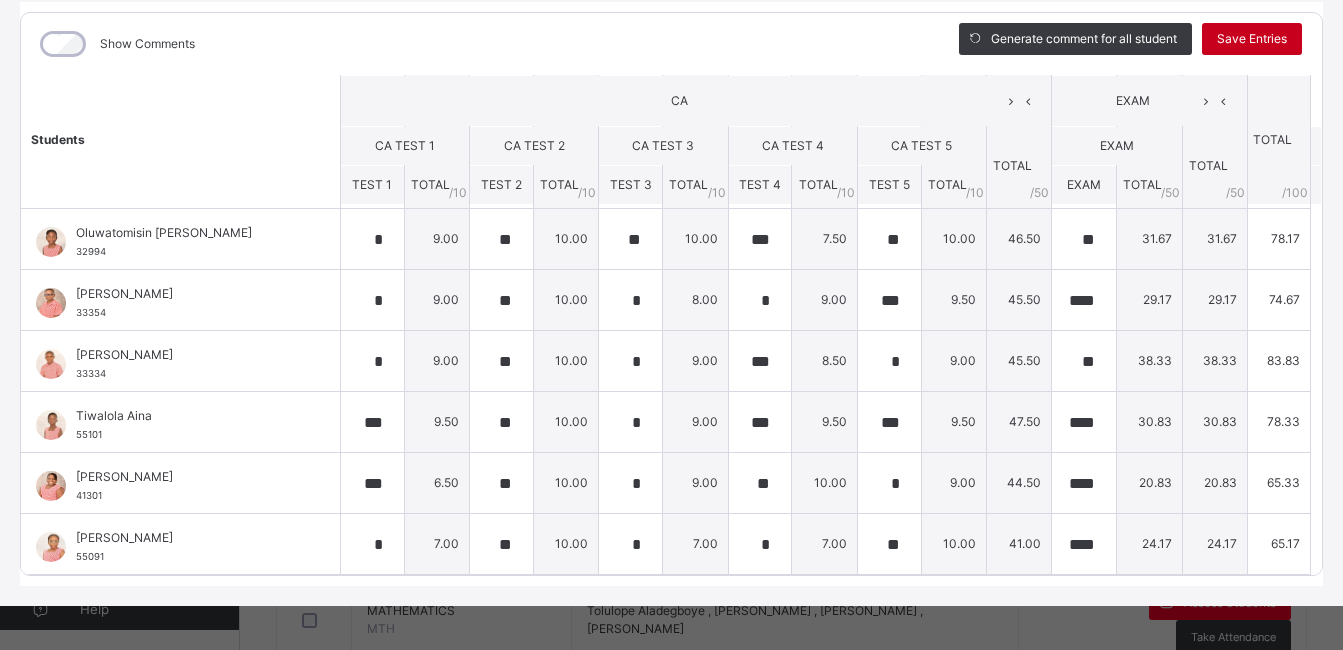 click on "Save Entries" at bounding box center (1252, 39) 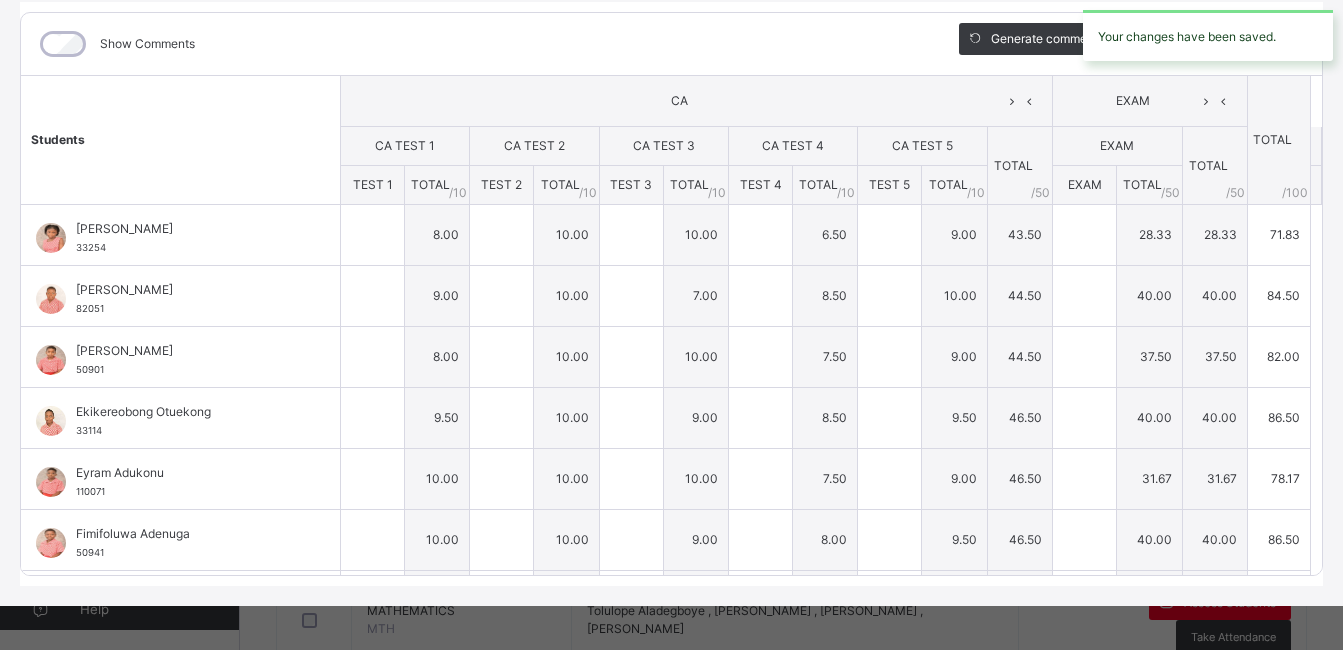 type on "*" 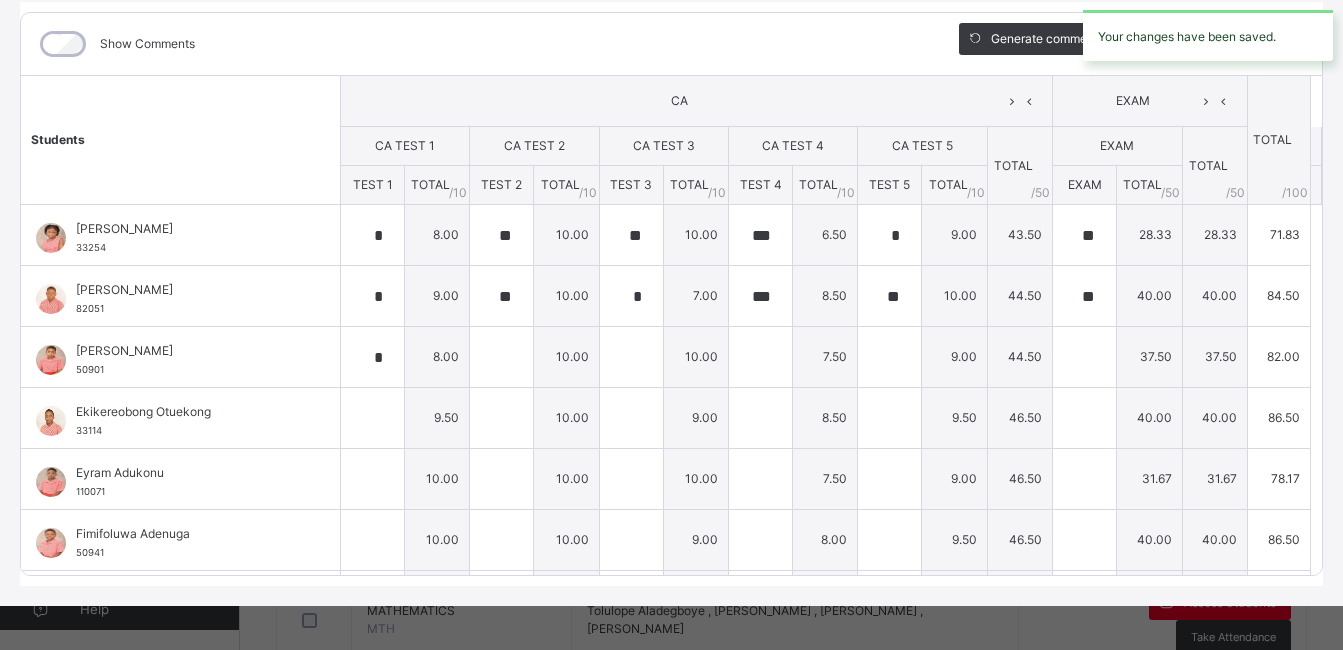type on "**" 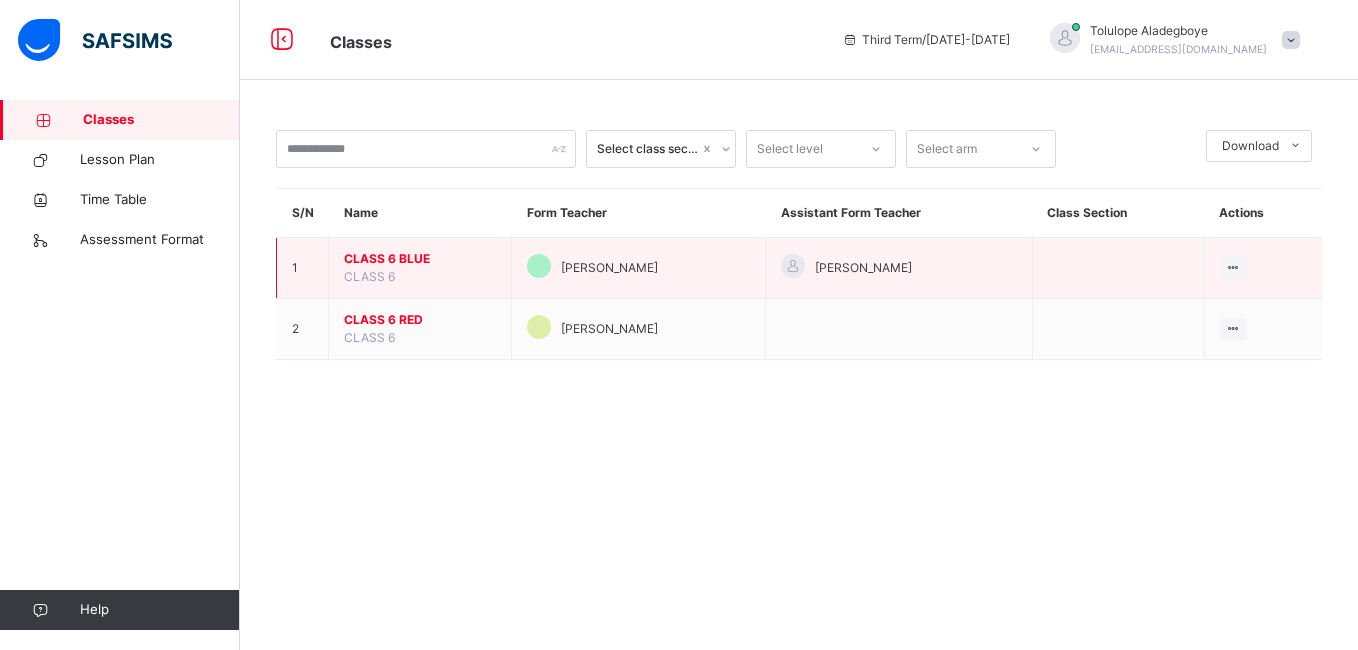 click on "CLASS 6   BLUE" at bounding box center [420, 259] 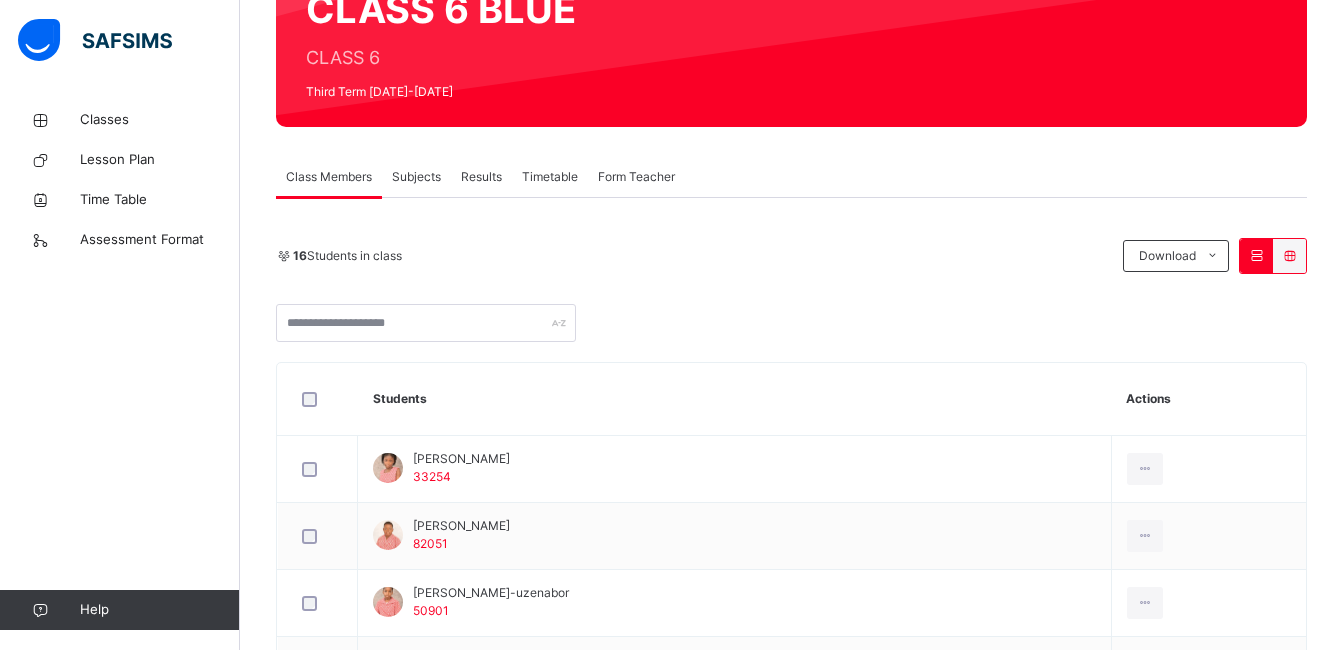 scroll, scrollTop: 213, scrollLeft: 0, axis: vertical 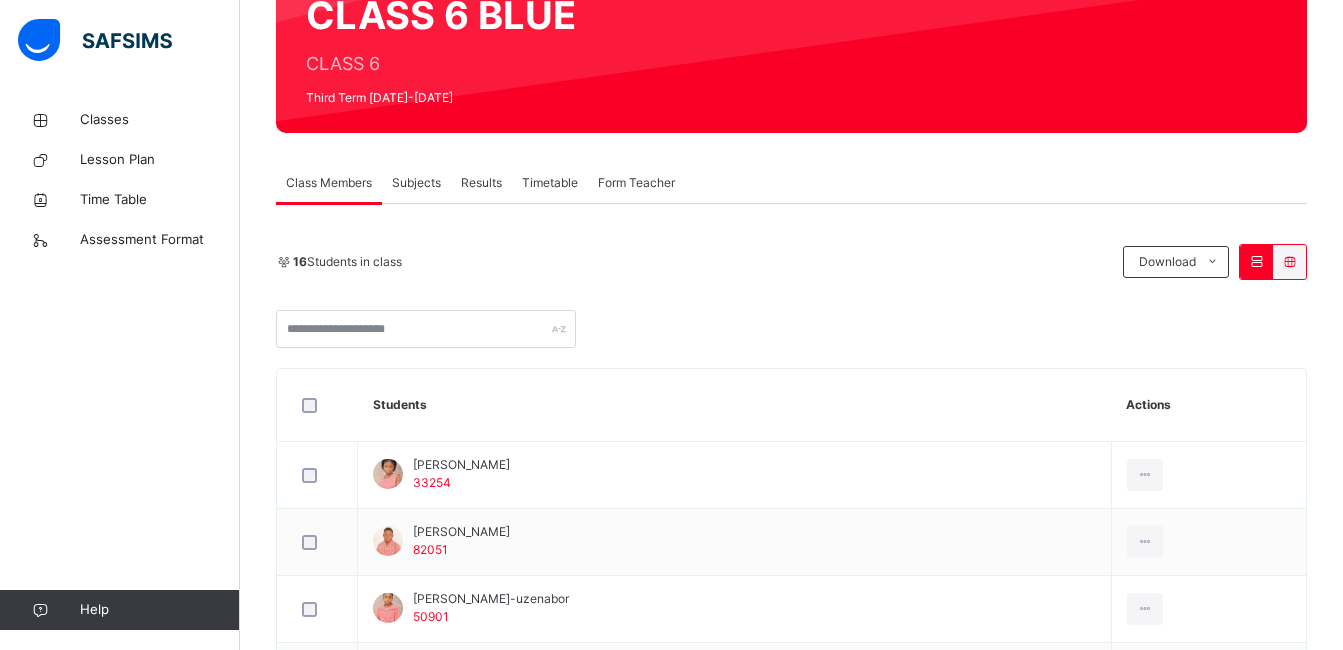click on "Subjects" at bounding box center [416, 183] 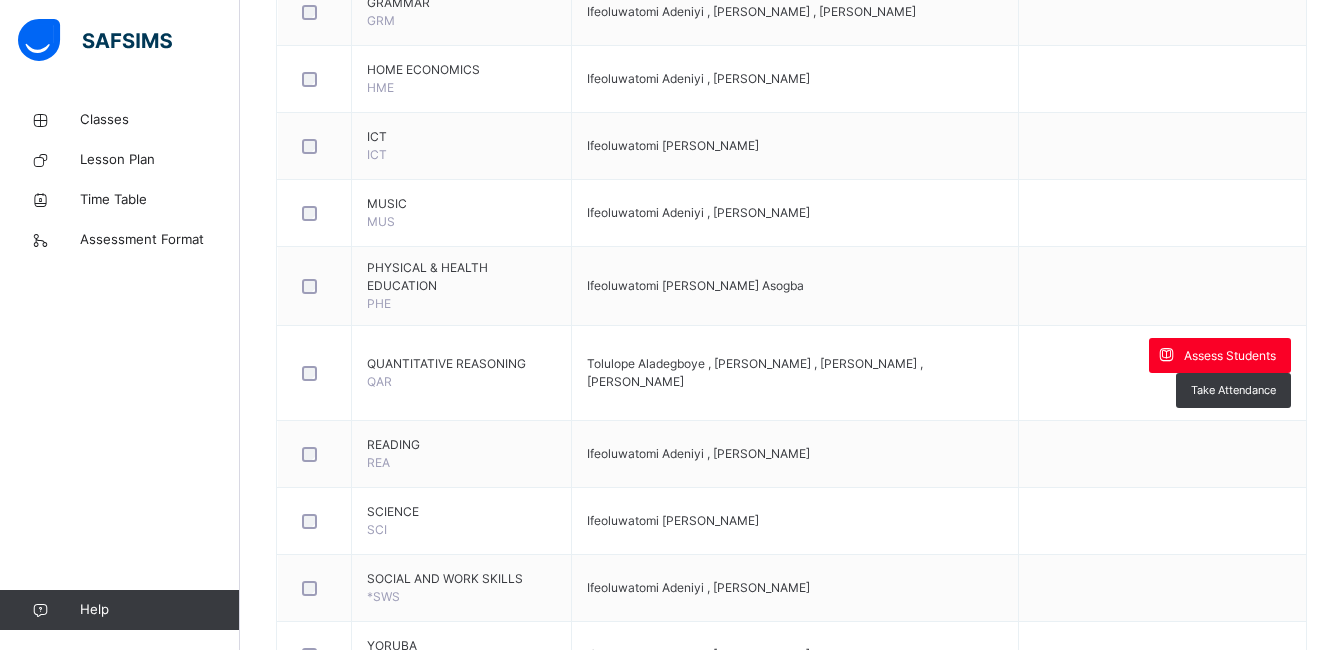 scroll, scrollTop: 1254, scrollLeft: 0, axis: vertical 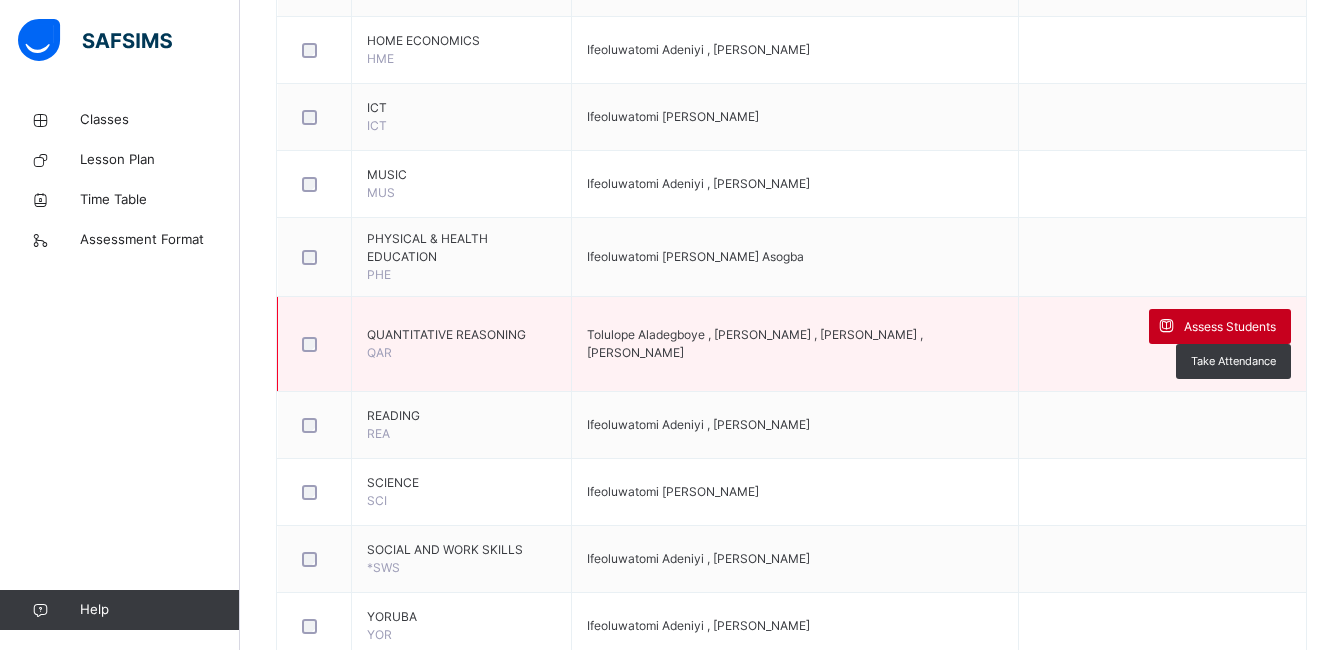 click on "Assess Students" at bounding box center (1230, 327) 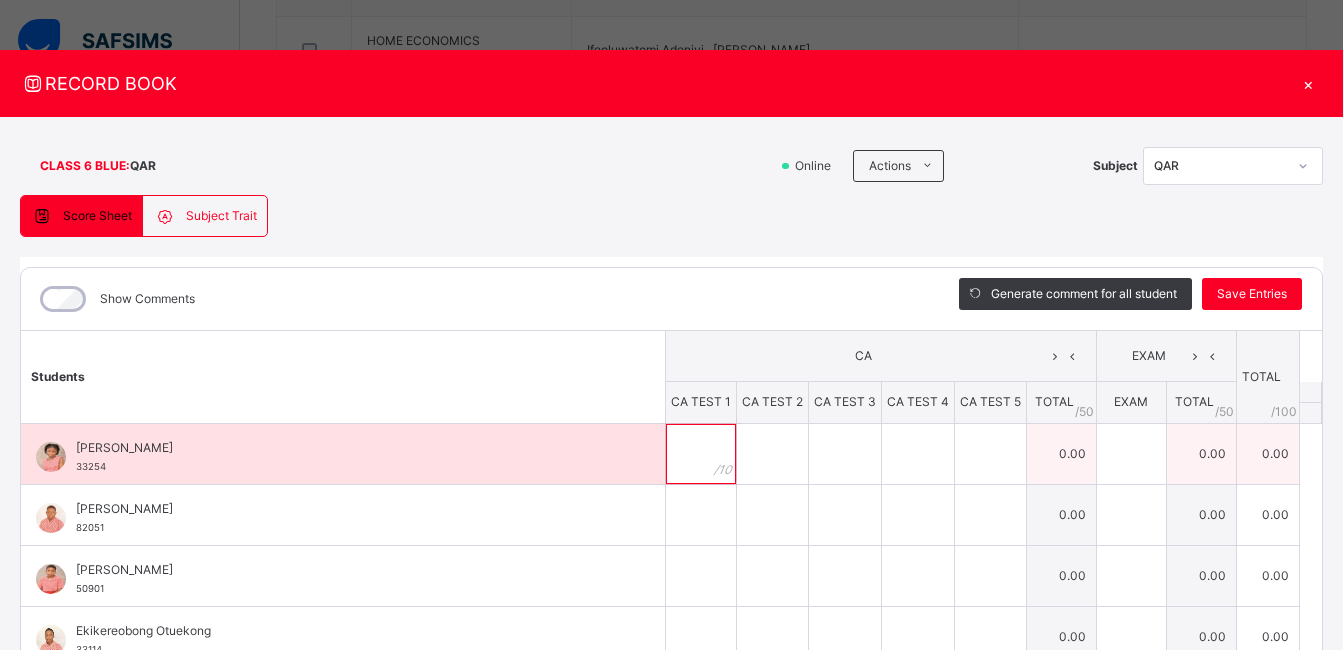 click at bounding box center (701, 454) 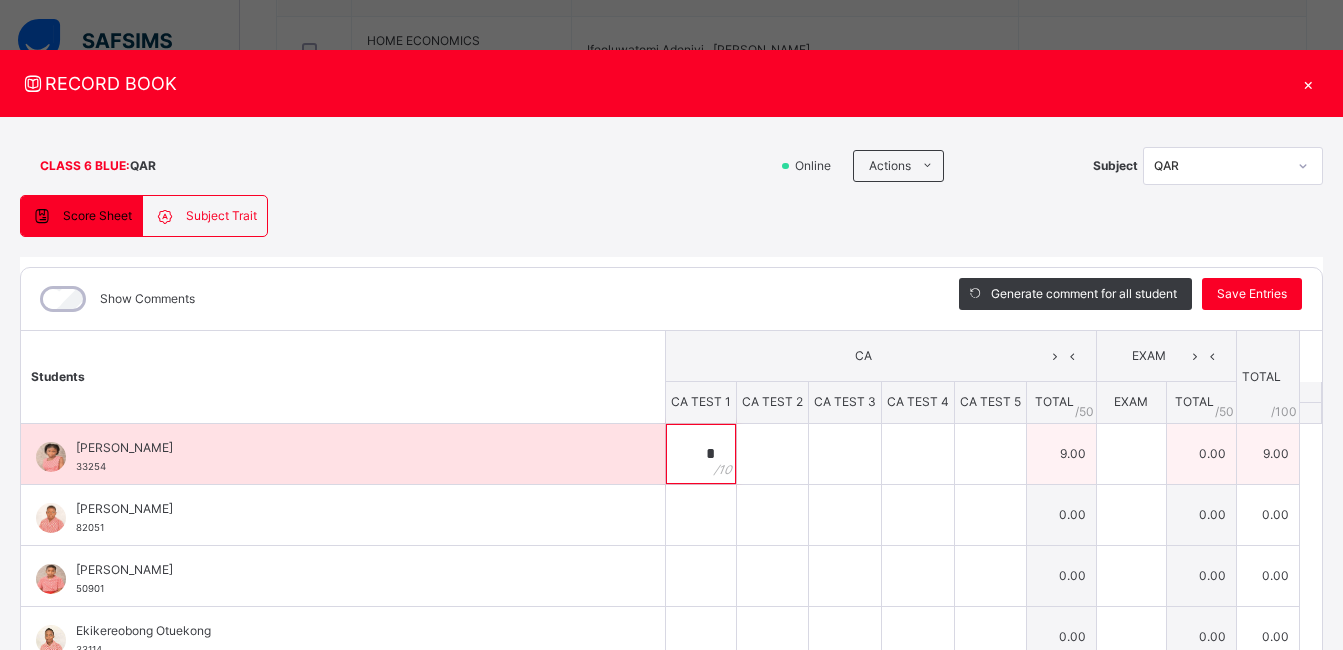 type on "*" 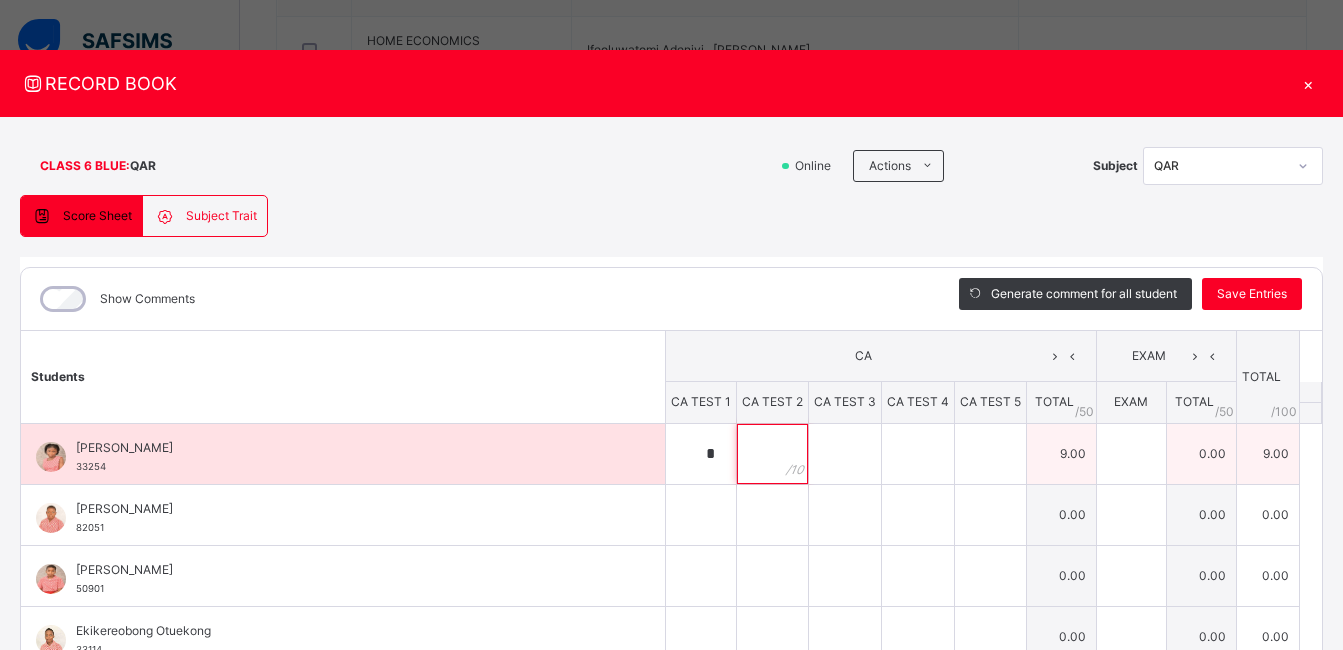 click at bounding box center [772, 454] 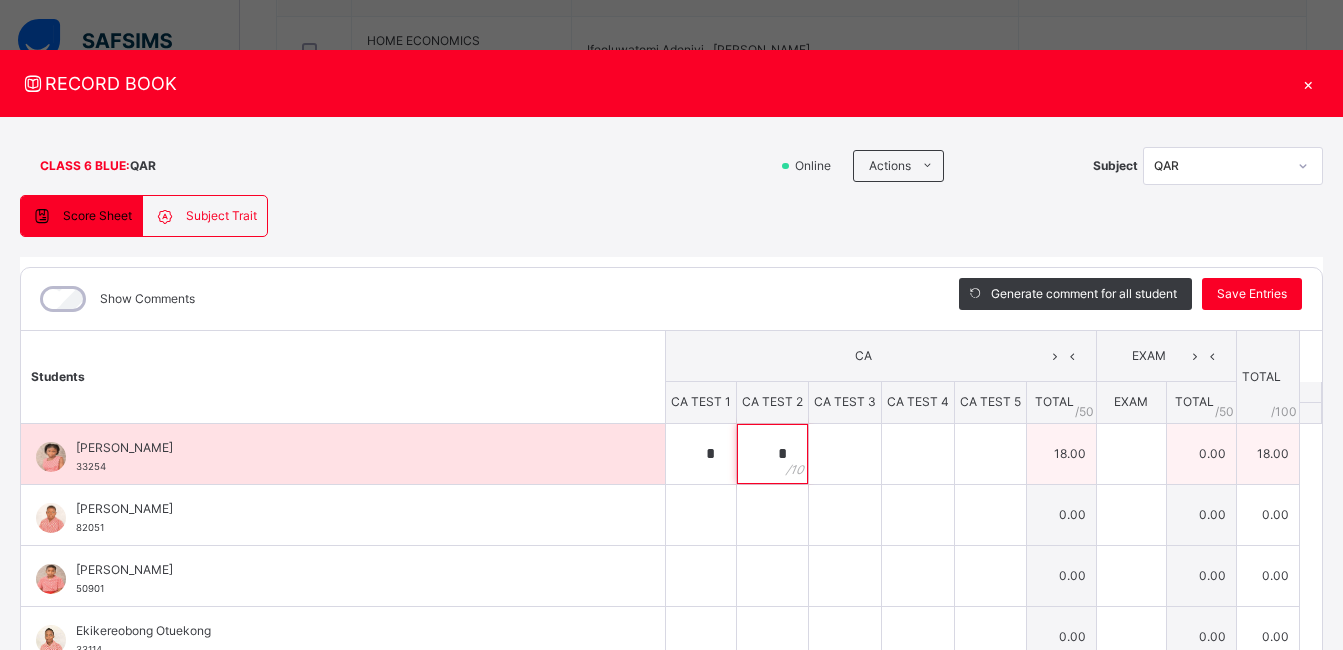 type on "*" 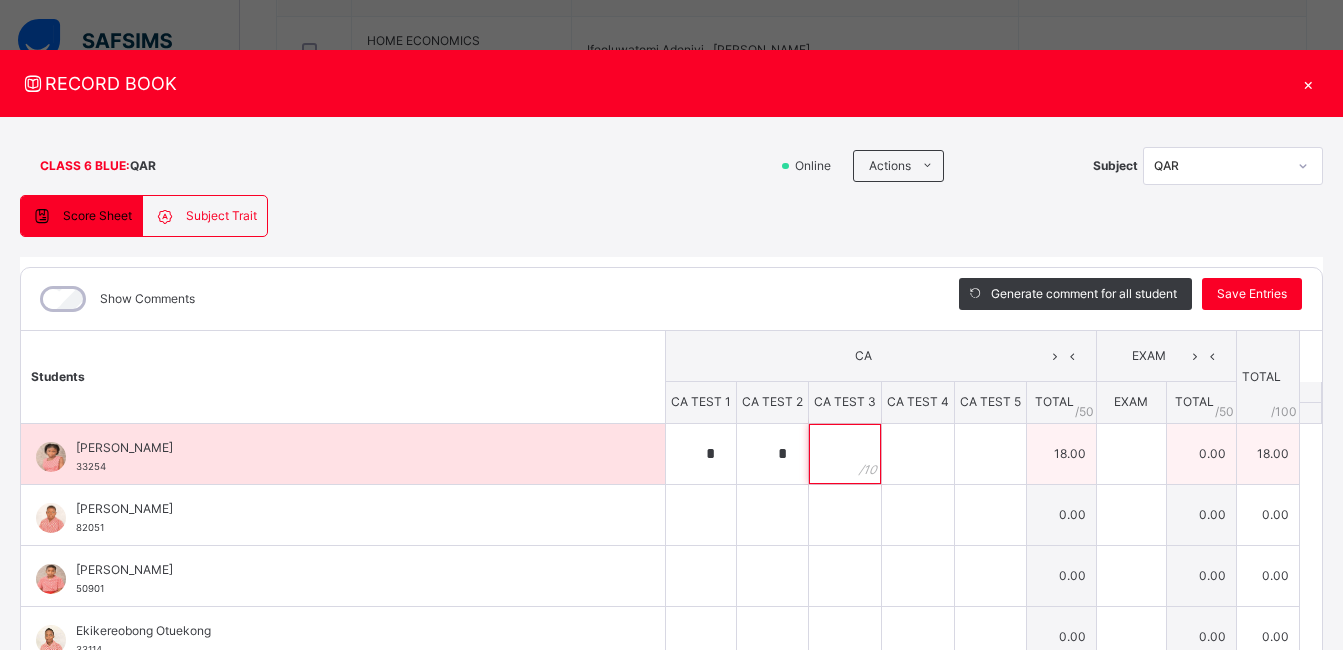 click at bounding box center [845, 454] 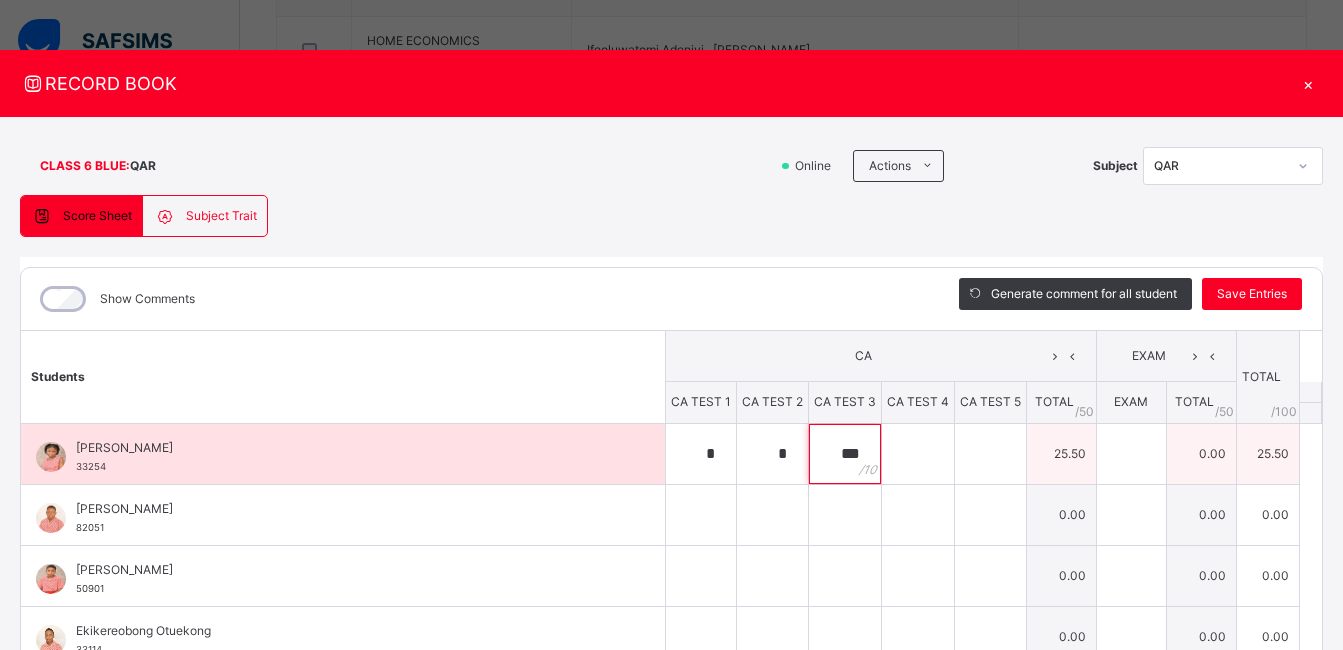 type on "***" 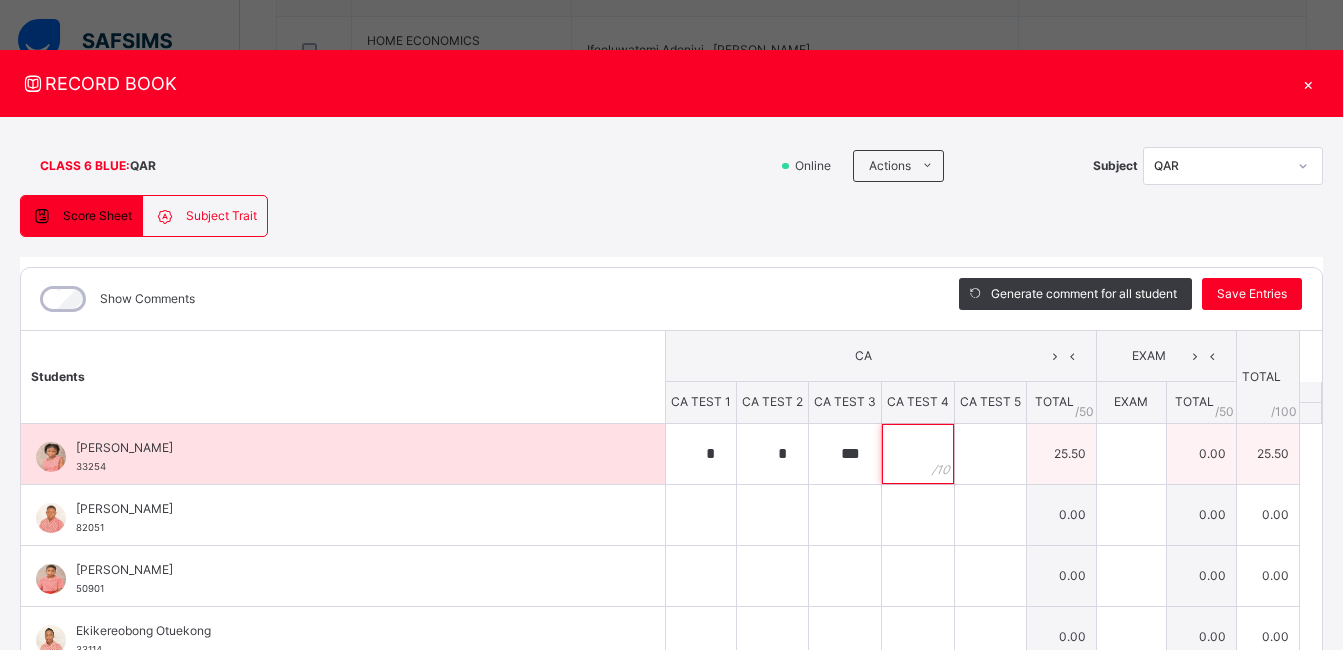 click at bounding box center [918, 454] 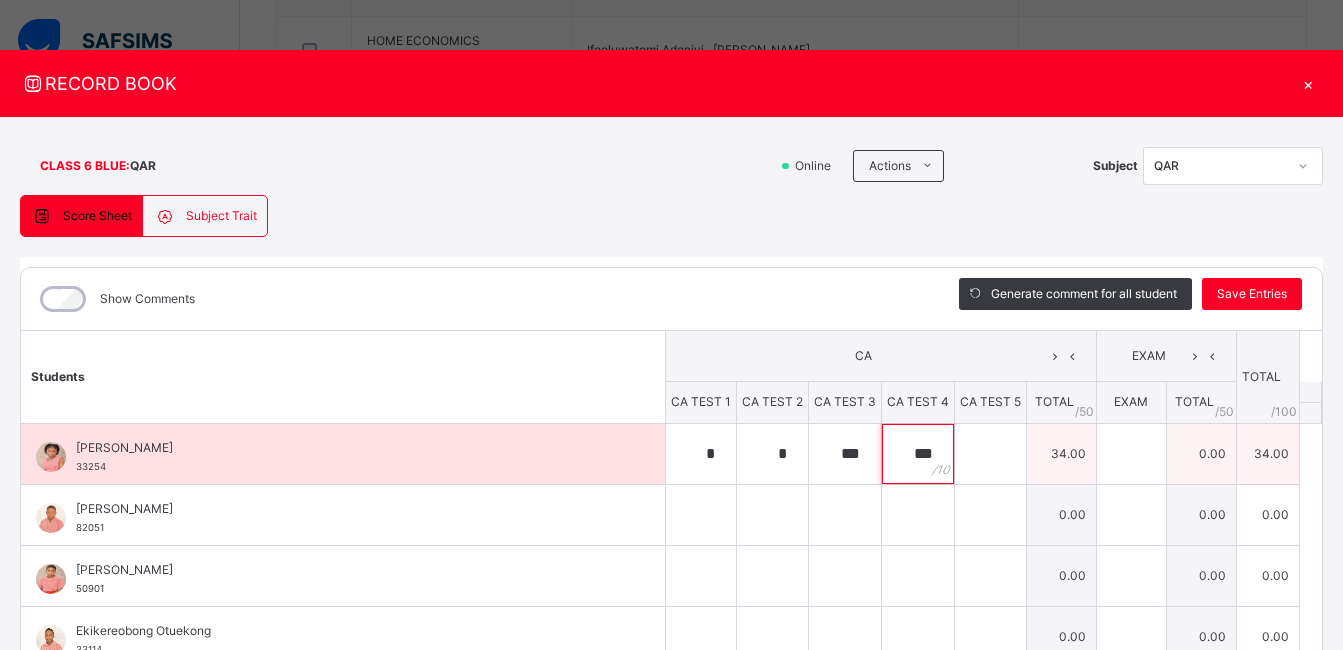 type on "***" 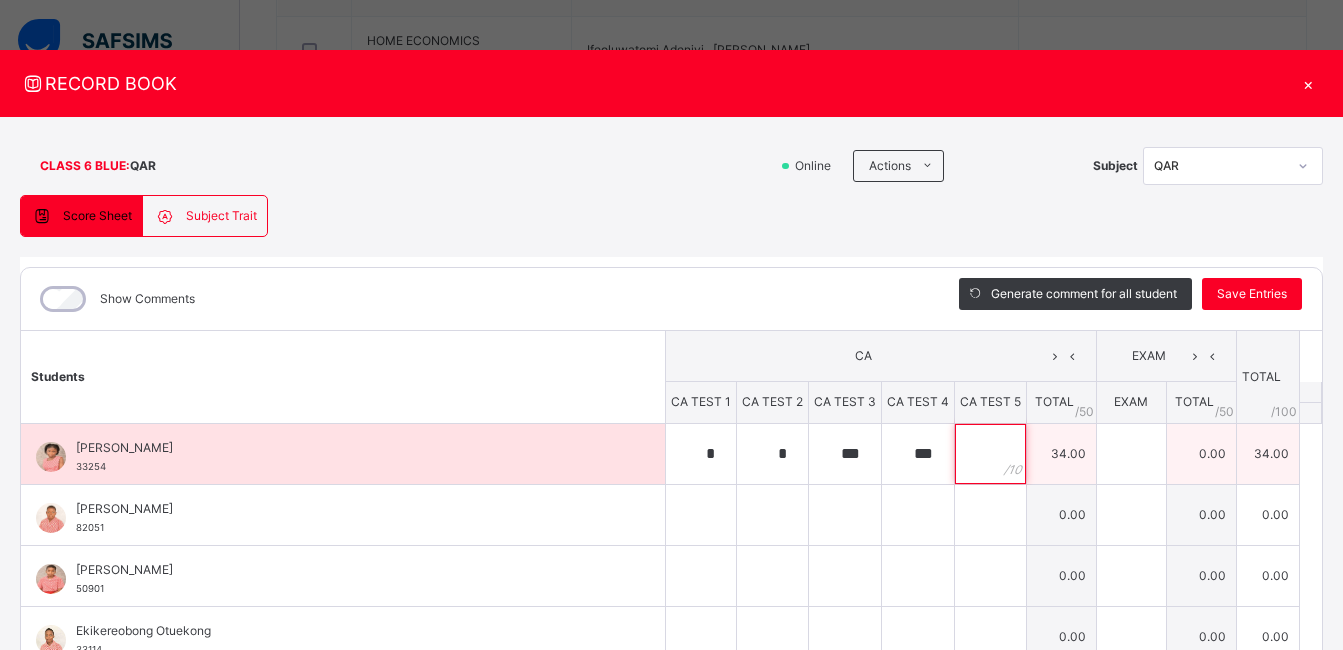 click at bounding box center (990, 454) 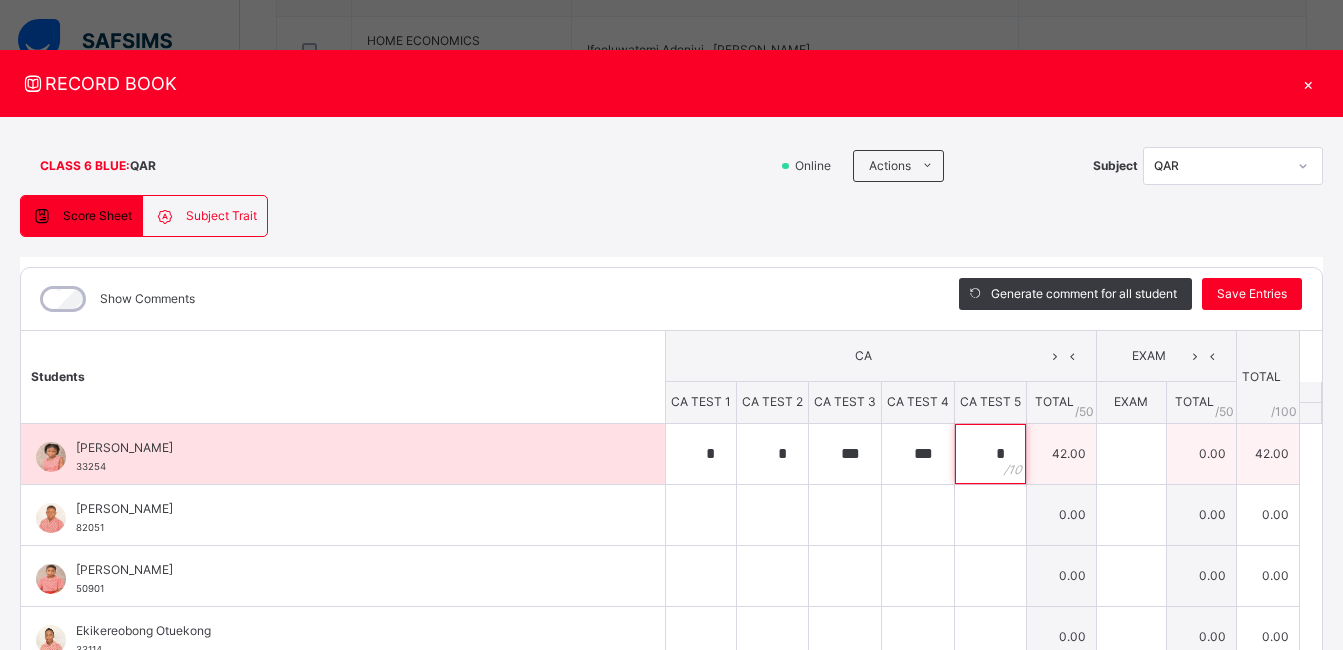 type on "*" 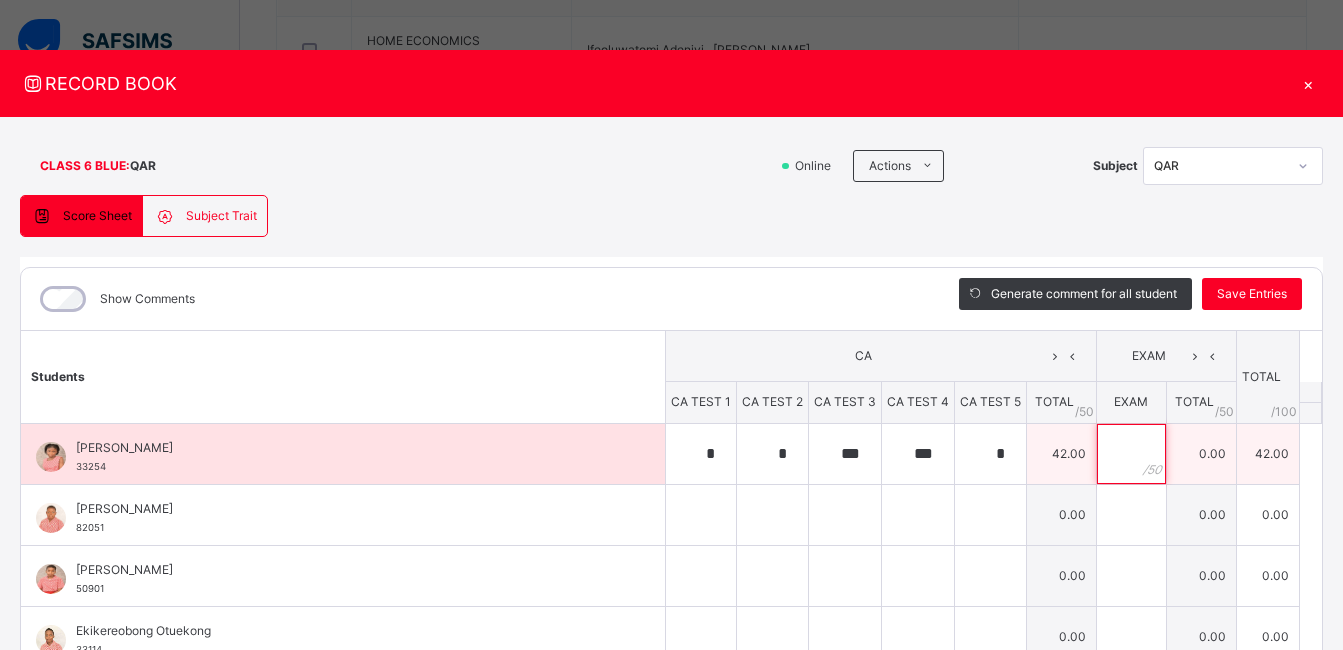 click at bounding box center [1131, 454] 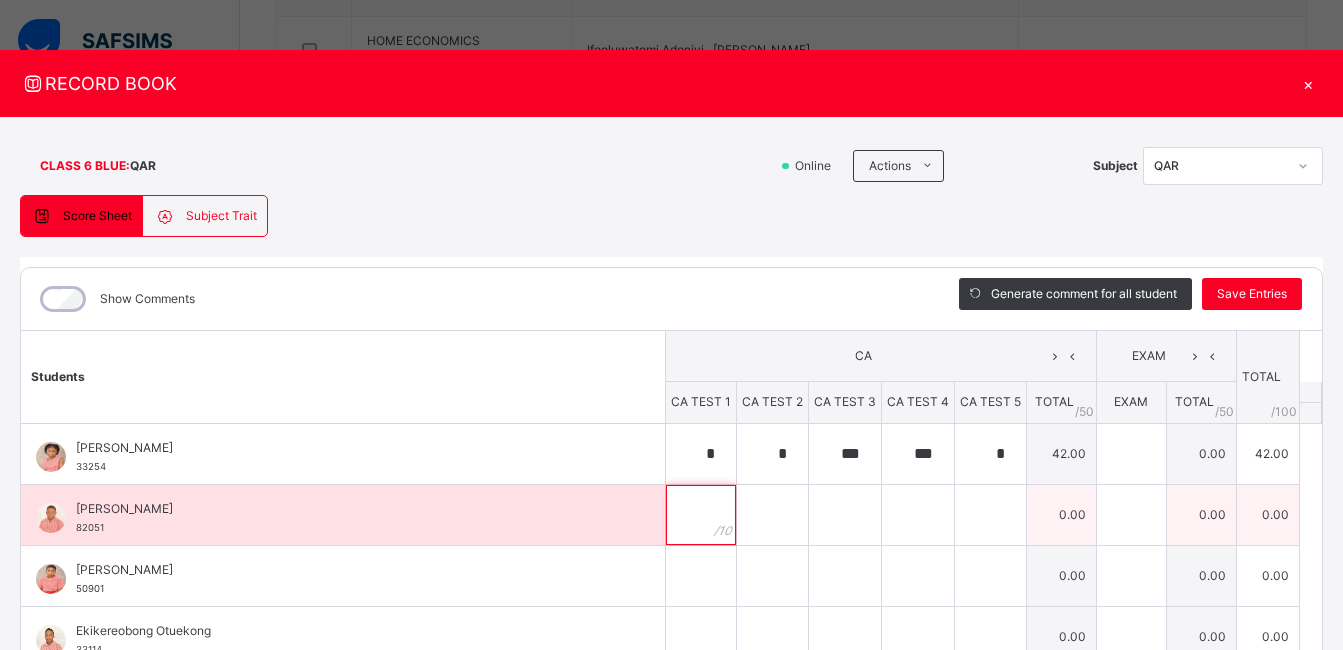 click at bounding box center [701, 515] 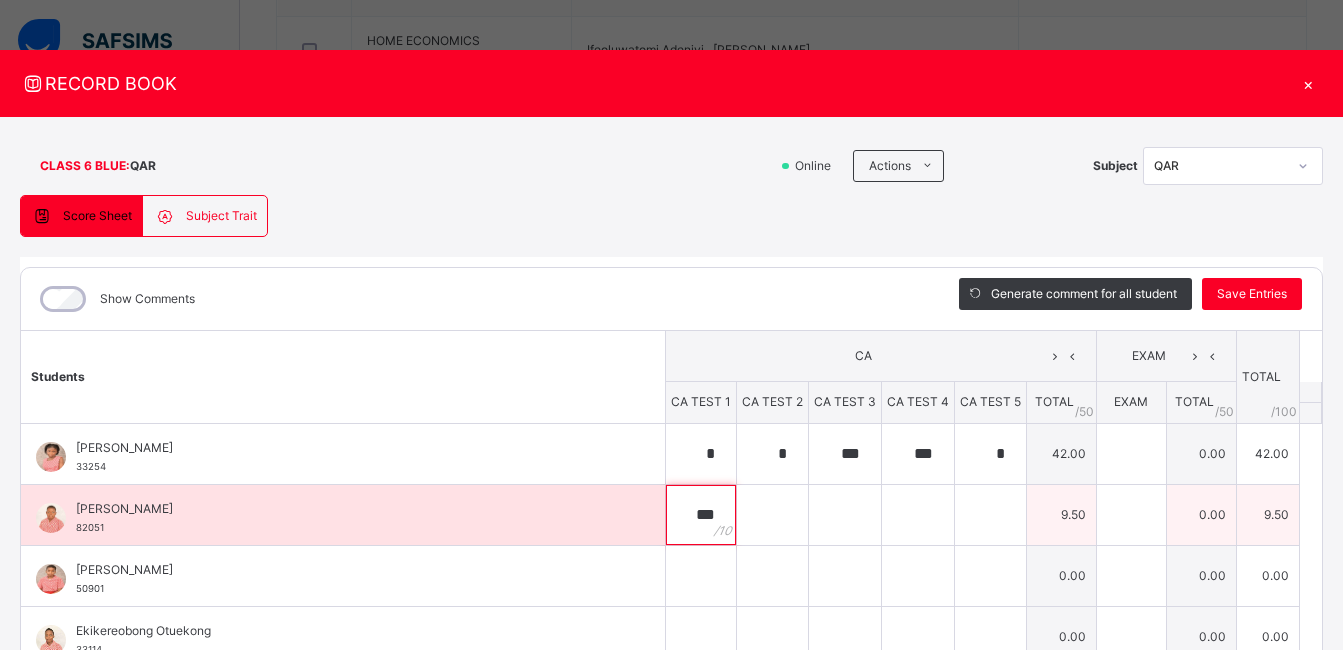 type on "***" 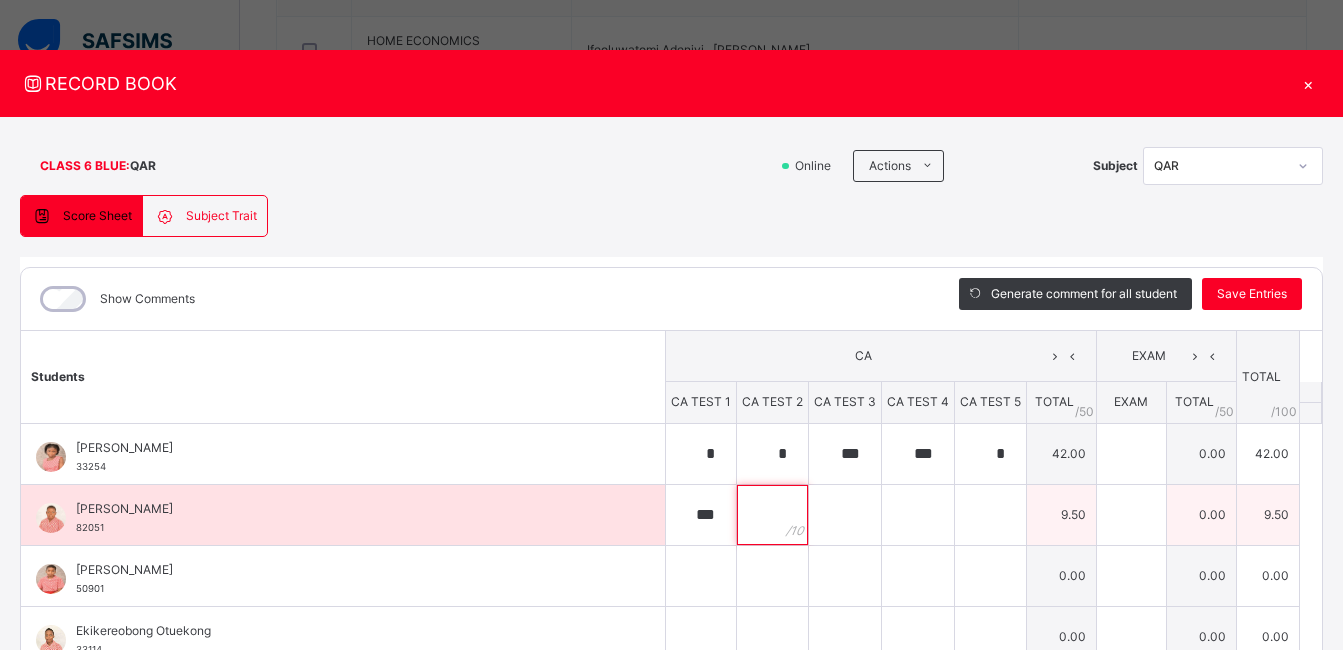 click at bounding box center (772, 515) 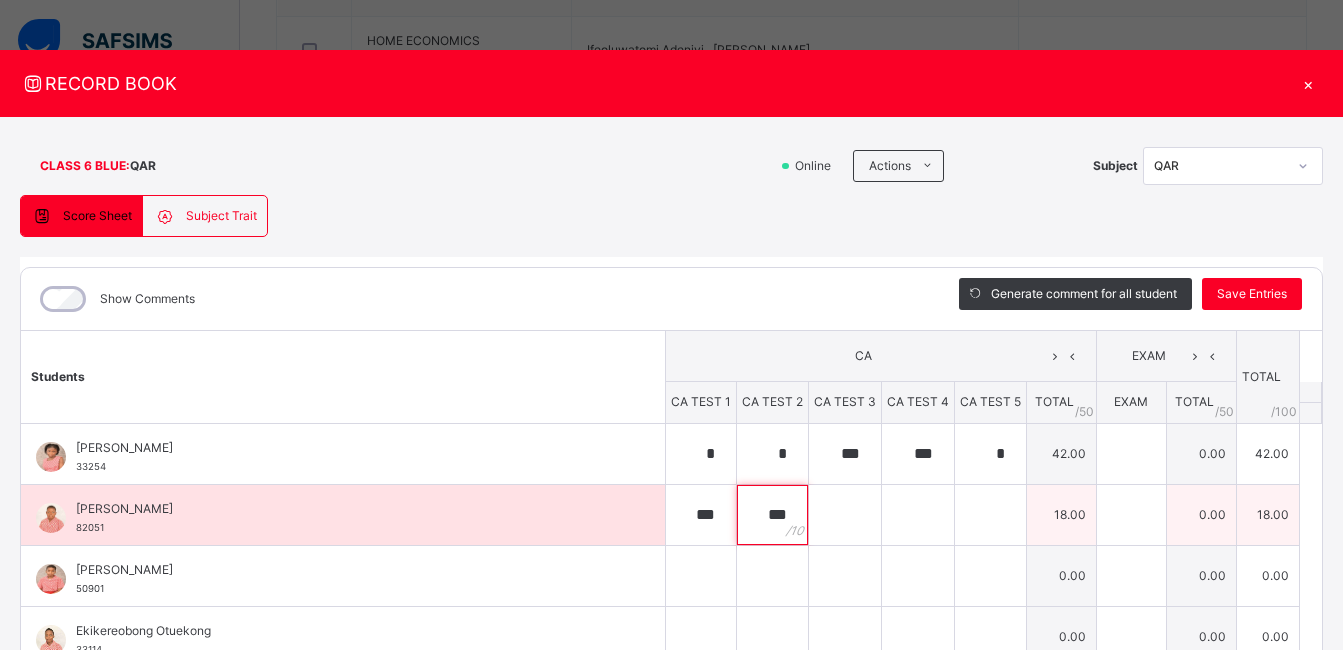 type 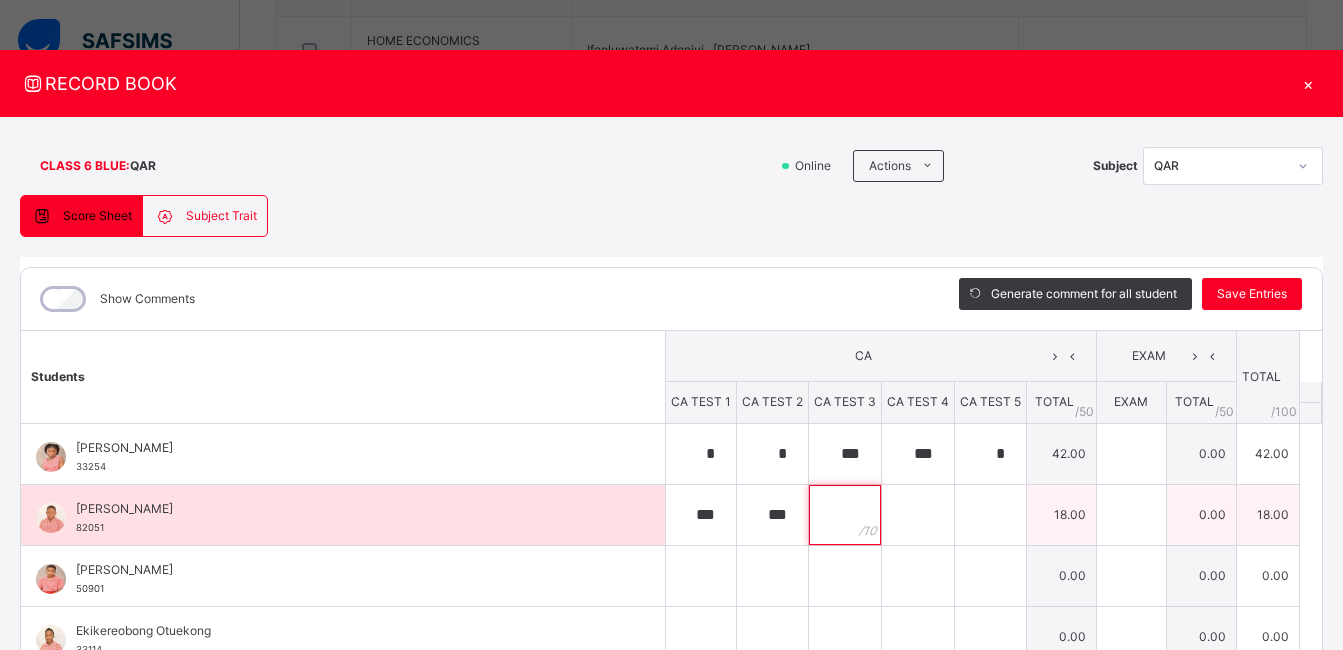 click at bounding box center [845, 515] 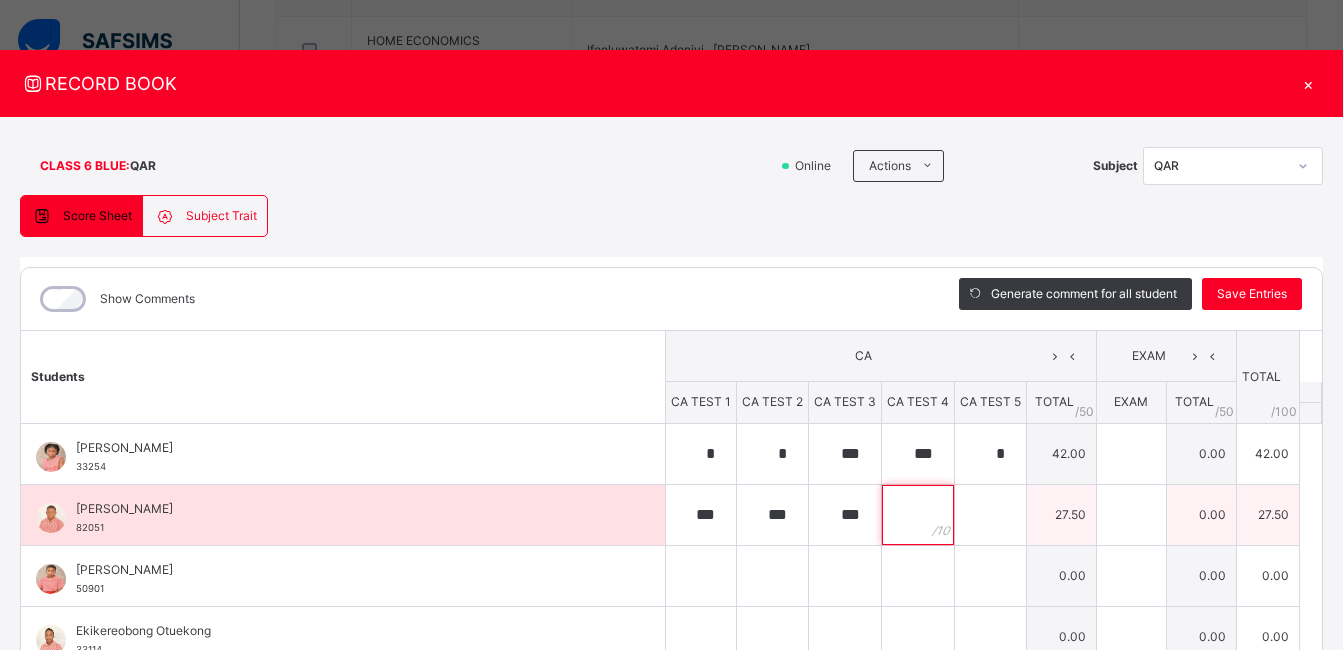 click at bounding box center (918, 515) 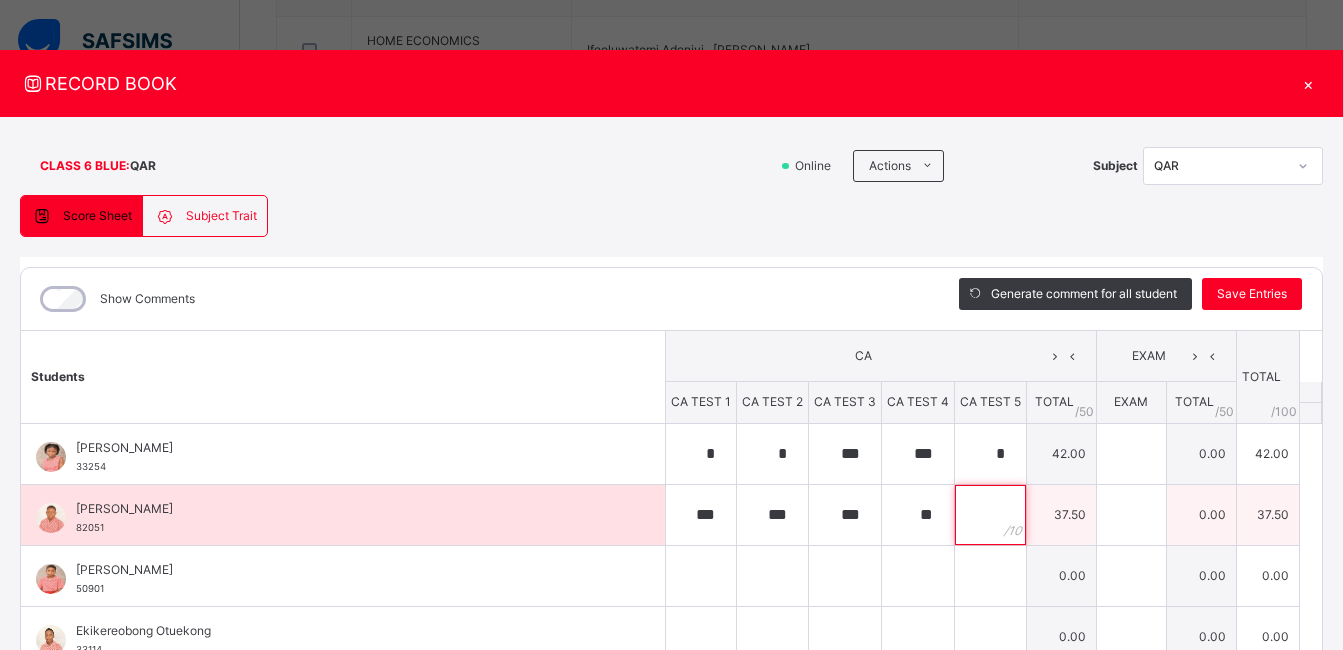 click at bounding box center [990, 515] 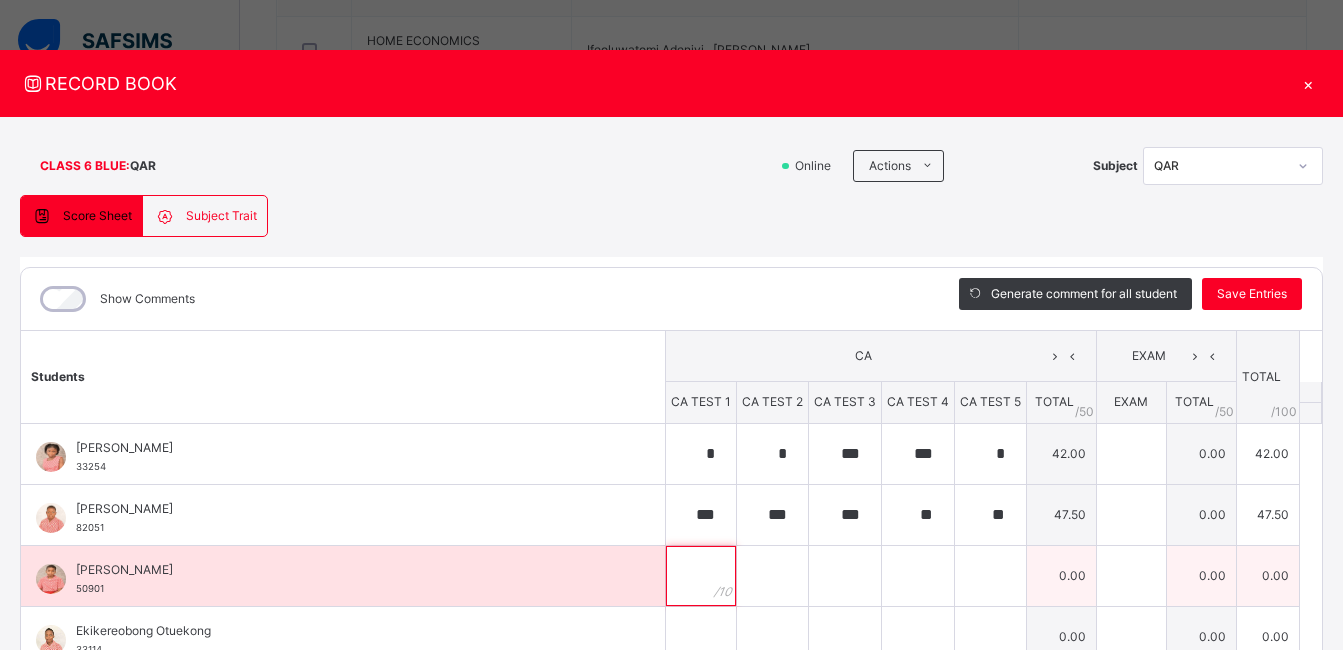click at bounding box center (701, 576) 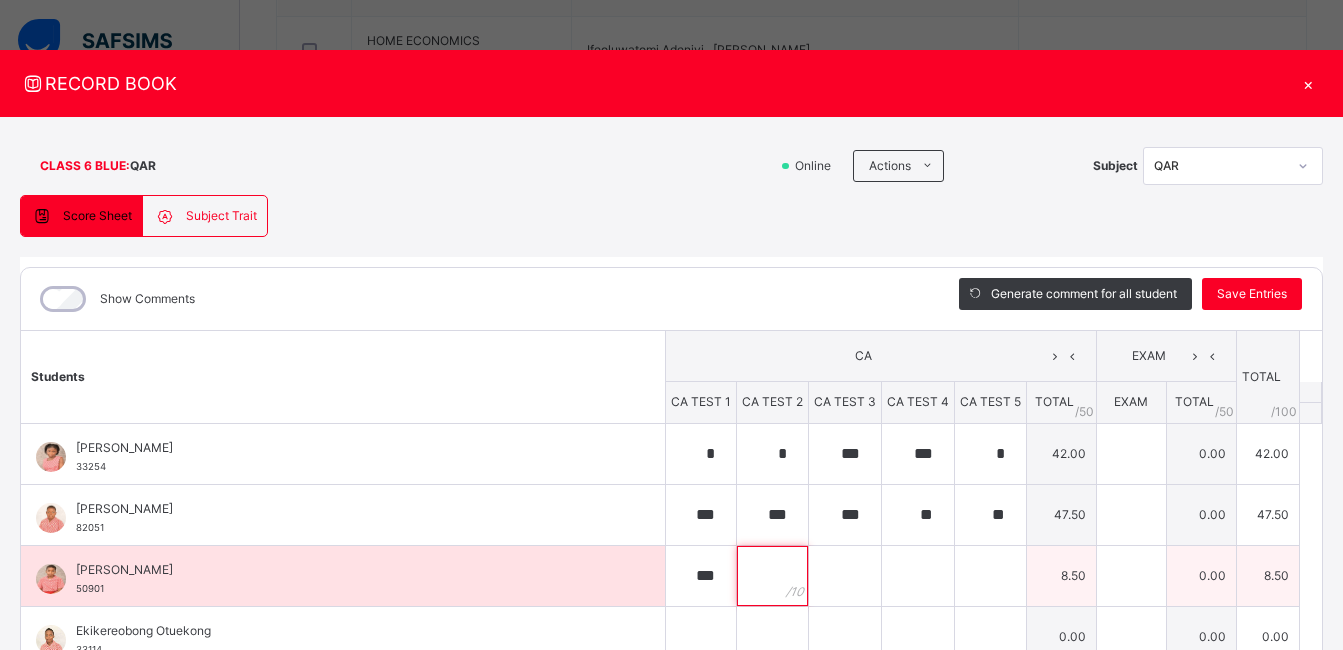 click at bounding box center [772, 576] 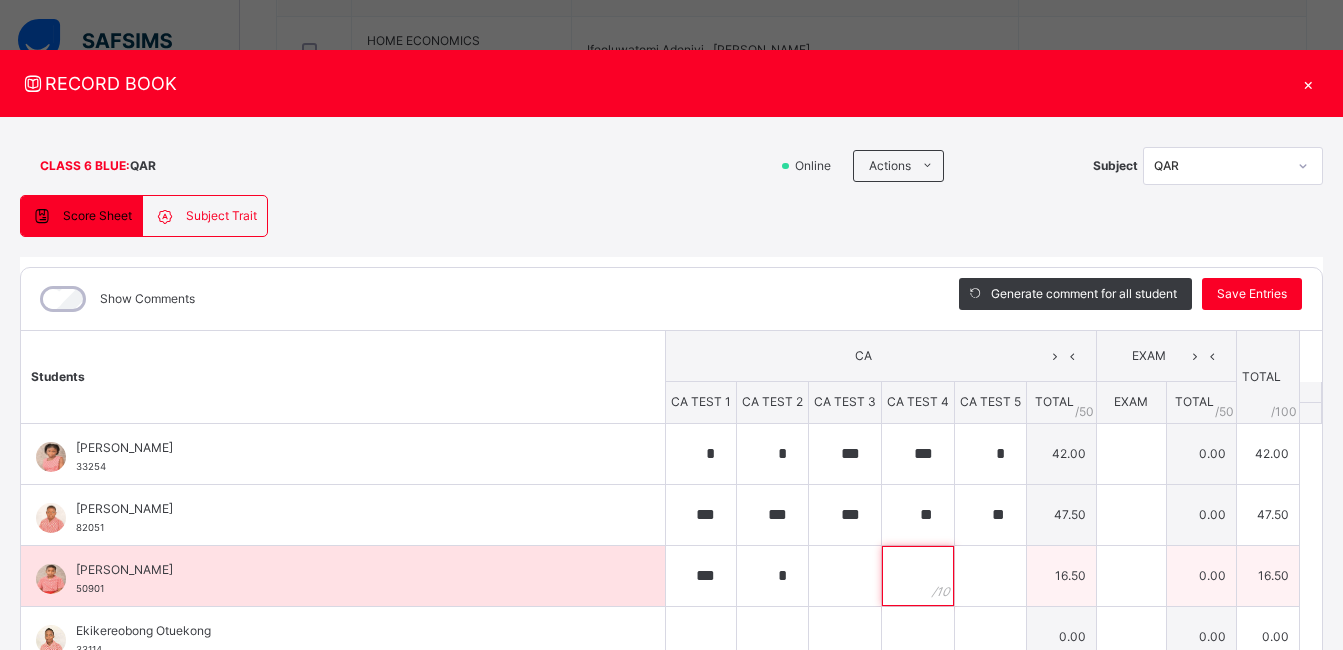click at bounding box center (918, 576) 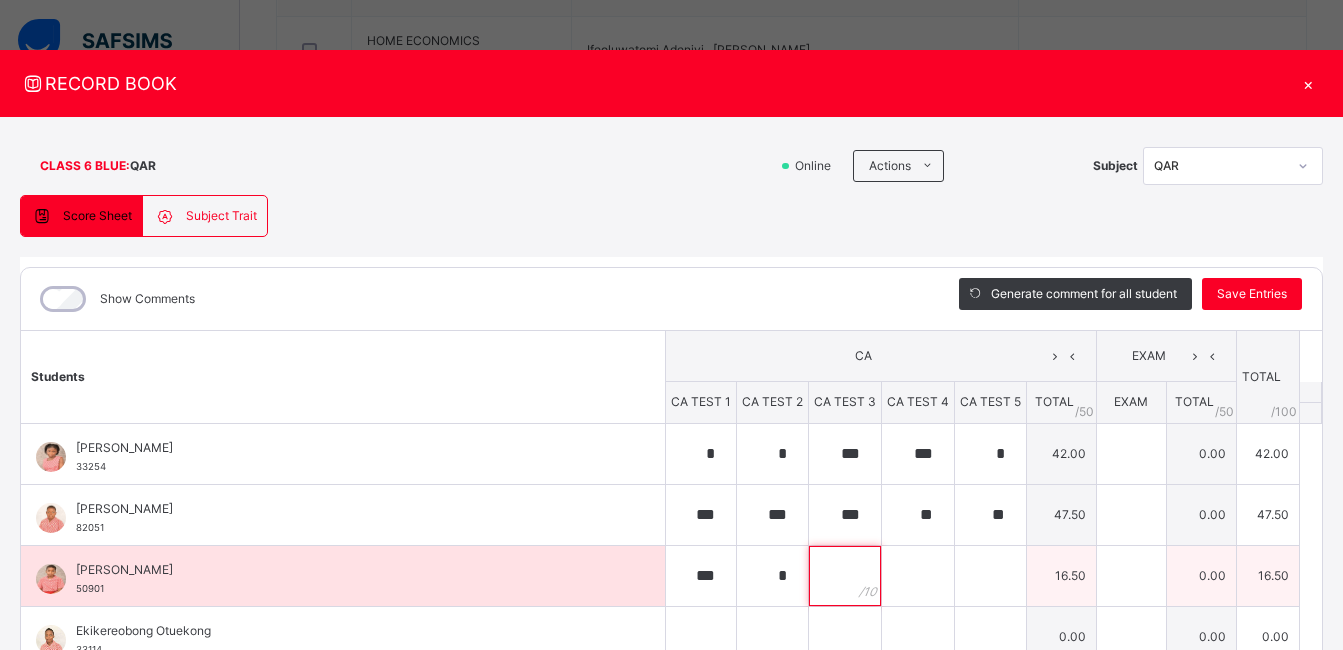 click at bounding box center [845, 576] 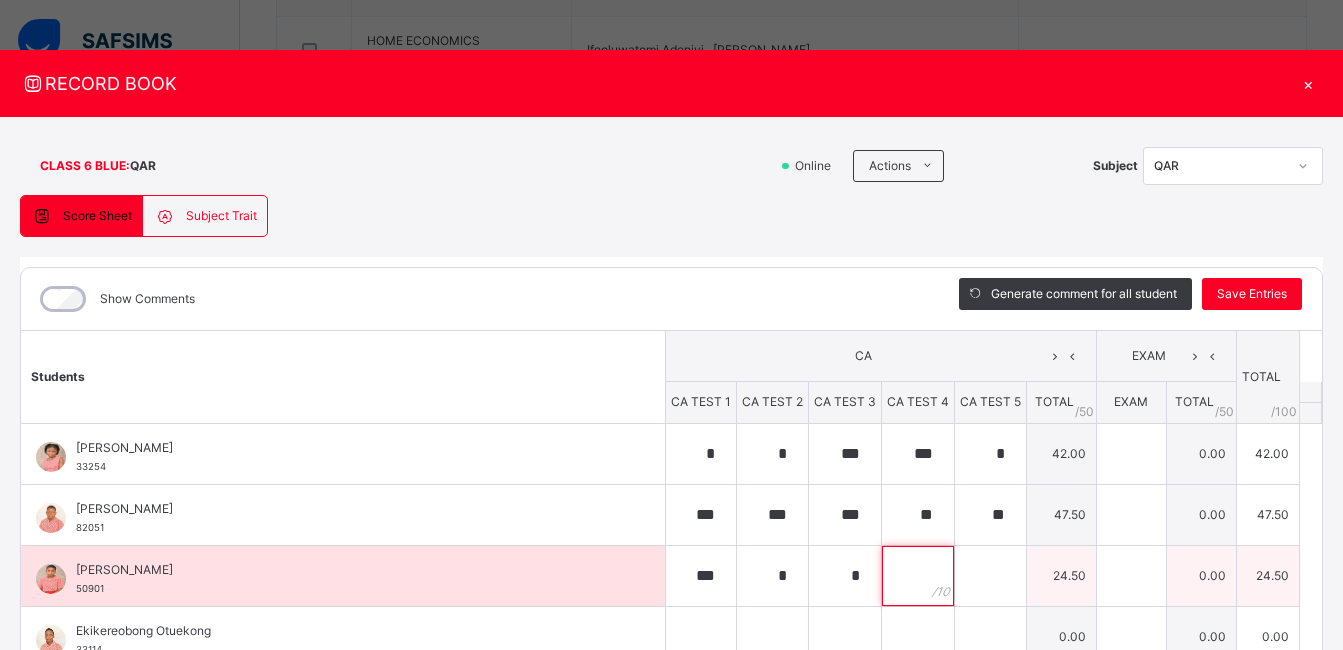 click at bounding box center (918, 576) 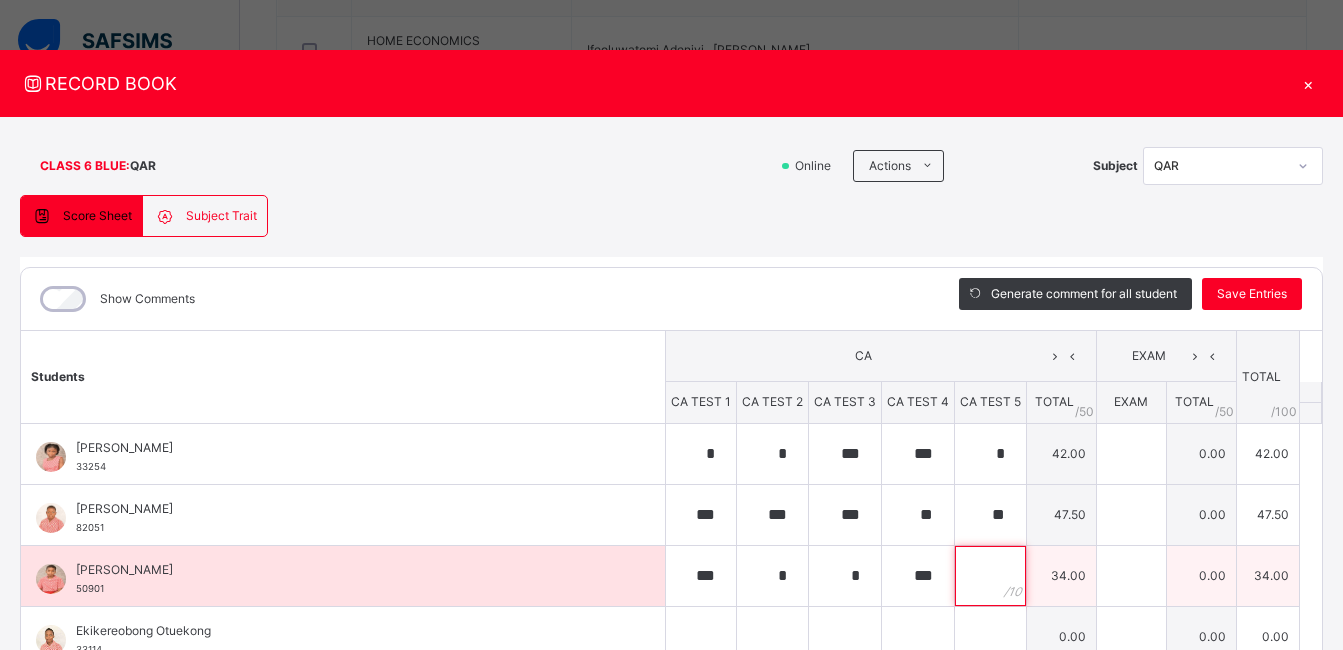 click at bounding box center (990, 576) 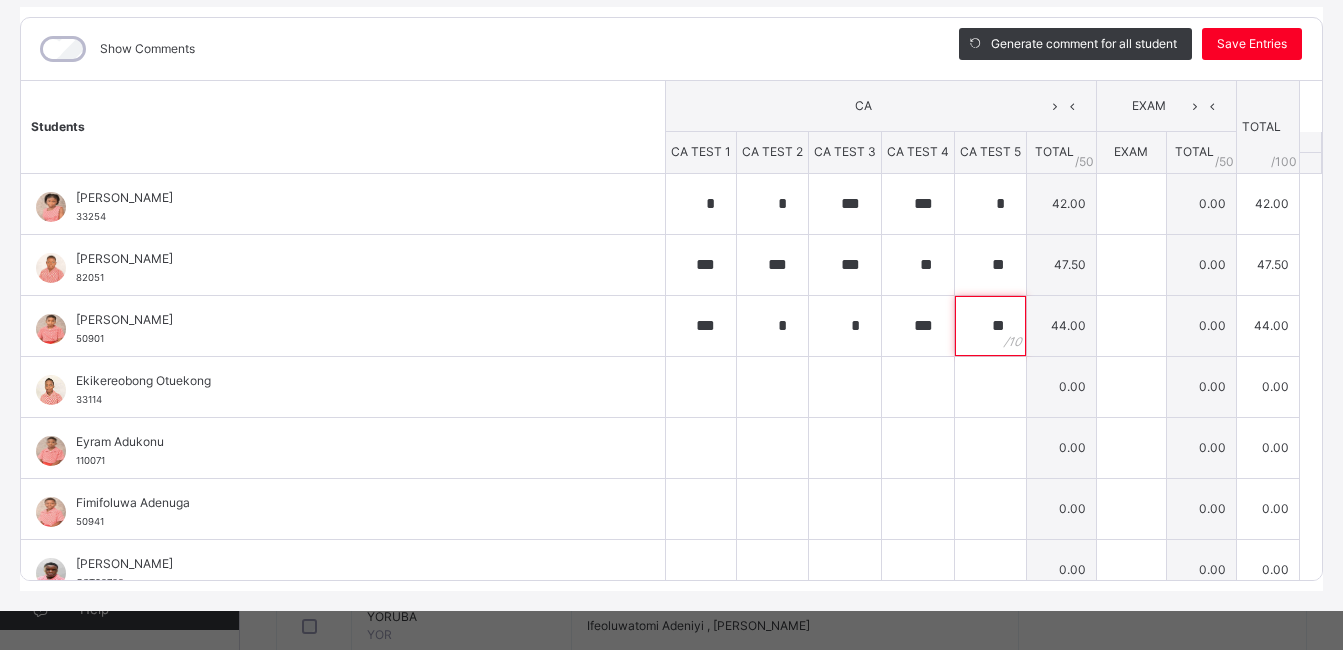 scroll, scrollTop: 251, scrollLeft: 0, axis: vertical 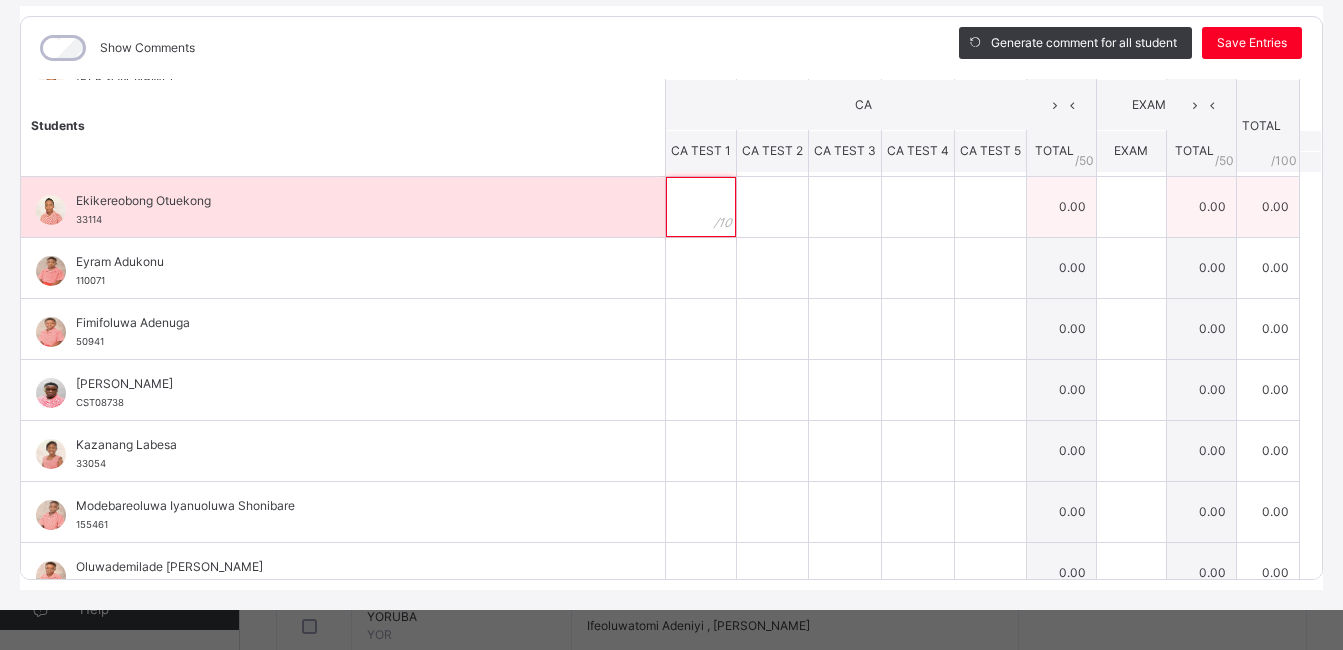 click at bounding box center [701, 207] 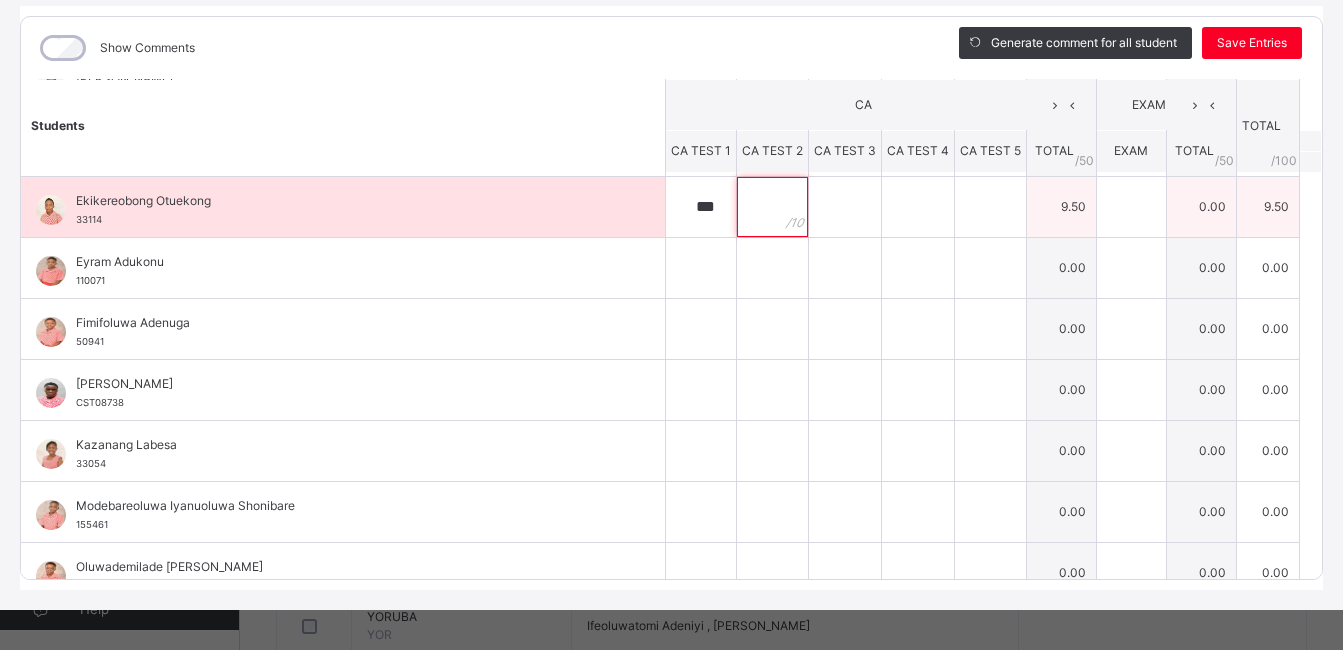 click at bounding box center [772, 207] 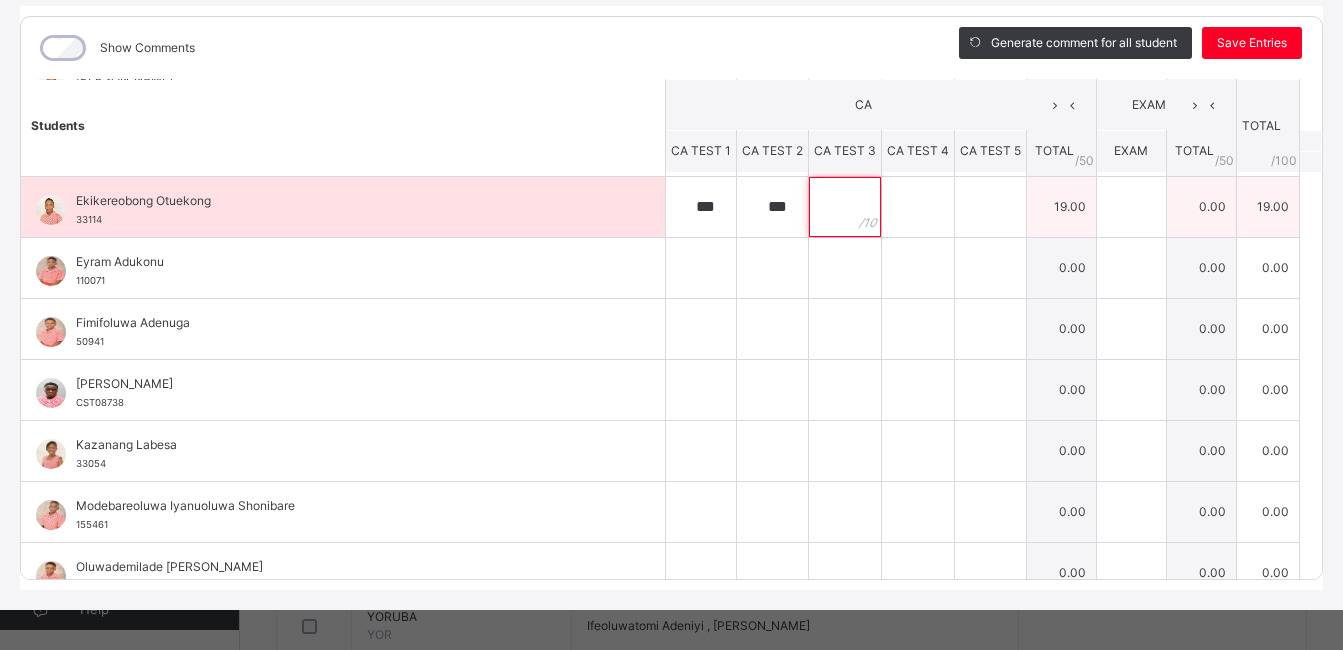 click at bounding box center [845, 207] 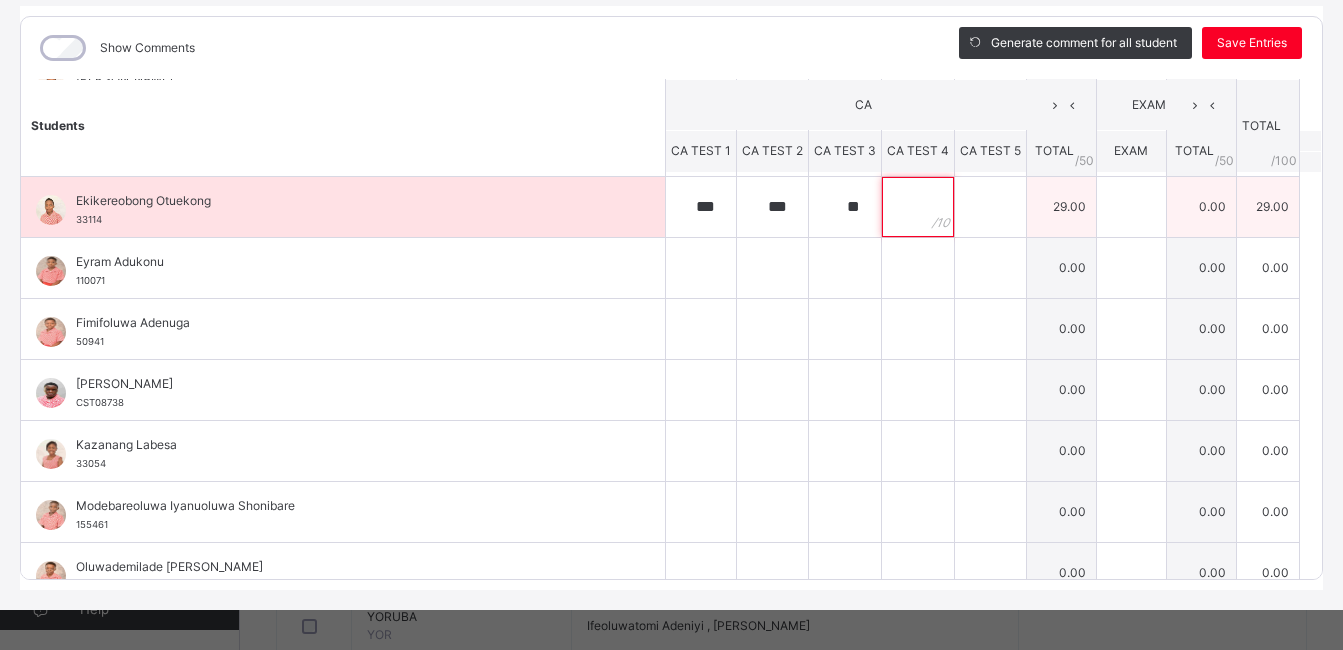 click at bounding box center [918, 207] 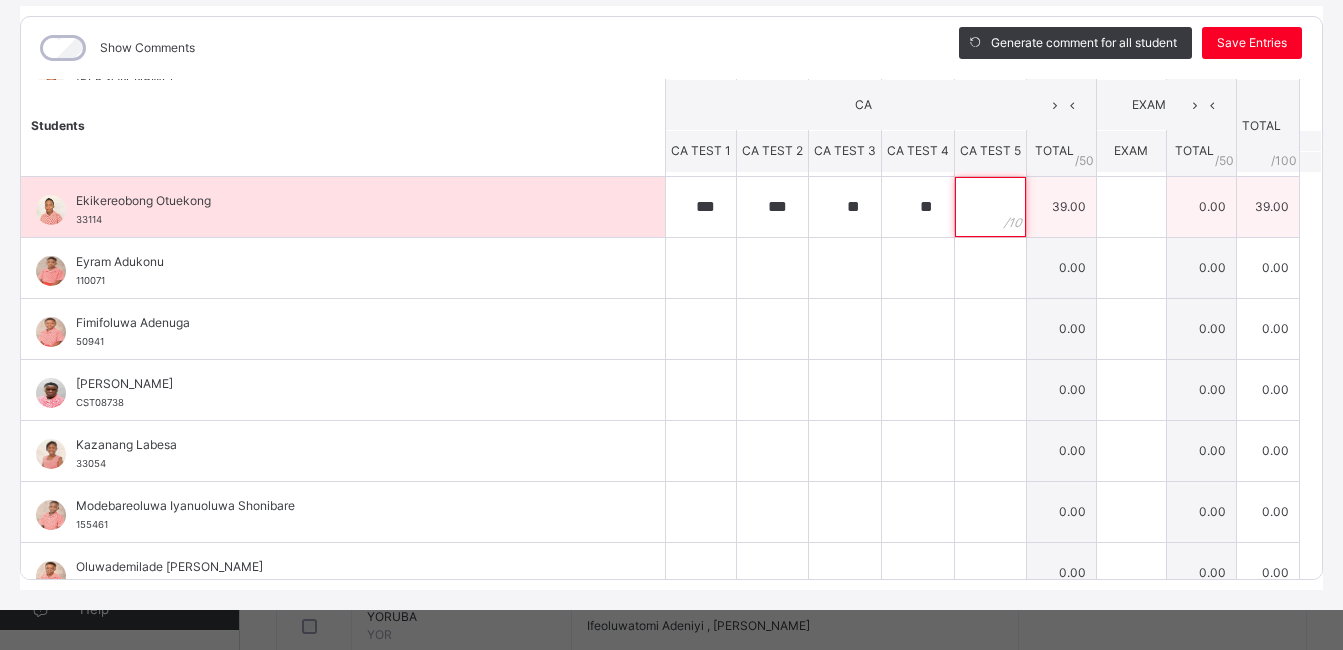click at bounding box center [990, 207] 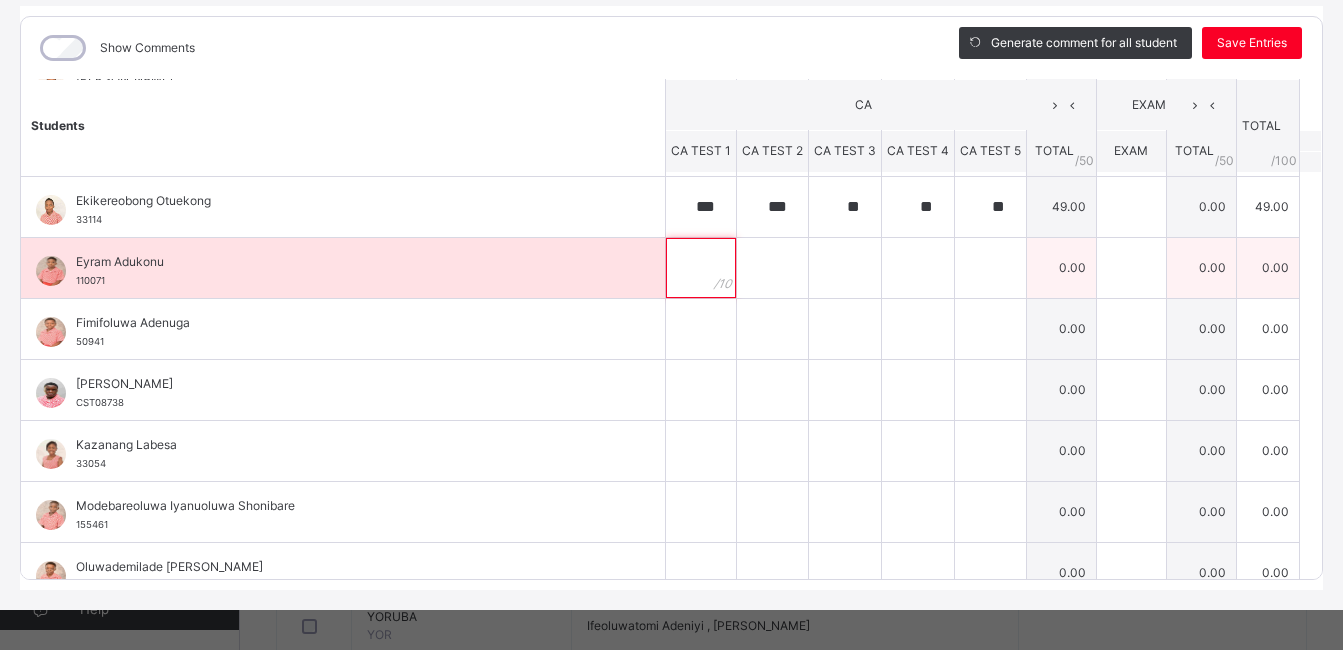 click at bounding box center (701, 268) 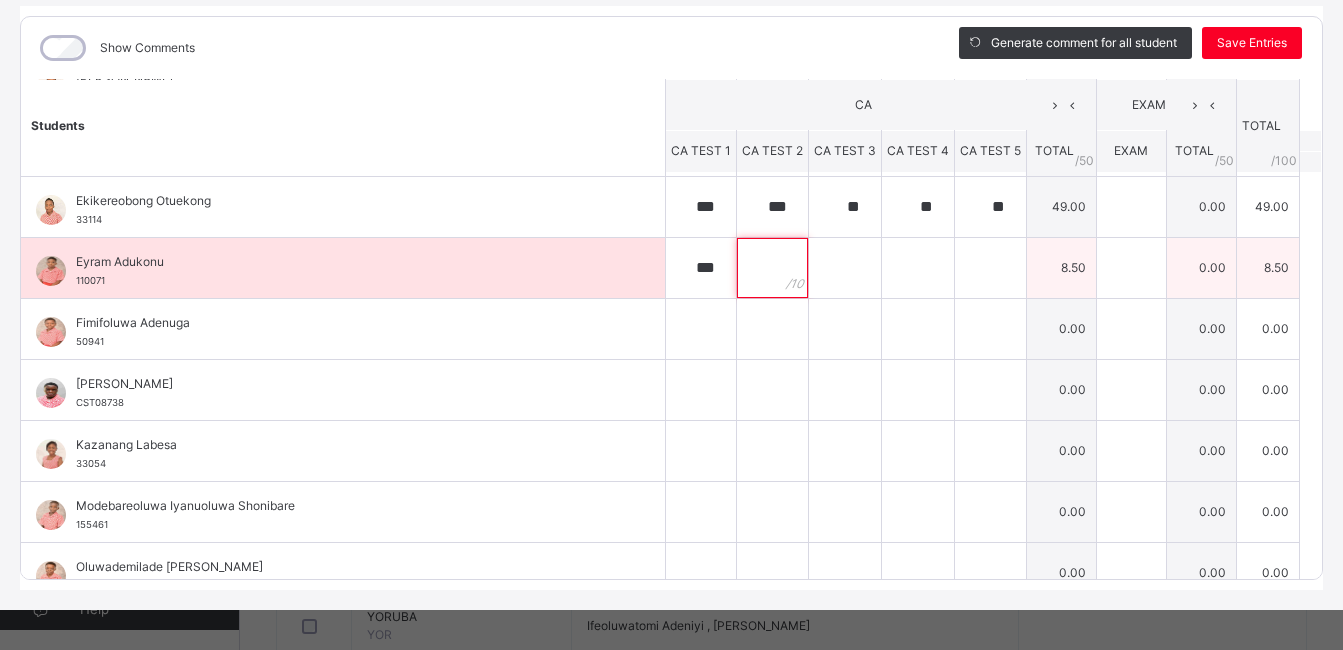 click at bounding box center [772, 268] 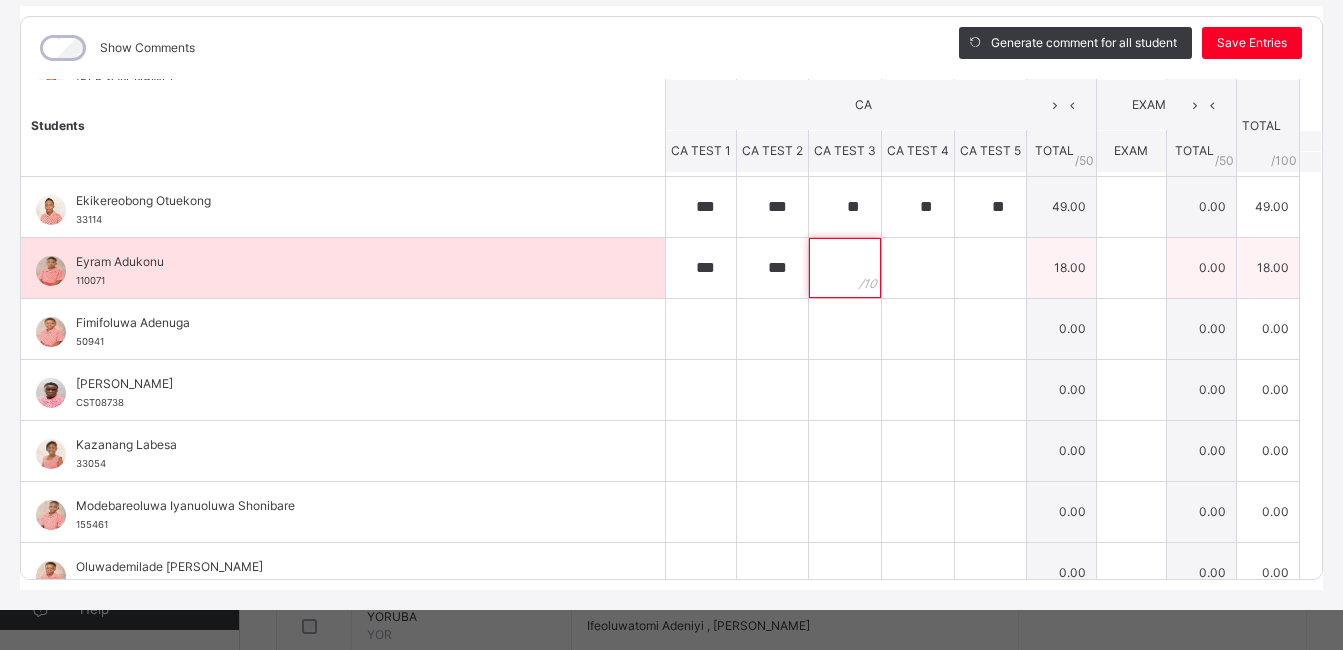 click at bounding box center (845, 268) 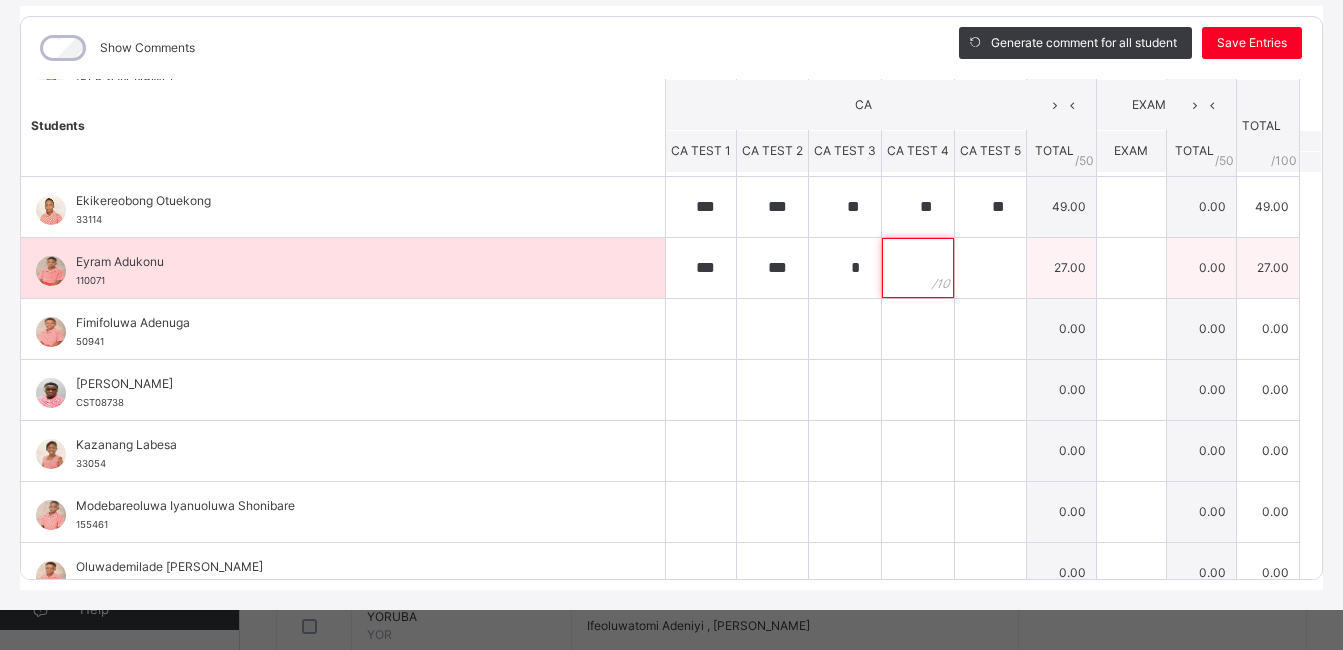 click at bounding box center (918, 268) 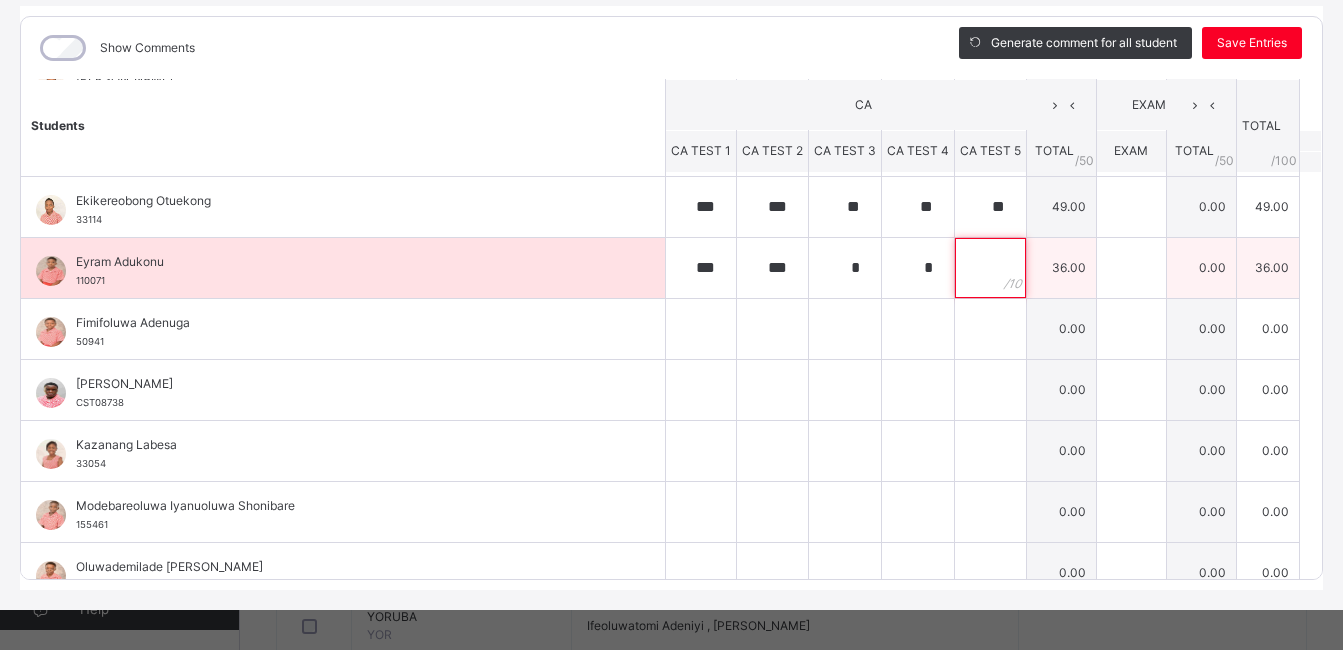 click at bounding box center [990, 268] 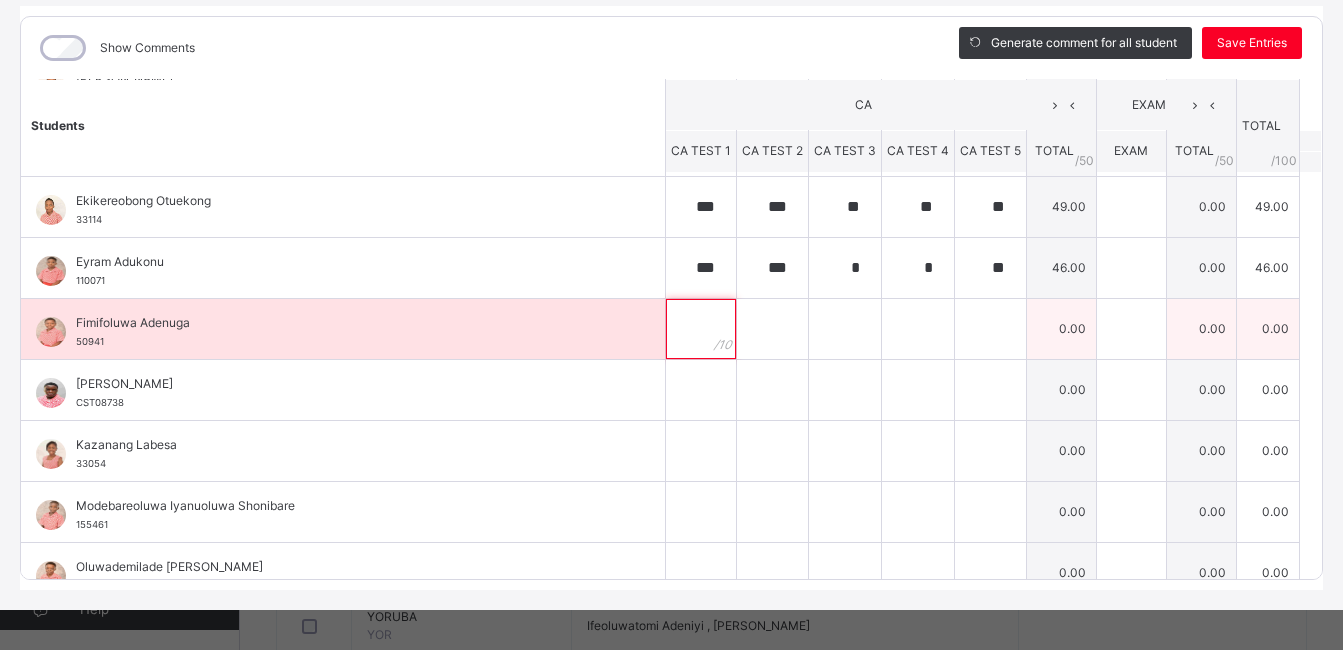 click at bounding box center (701, 329) 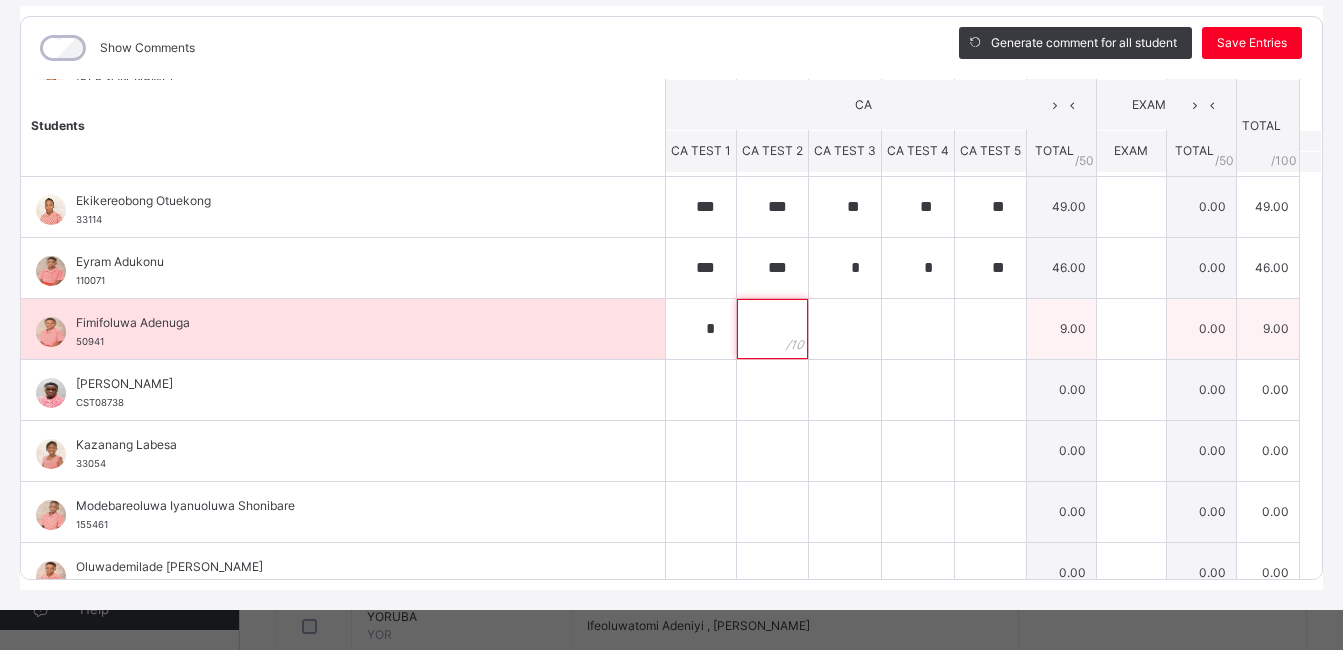 click at bounding box center (772, 329) 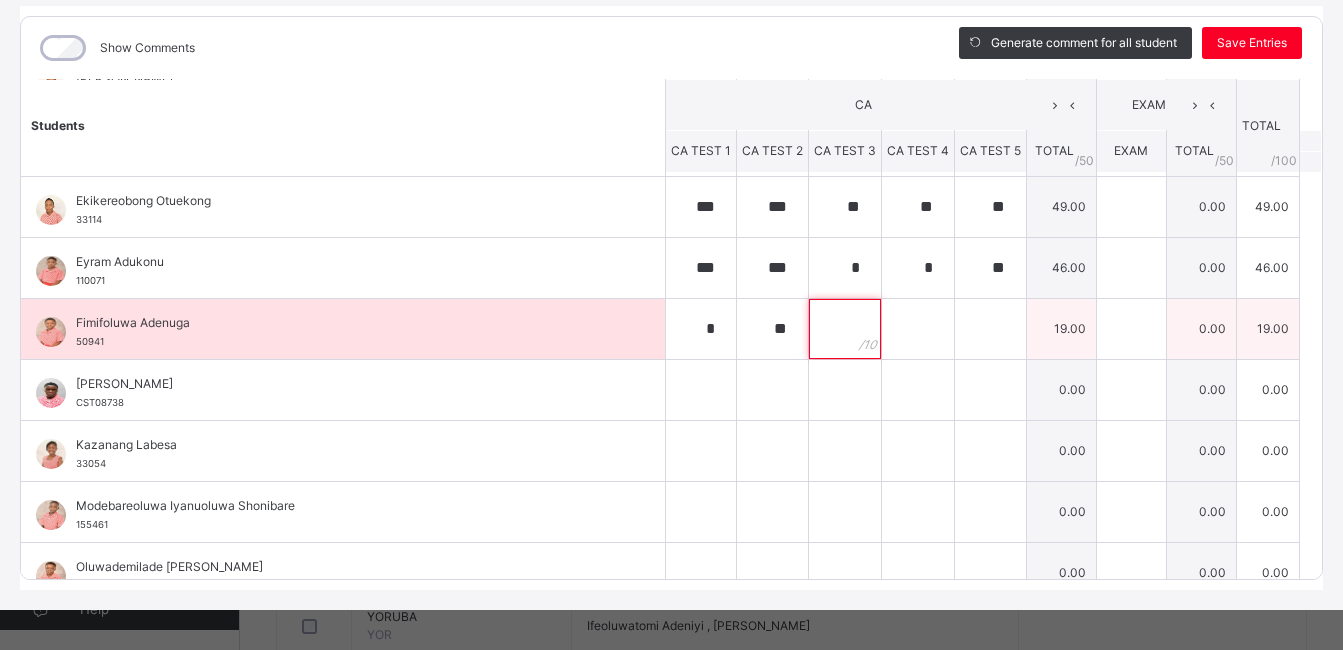 click at bounding box center (845, 329) 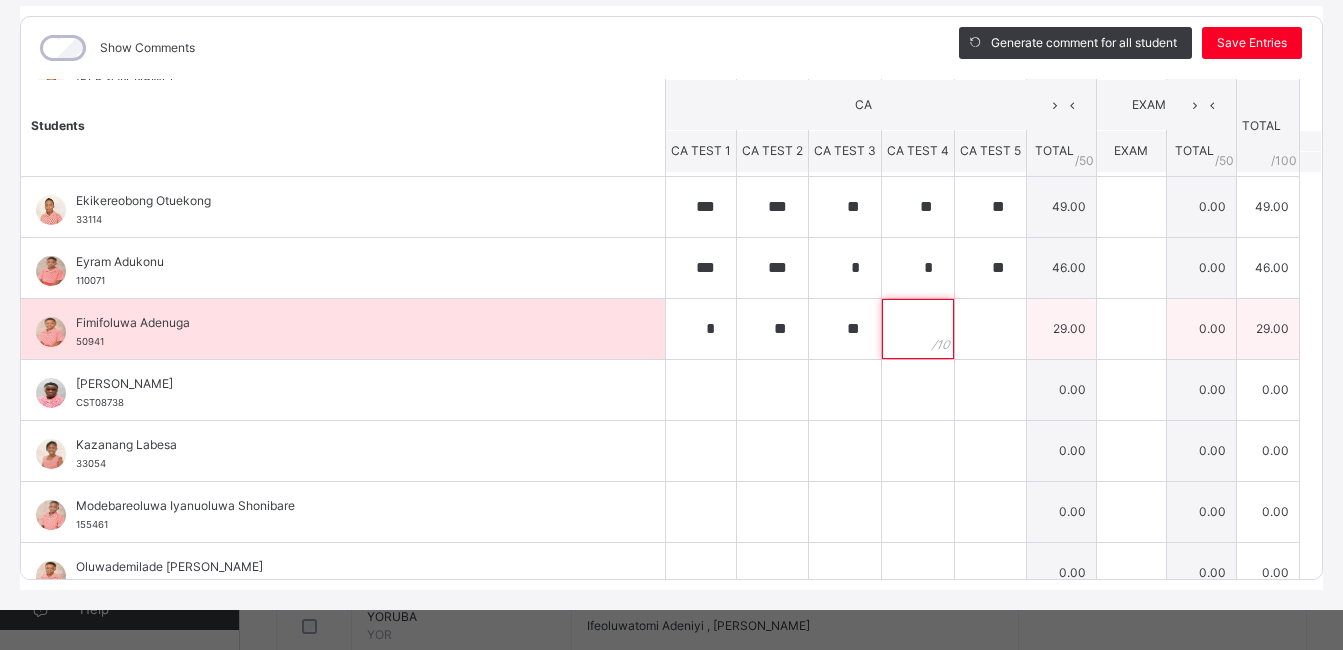 click at bounding box center [918, 329] 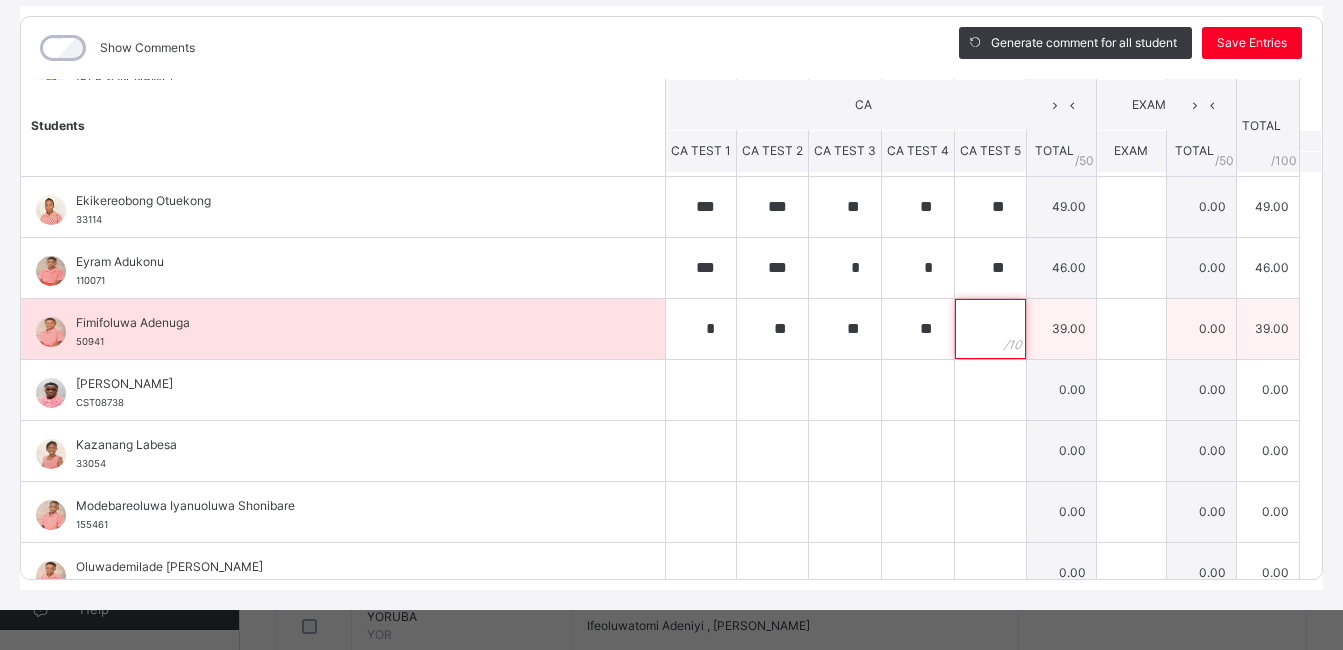 click at bounding box center (990, 329) 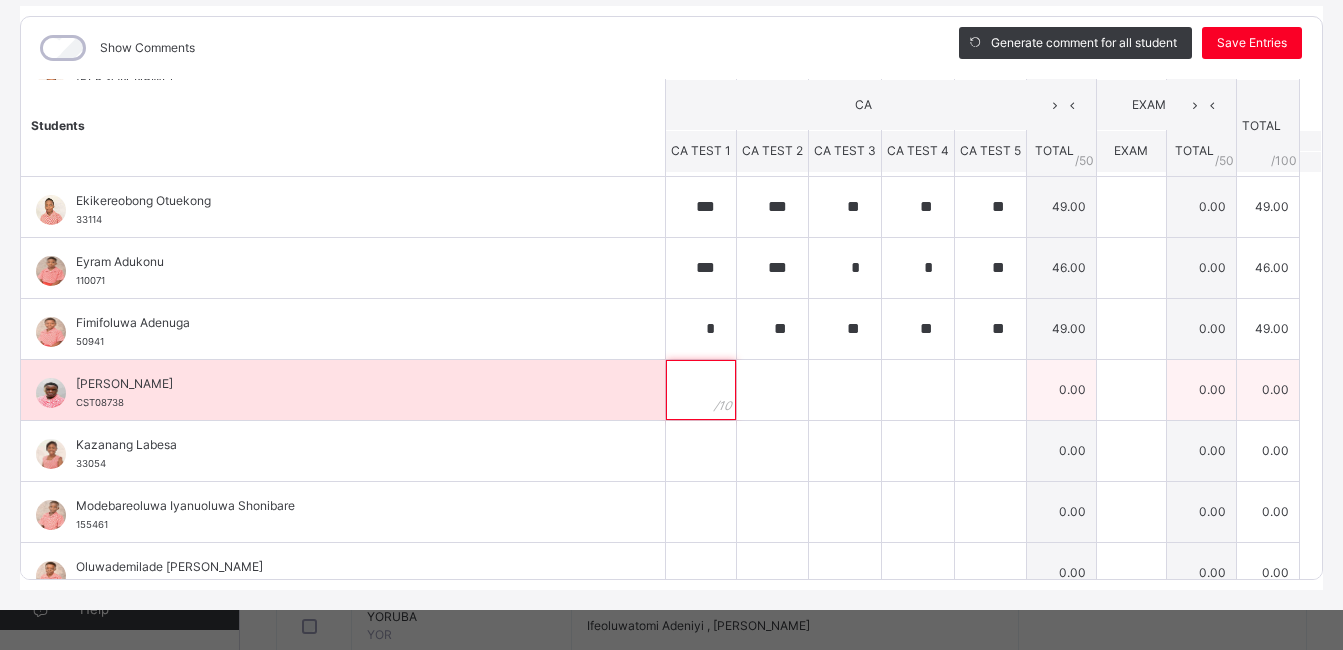 click at bounding box center (701, 390) 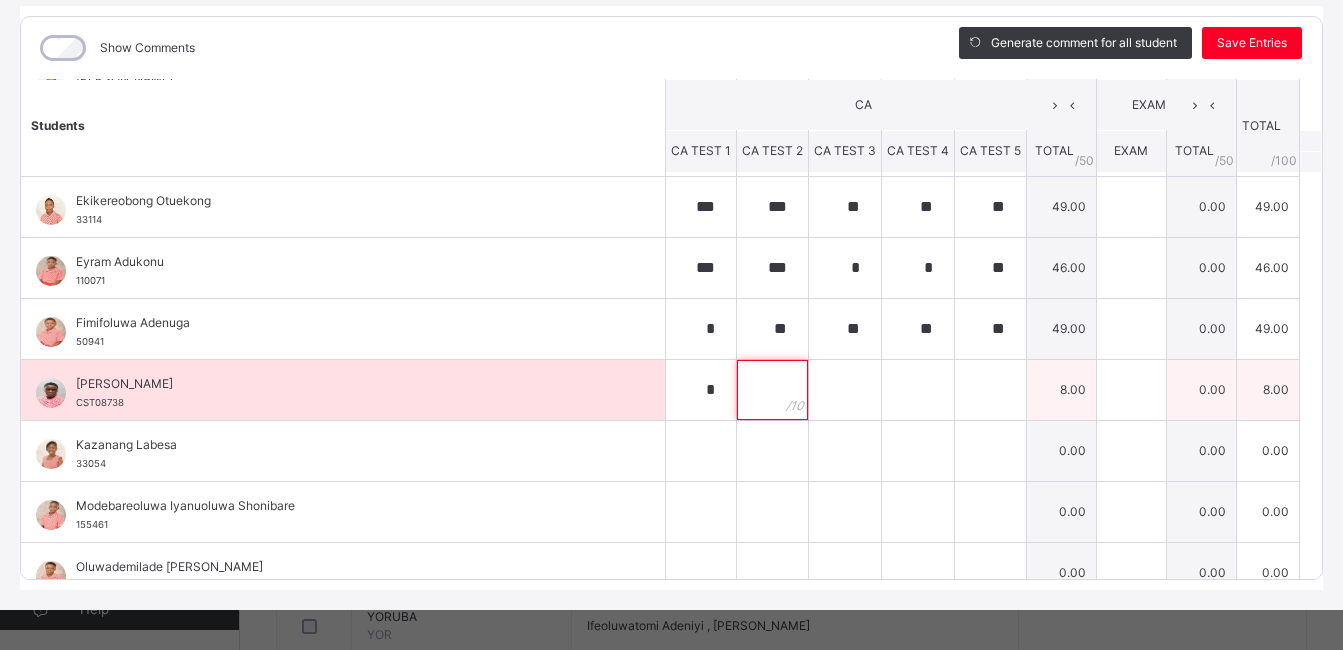 click at bounding box center [772, 390] 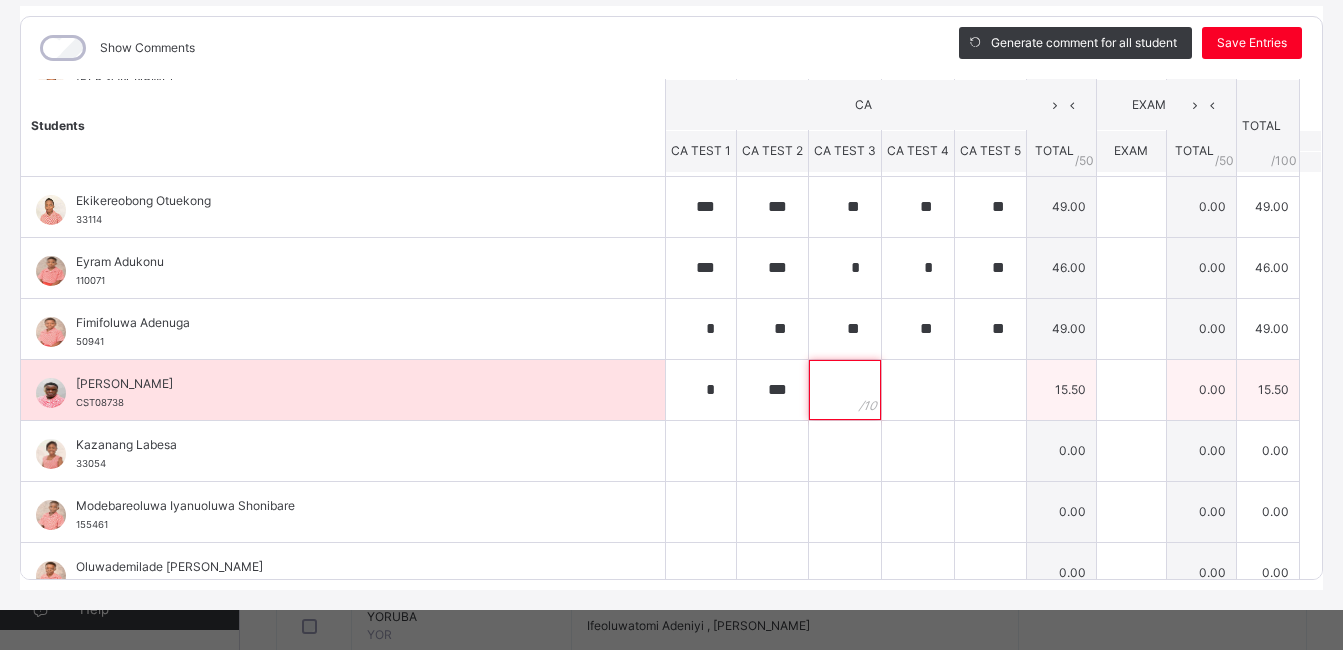 click at bounding box center [845, 390] 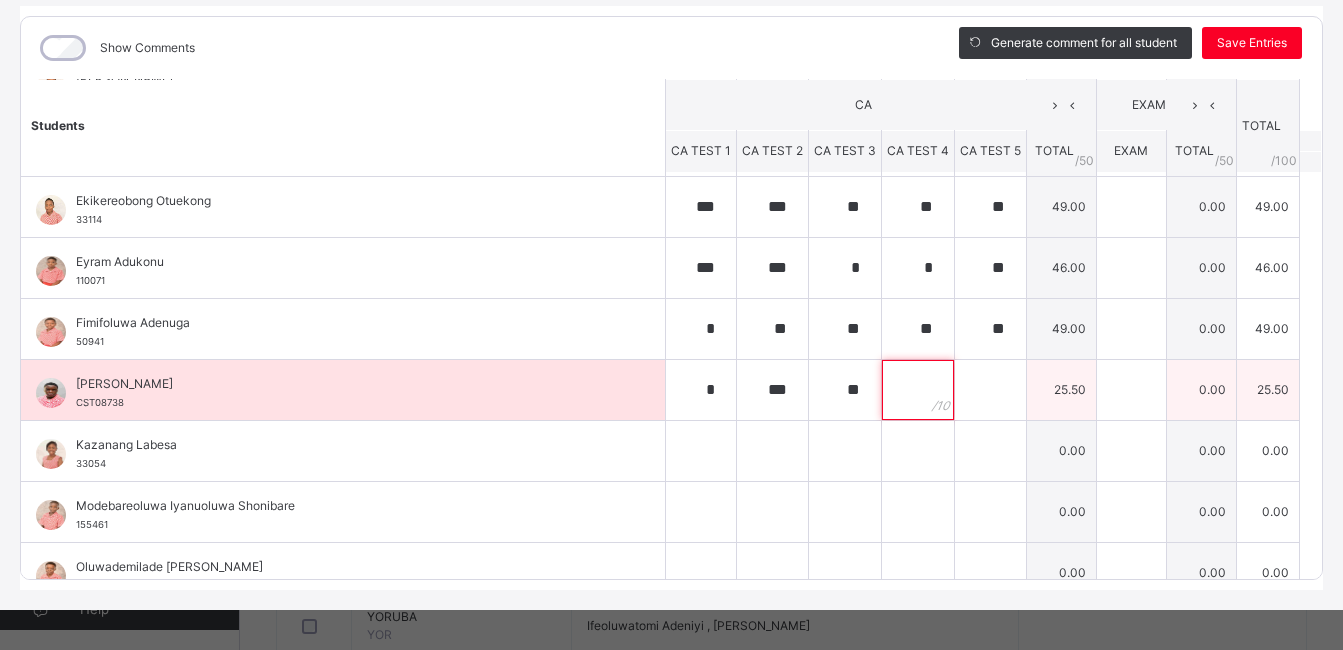 click at bounding box center [918, 390] 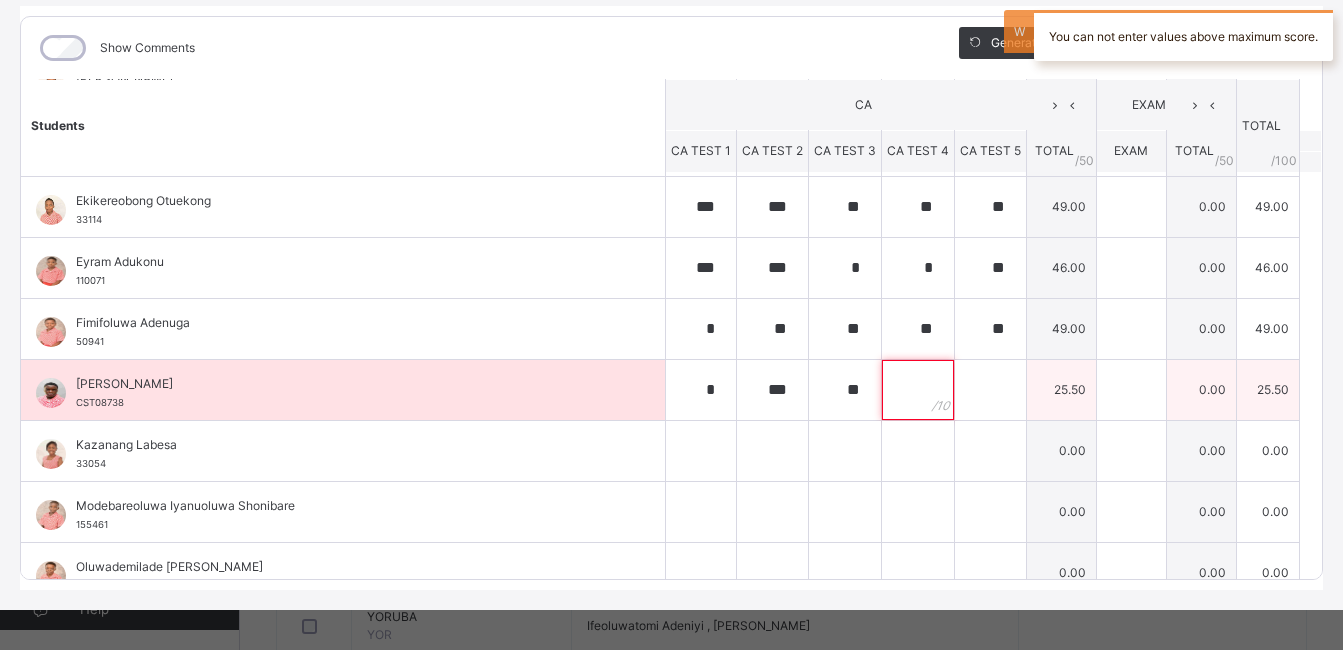 click at bounding box center (918, 390) 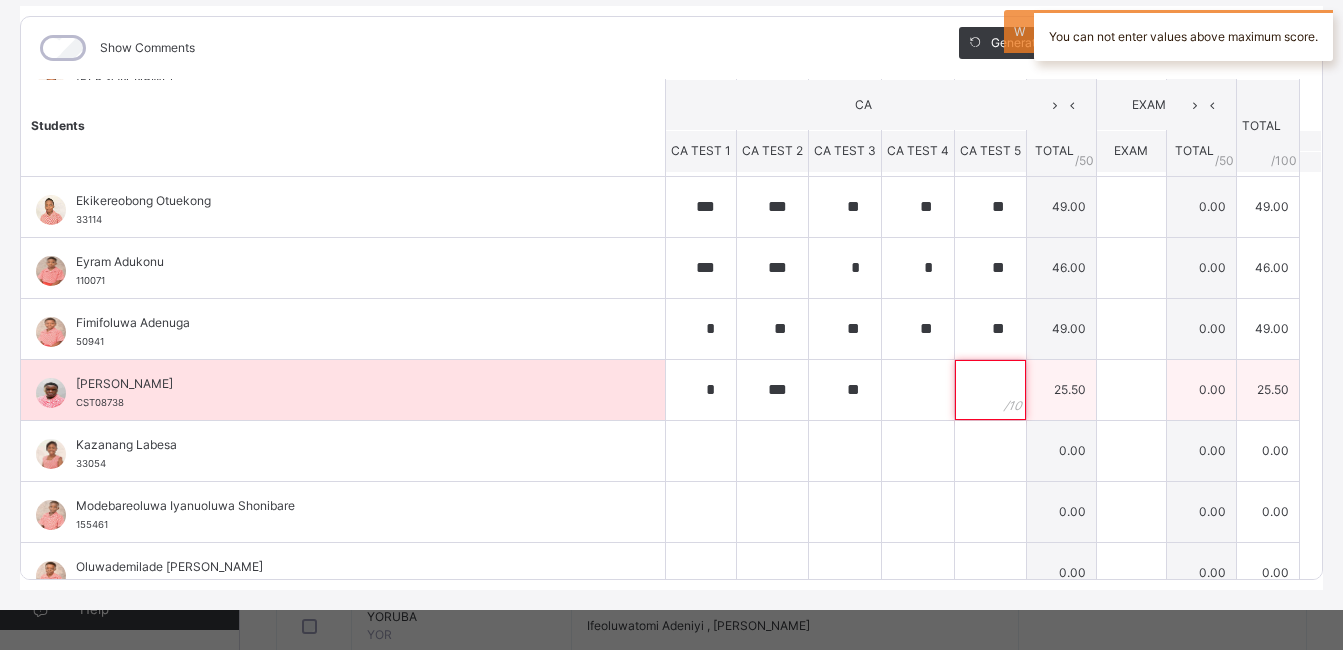 click at bounding box center (990, 390) 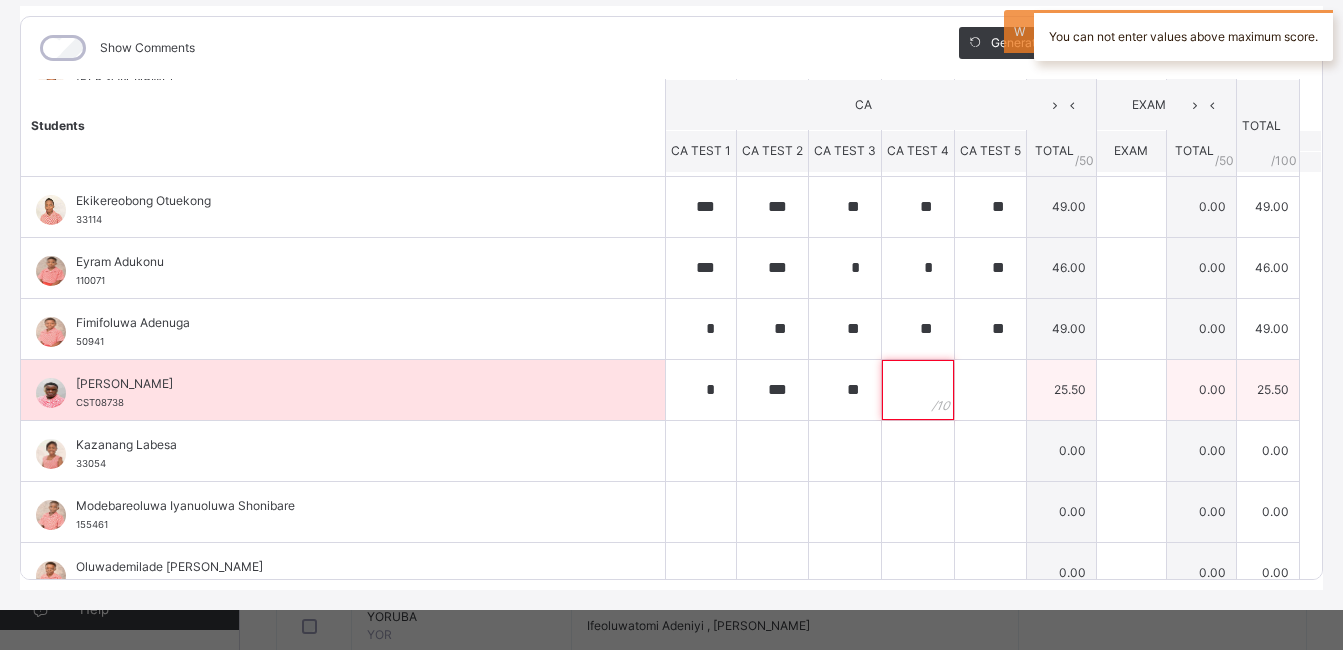 click at bounding box center (918, 390) 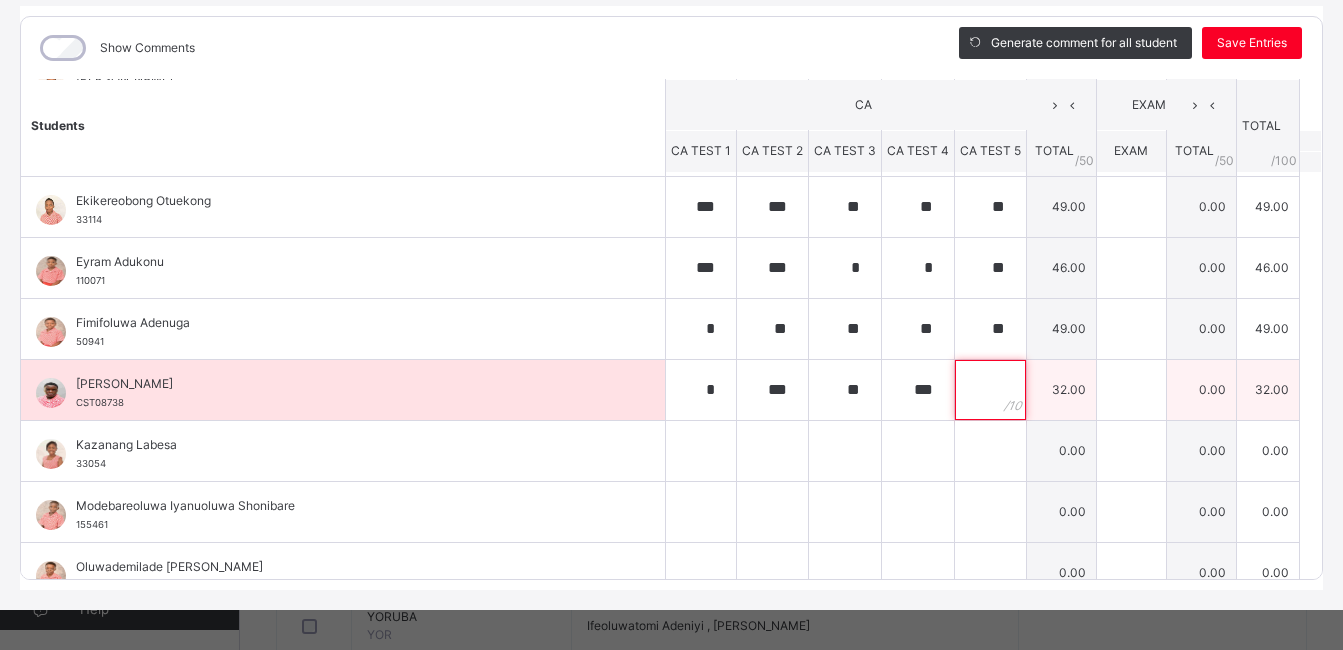 click at bounding box center (990, 390) 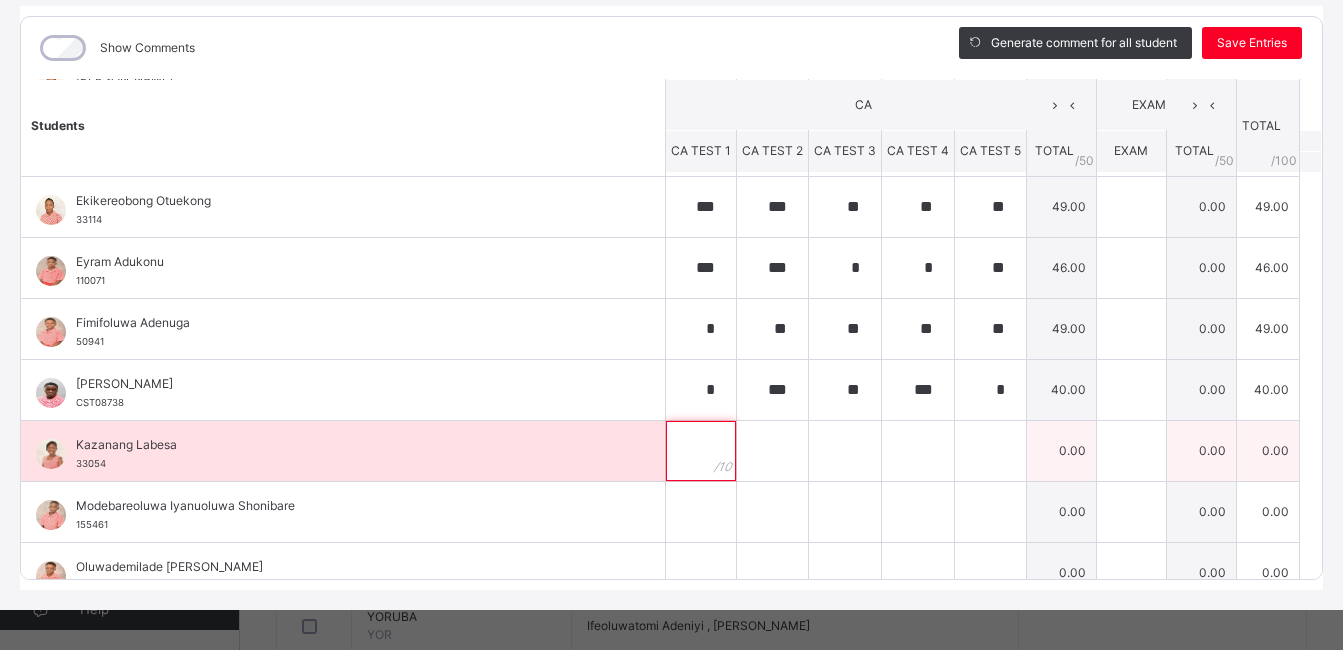 click at bounding box center [701, 451] 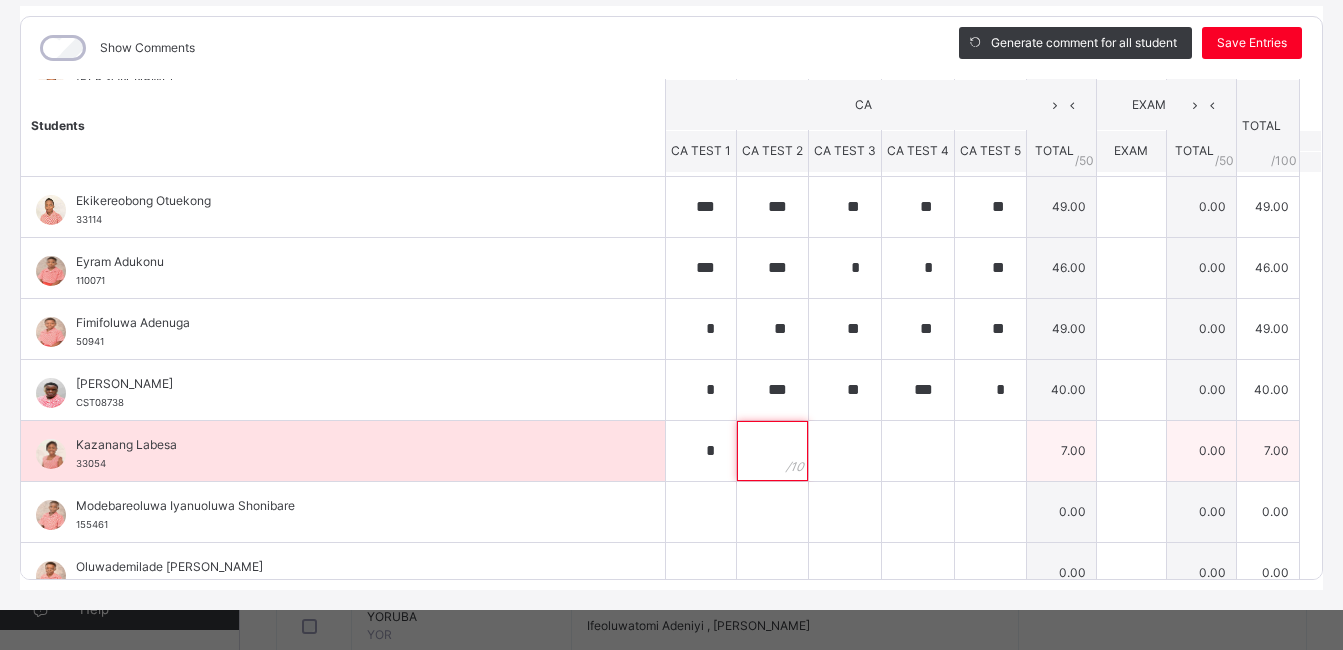 click at bounding box center (772, 451) 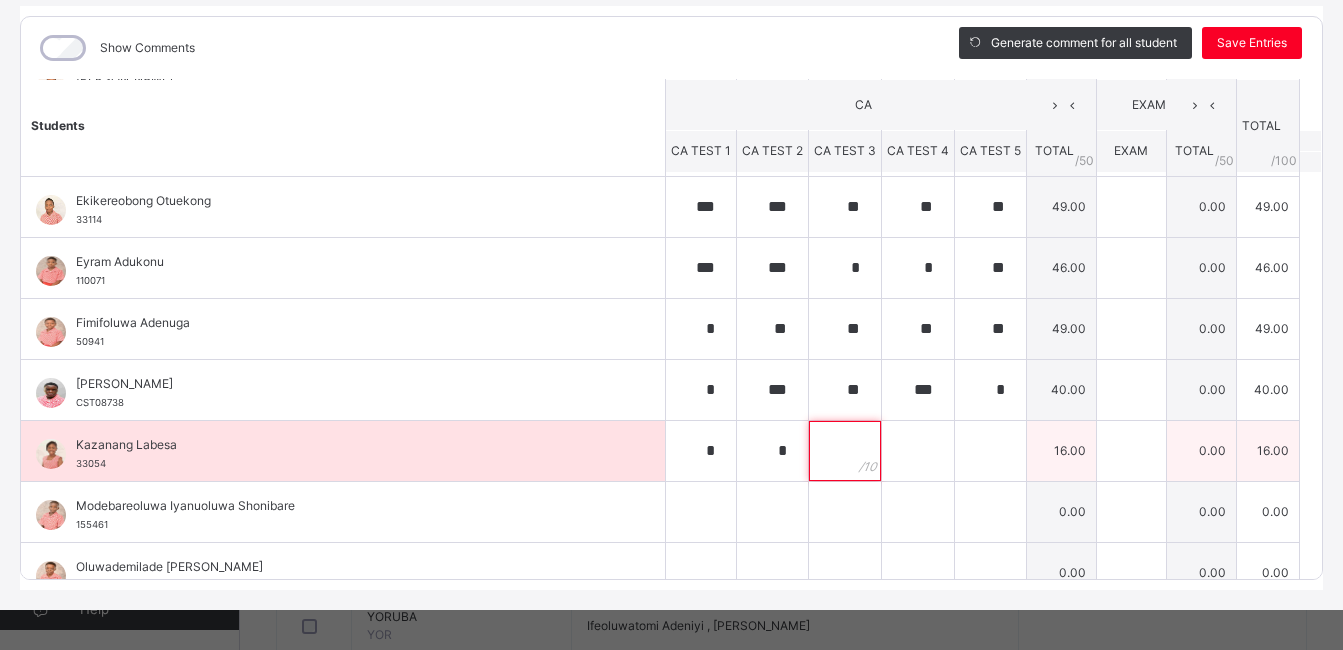 click at bounding box center [845, 451] 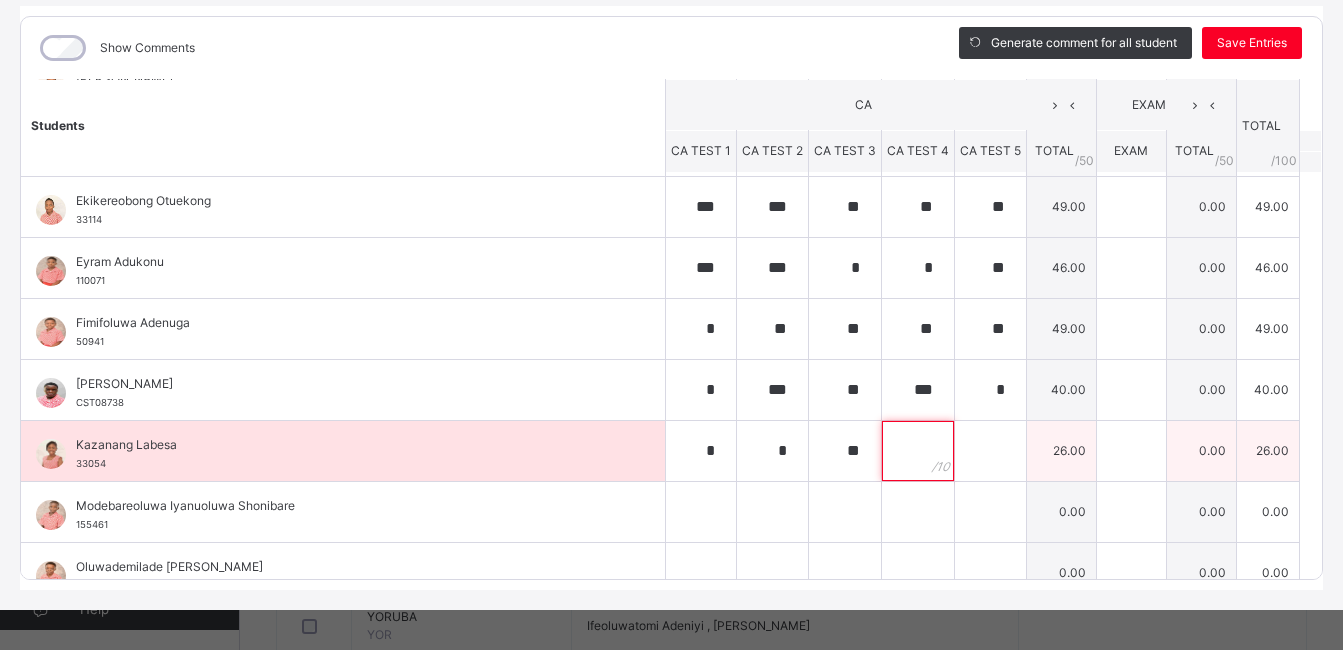 click at bounding box center (918, 451) 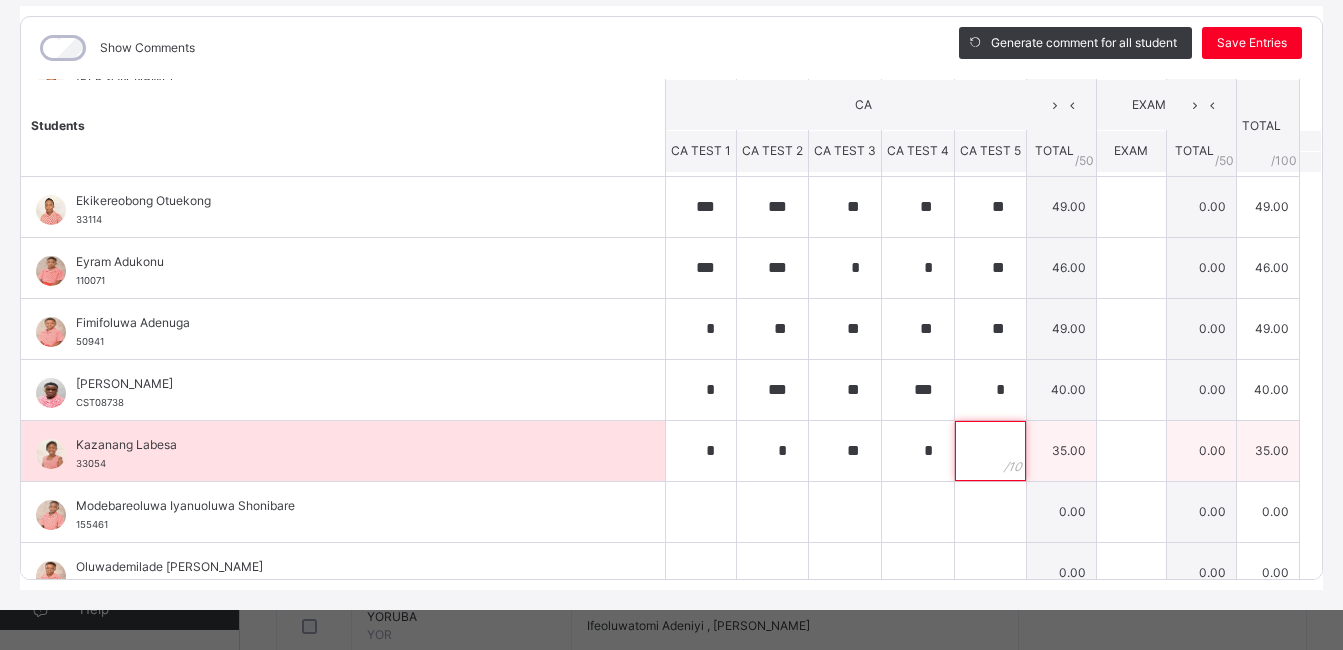 click at bounding box center [990, 451] 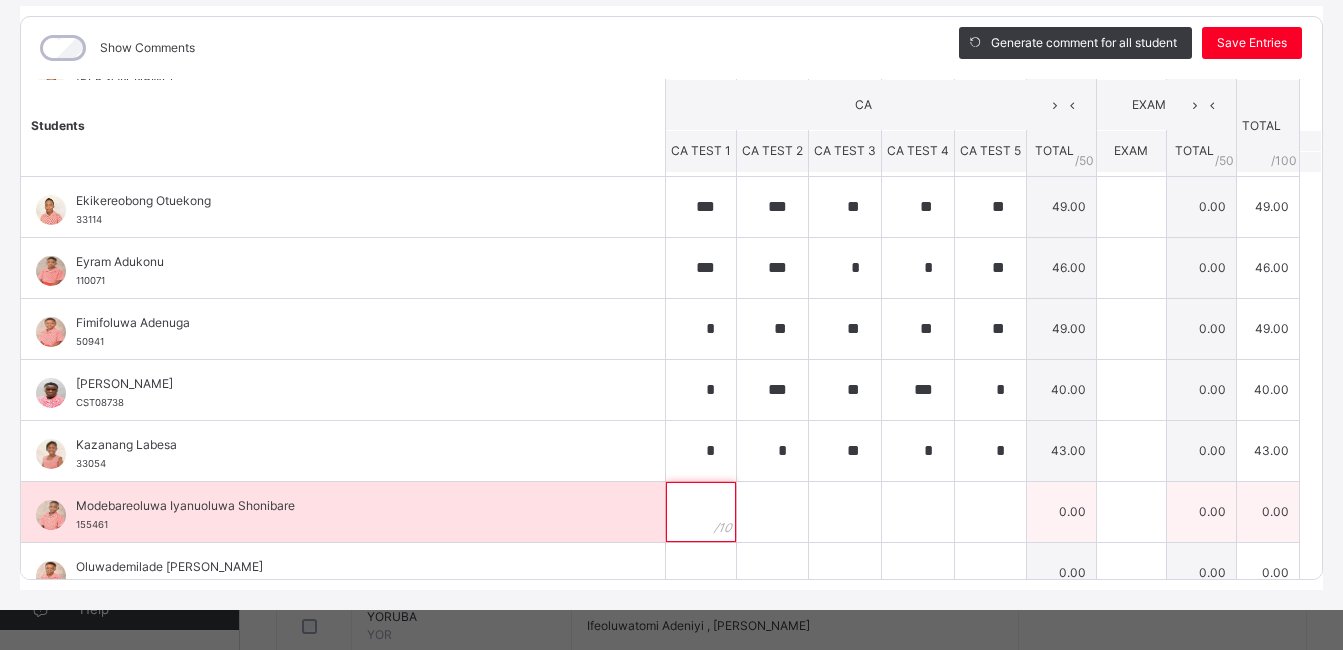 click at bounding box center (701, 512) 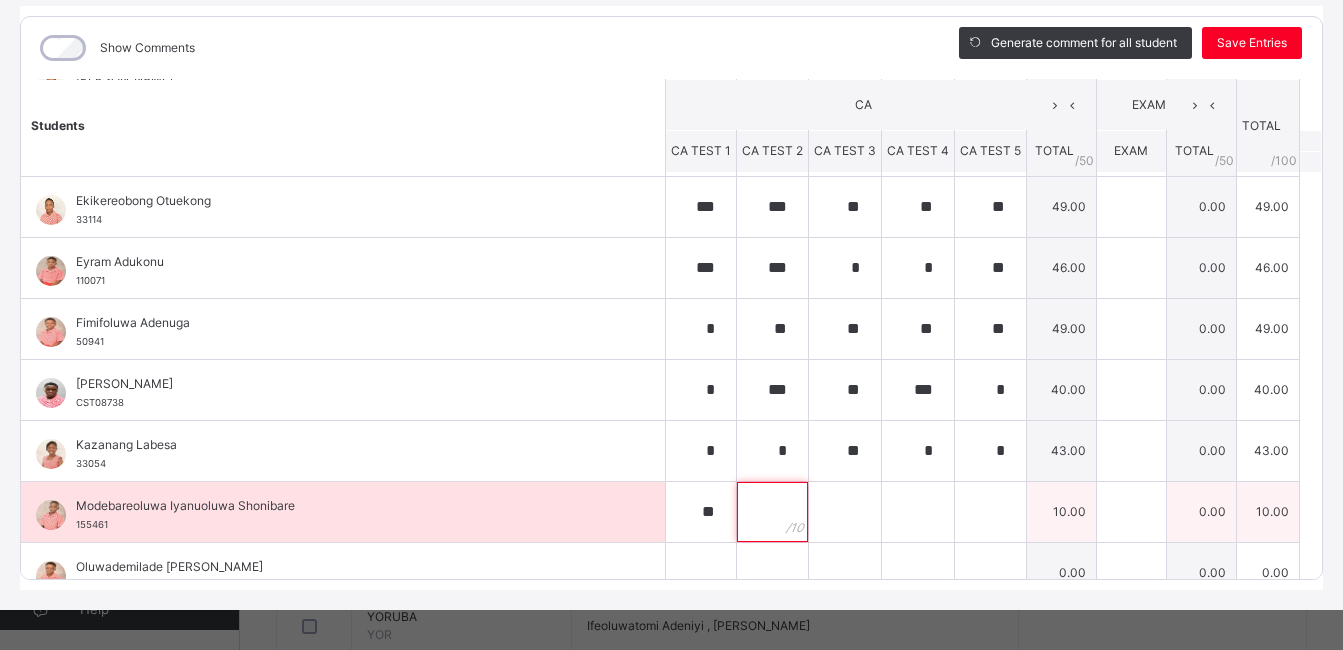 click at bounding box center (772, 512) 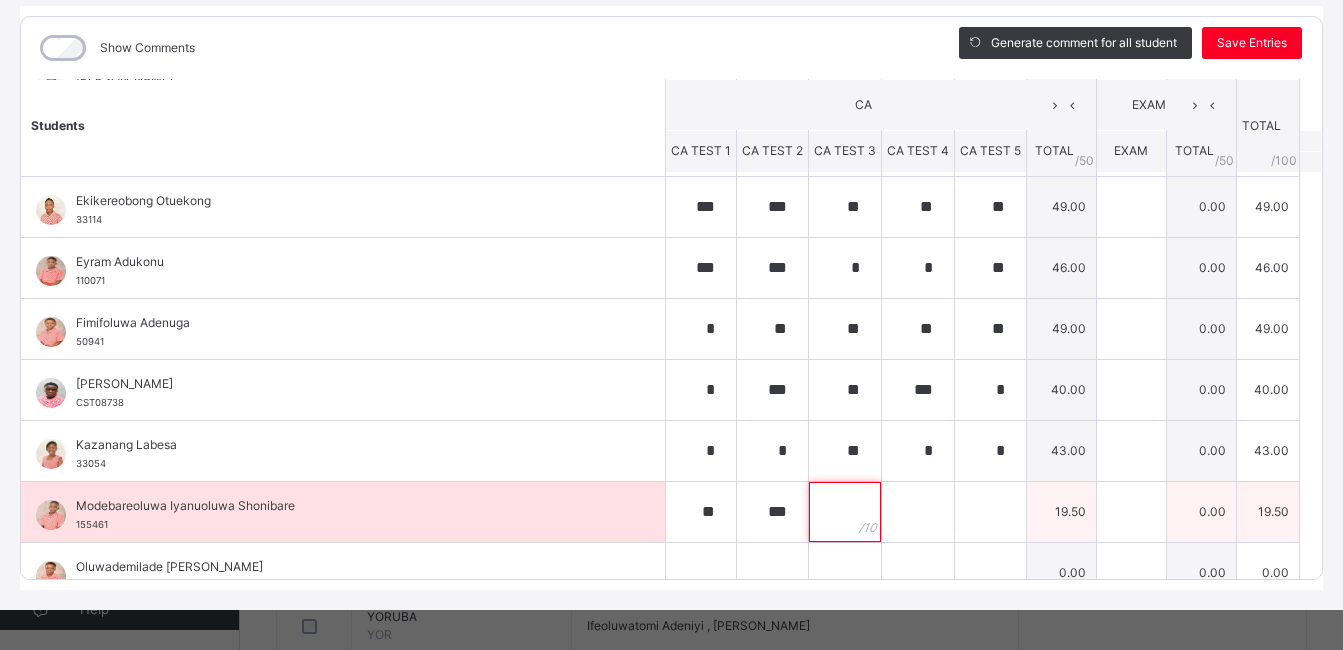 click at bounding box center (845, 512) 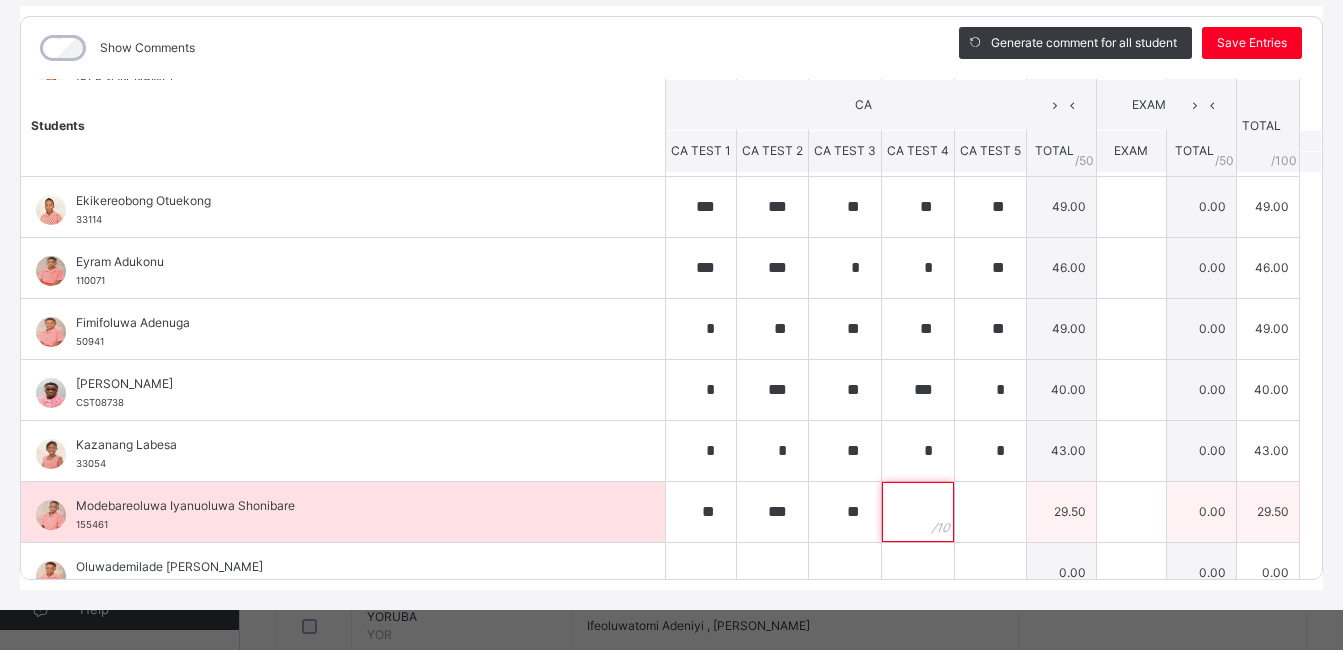 click at bounding box center (918, 512) 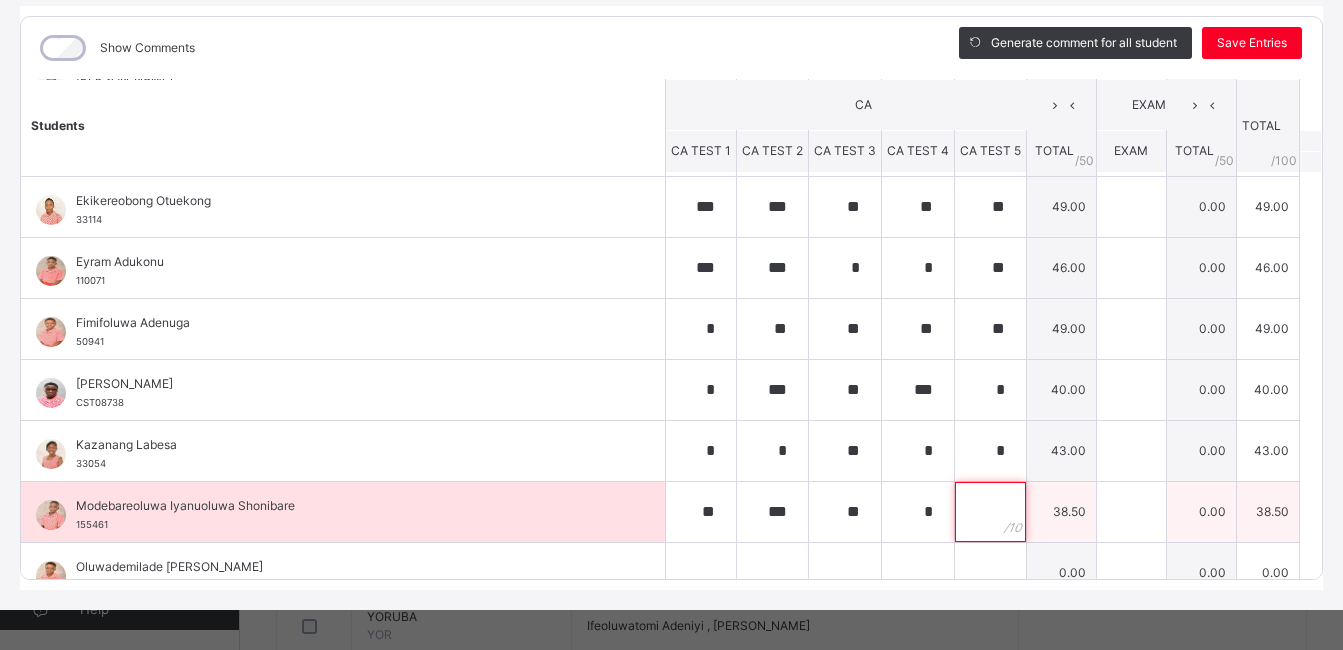 click at bounding box center [990, 512] 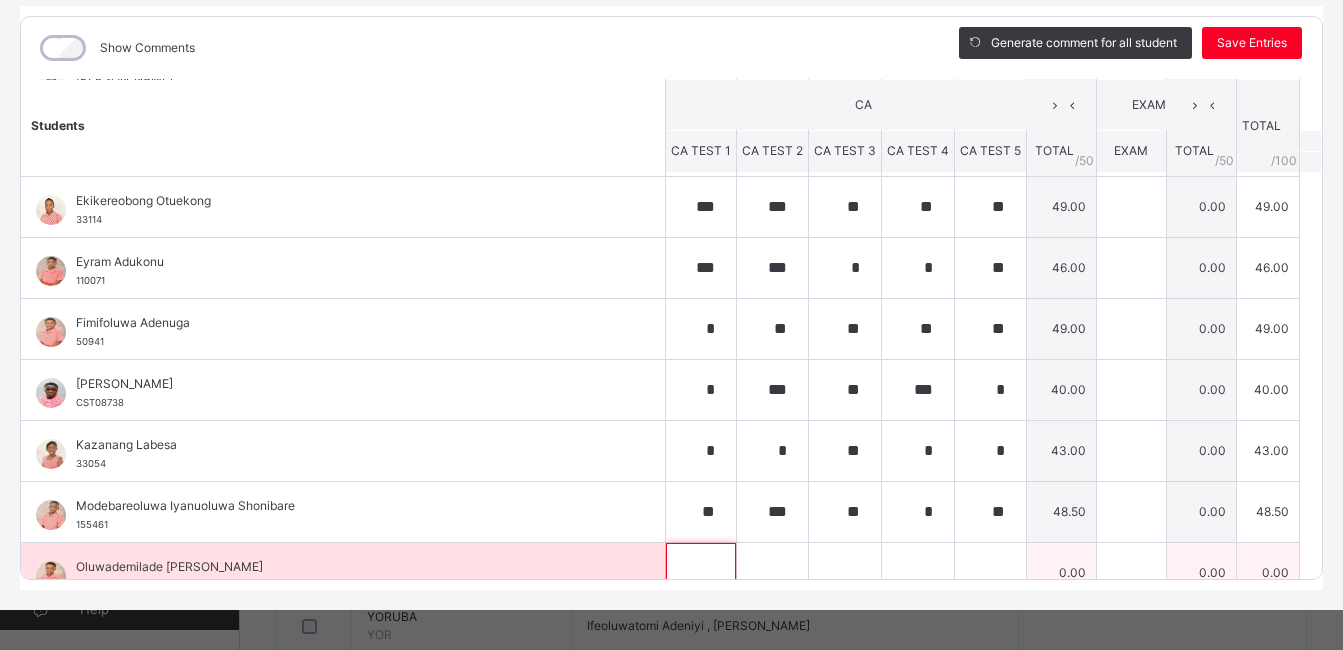 click at bounding box center (701, 573) 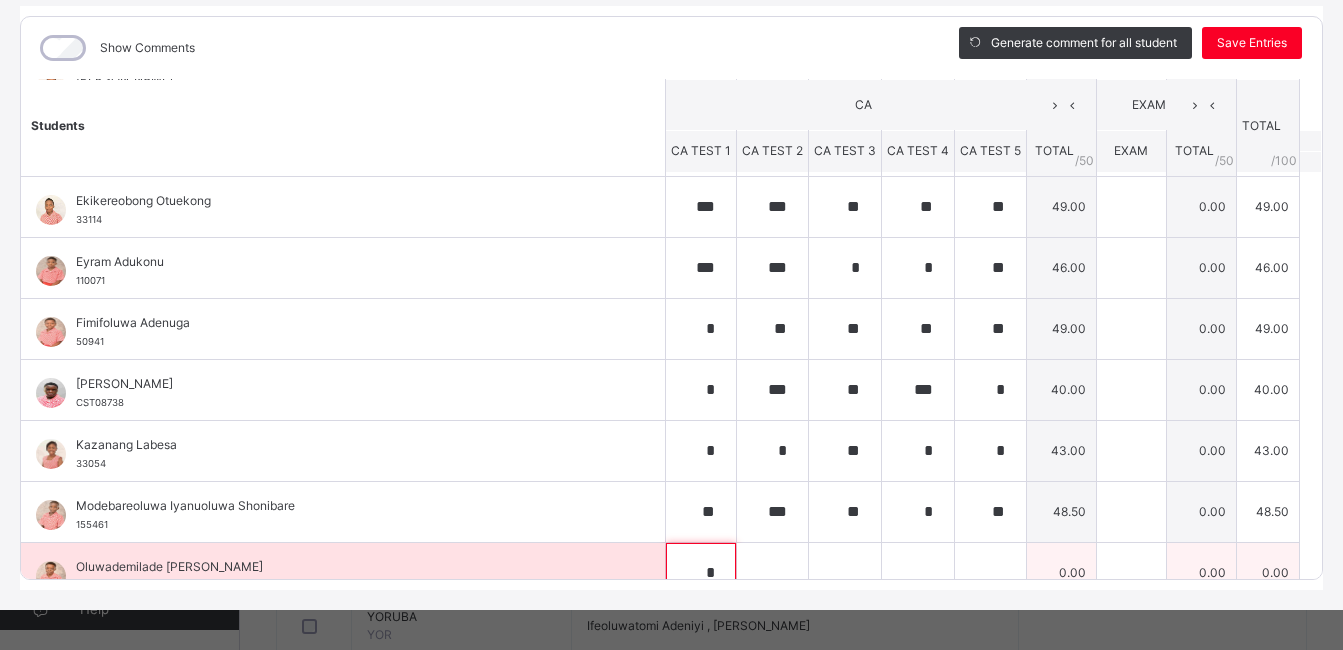 scroll, scrollTop: 183, scrollLeft: 0, axis: vertical 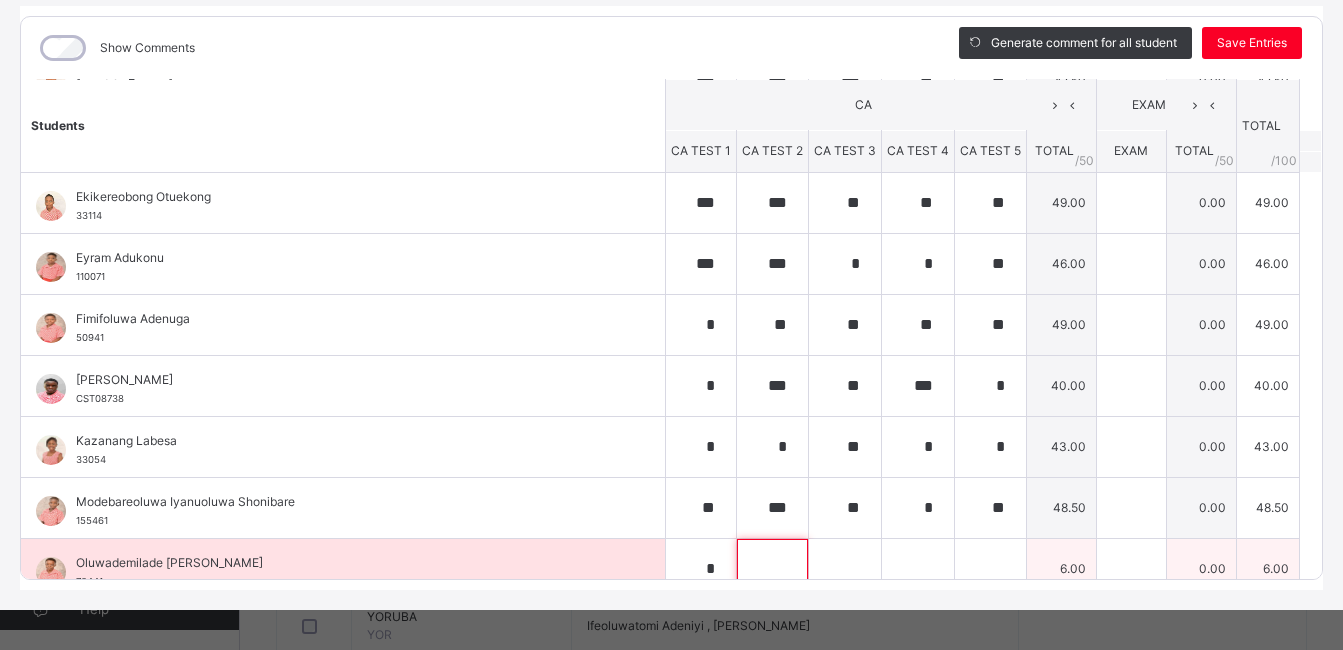 click at bounding box center [772, 569] 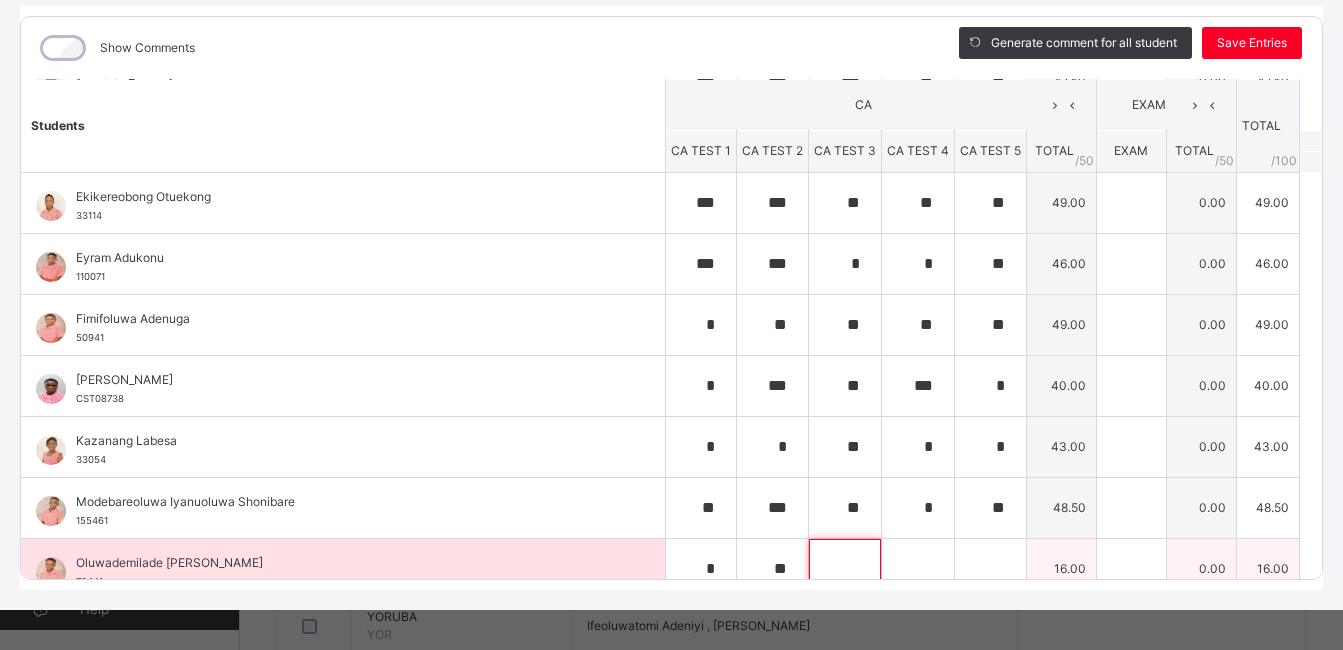 click at bounding box center (845, 569) 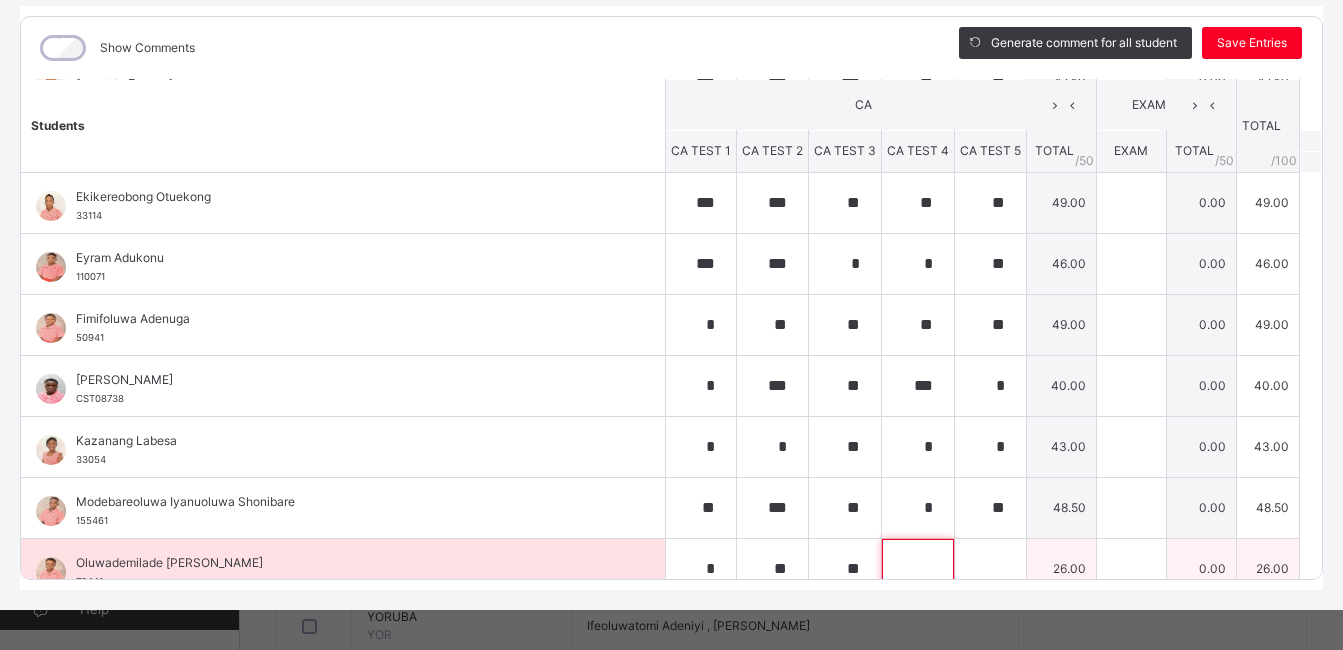 click at bounding box center (918, 569) 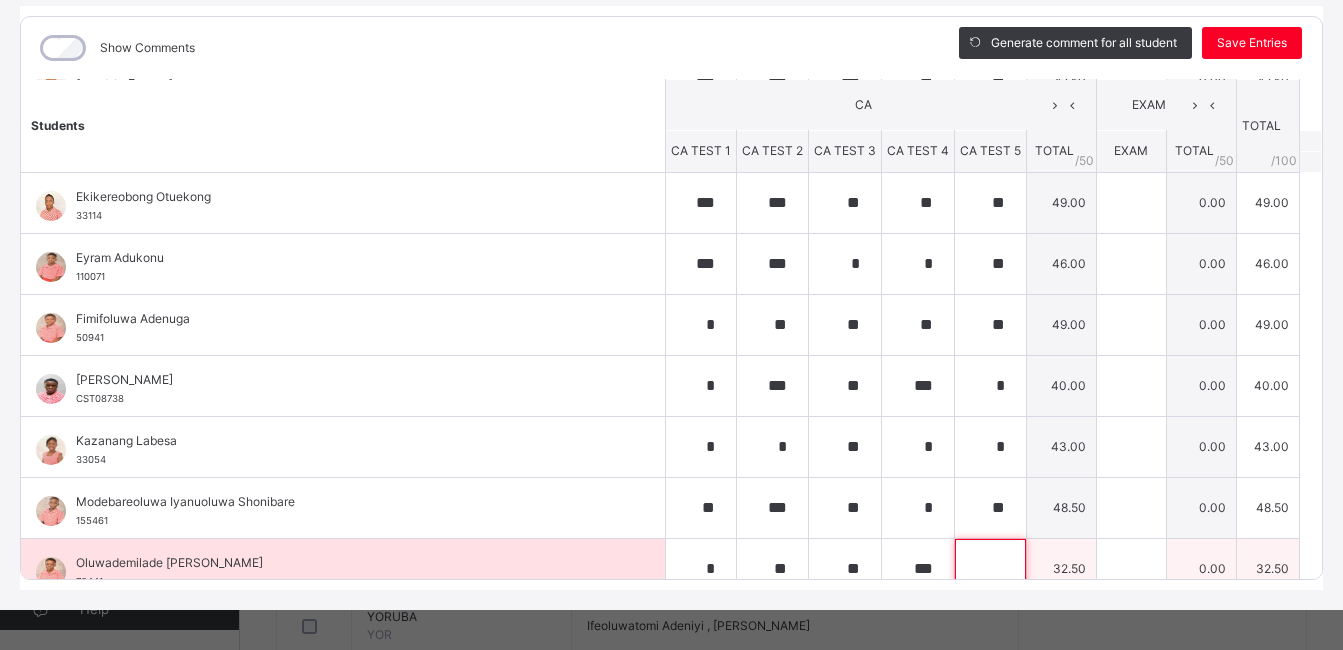 click at bounding box center (990, 569) 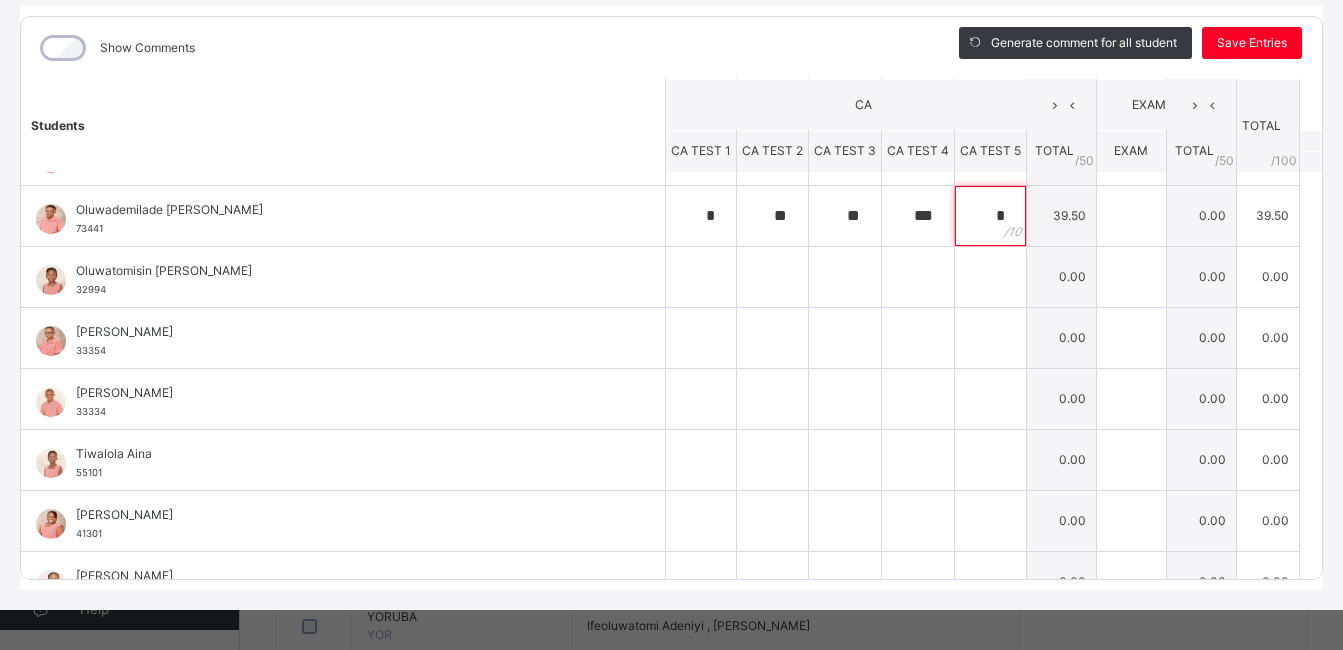 scroll, scrollTop: 539, scrollLeft: 0, axis: vertical 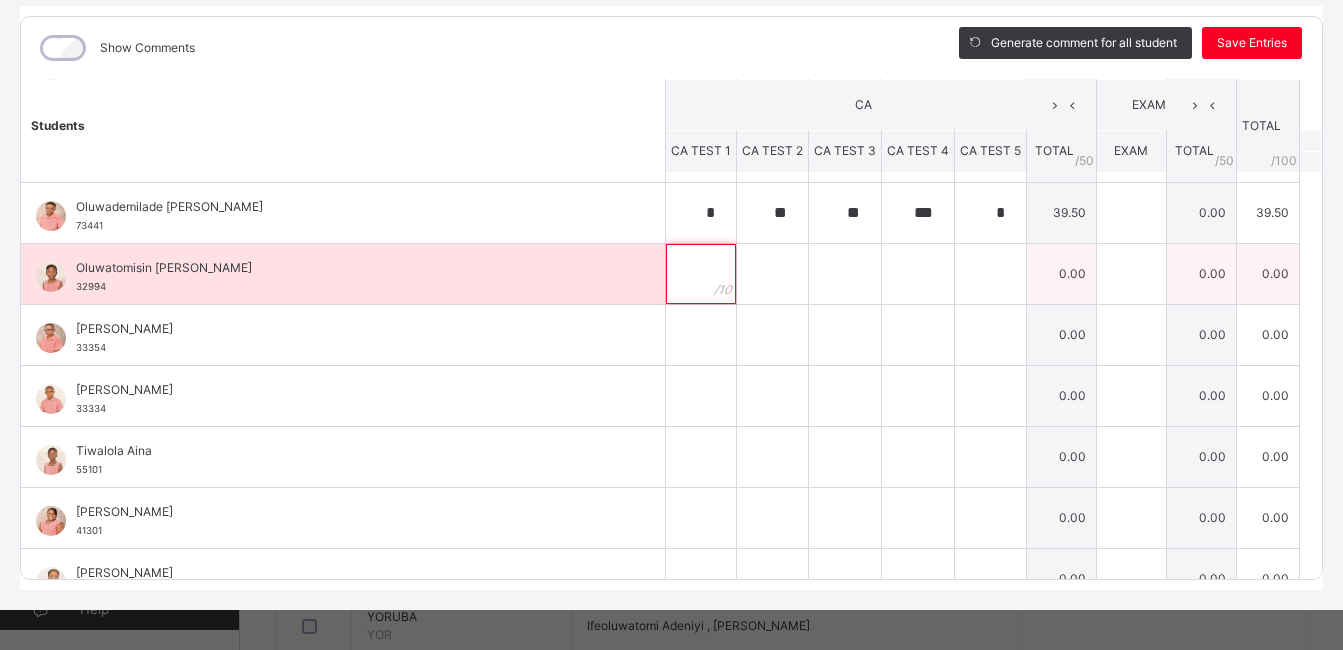 click at bounding box center (701, 274) 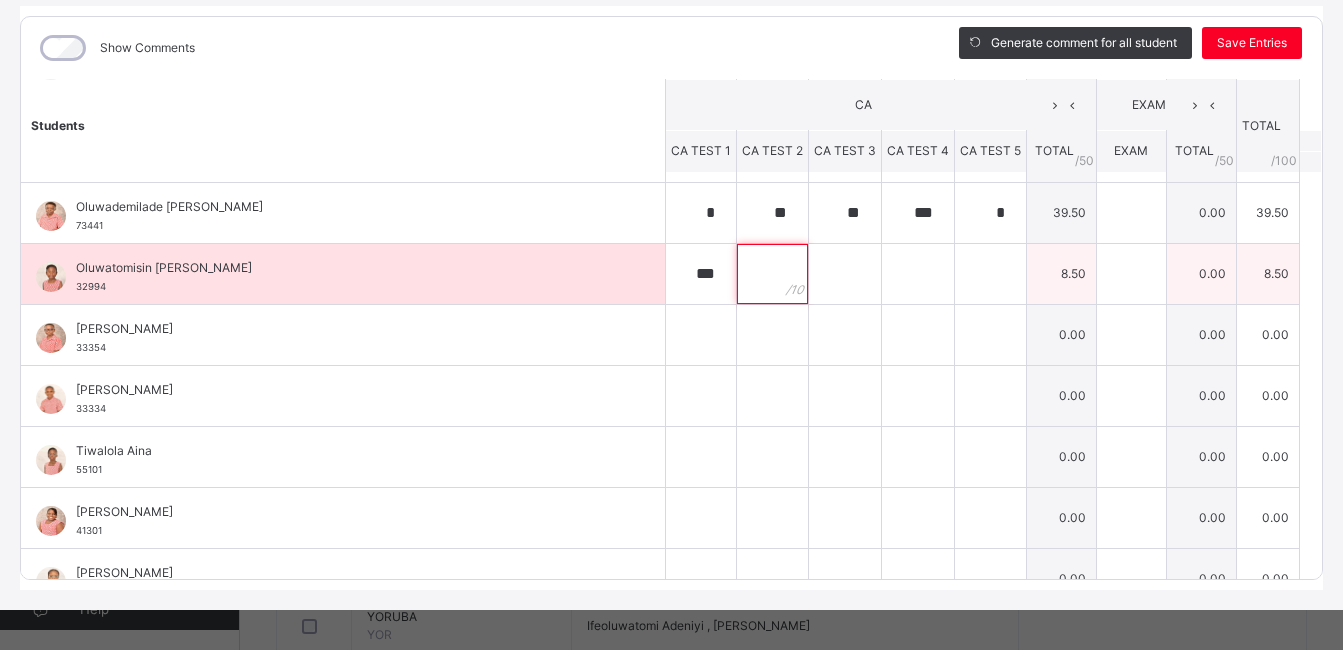 click at bounding box center [772, 274] 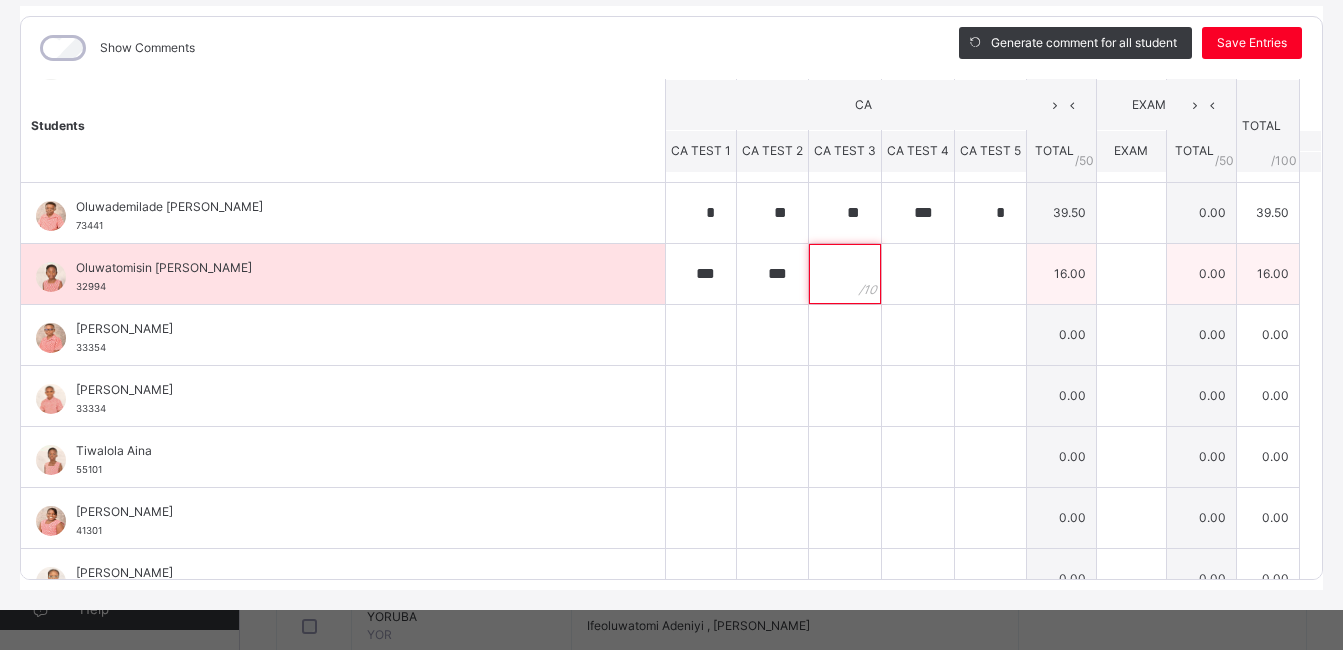 click at bounding box center [845, 274] 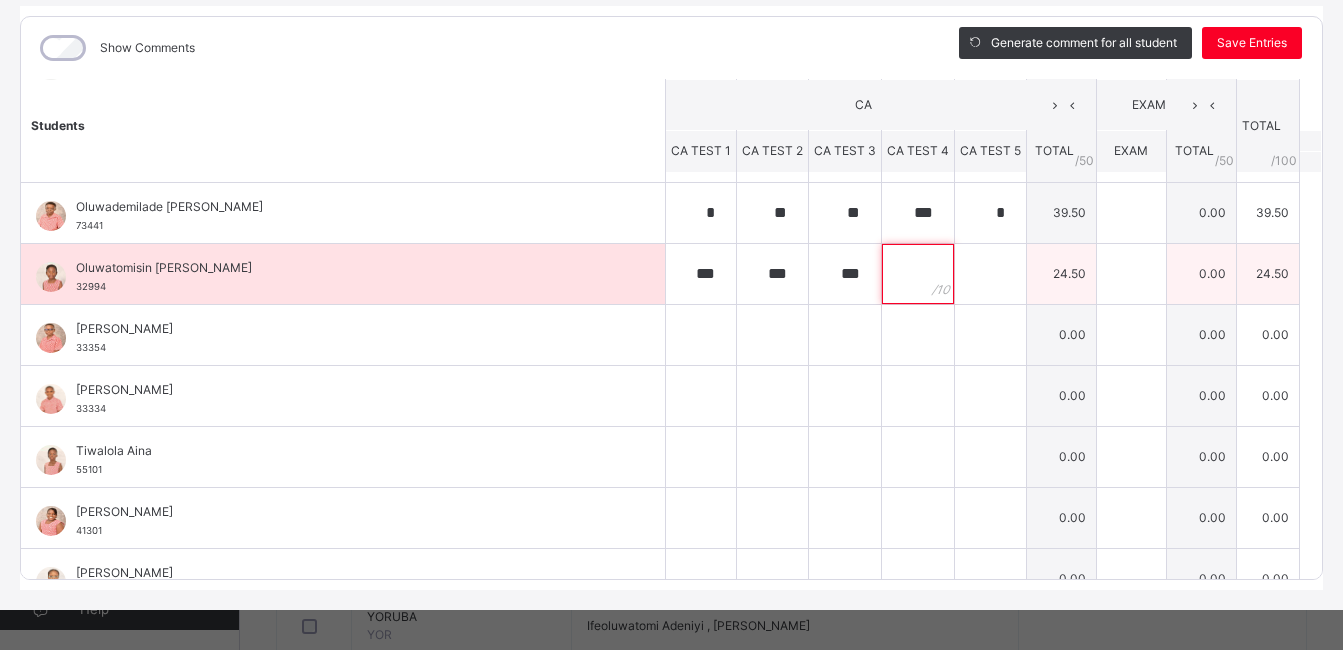 click at bounding box center [918, 274] 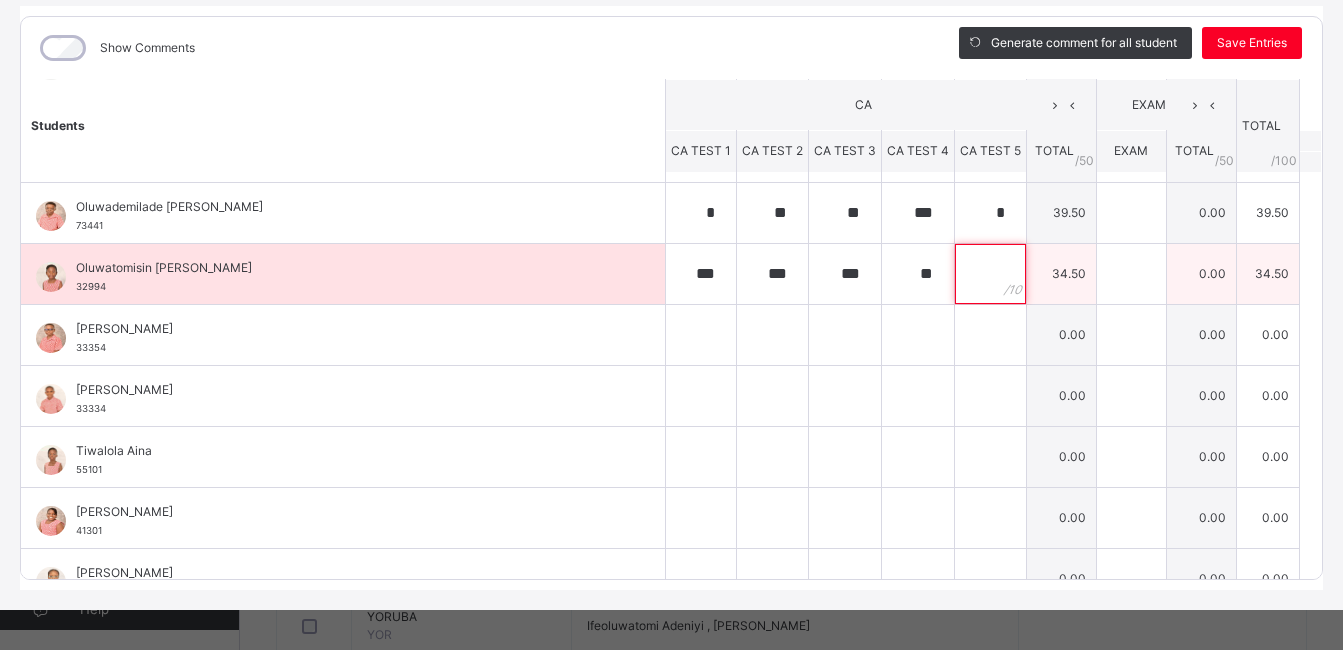 click at bounding box center [990, 274] 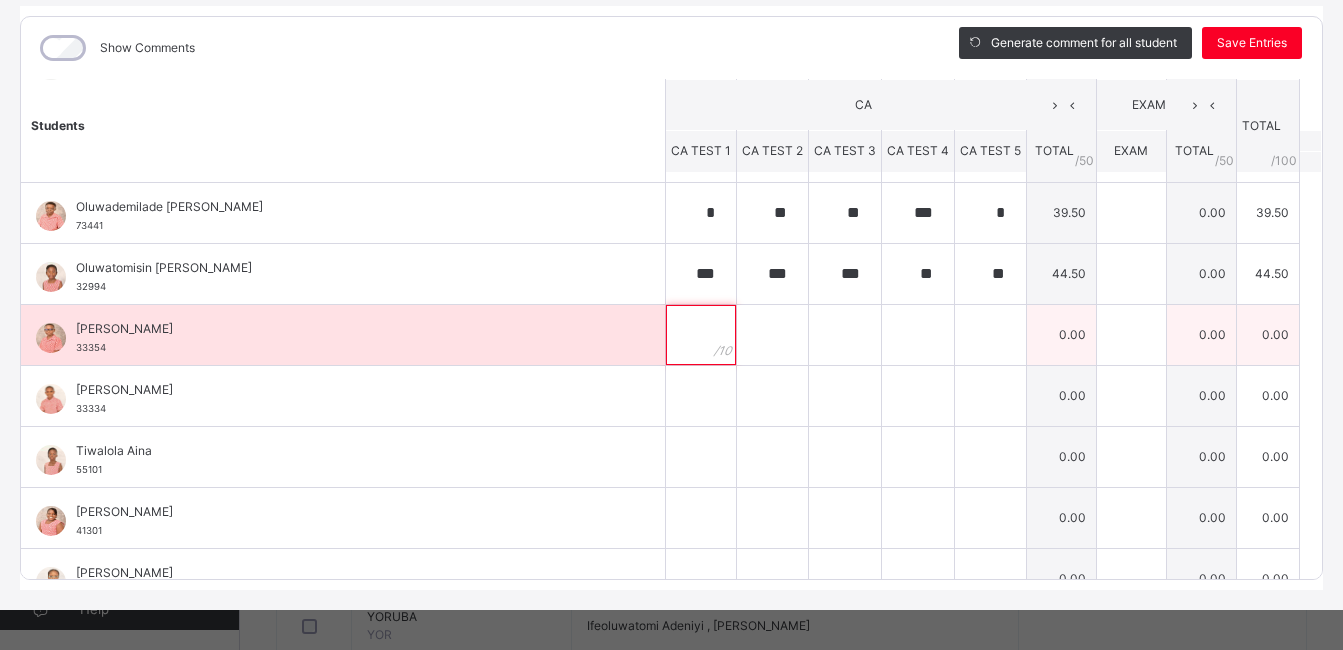 click at bounding box center [701, 335] 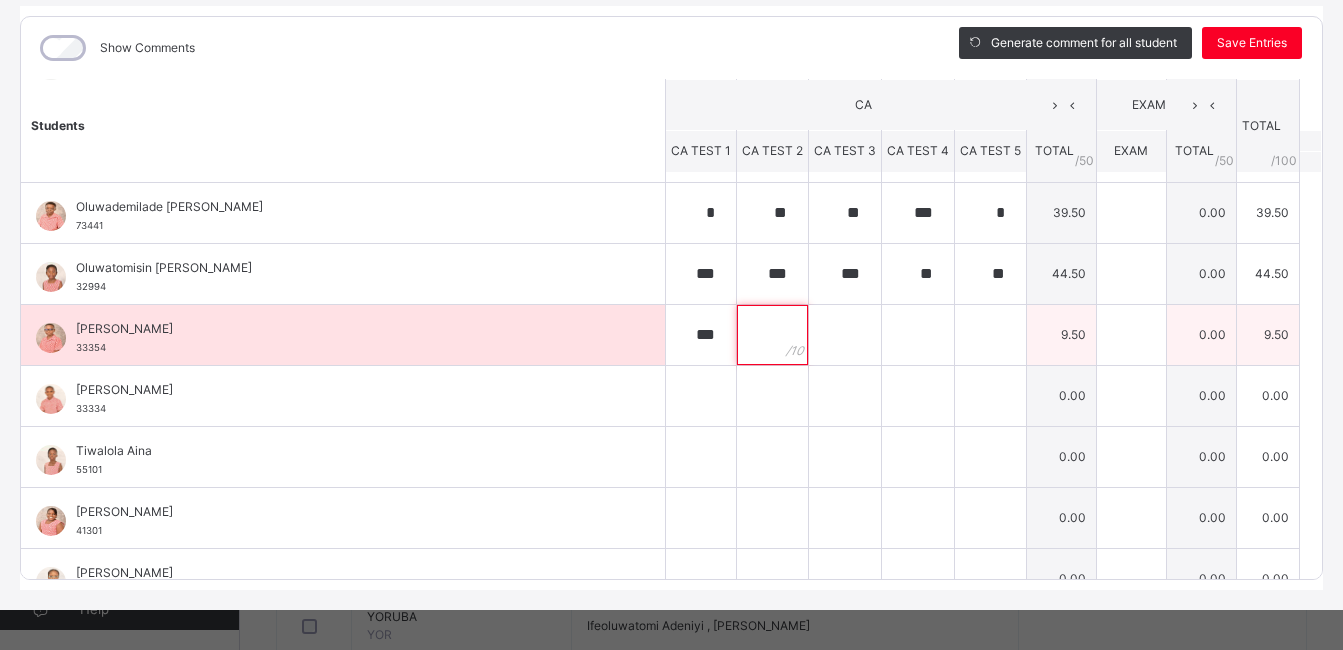 click at bounding box center [772, 335] 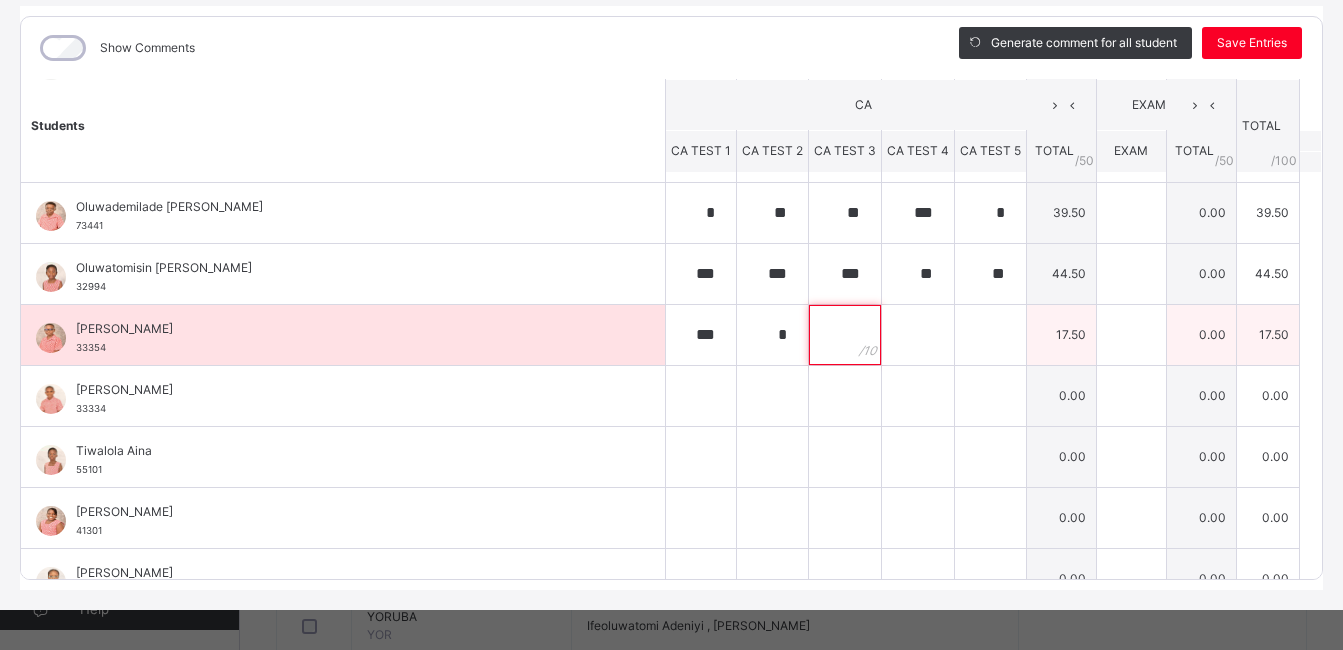 click at bounding box center (845, 335) 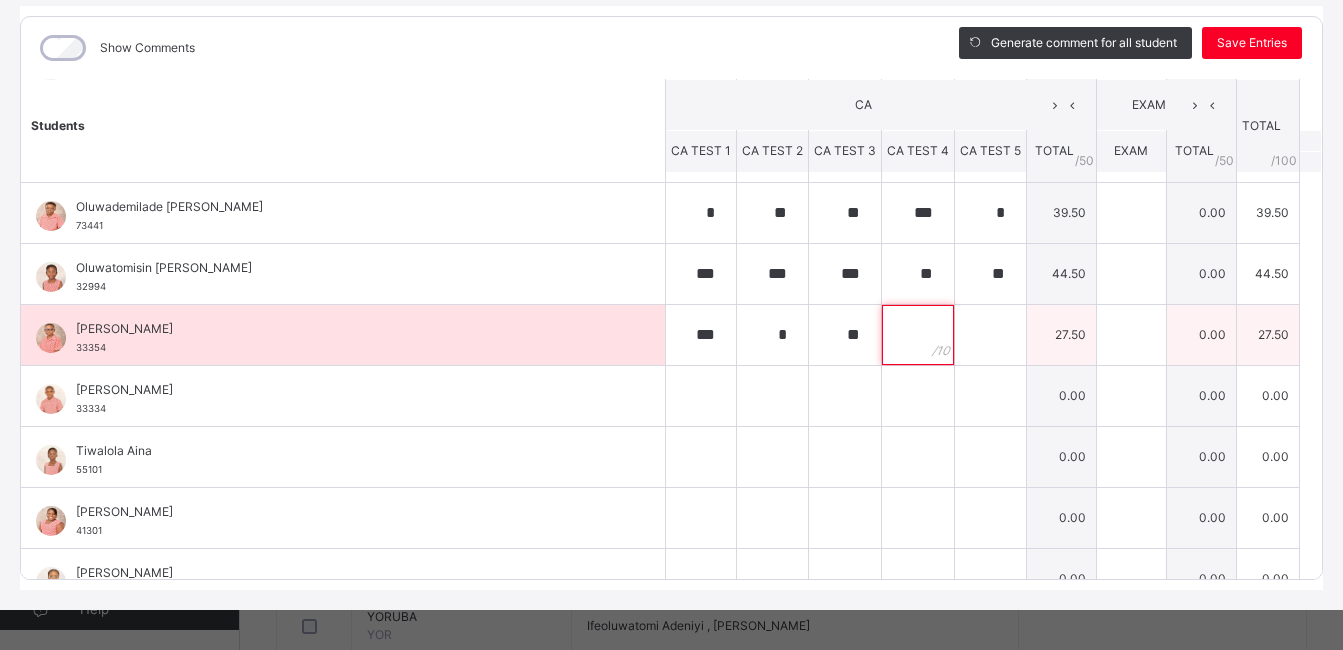 click at bounding box center [918, 335] 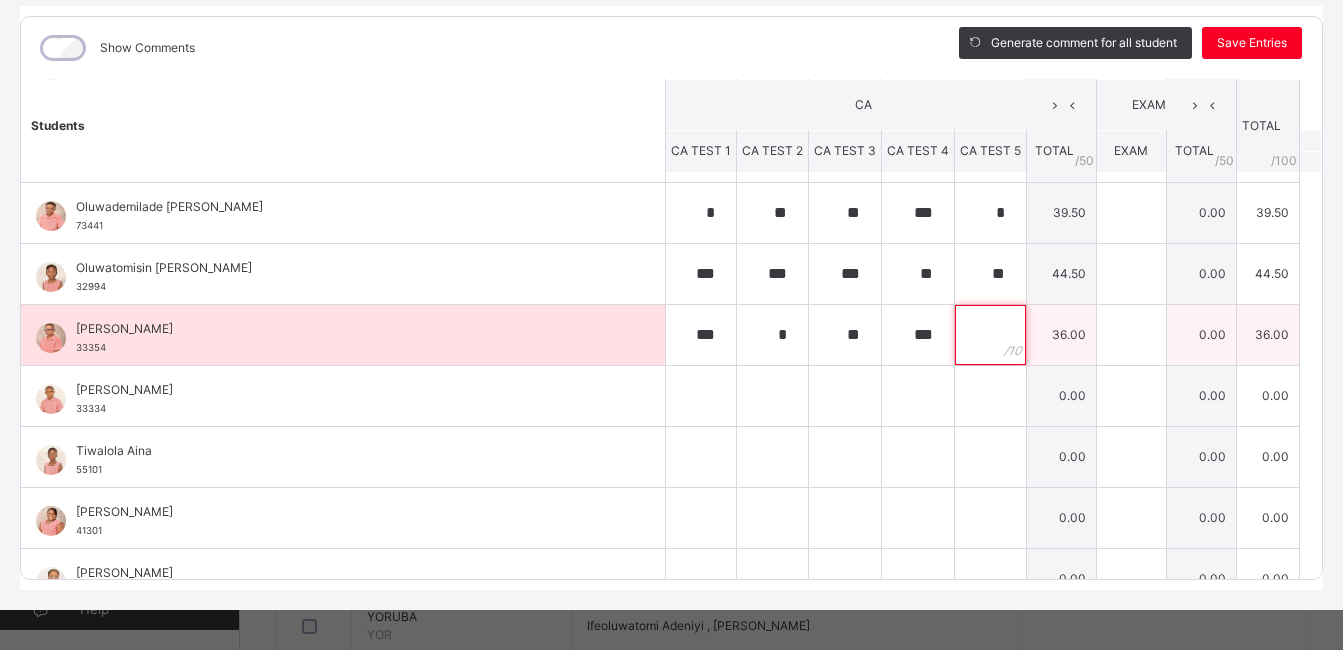 click at bounding box center (990, 335) 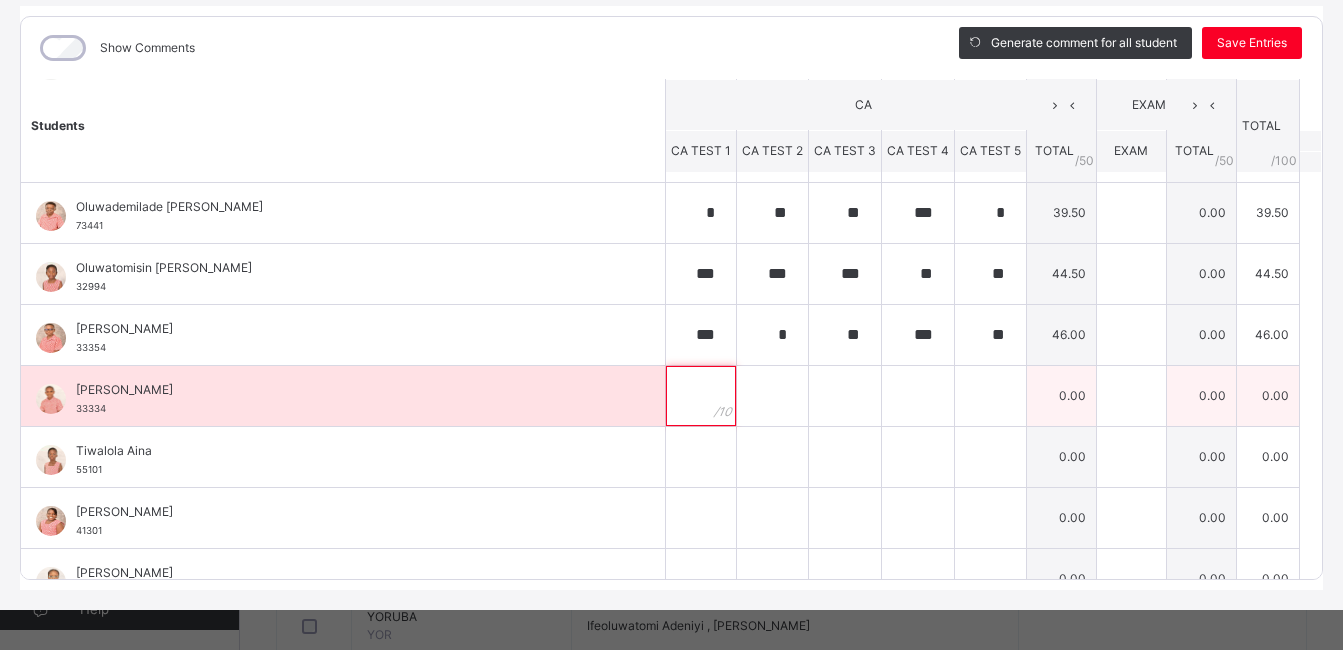 click at bounding box center [701, 396] 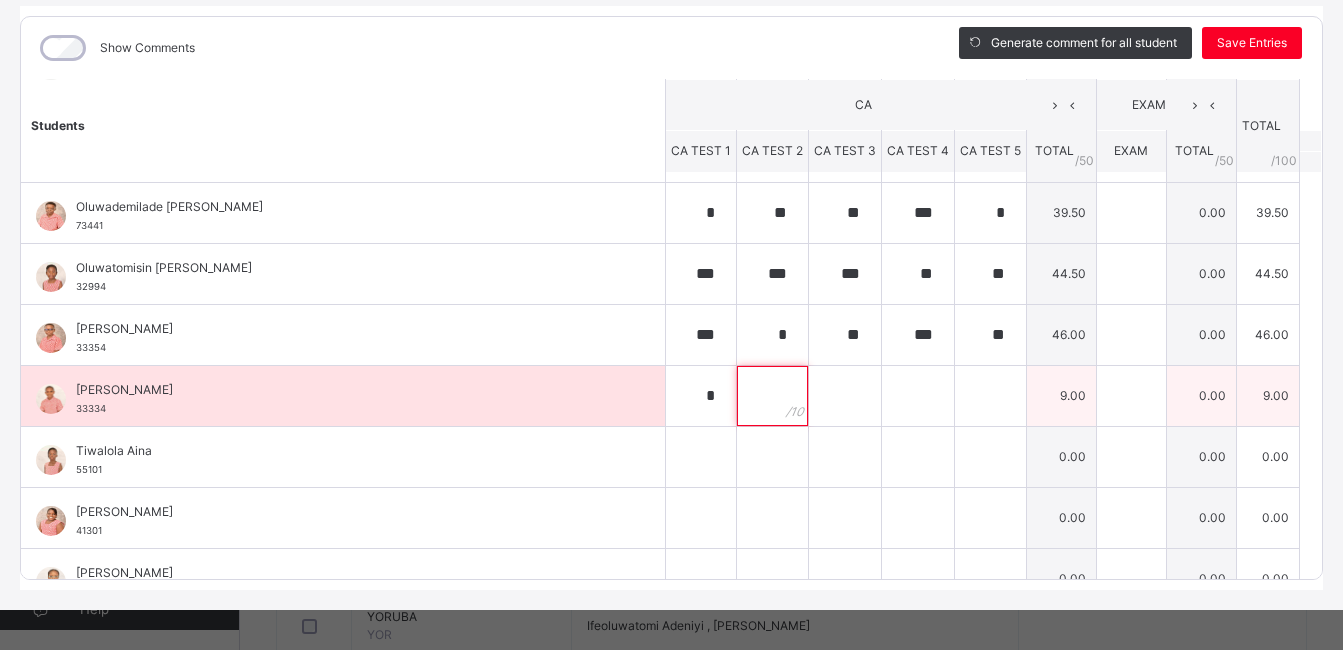 click at bounding box center (772, 396) 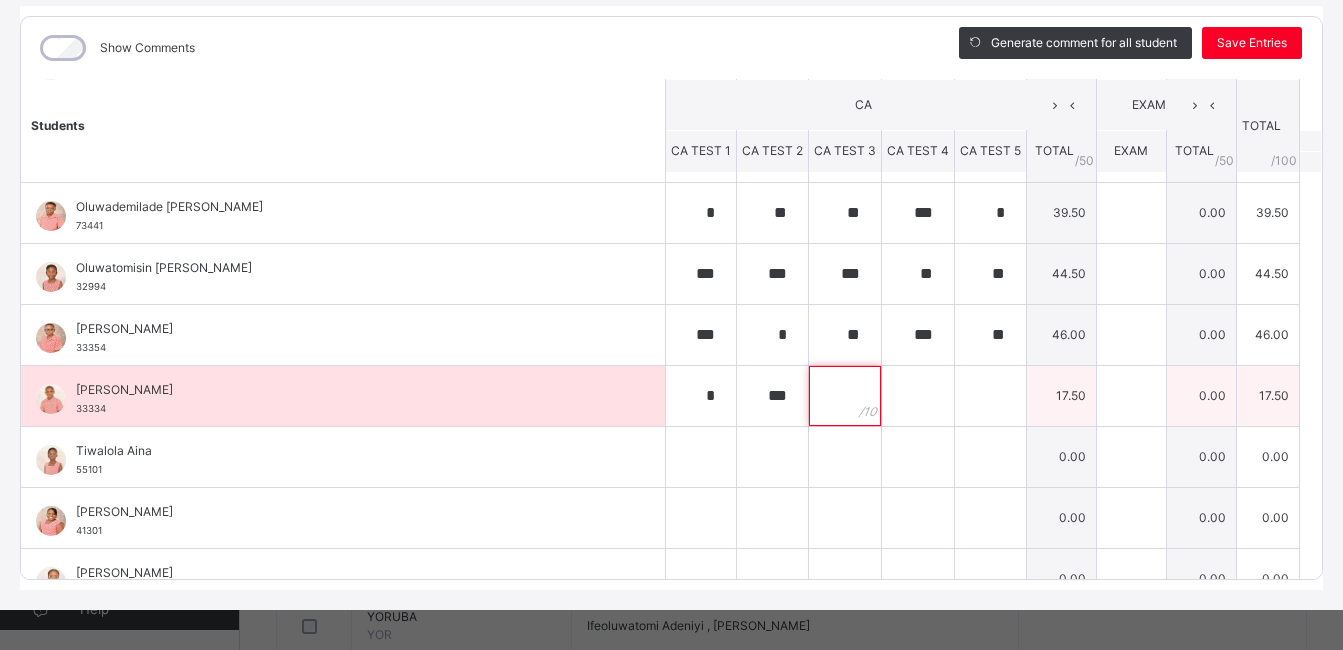 click at bounding box center [845, 396] 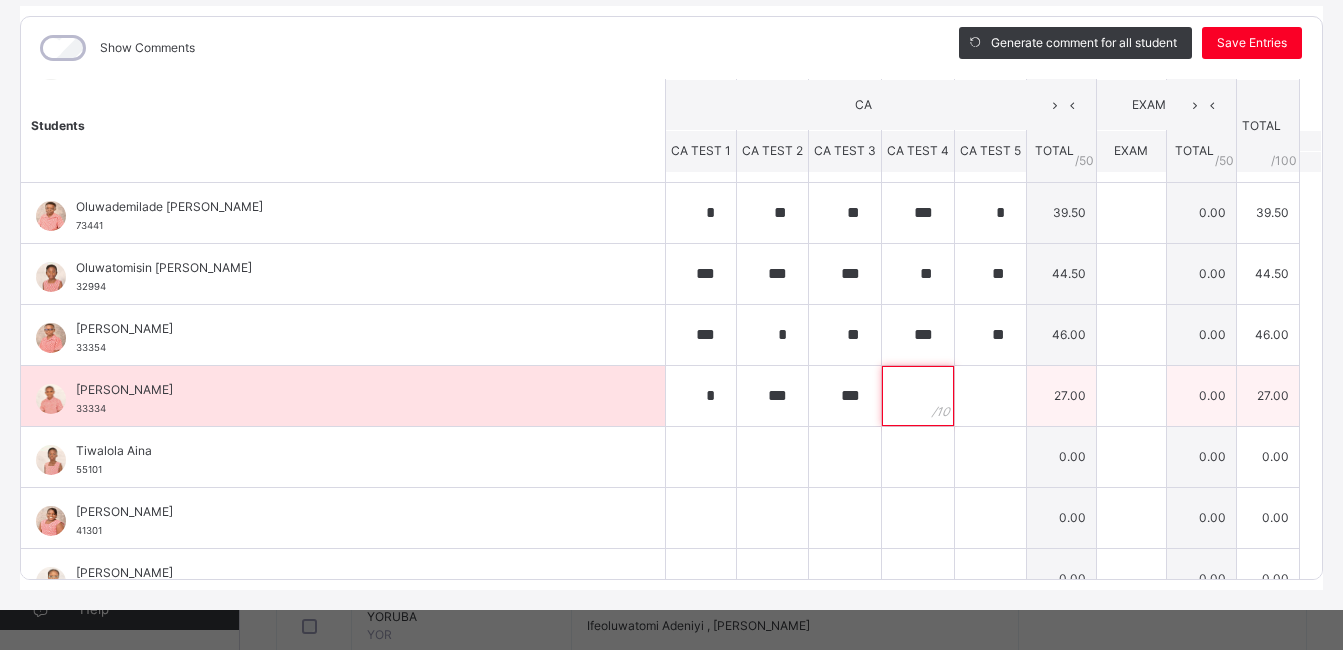 click at bounding box center (918, 396) 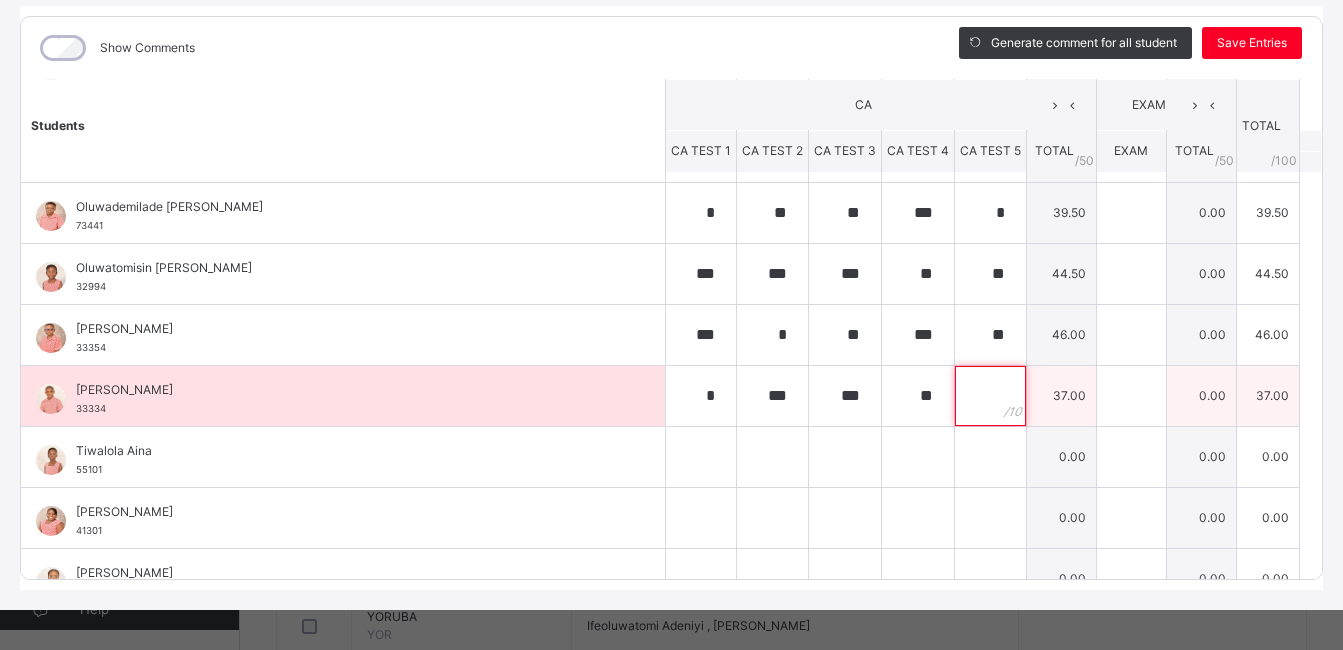 click at bounding box center [990, 396] 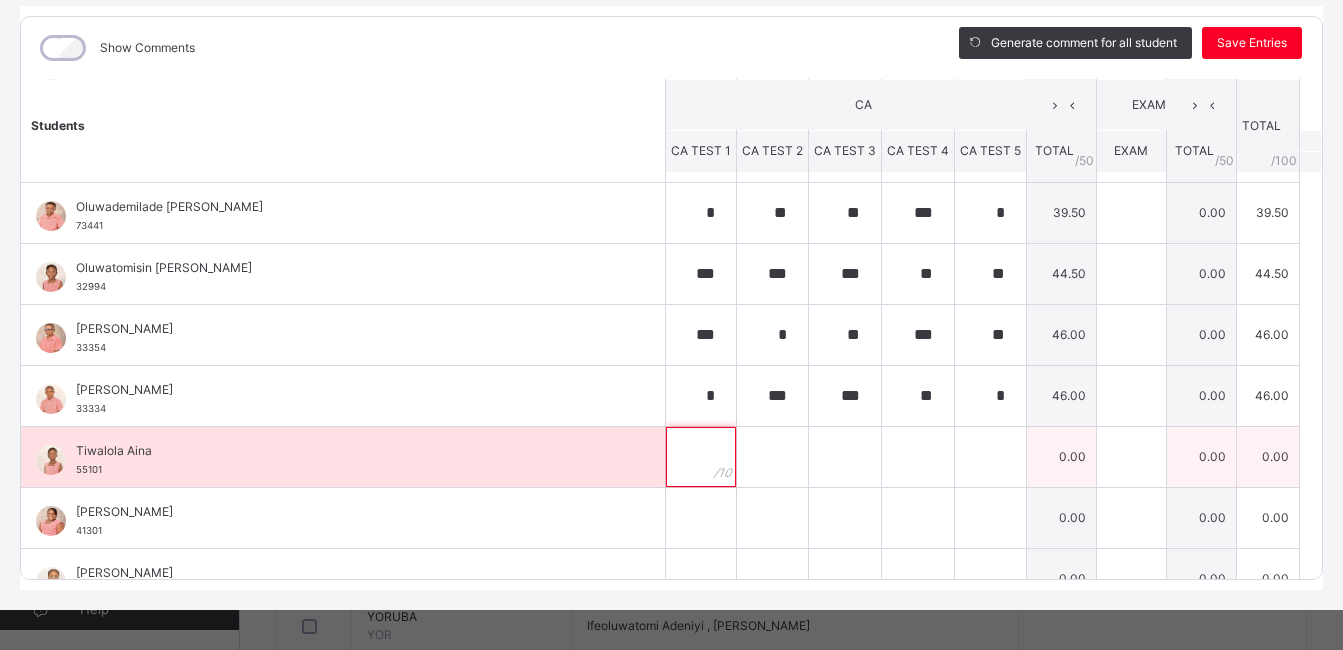 click at bounding box center (701, 457) 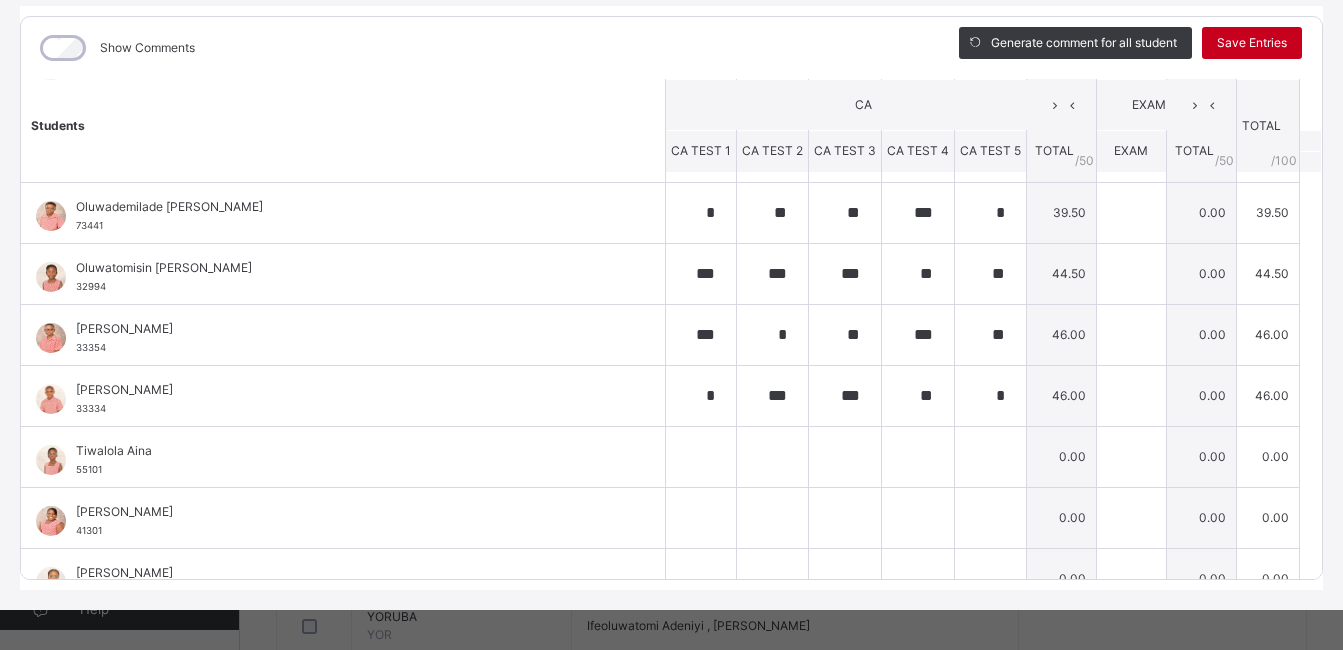 click on "Save Entries" at bounding box center [1252, 43] 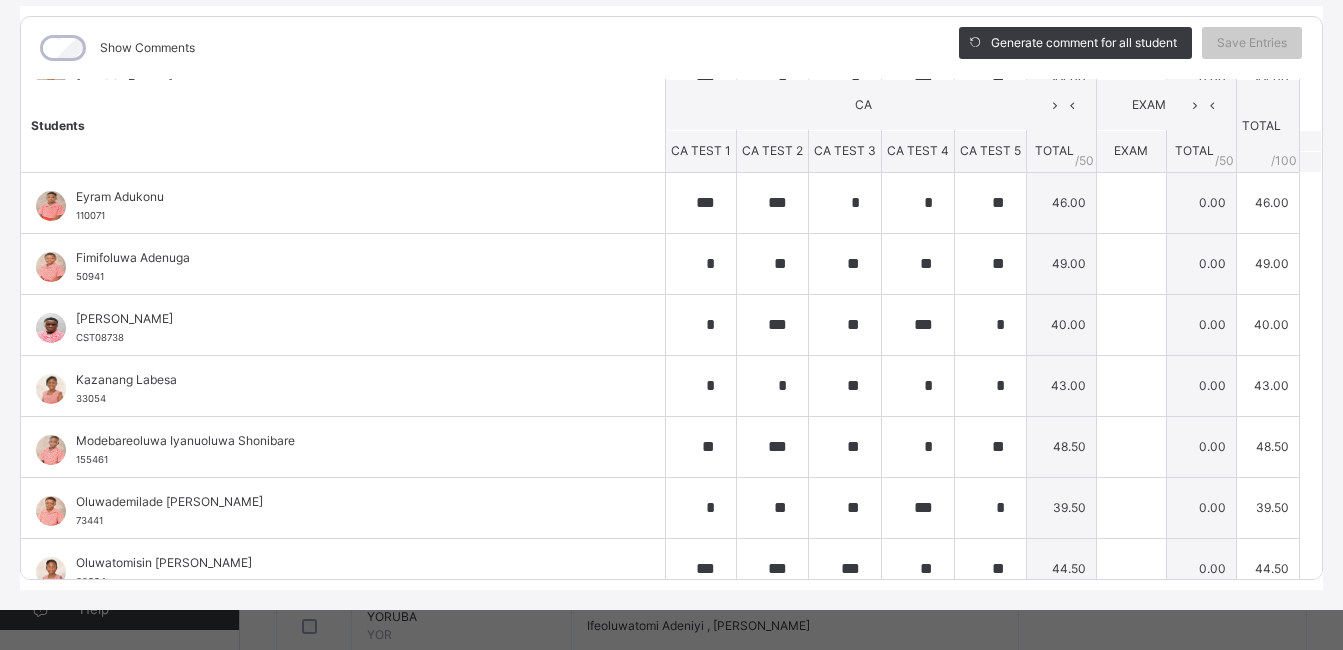 scroll, scrollTop: 171, scrollLeft: 0, axis: vertical 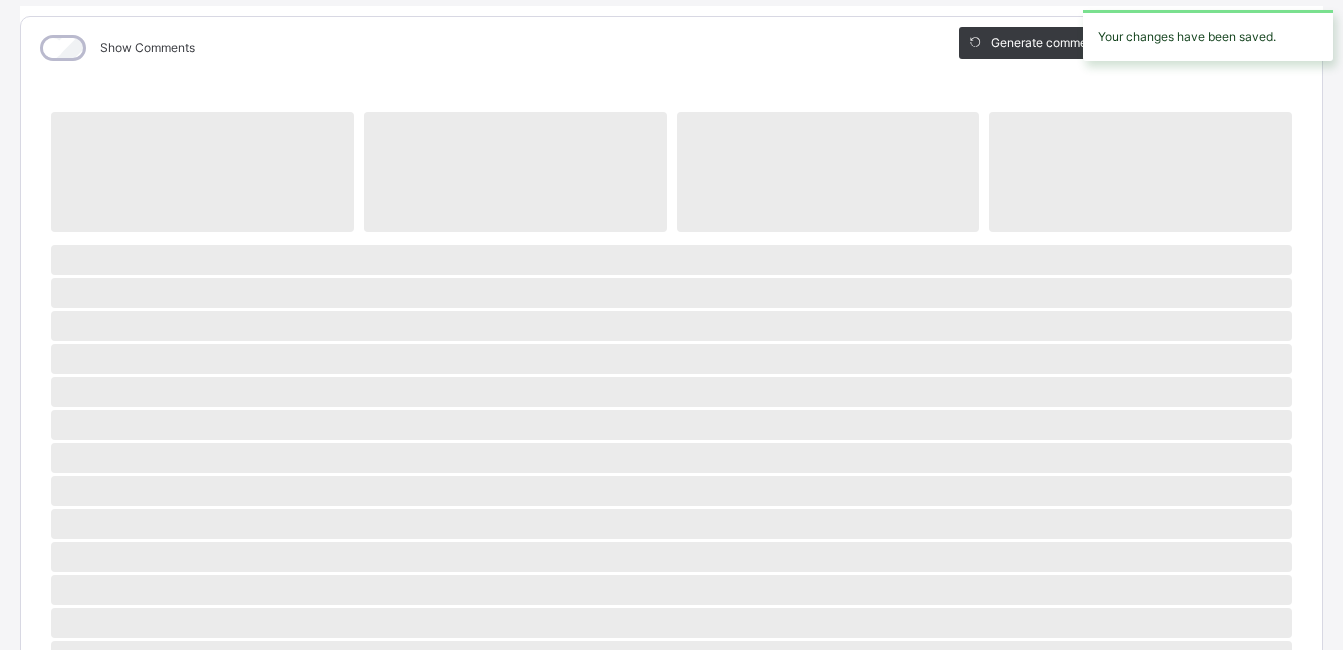 drag, startPoint x: 1311, startPoint y: 360, endPoint x: 1349, endPoint y: 277, distance: 91.28527 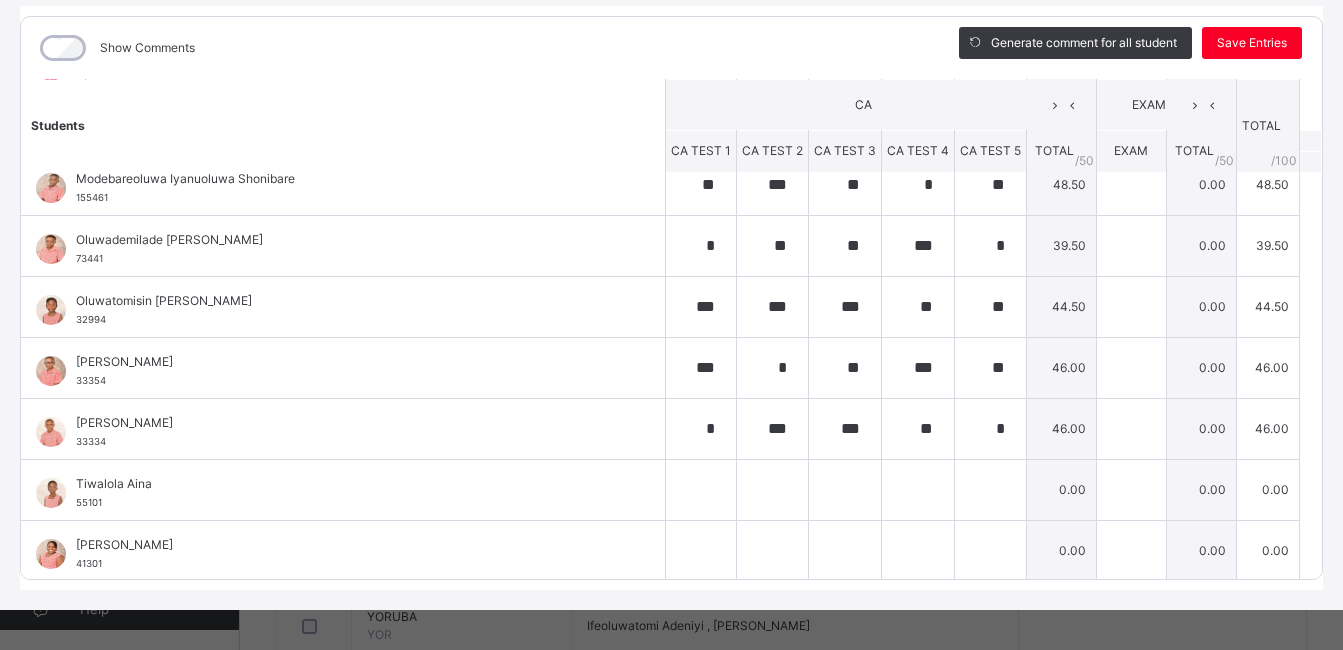 scroll, scrollTop: 570, scrollLeft: 0, axis: vertical 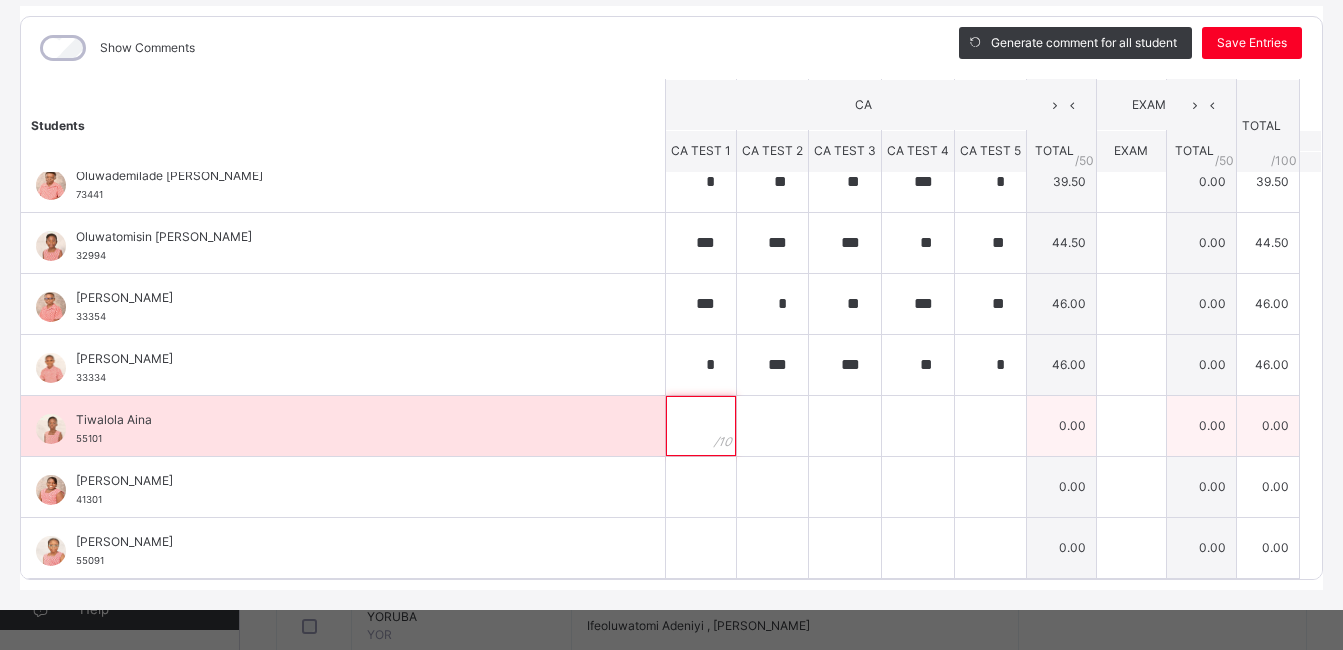 click at bounding box center (701, 426) 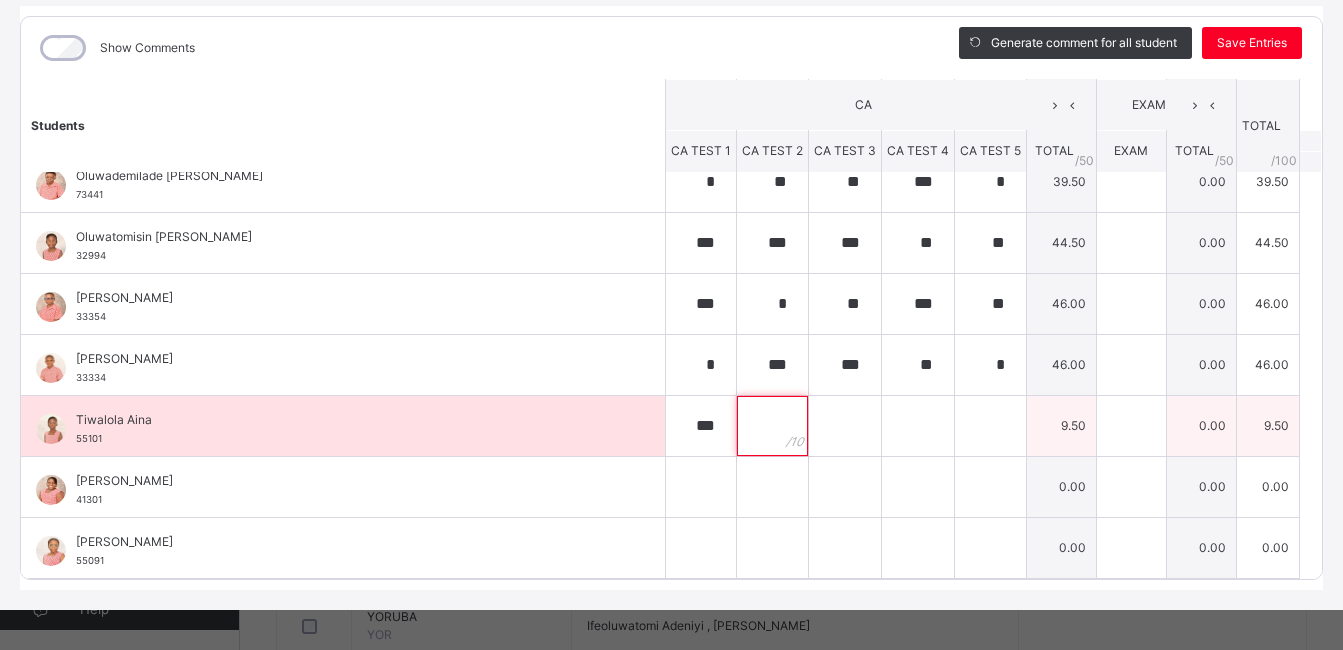 click at bounding box center [772, 426] 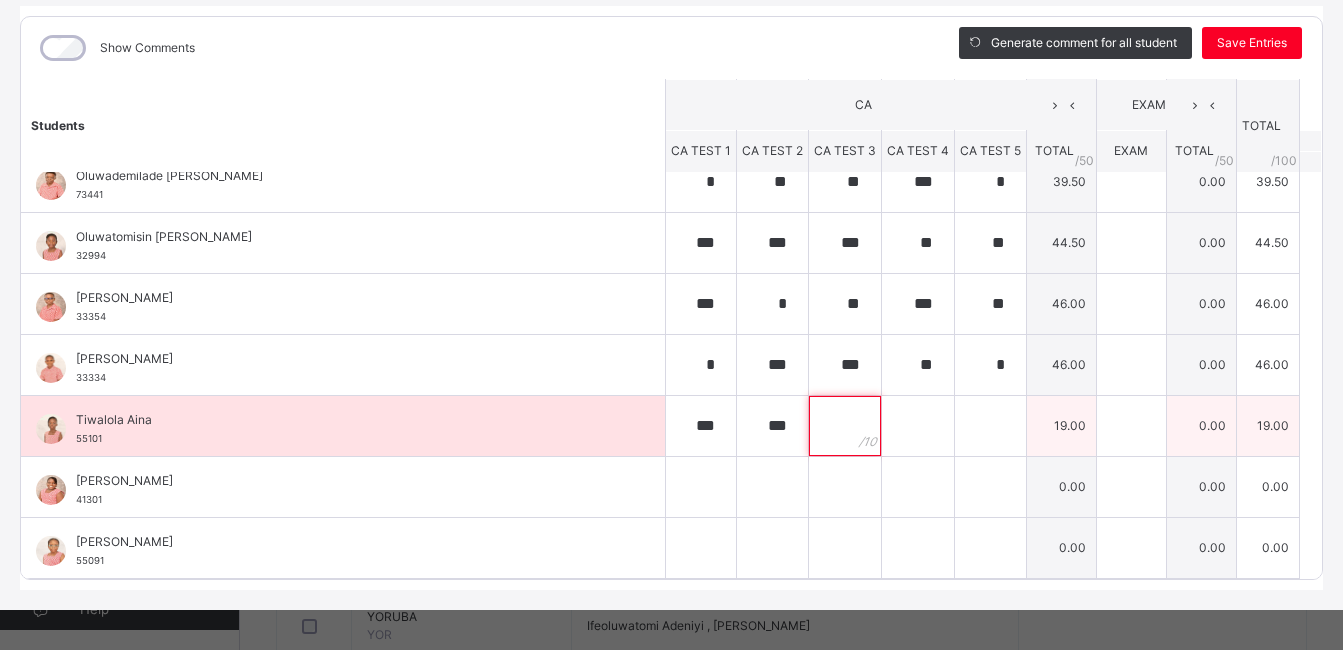 click at bounding box center [845, 426] 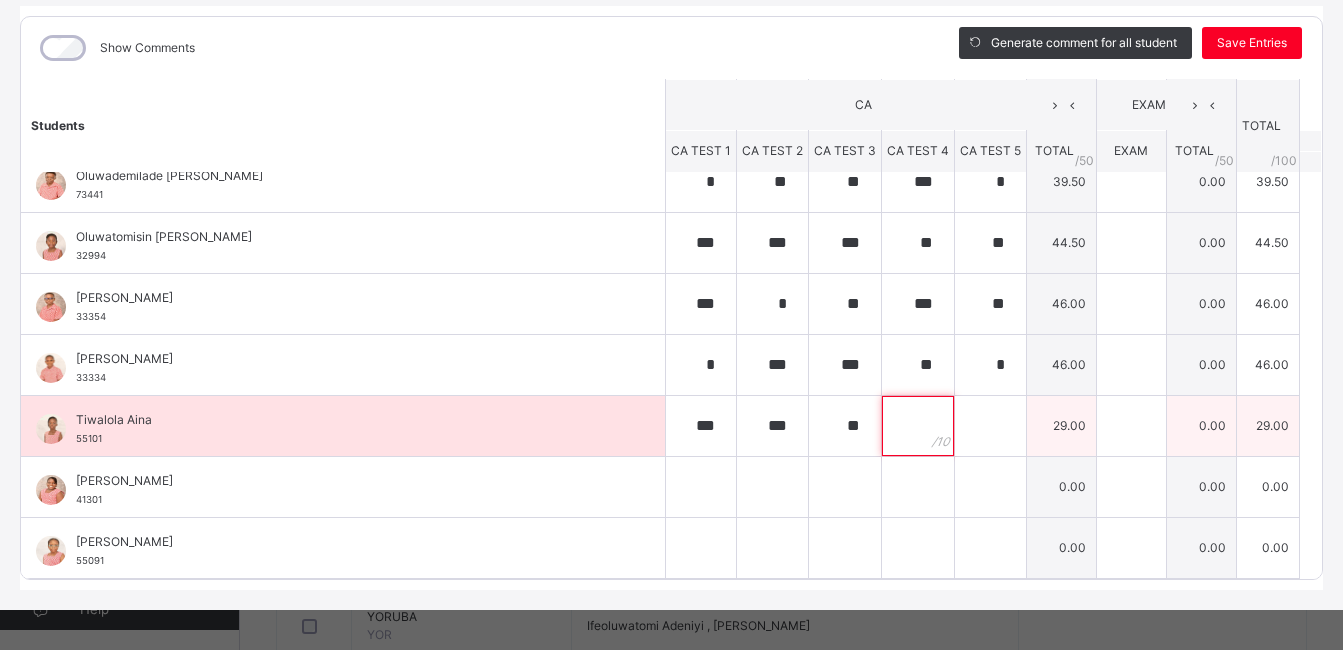 click at bounding box center [918, 426] 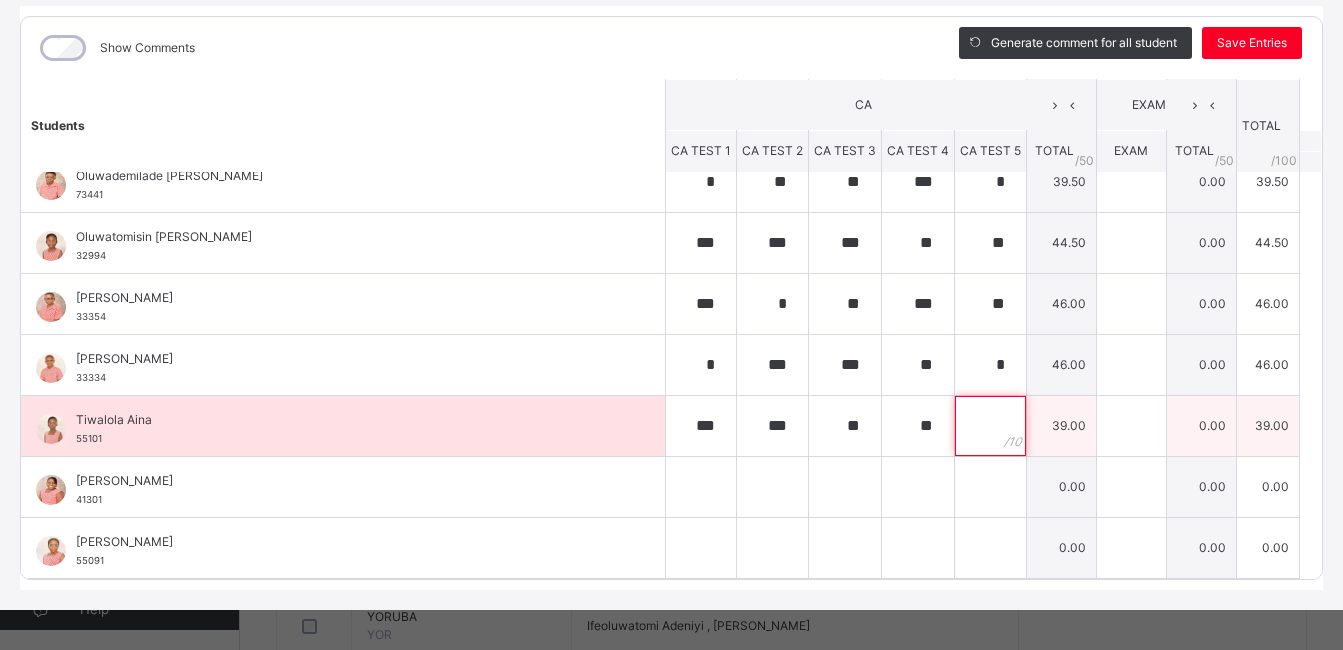 click at bounding box center (990, 426) 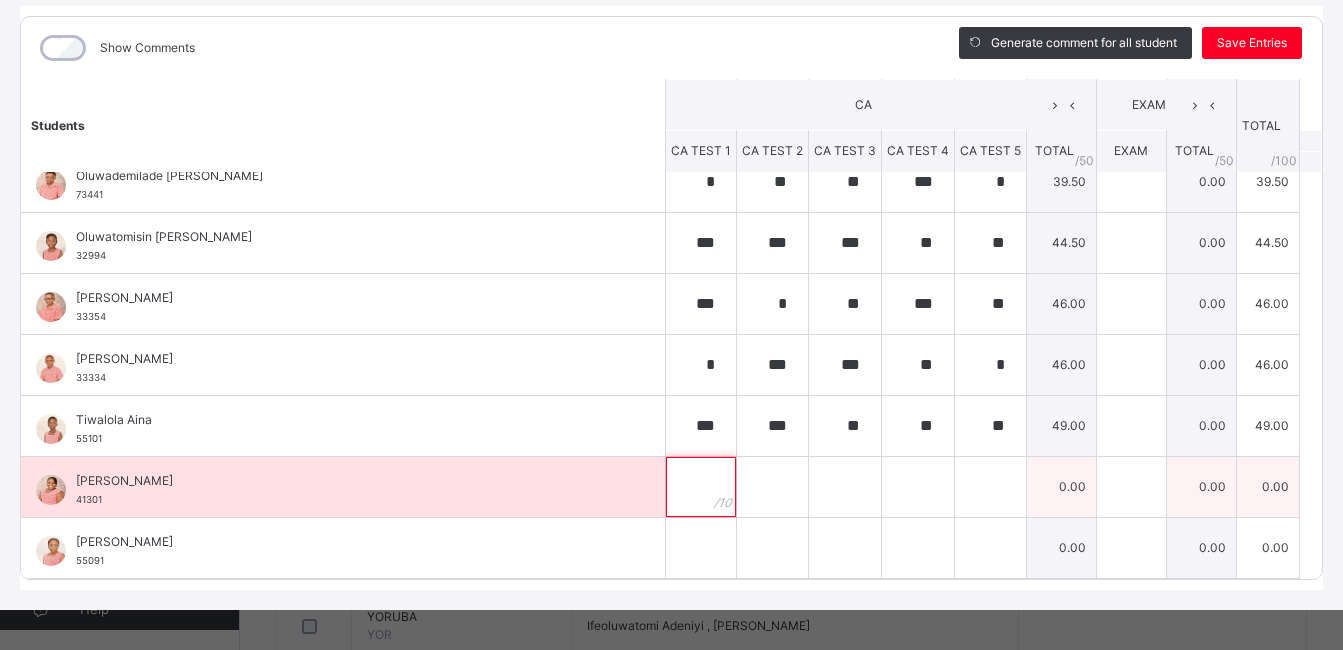 click at bounding box center [701, 487] 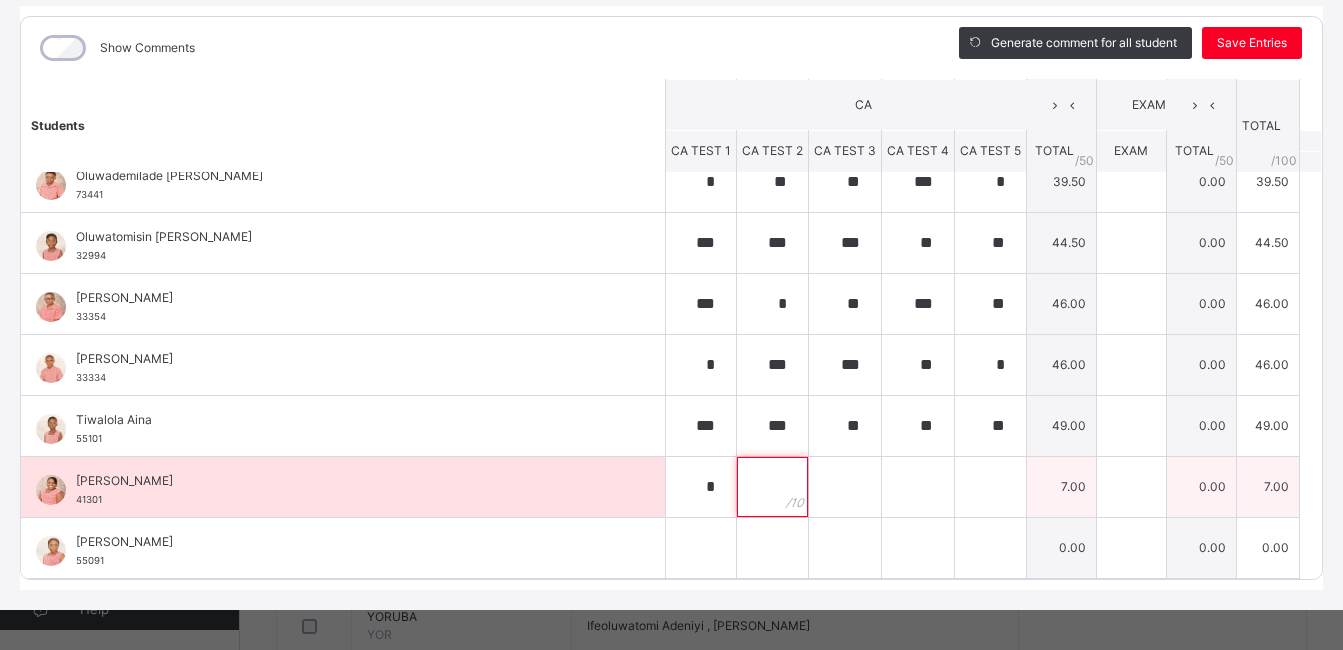 click at bounding box center [772, 487] 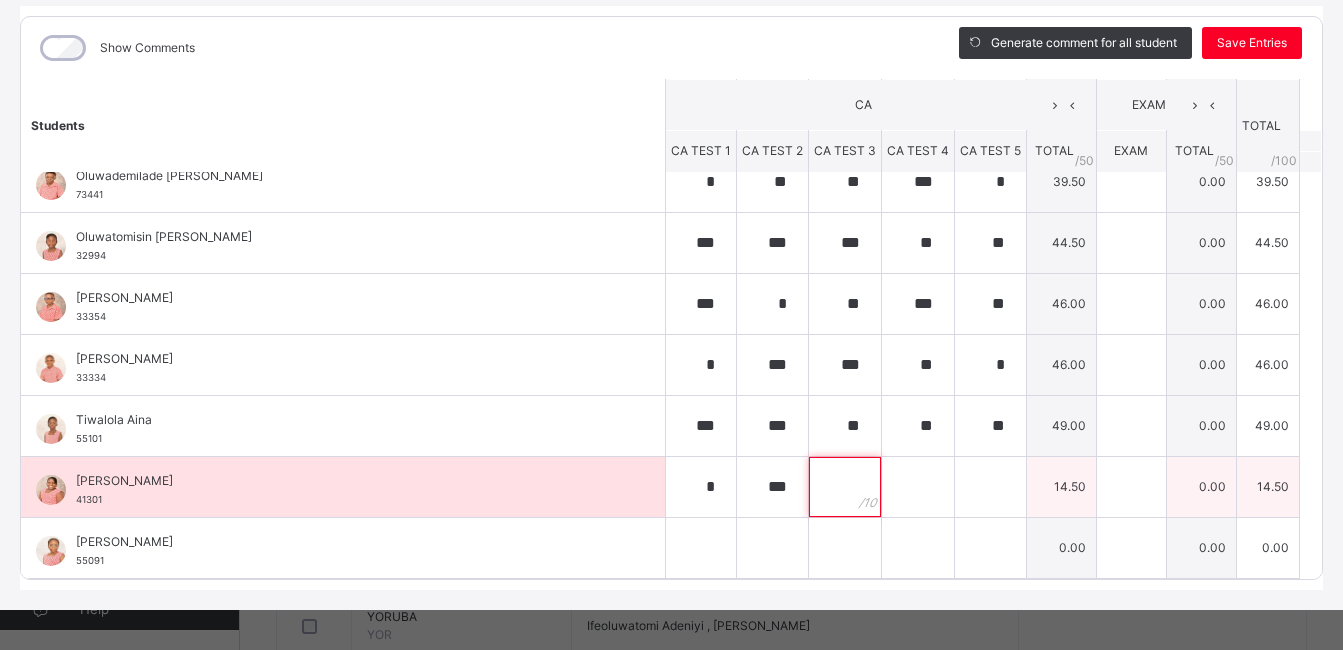 click at bounding box center (845, 487) 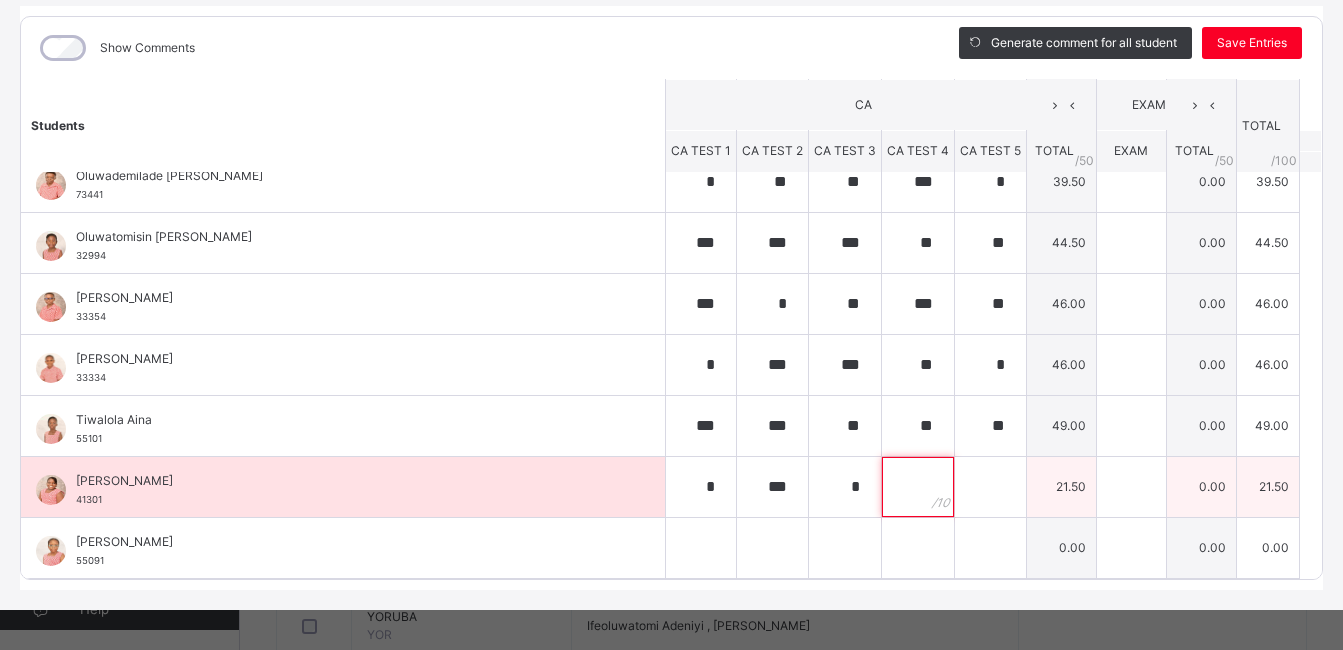 click at bounding box center [918, 487] 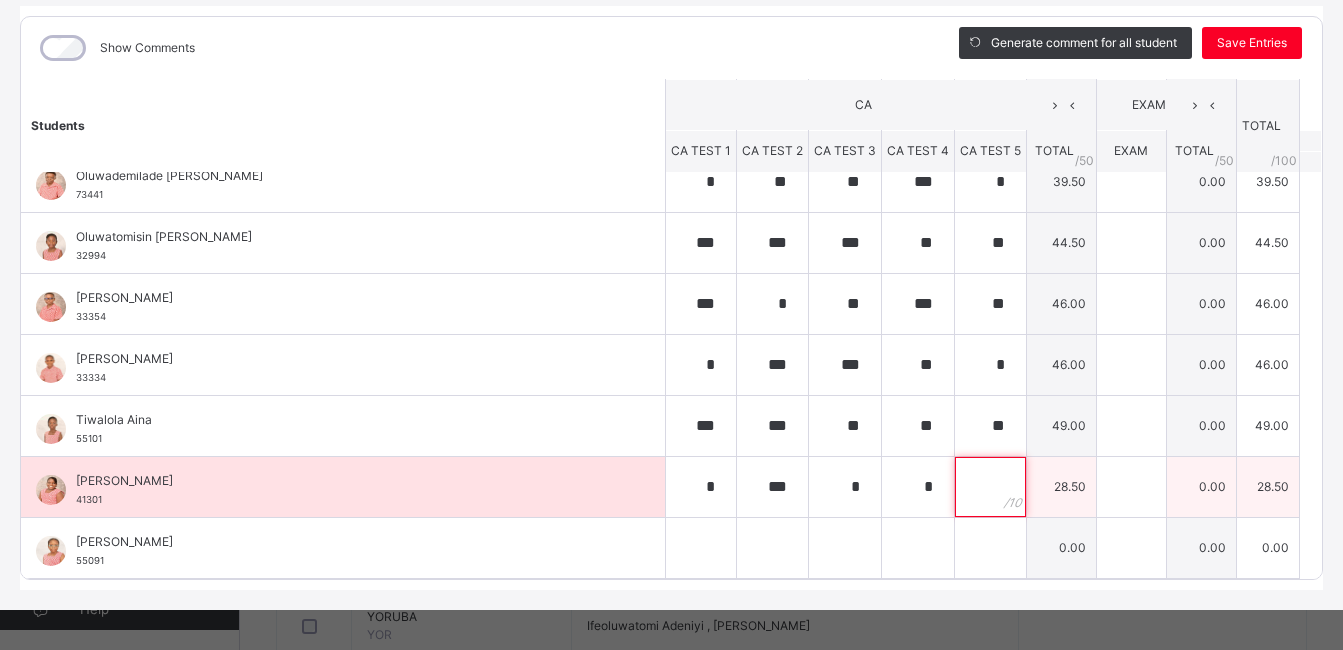 click at bounding box center [990, 487] 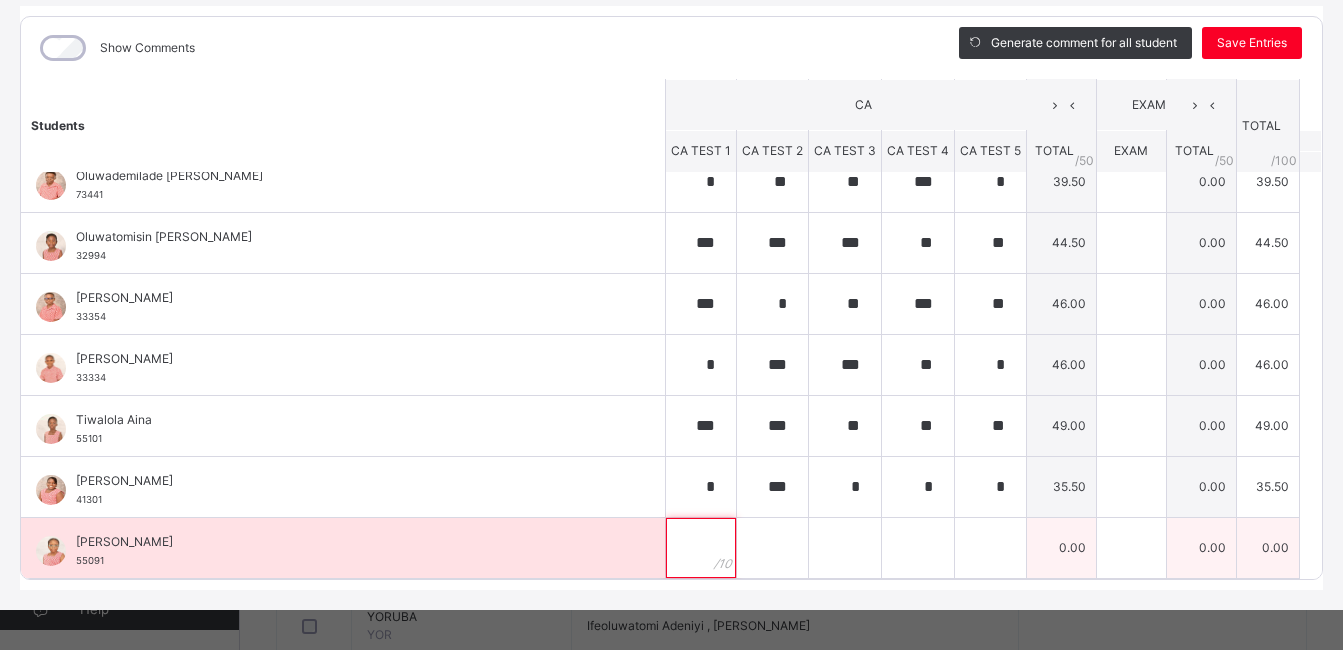 click at bounding box center (701, 548) 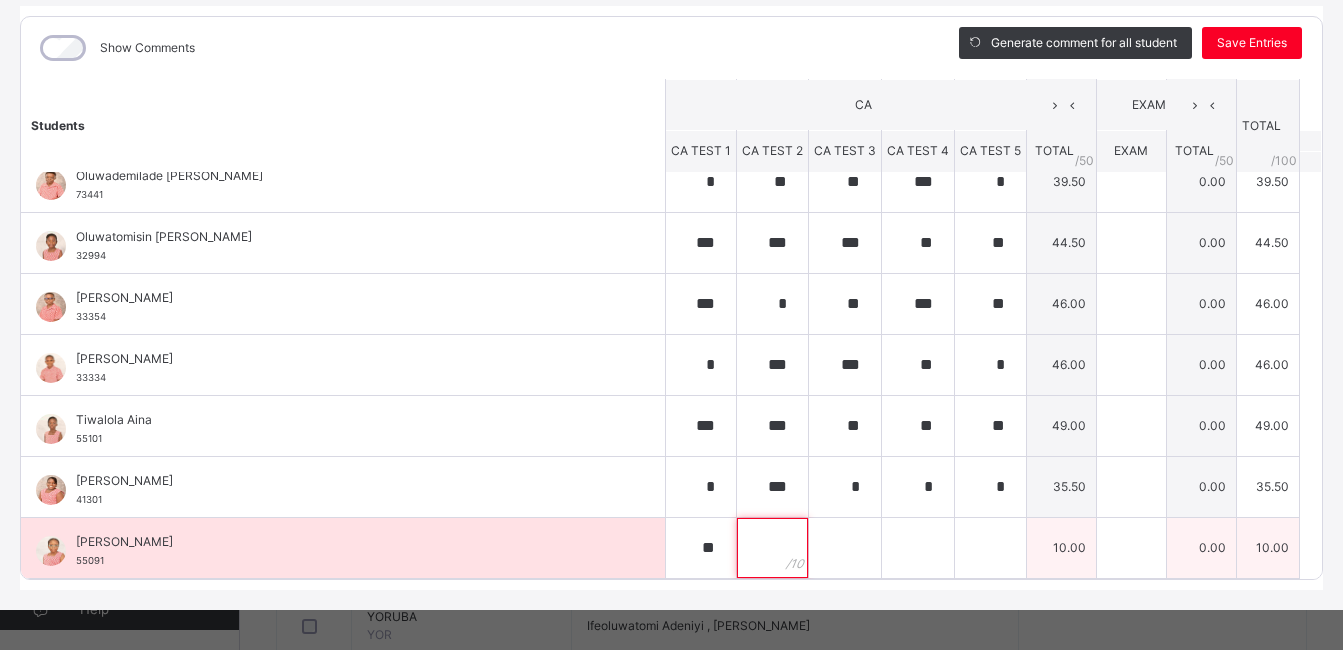 click at bounding box center [772, 548] 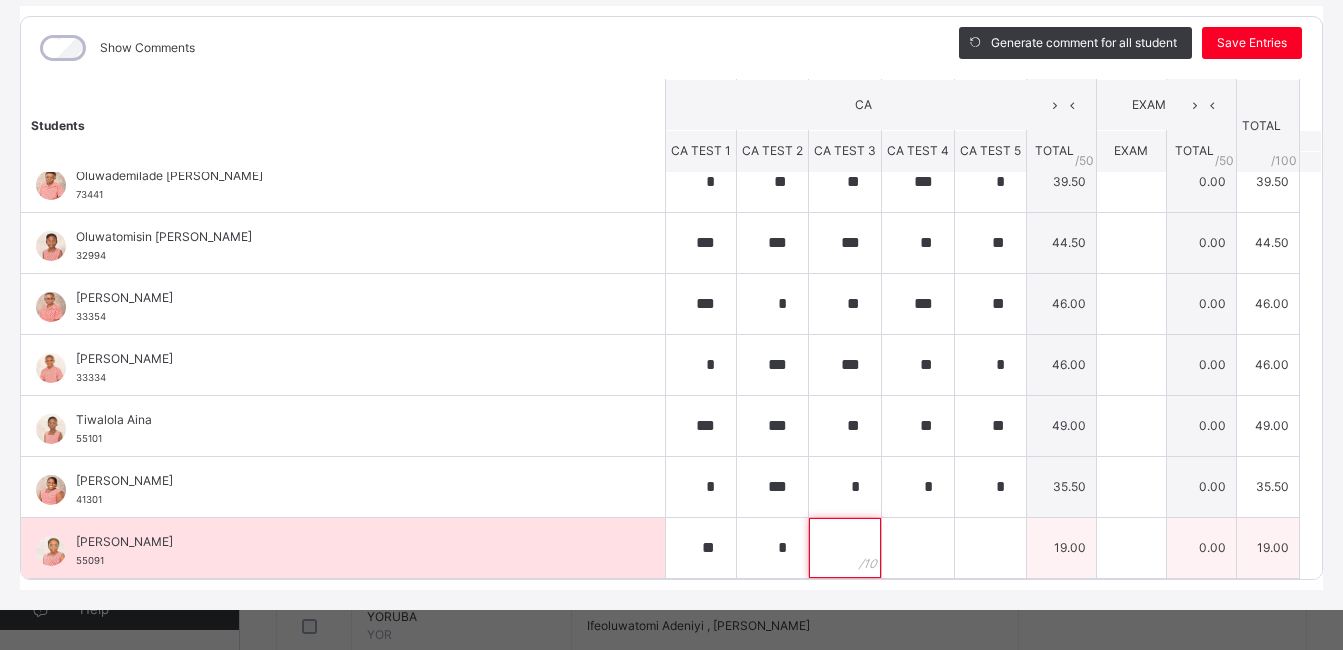 click at bounding box center (845, 548) 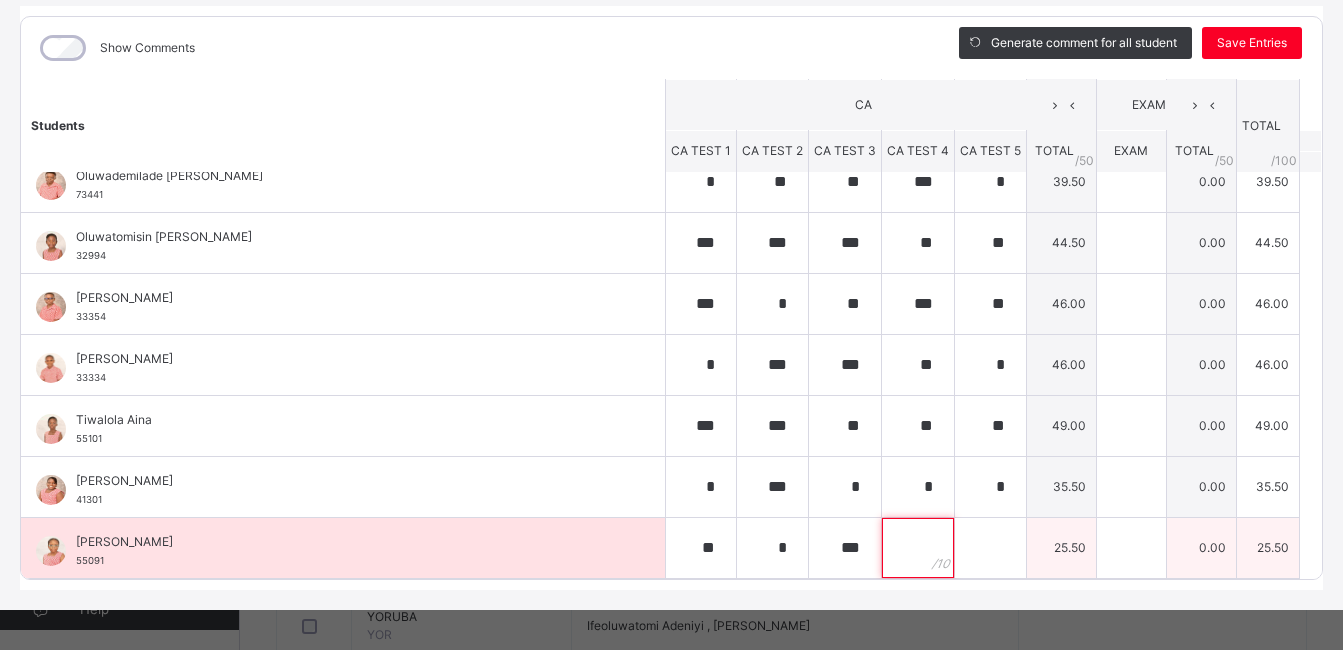 click at bounding box center [918, 548] 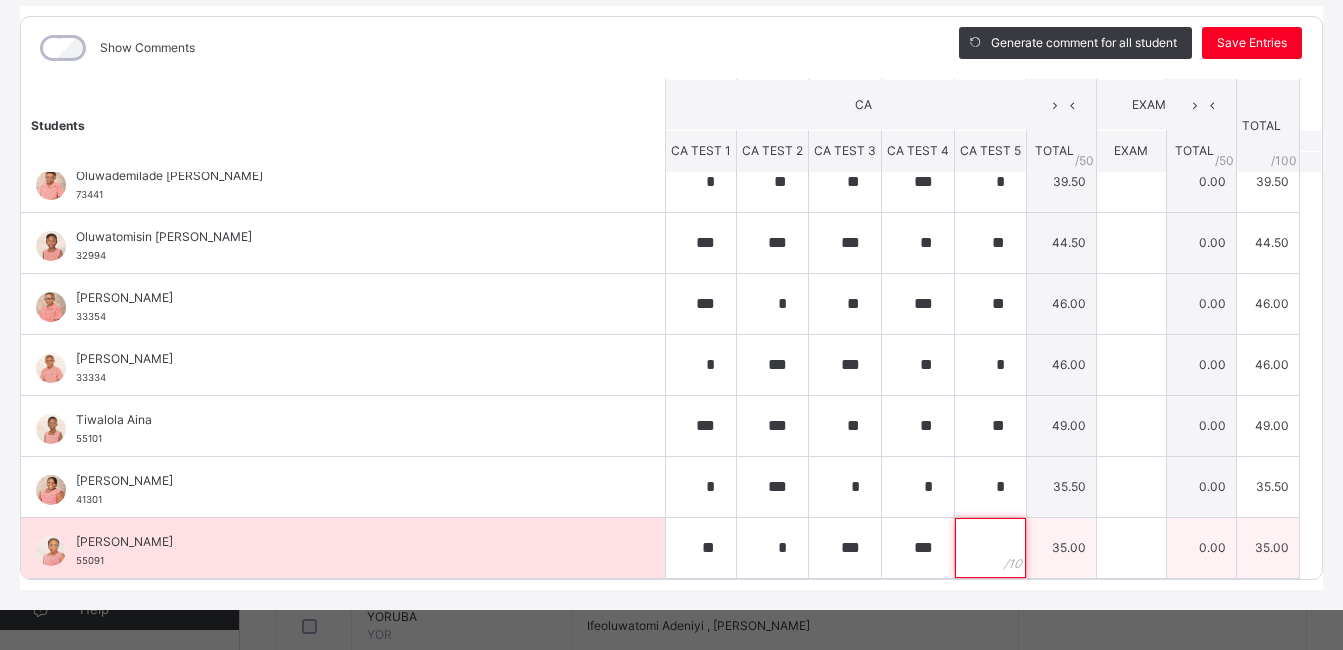click at bounding box center [990, 548] 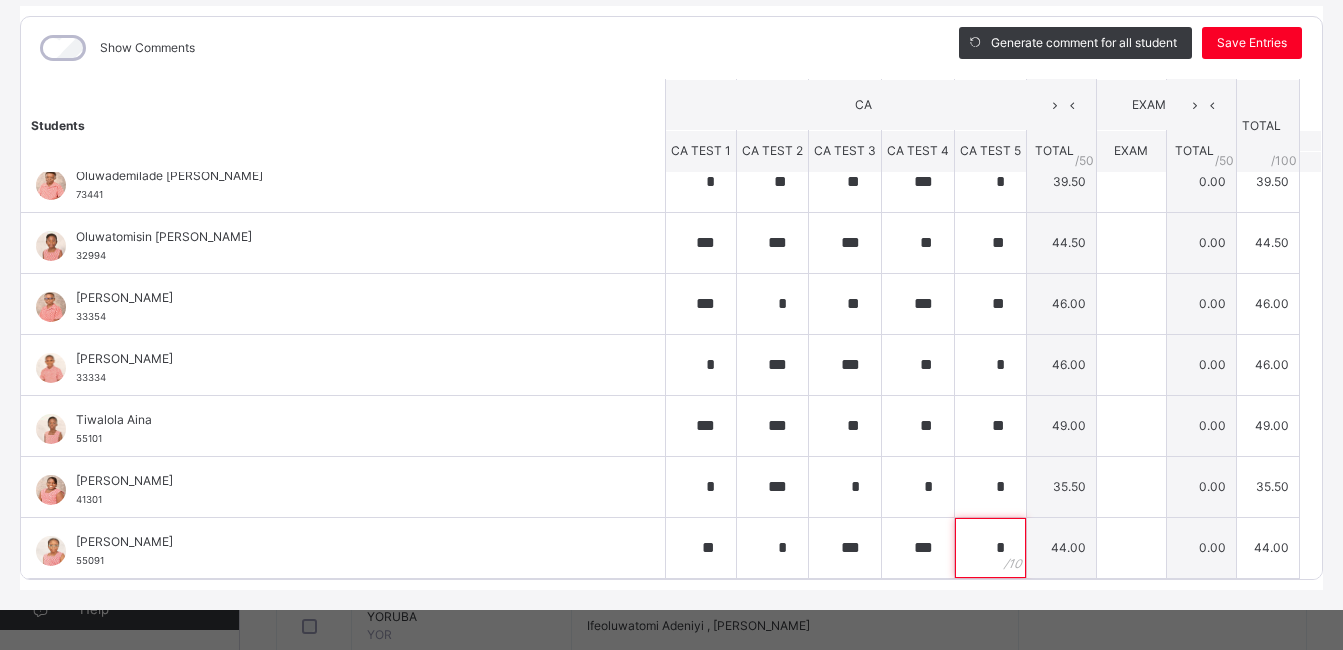 scroll, scrollTop: 464, scrollLeft: 0, axis: vertical 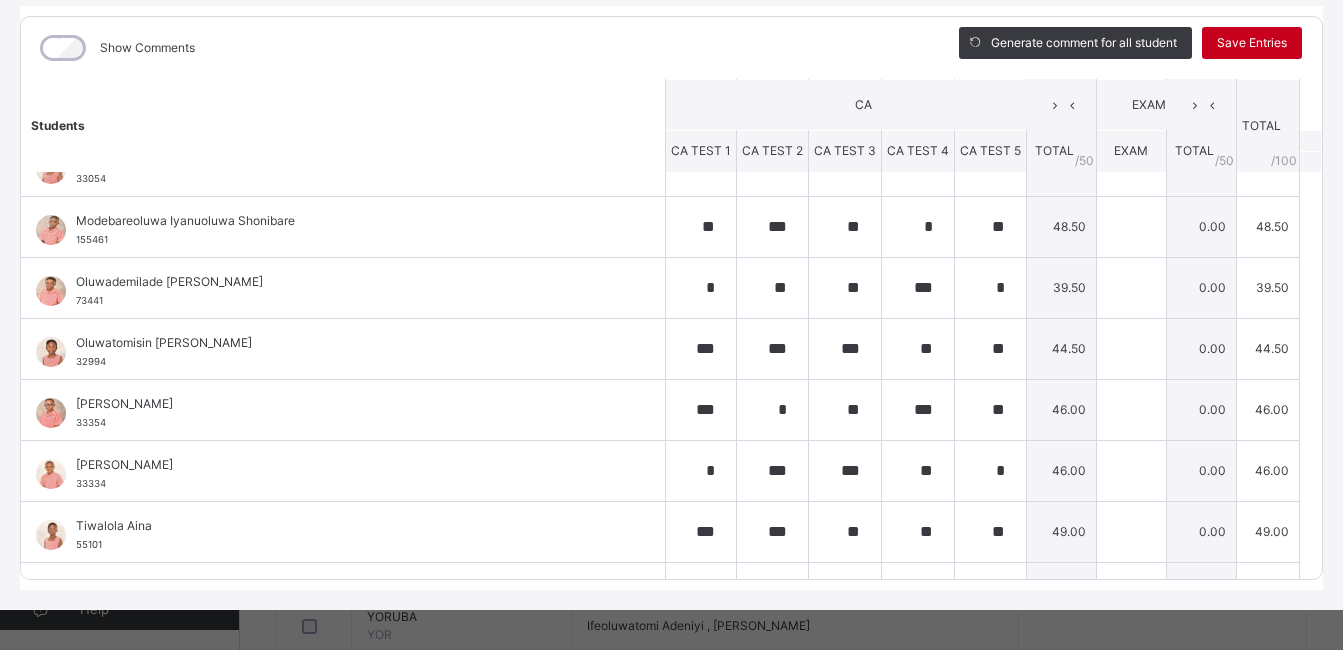 click on "Save Entries" at bounding box center (1252, 43) 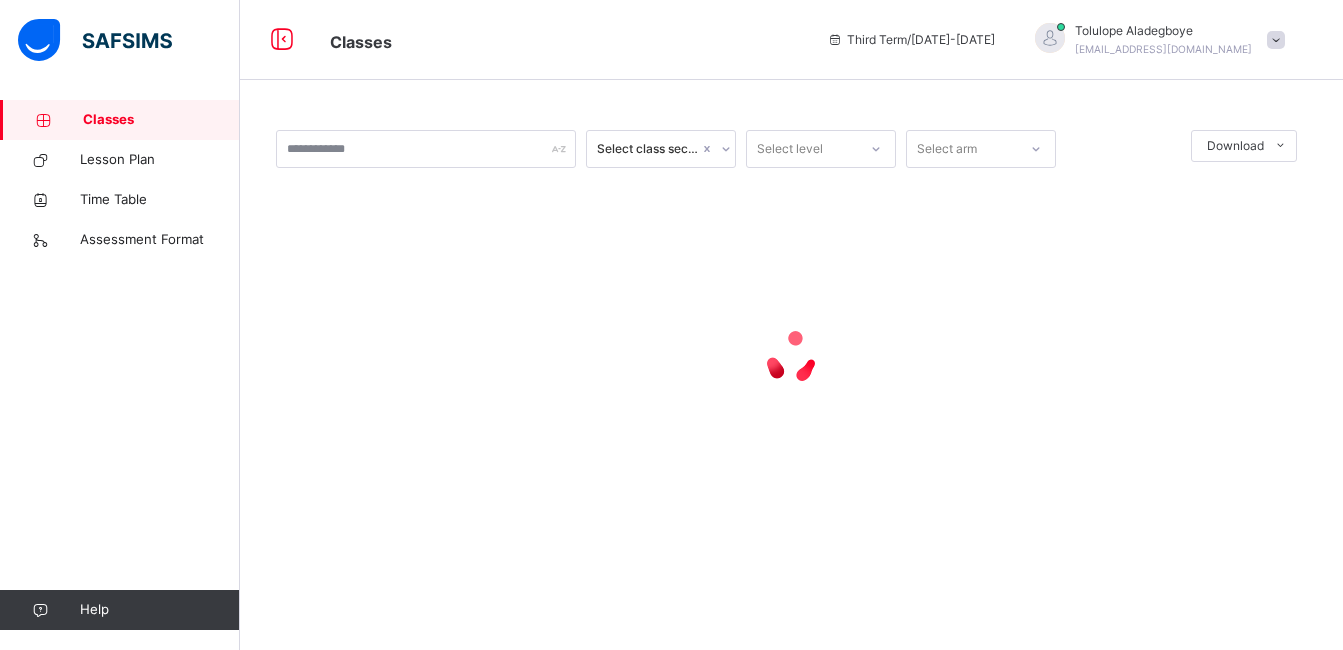 scroll, scrollTop: 0, scrollLeft: 0, axis: both 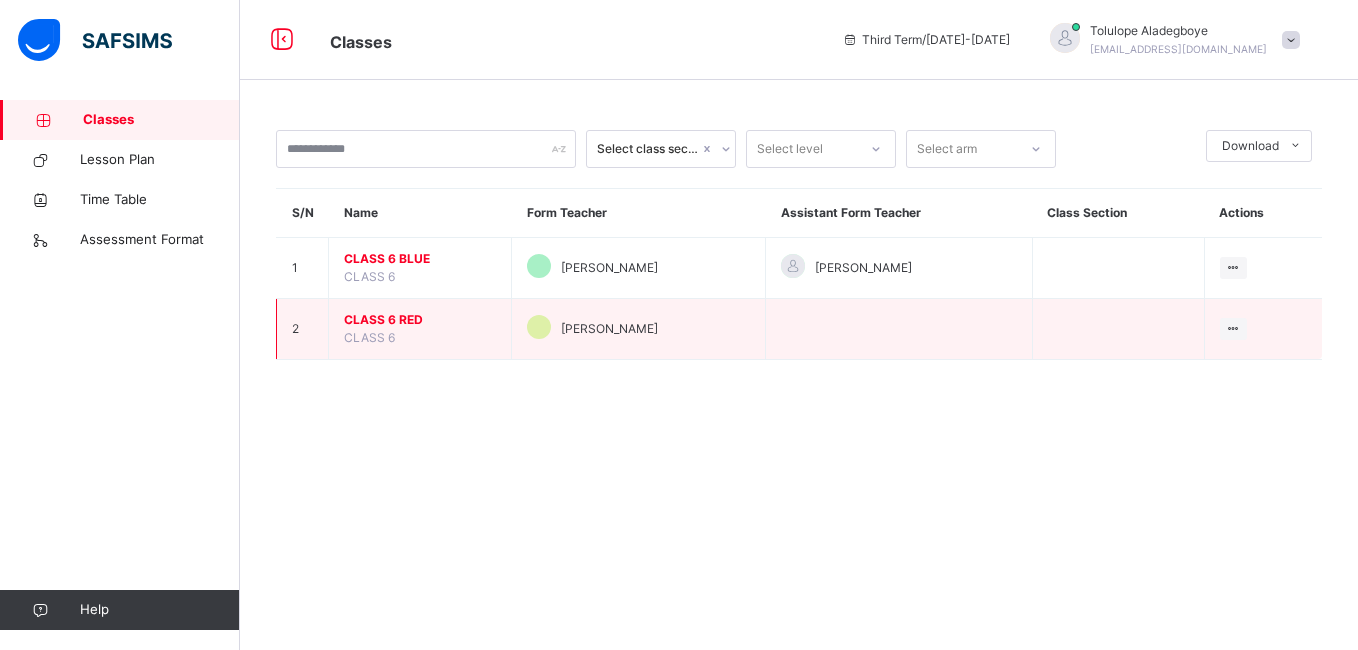click on "CLASS 6   RED" at bounding box center (420, 320) 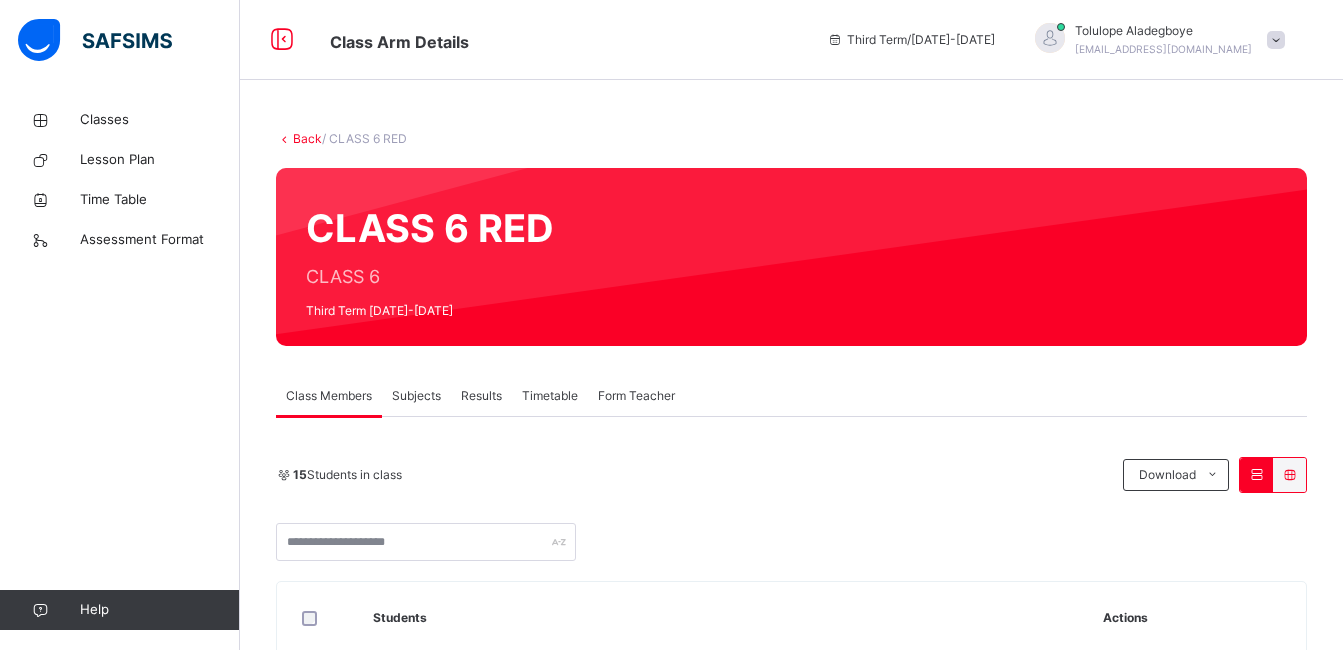 click on "Subjects" at bounding box center (416, 396) 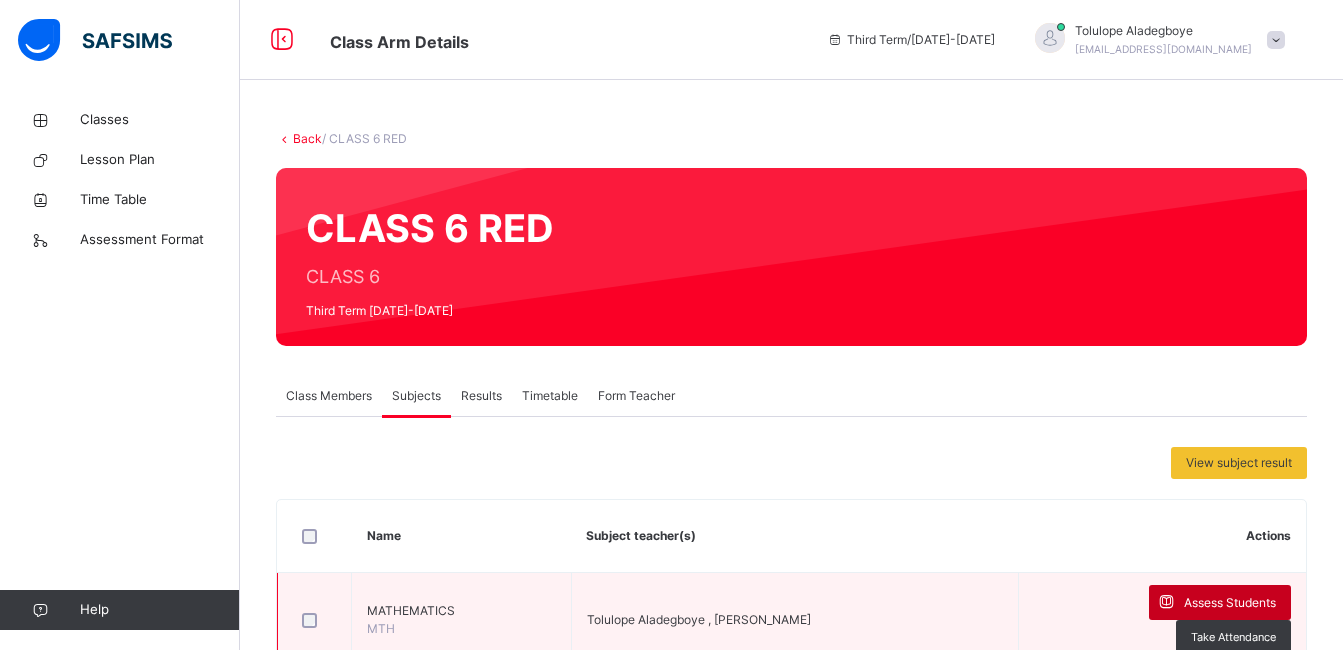 click on "Assess Students" at bounding box center [1230, 603] 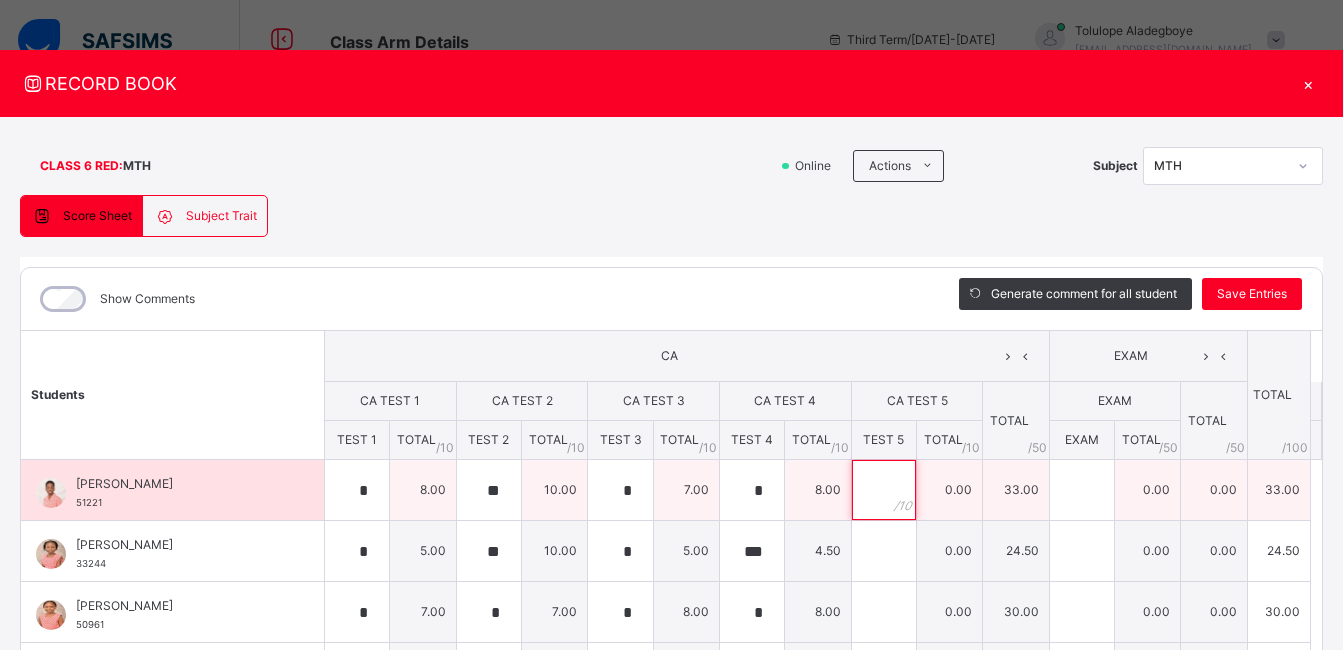 click at bounding box center [884, 490] 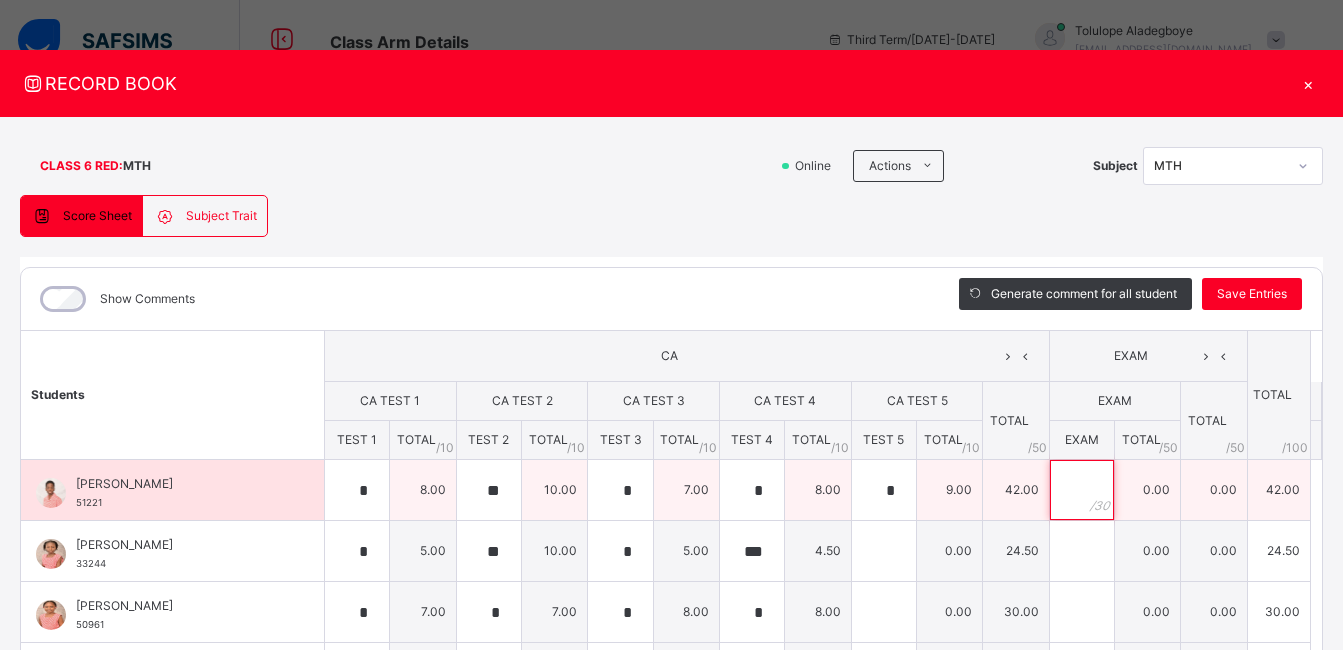 click at bounding box center (1082, 490) 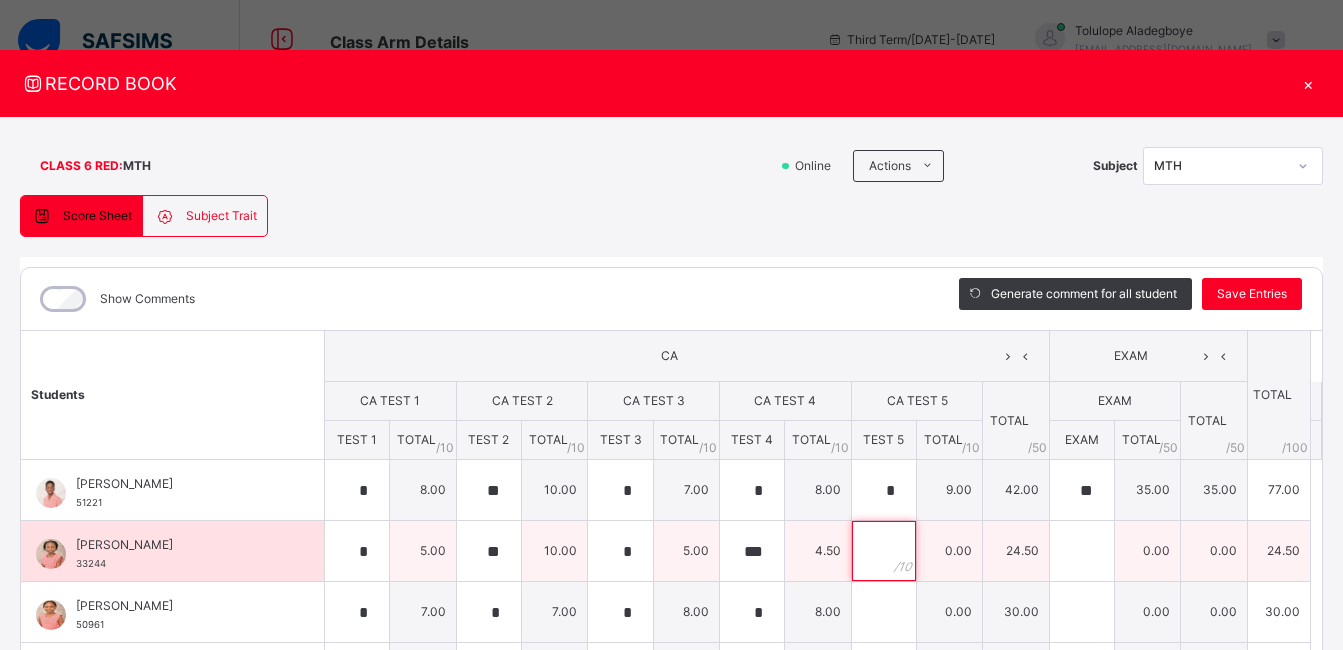 click at bounding box center [884, 551] 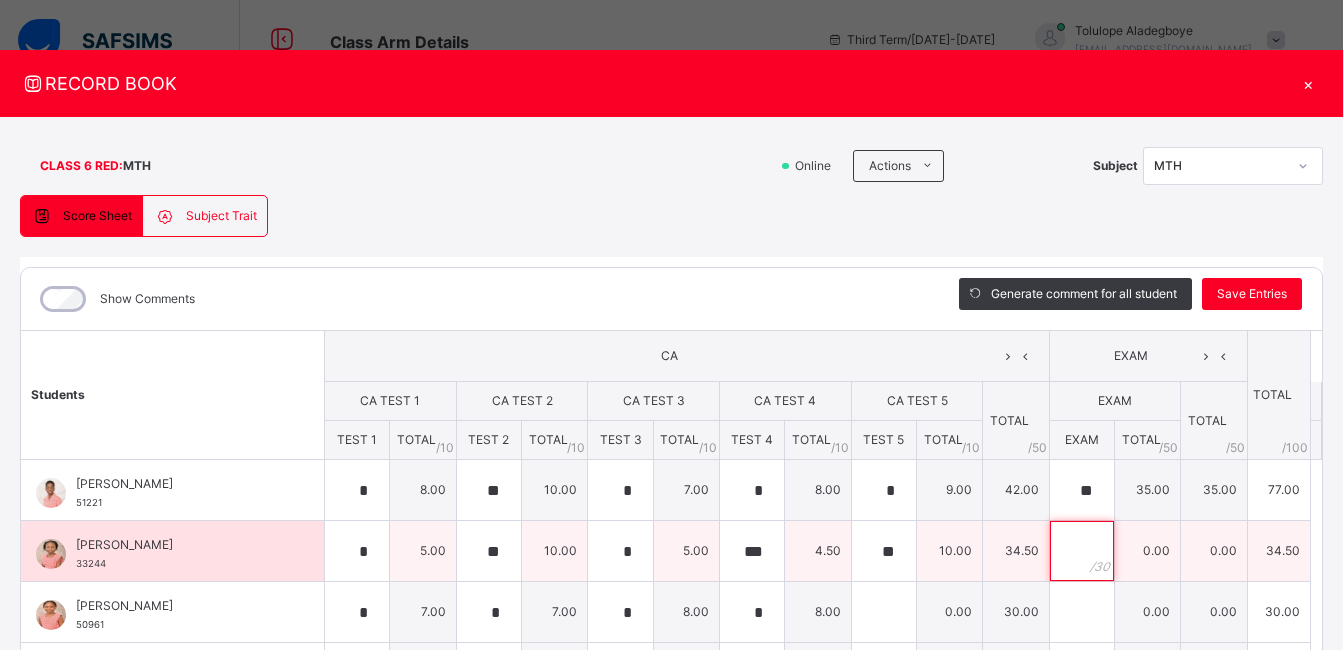 click at bounding box center [1082, 551] 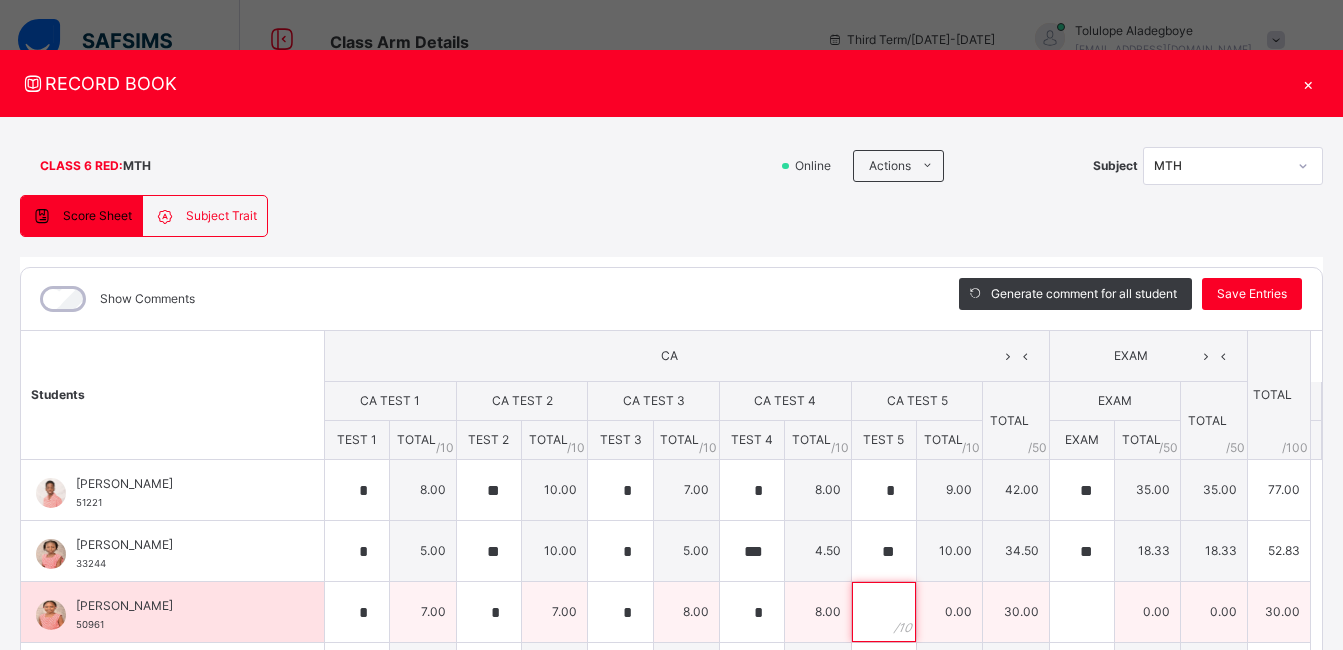 click at bounding box center (884, 612) 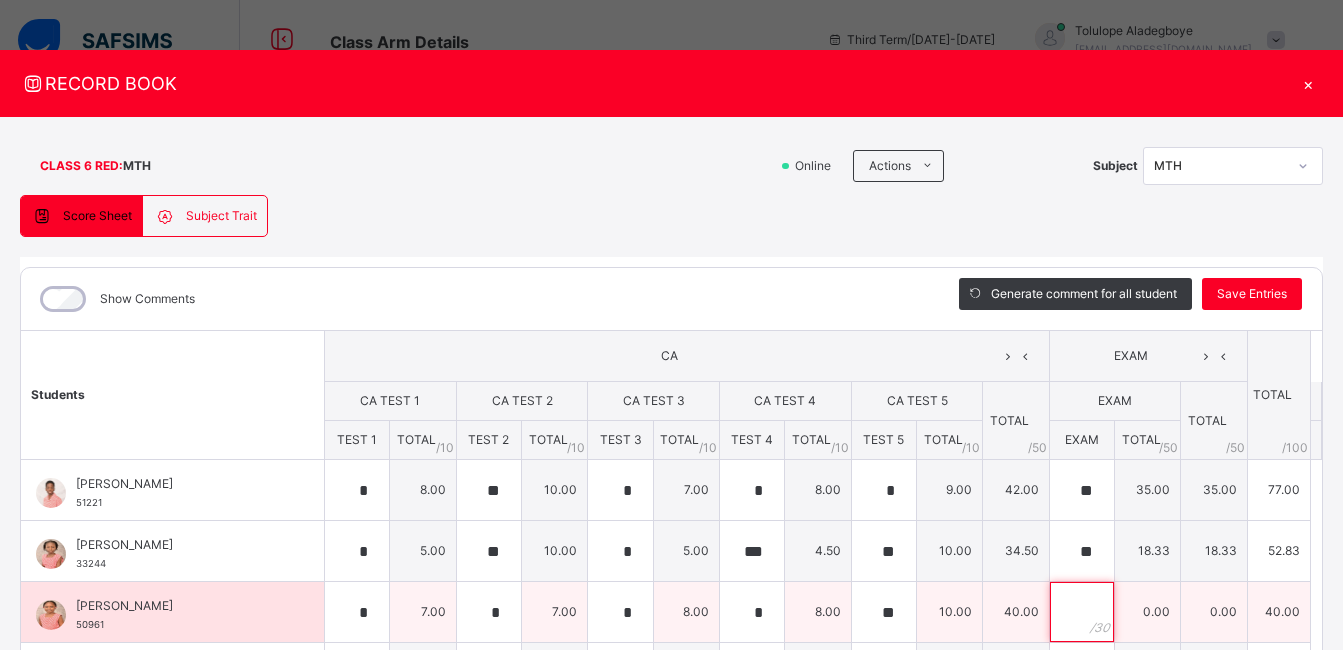 click at bounding box center (1082, 612) 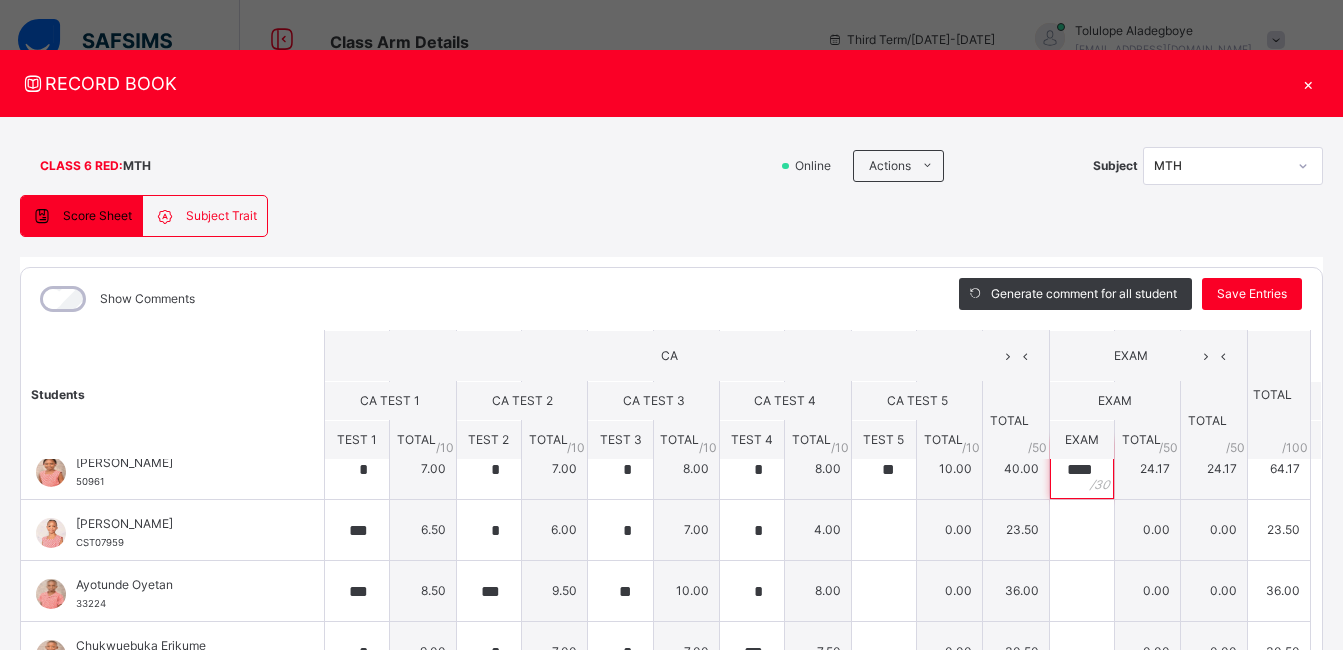 scroll, scrollTop: 147, scrollLeft: 0, axis: vertical 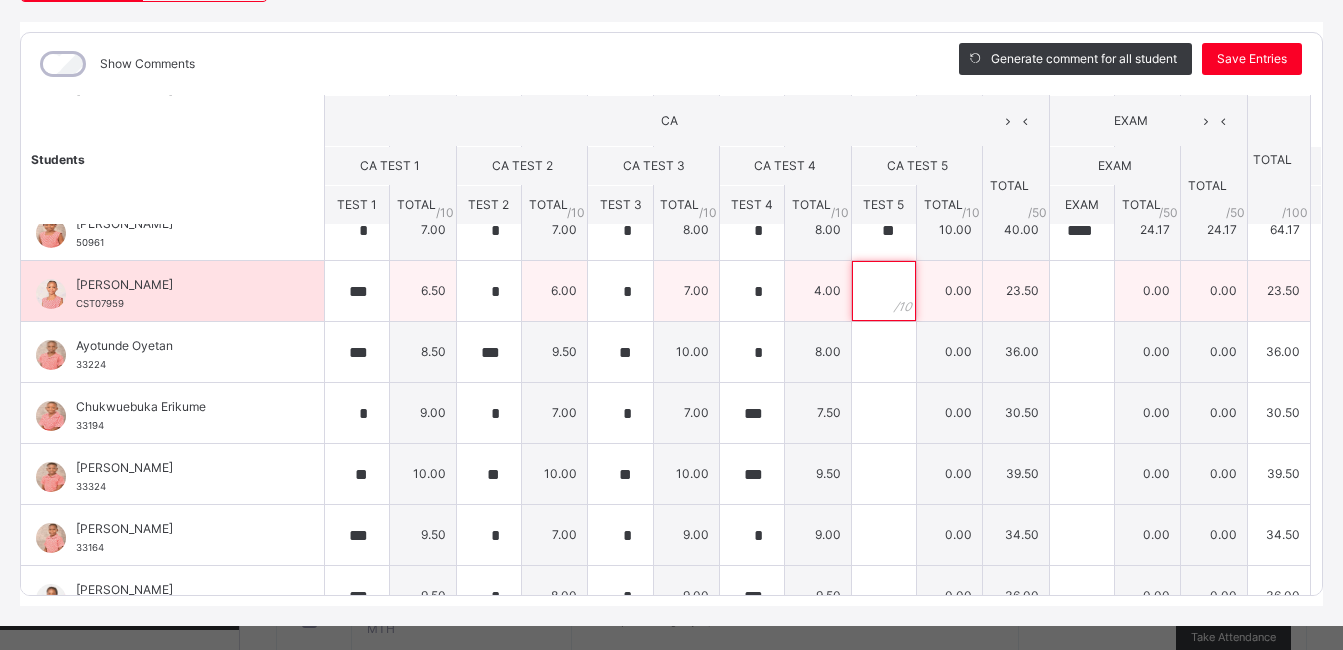 click at bounding box center [884, 291] 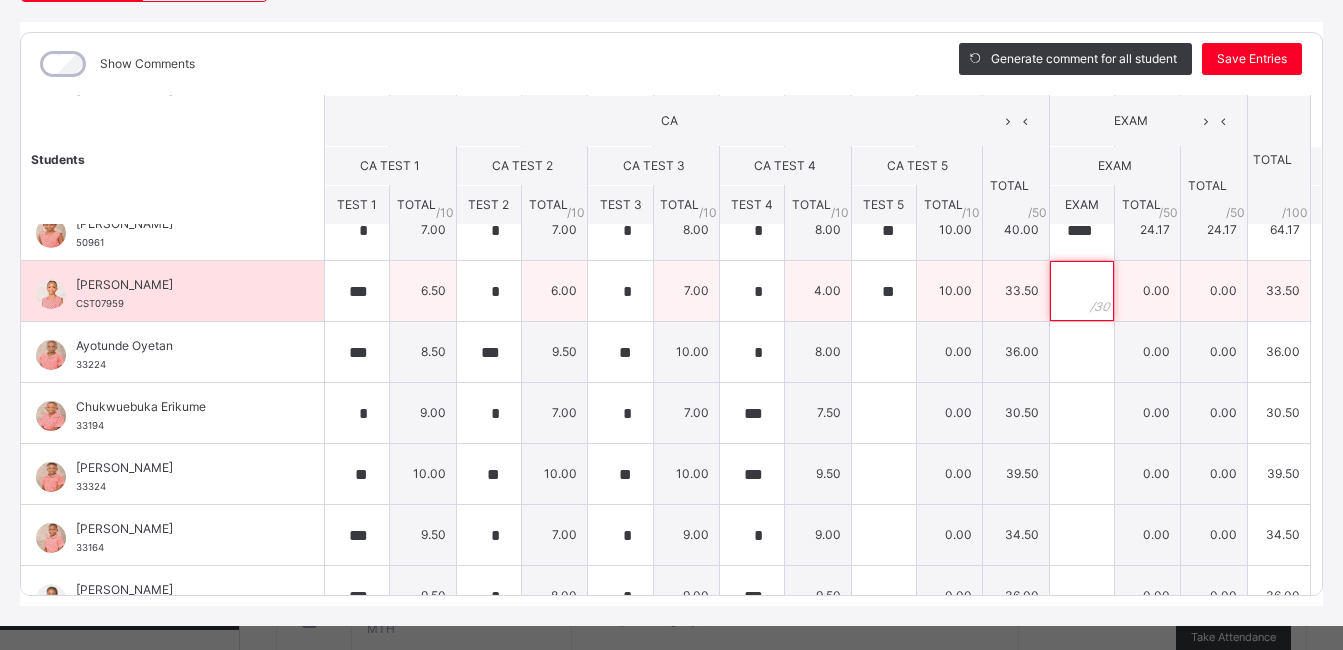 click at bounding box center [1082, 291] 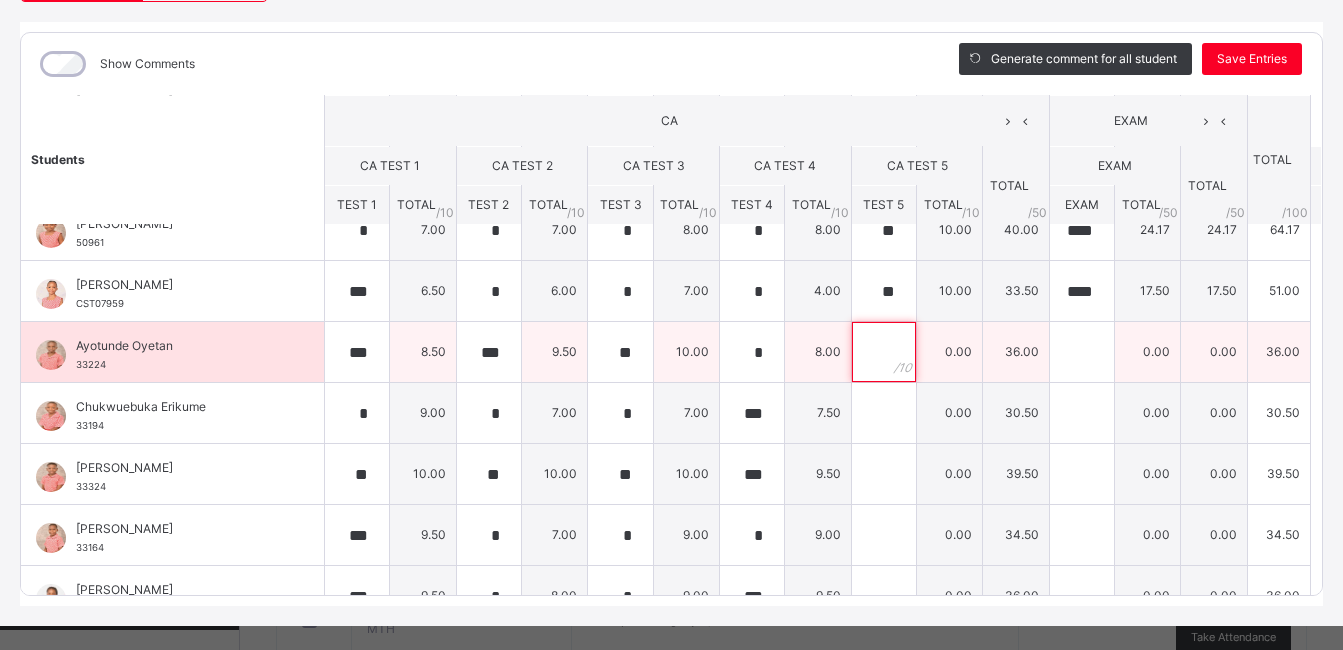 click at bounding box center [884, 352] 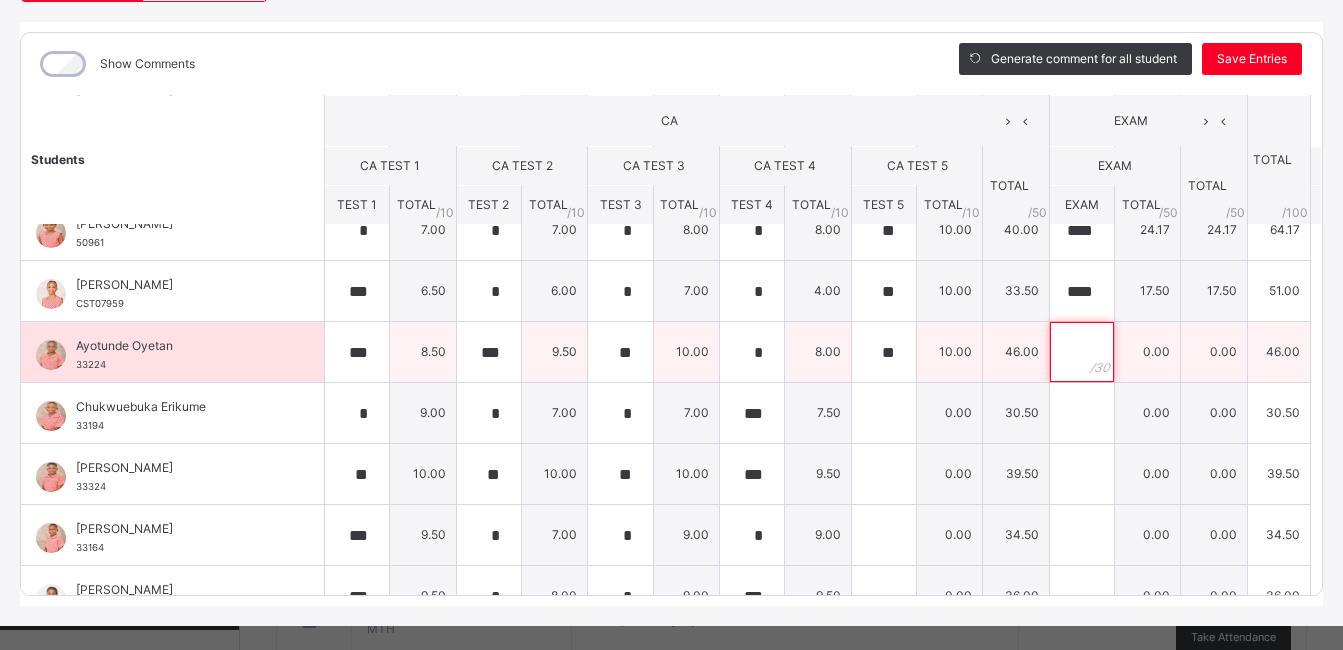 click at bounding box center [1082, 352] 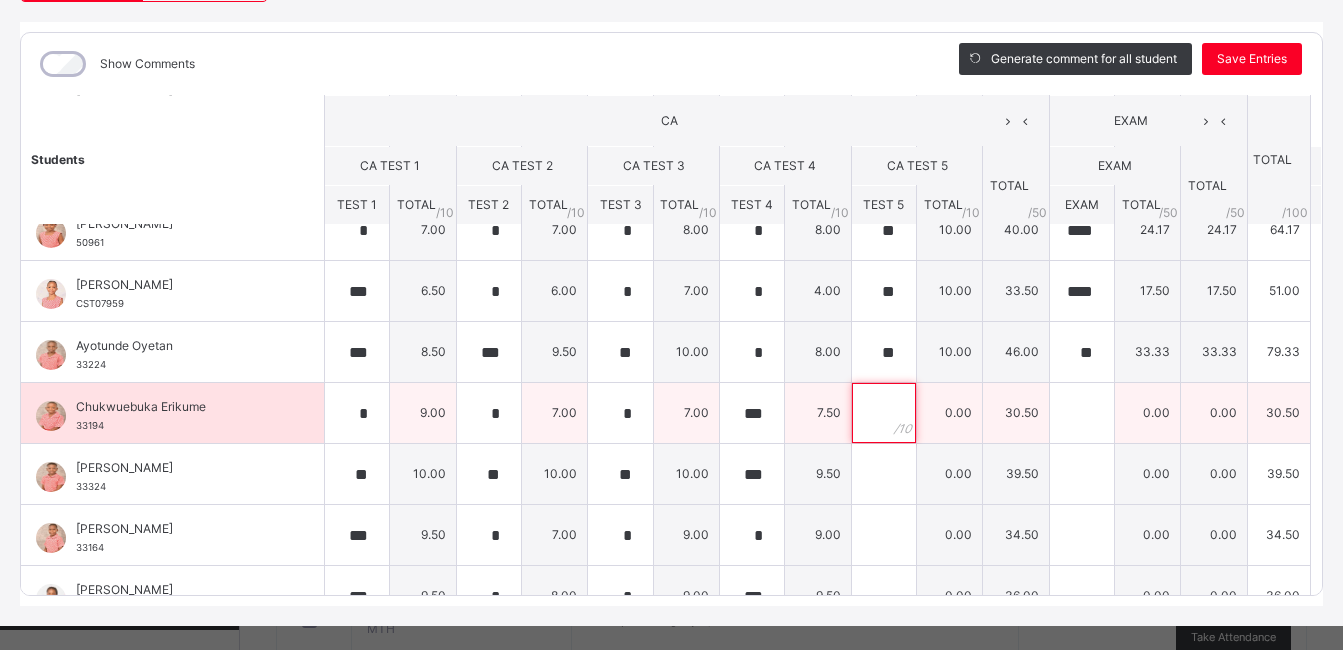 click at bounding box center [884, 413] 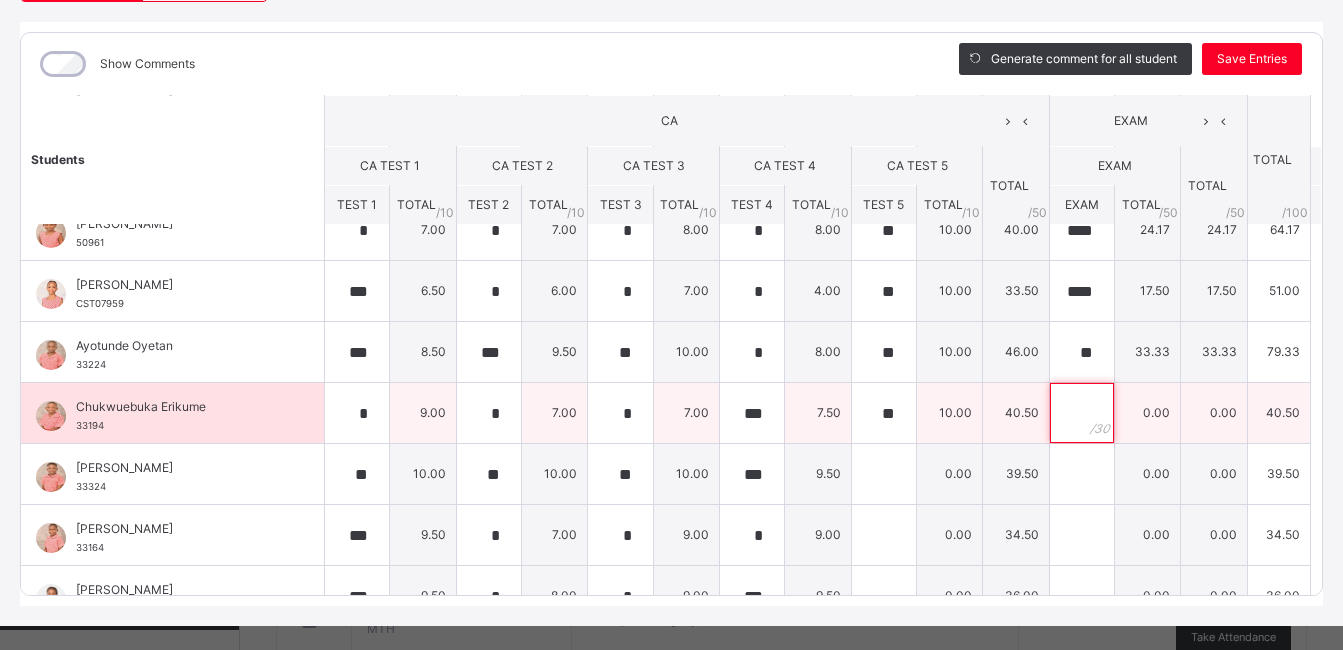 click at bounding box center (1082, 413) 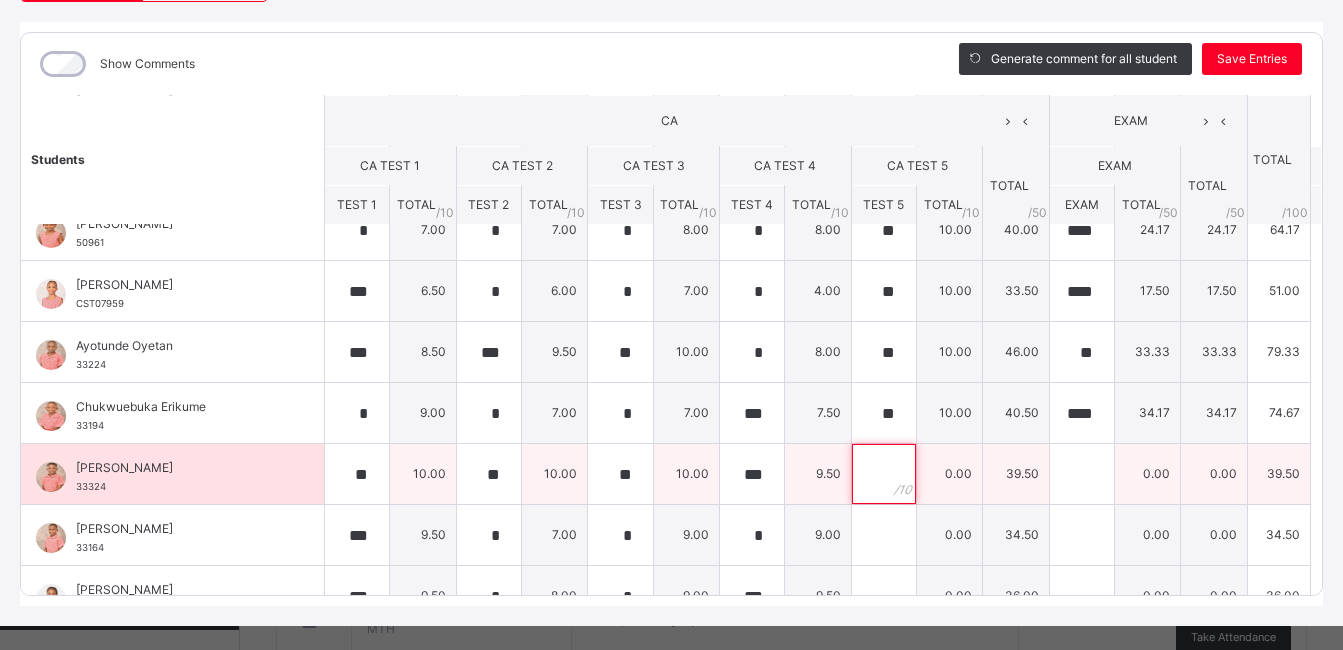 click at bounding box center [884, 474] 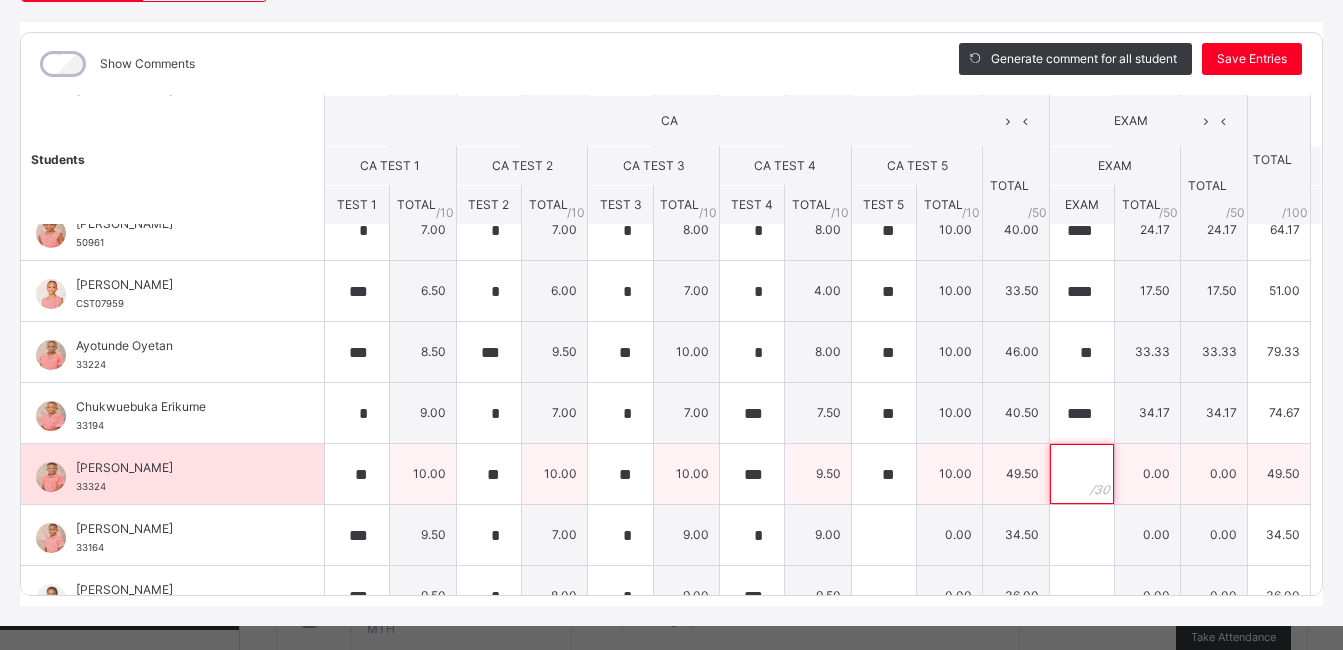click at bounding box center [1082, 474] 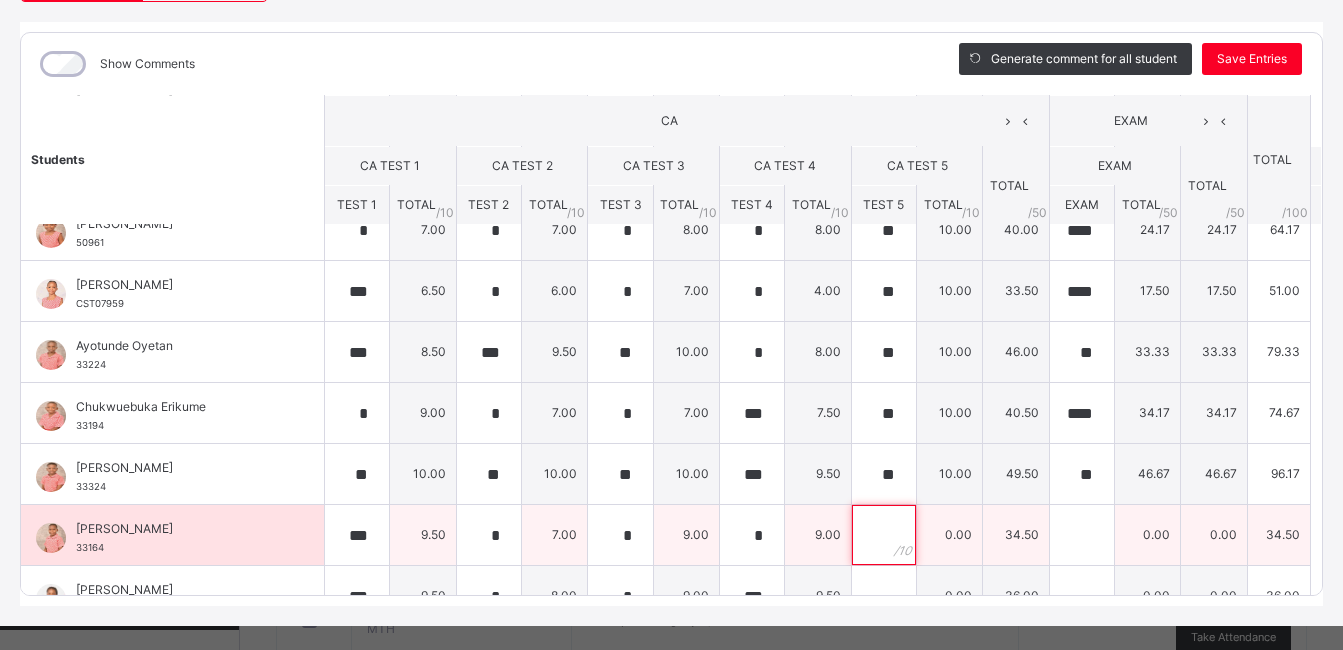 click at bounding box center [884, 535] 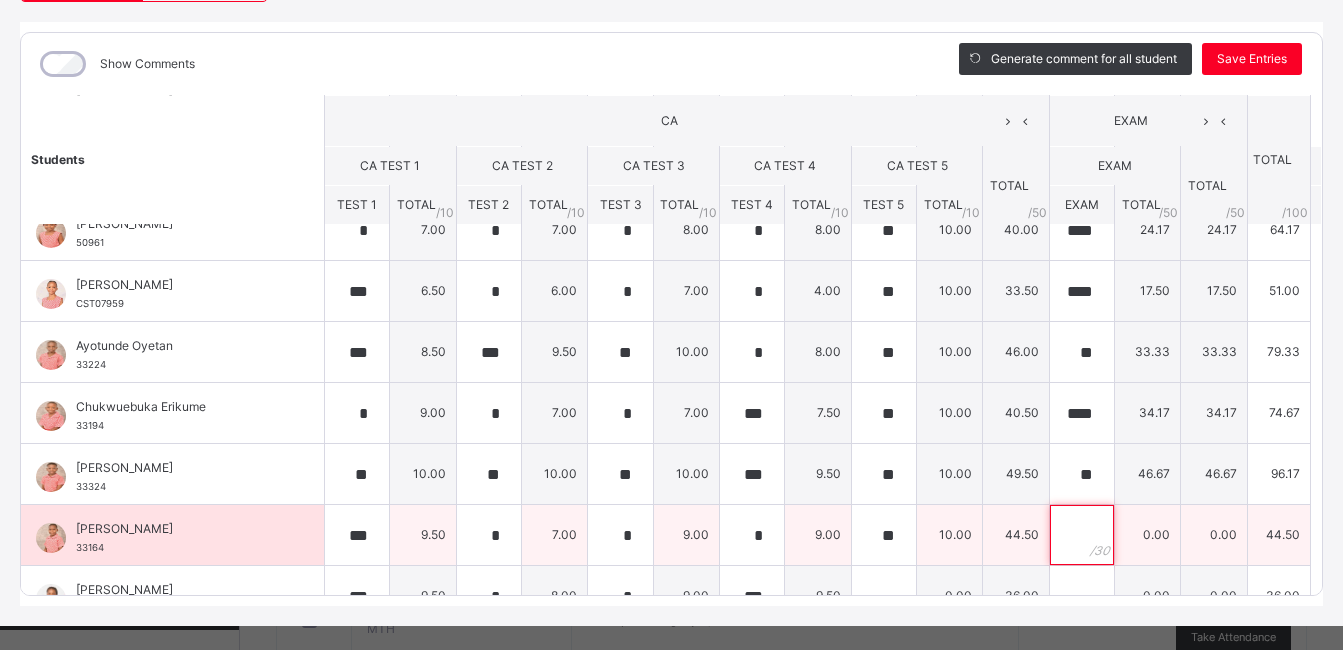 click at bounding box center [1082, 535] 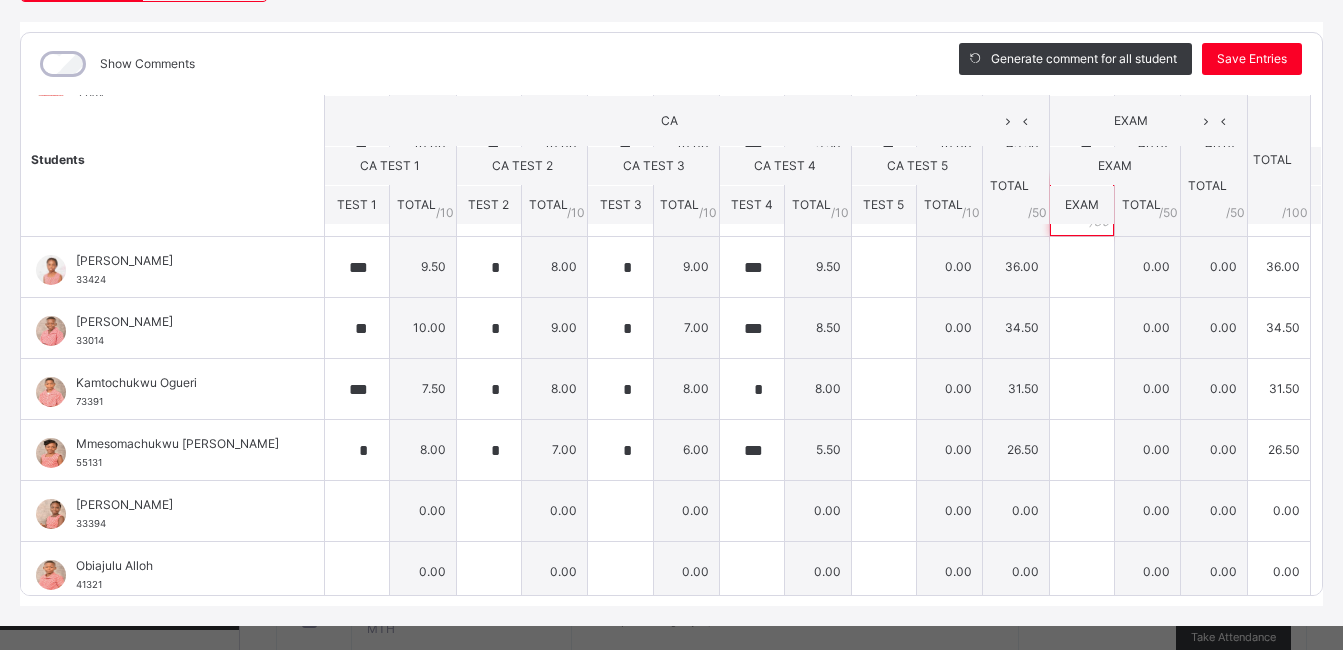 scroll, scrollTop: 481, scrollLeft: 0, axis: vertical 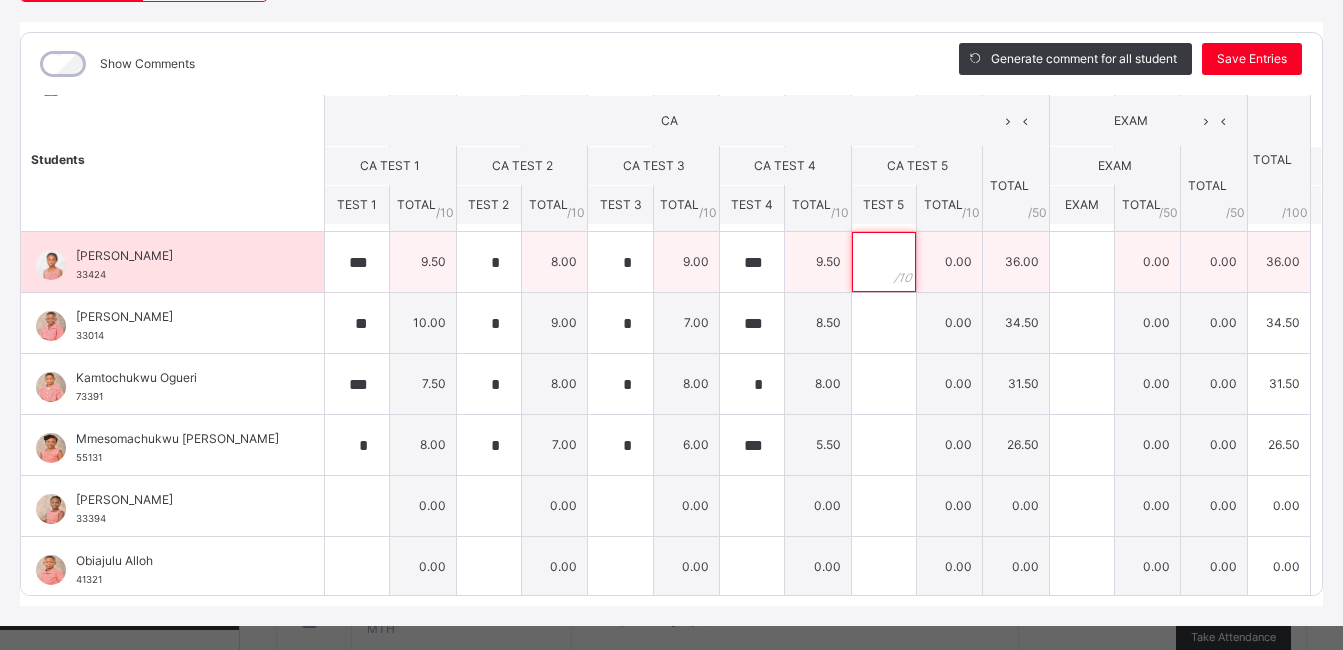click at bounding box center [884, 262] 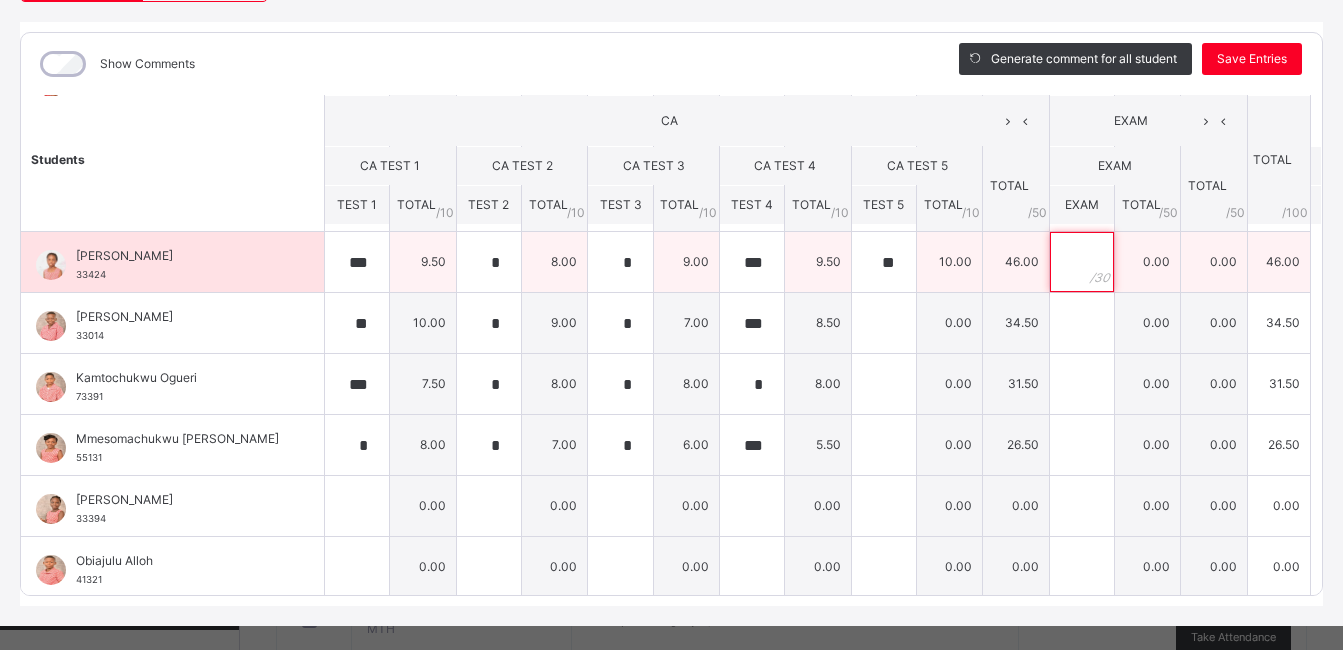 click at bounding box center [1082, 262] 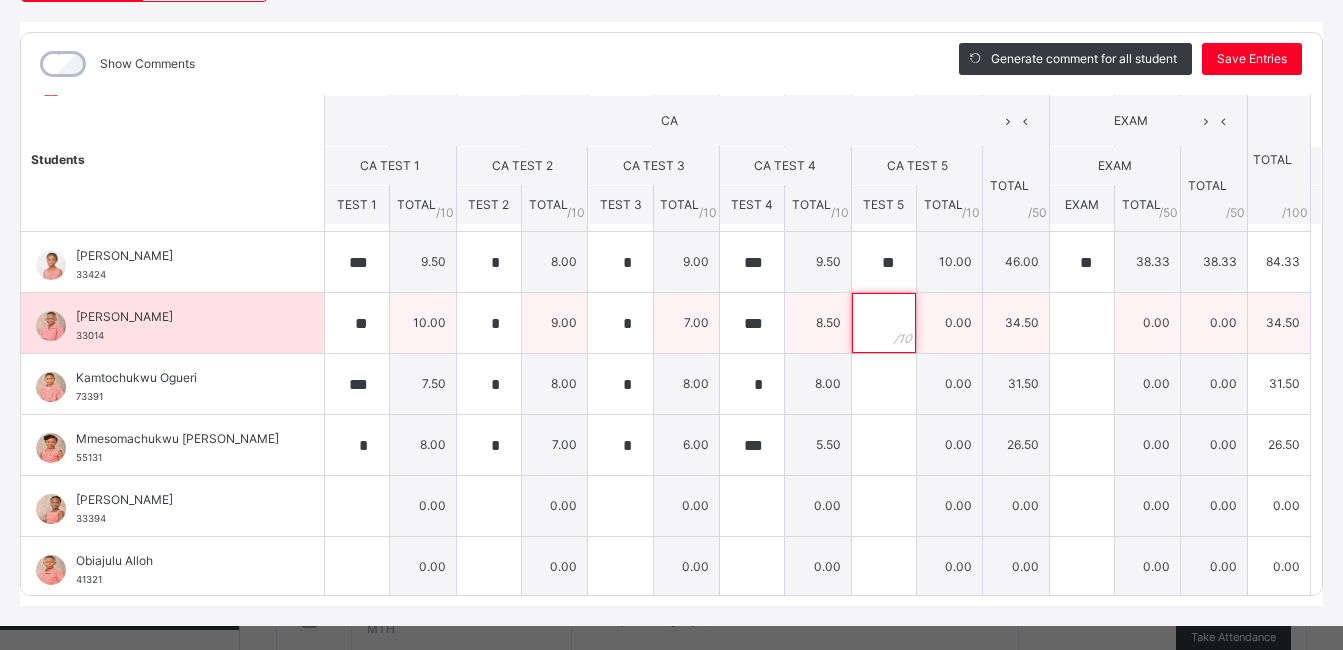 click at bounding box center (884, 323) 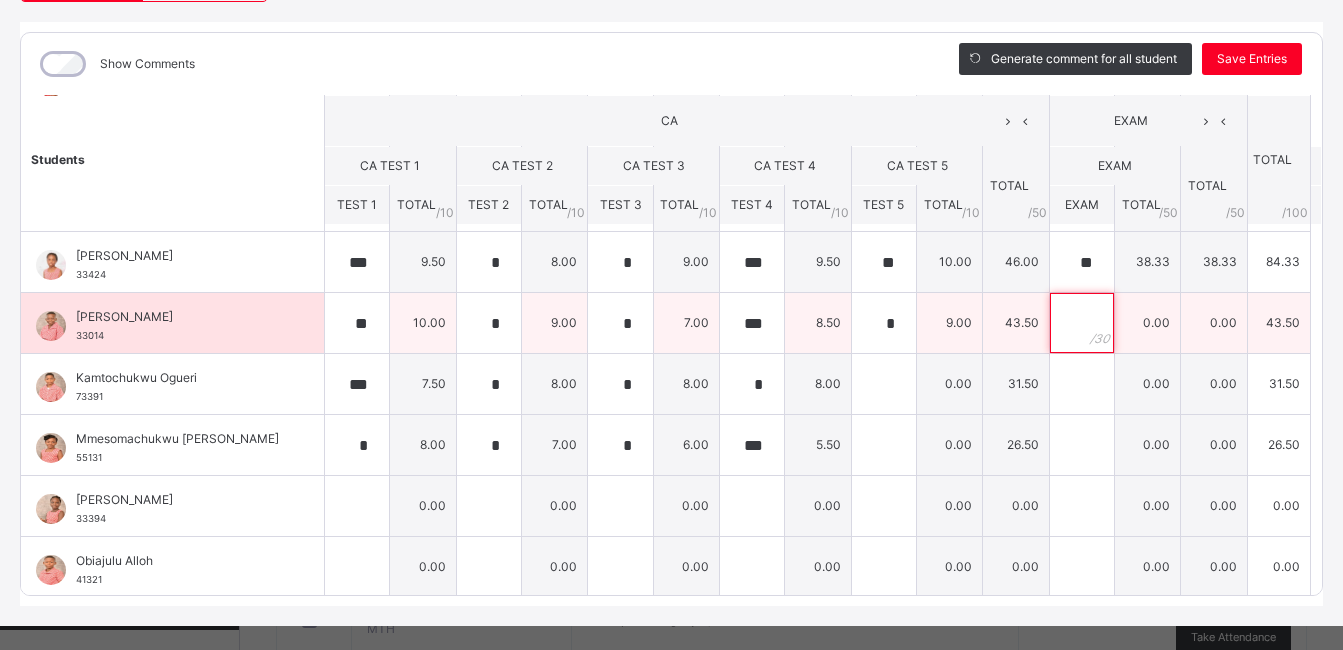 click at bounding box center [1082, 323] 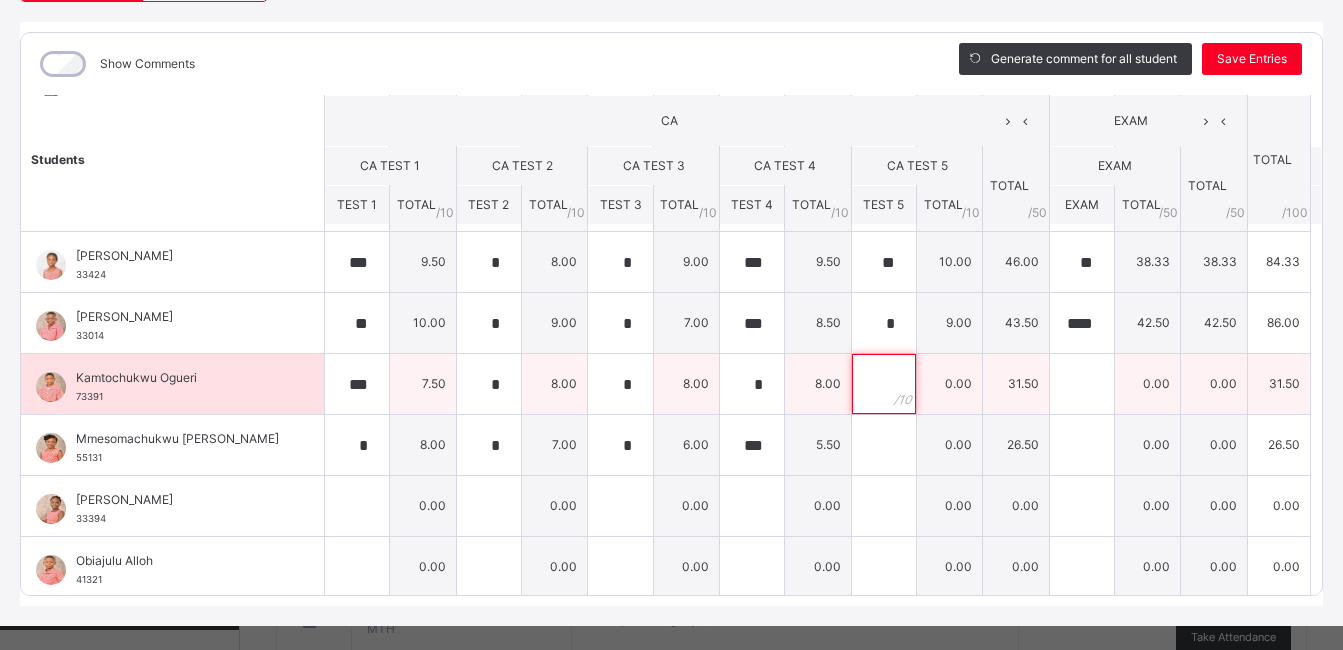 click at bounding box center [884, 384] 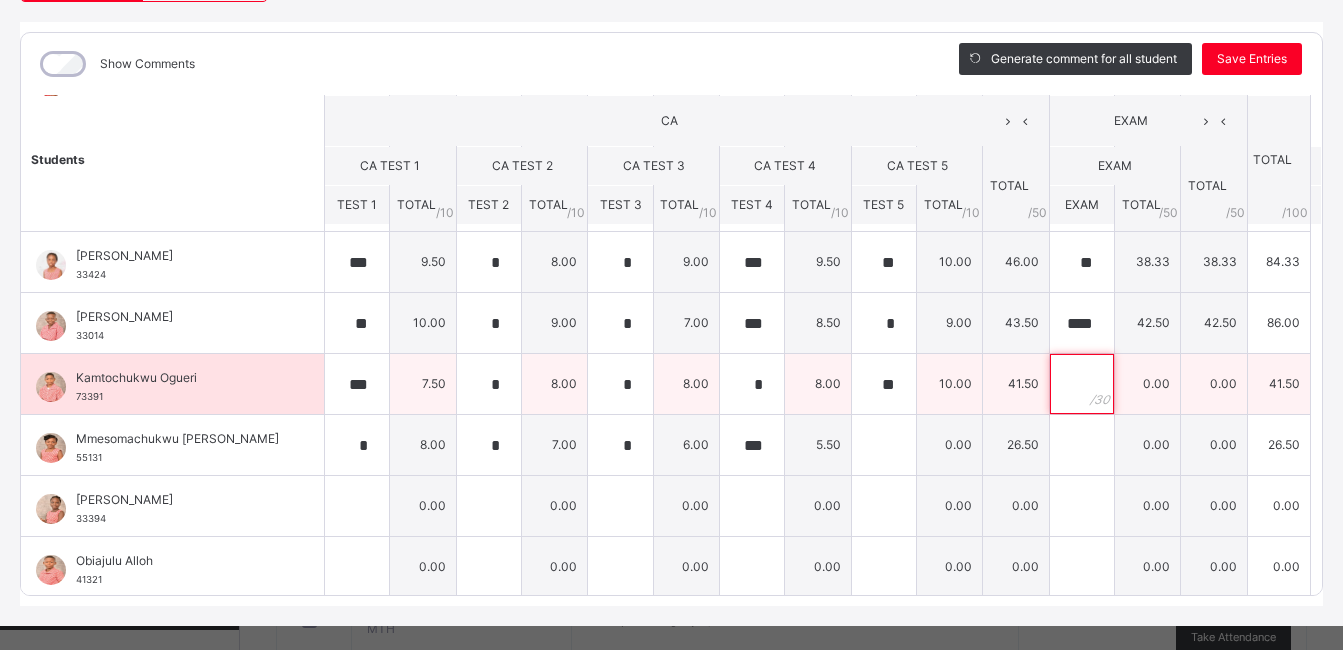 click at bounding box center [1082, 384] 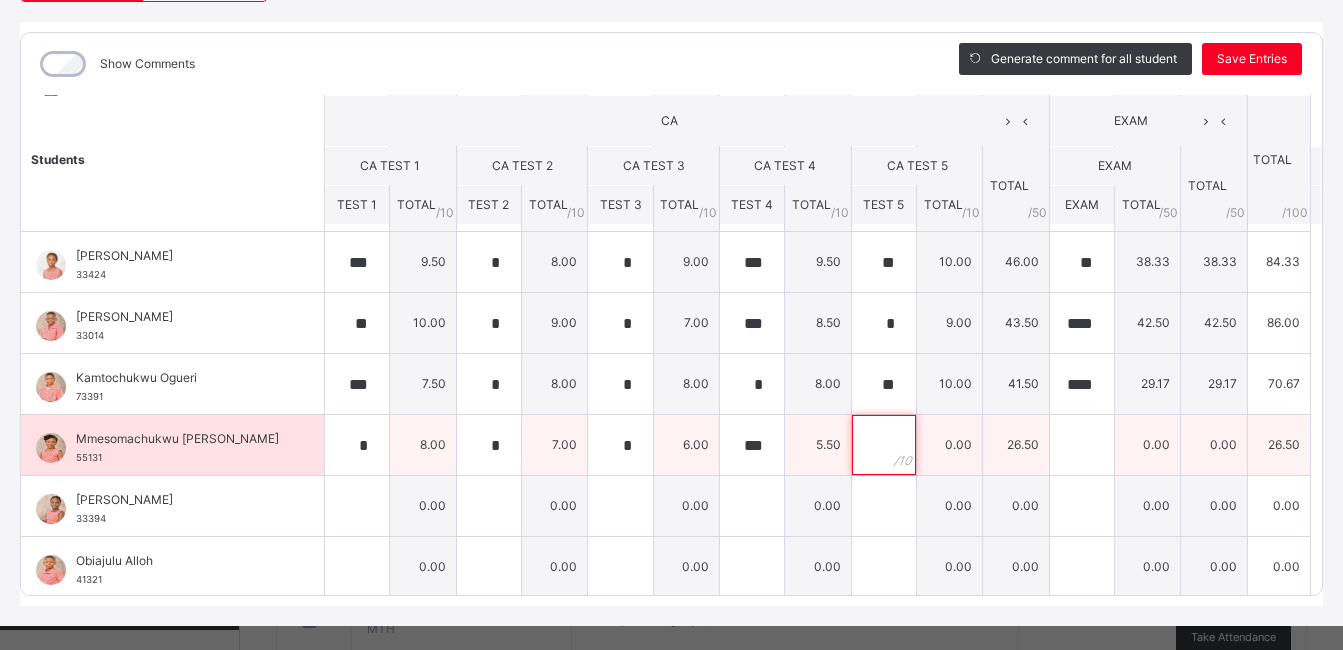 click at bounding box center (884, 445) 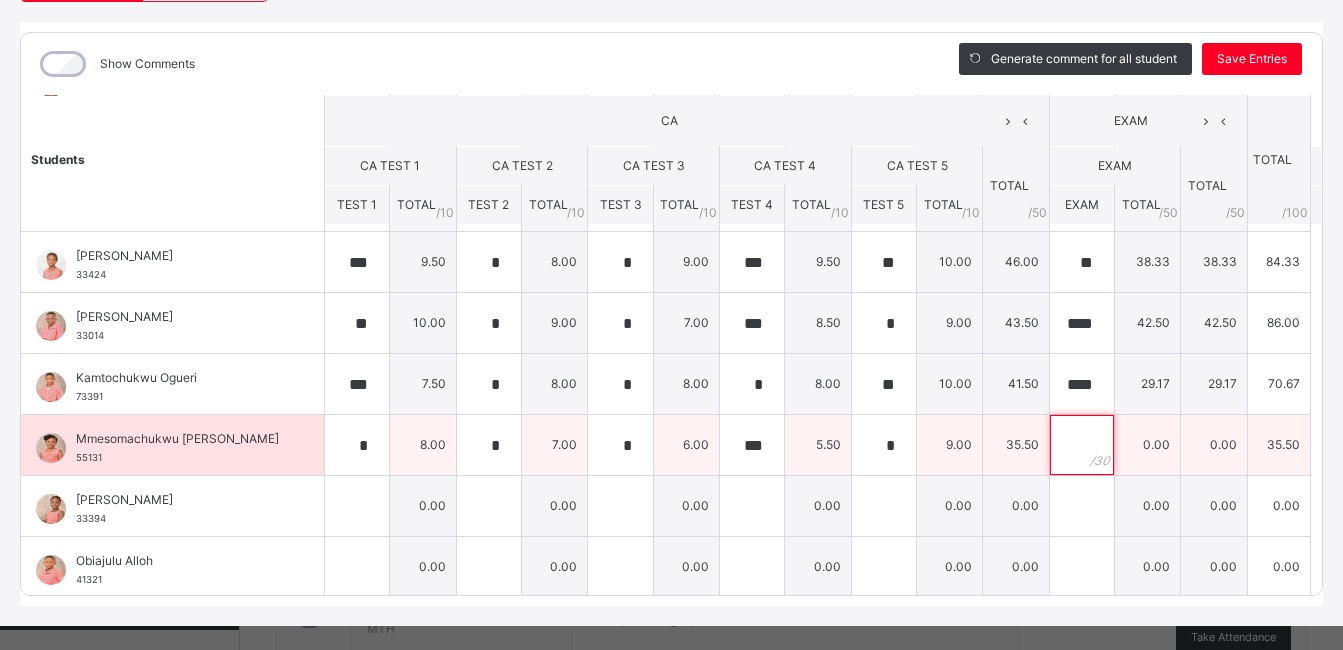 click at bounding box center (1082, 445) 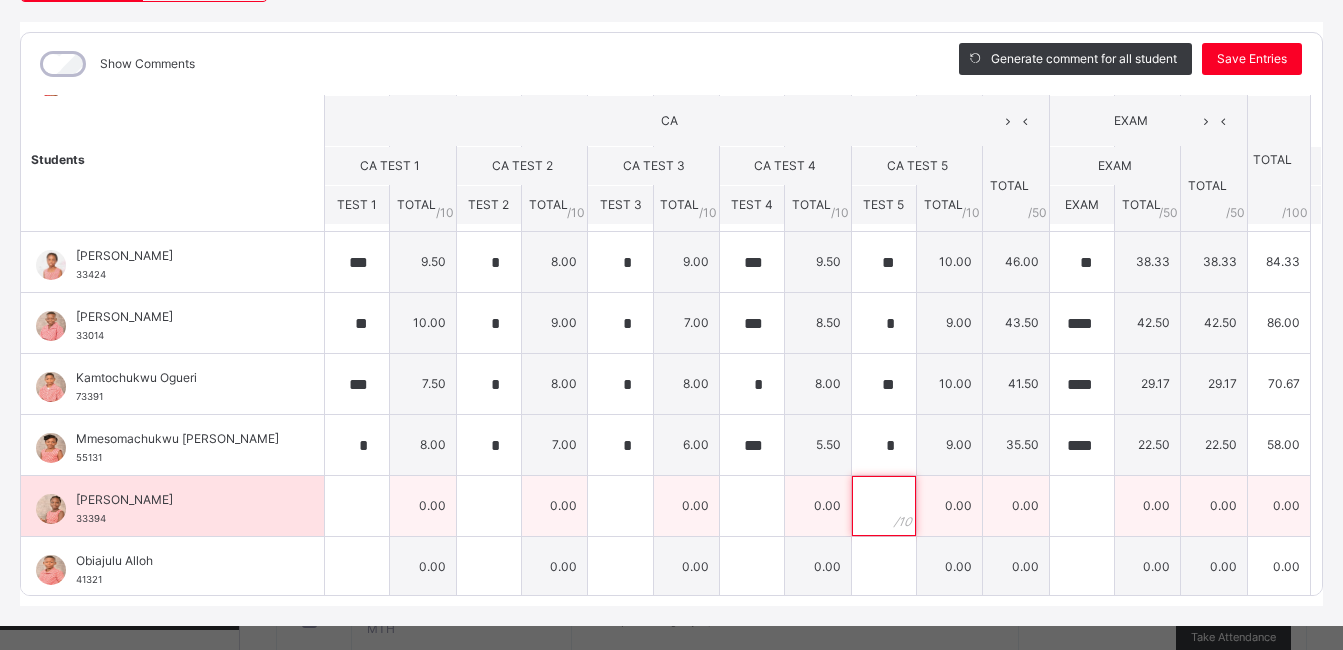 click at bounding box center [884, 506] 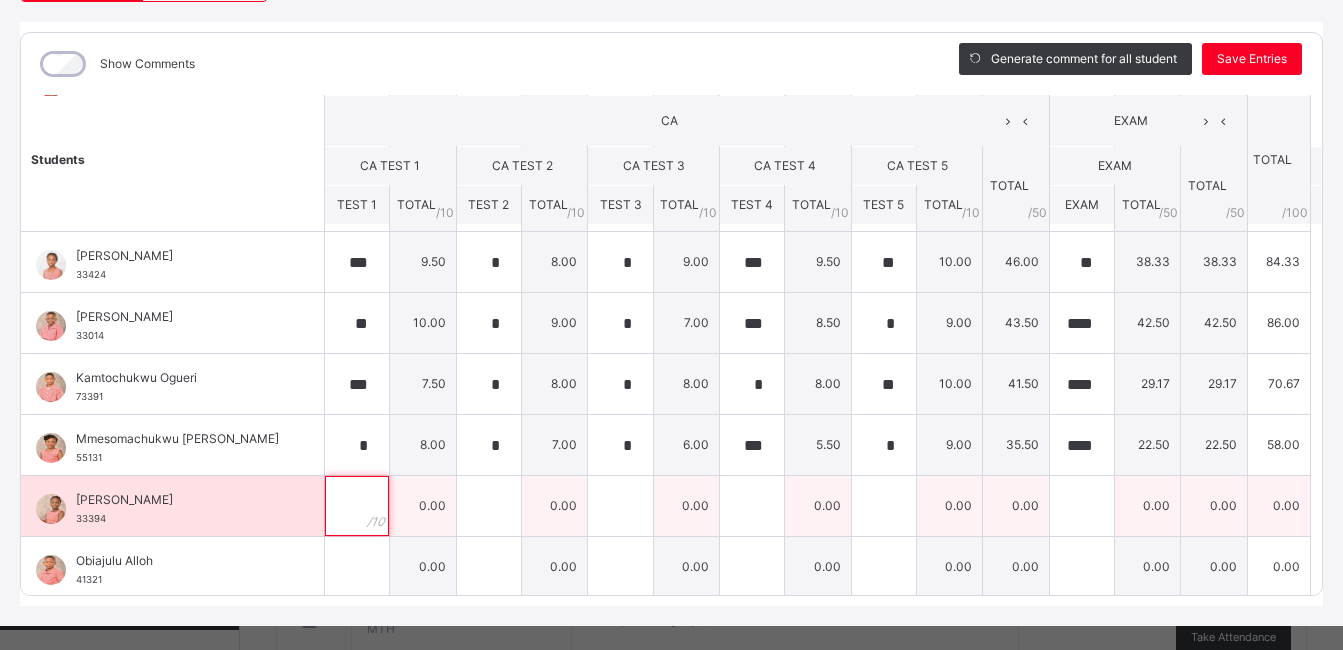 click at bounding box center (357, 506) 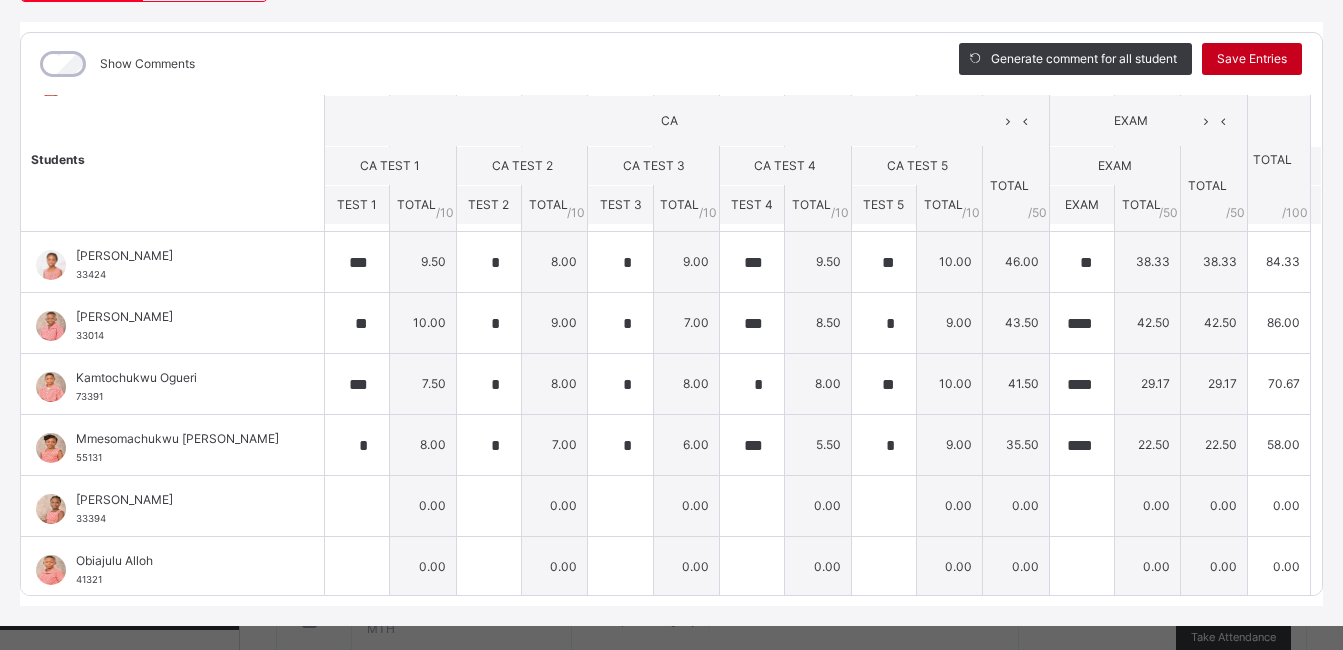 click on "Save Entries" at bounding box center [1252, 59] 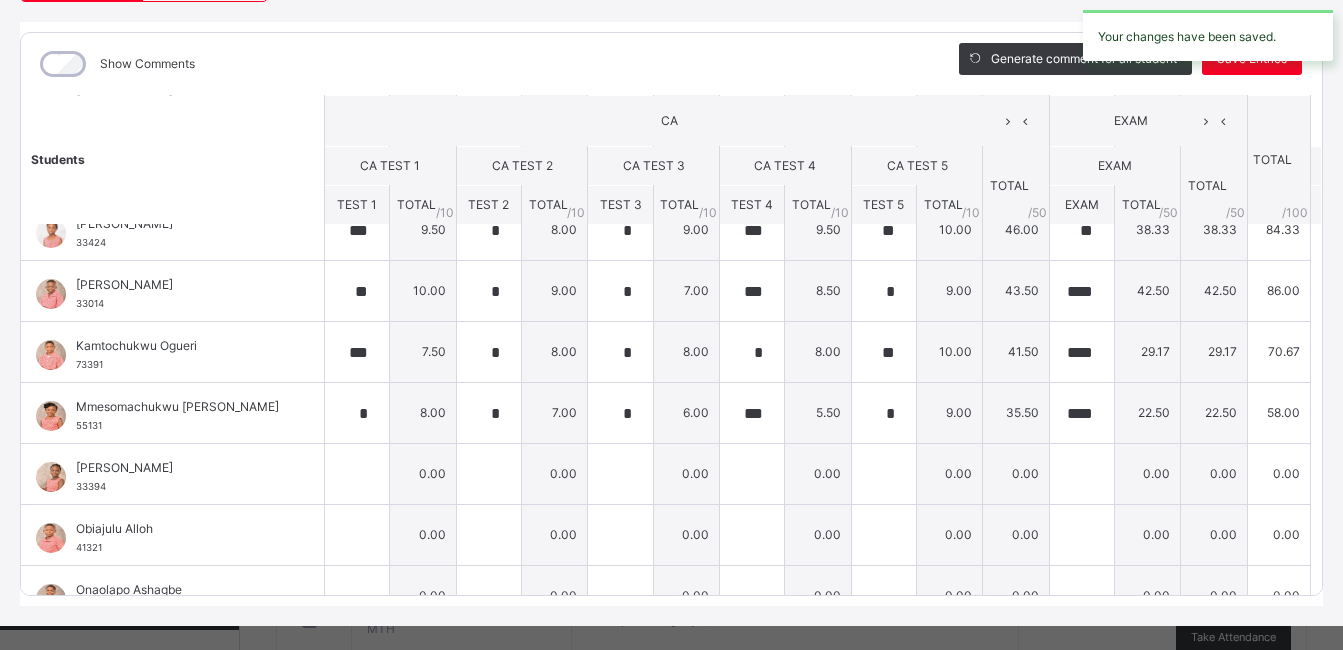 scroll, scrollTop: 545, scrollLeft: 0, axis: vertical 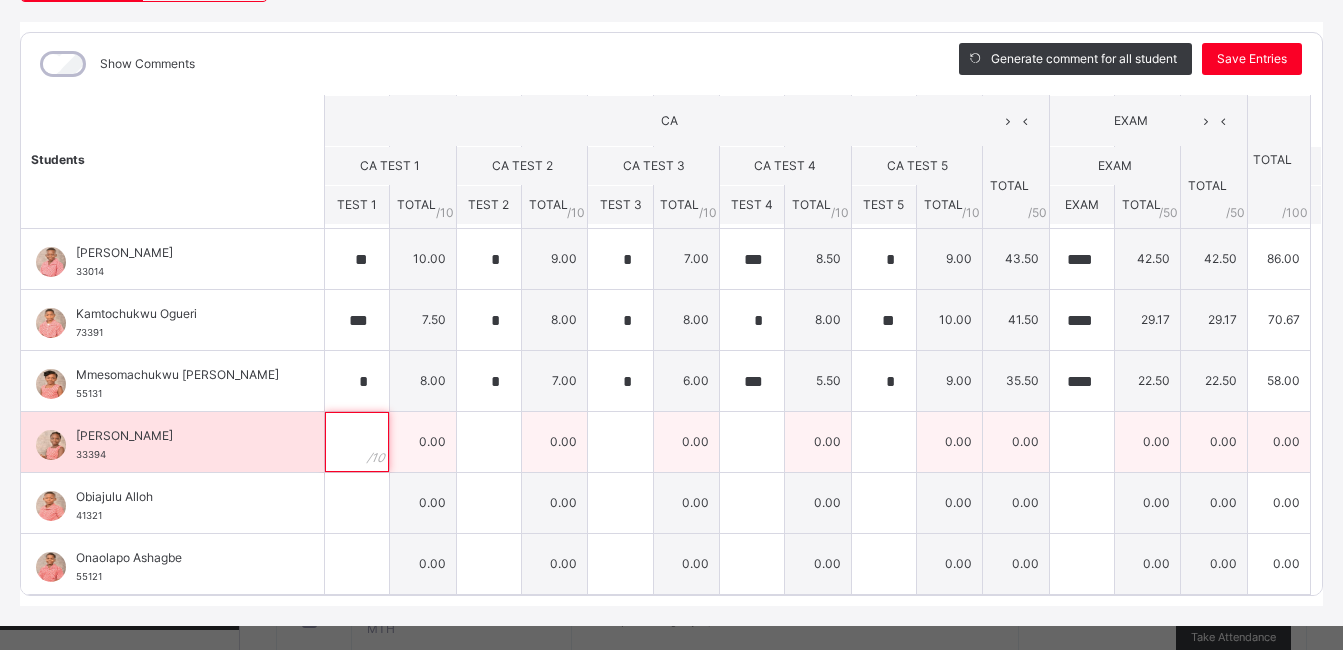 click at bounding box center (357, 442) 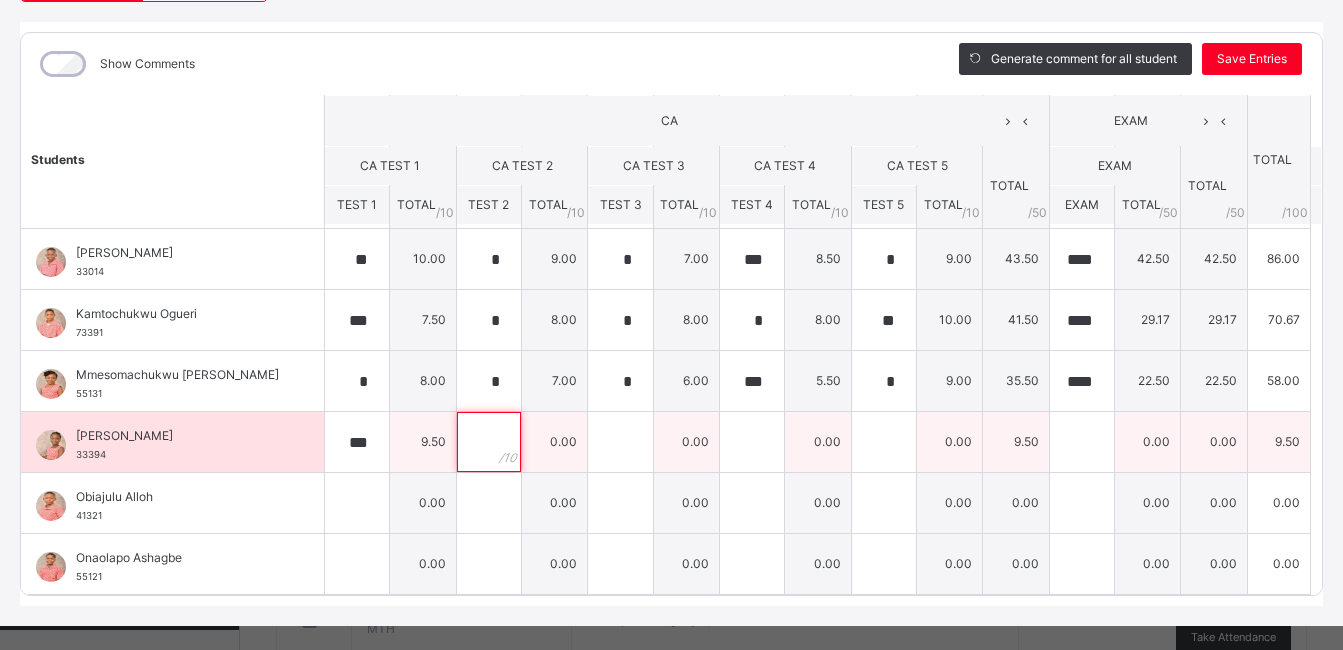 click at bounding box center (489, 442) 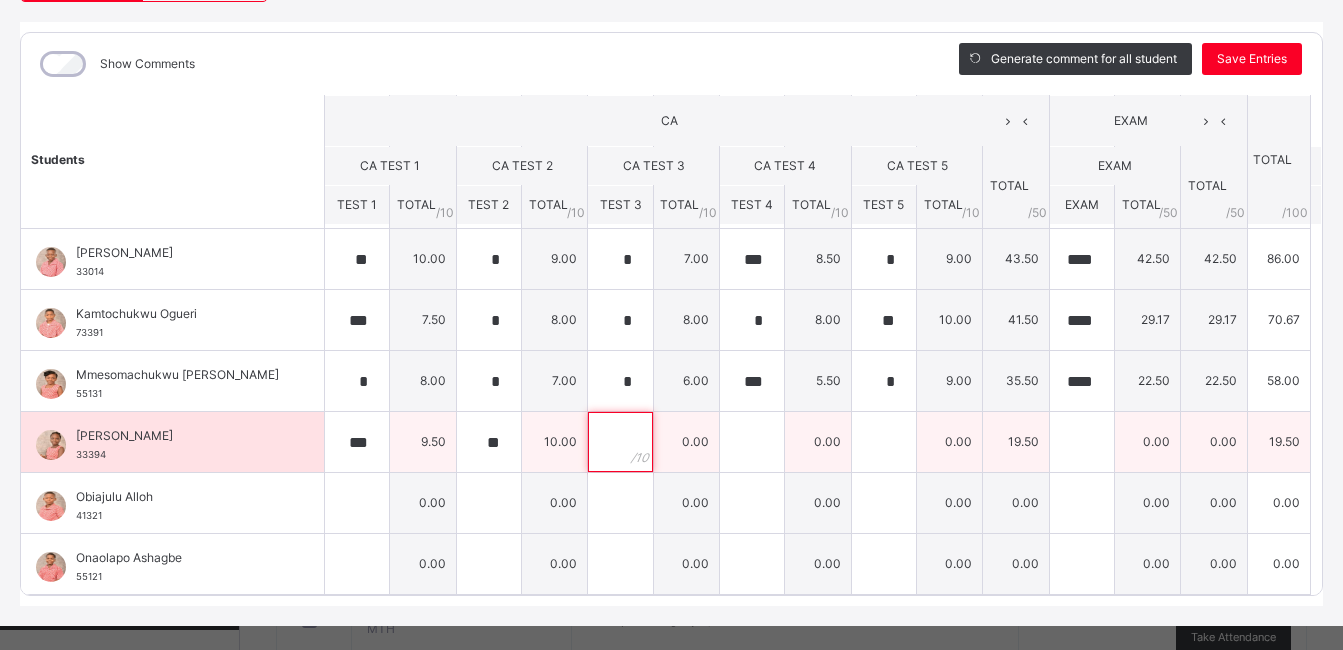 click at bounding box center [620, 442] 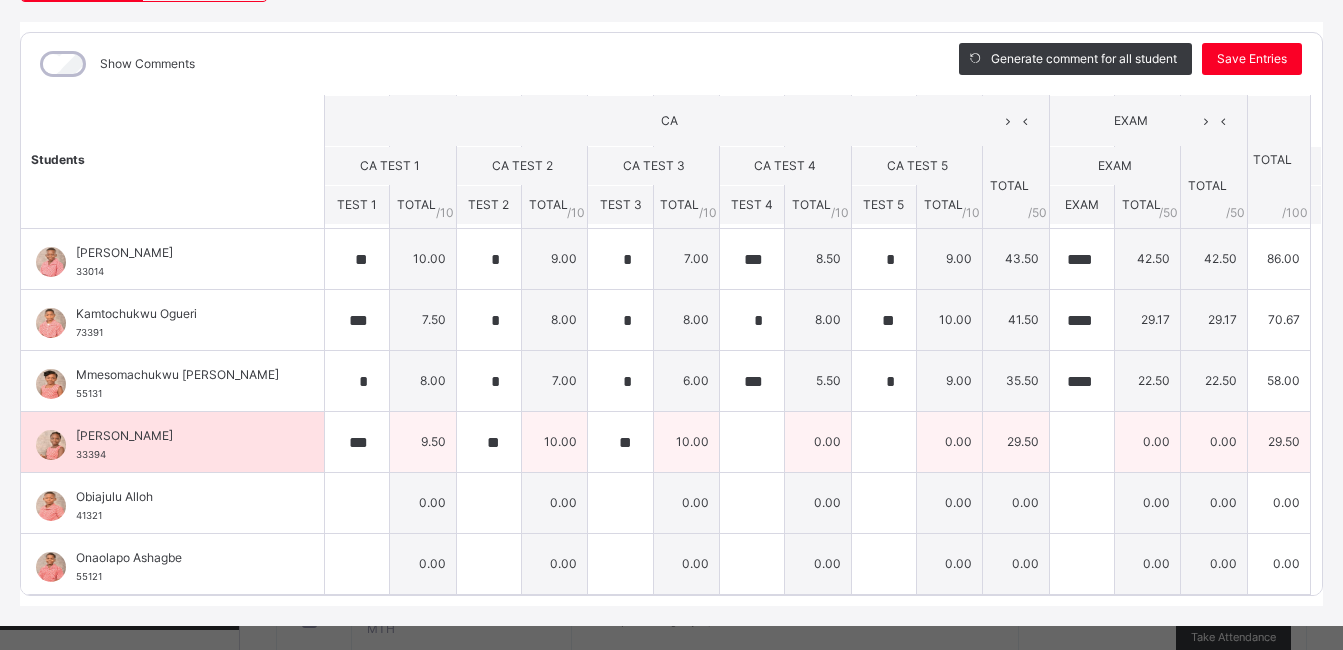 click on "10.00" at bounding box center (686, 442) 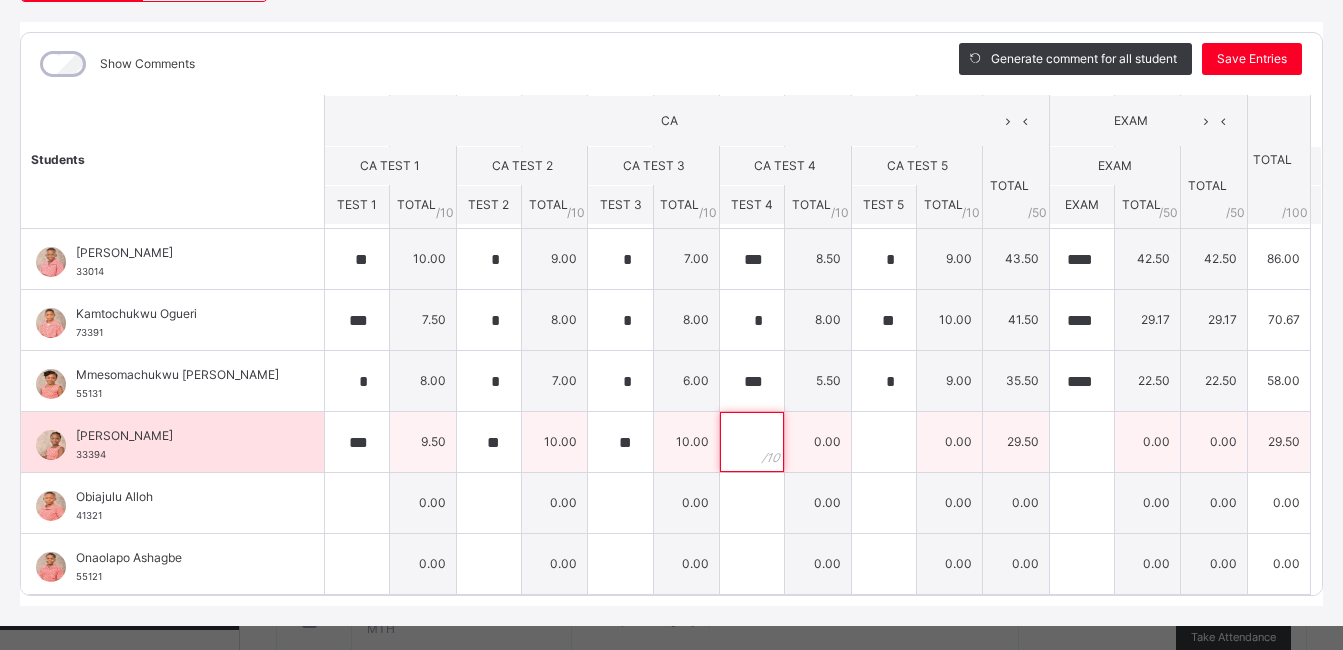 click at bounding box center [752, 442] 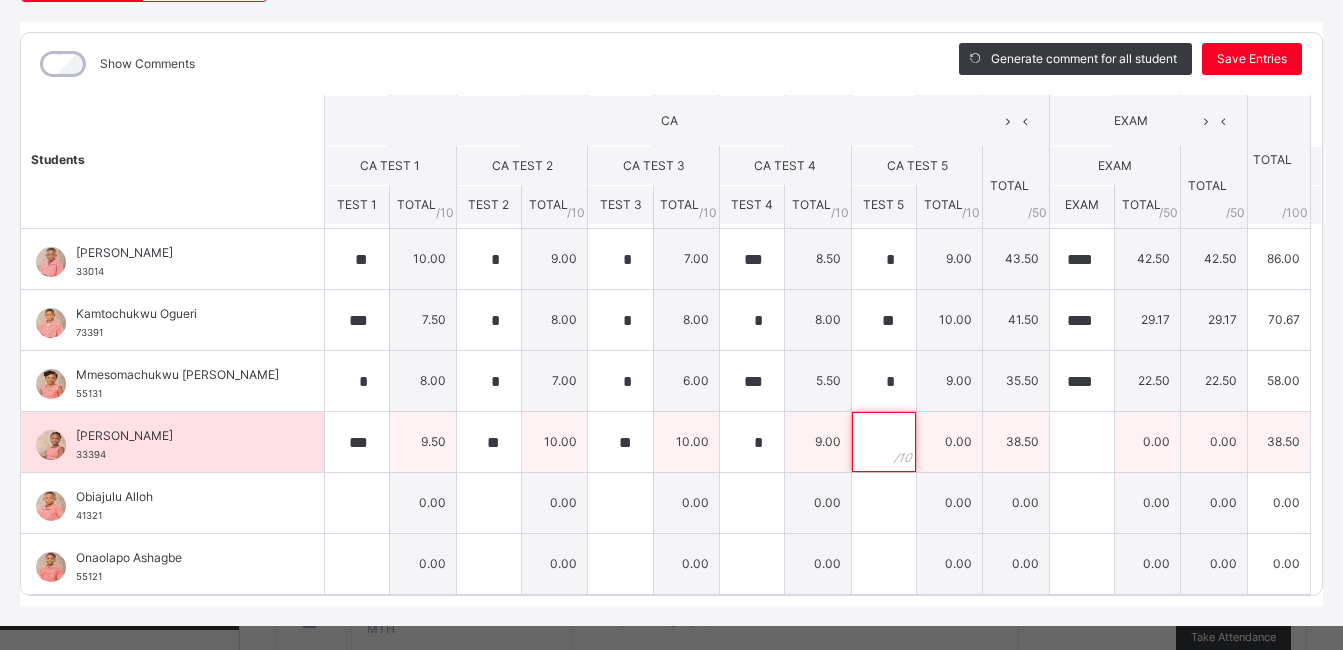 click at bounding box center (884, 442) 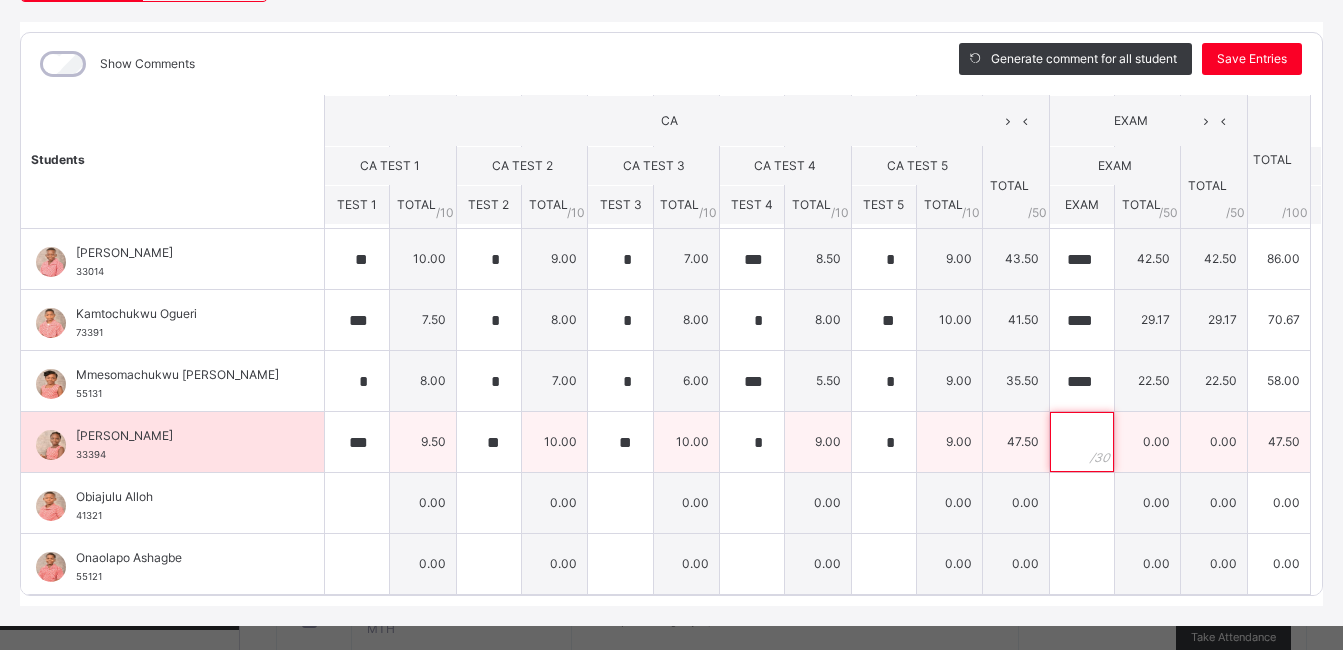click at bounding box center [1082, 442] 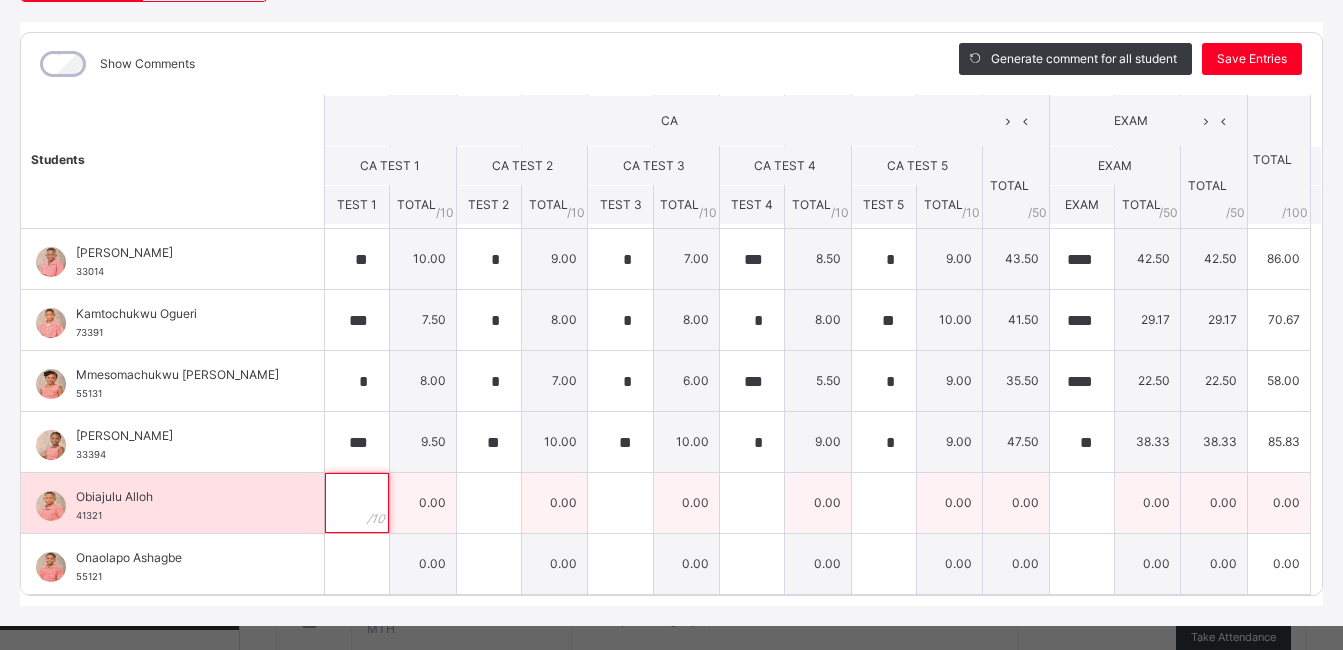click at bounding box center [357, 503] 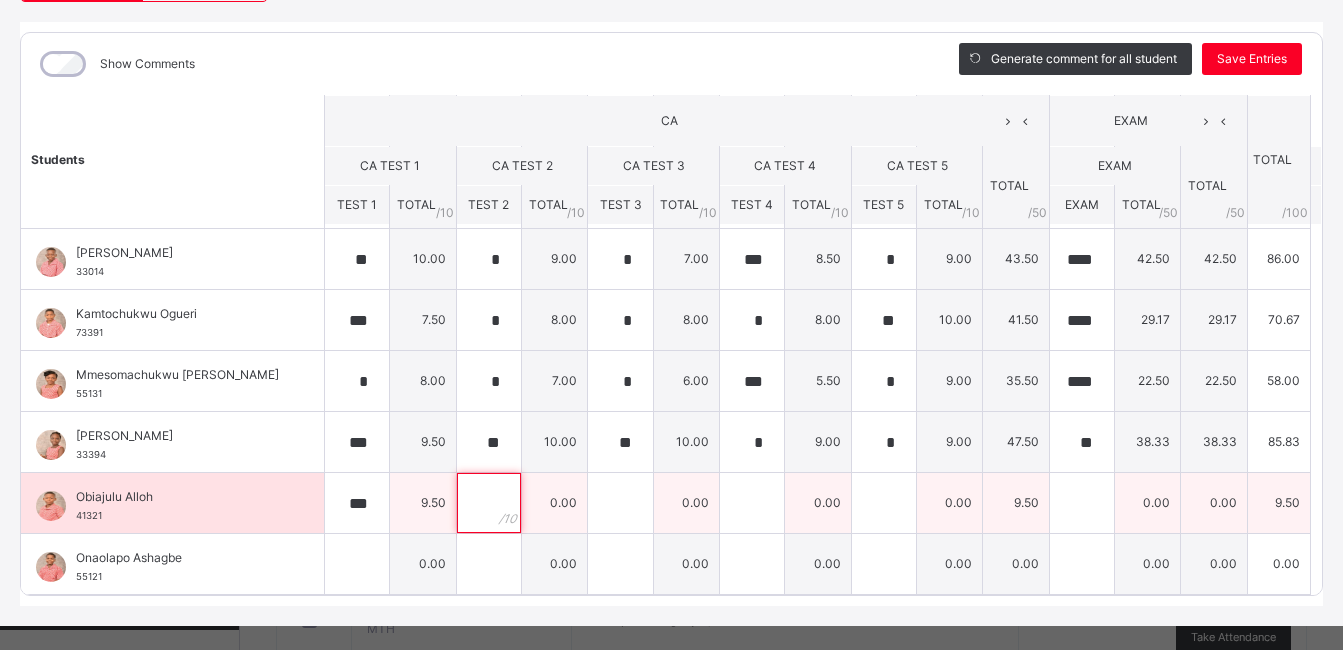 click at bounding box center (489, 503) 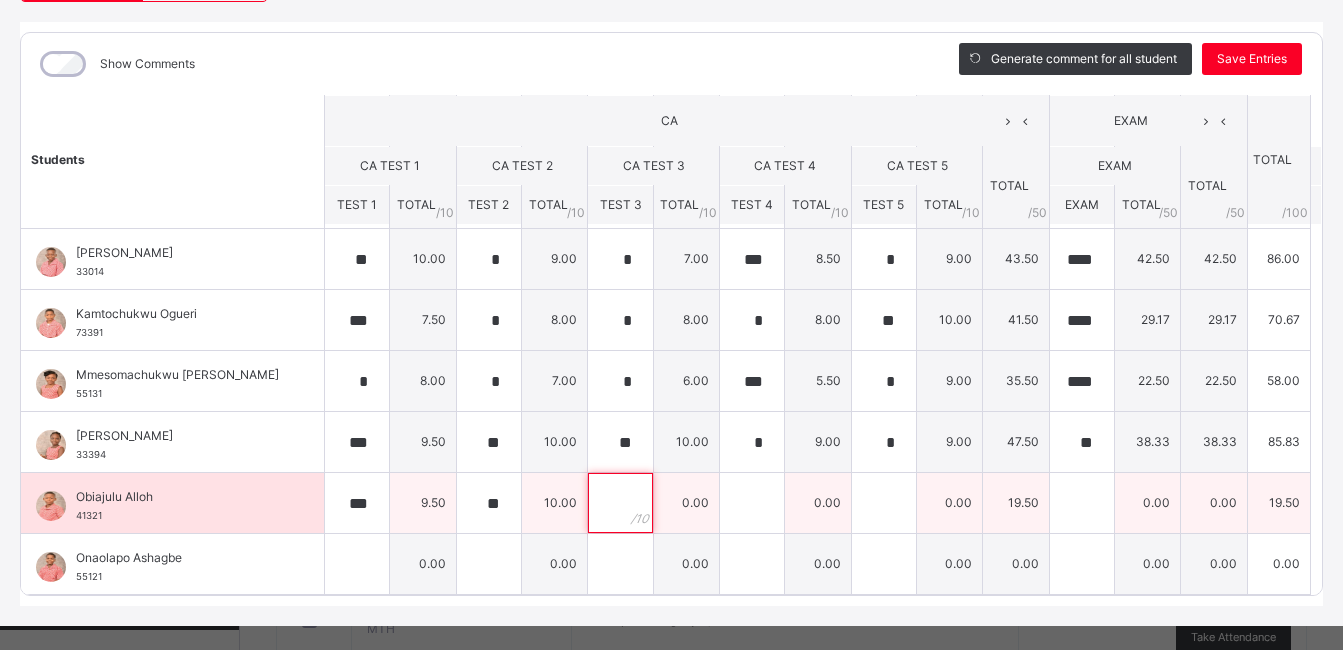 click at bounding box center [620, 503] 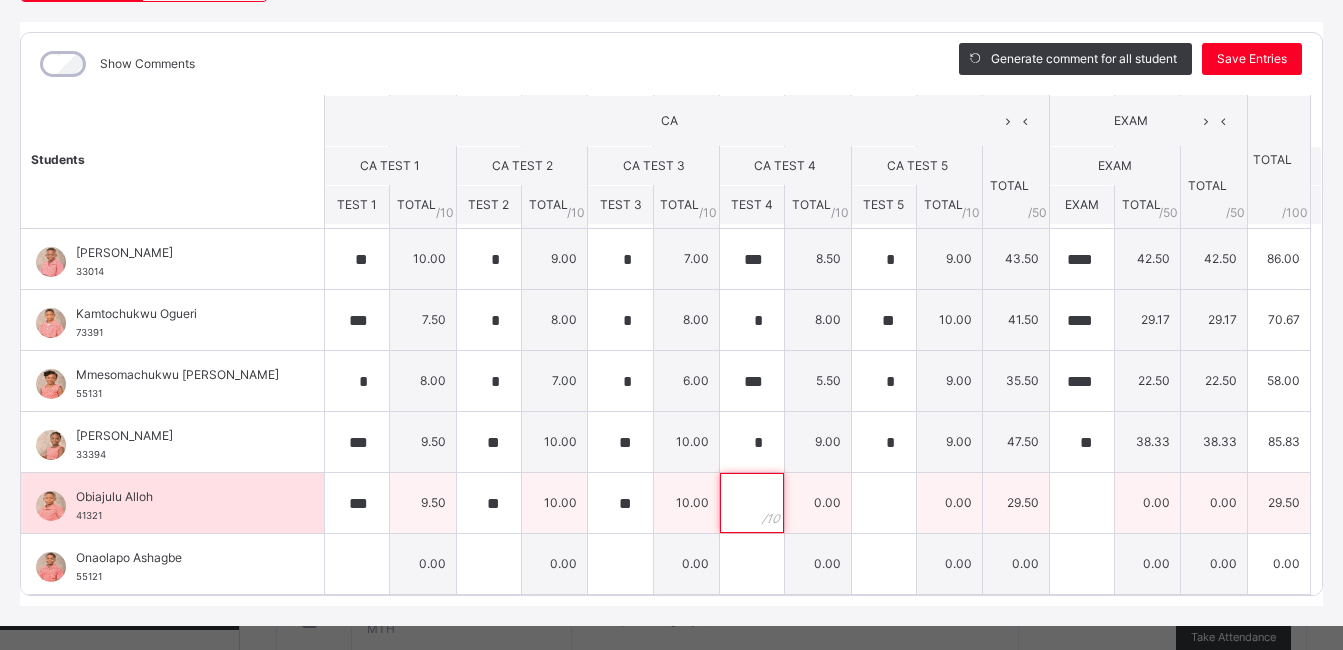 click at bounding box center [752, 503] 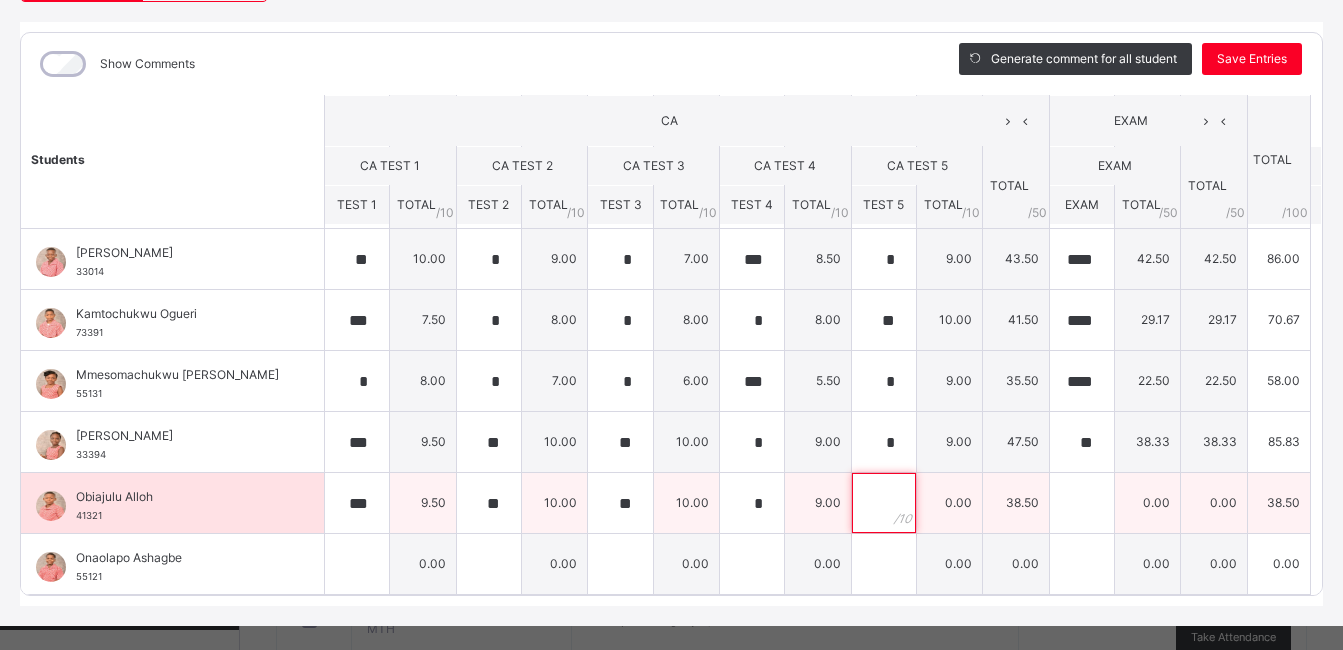 click at bounding box center (884, 503) 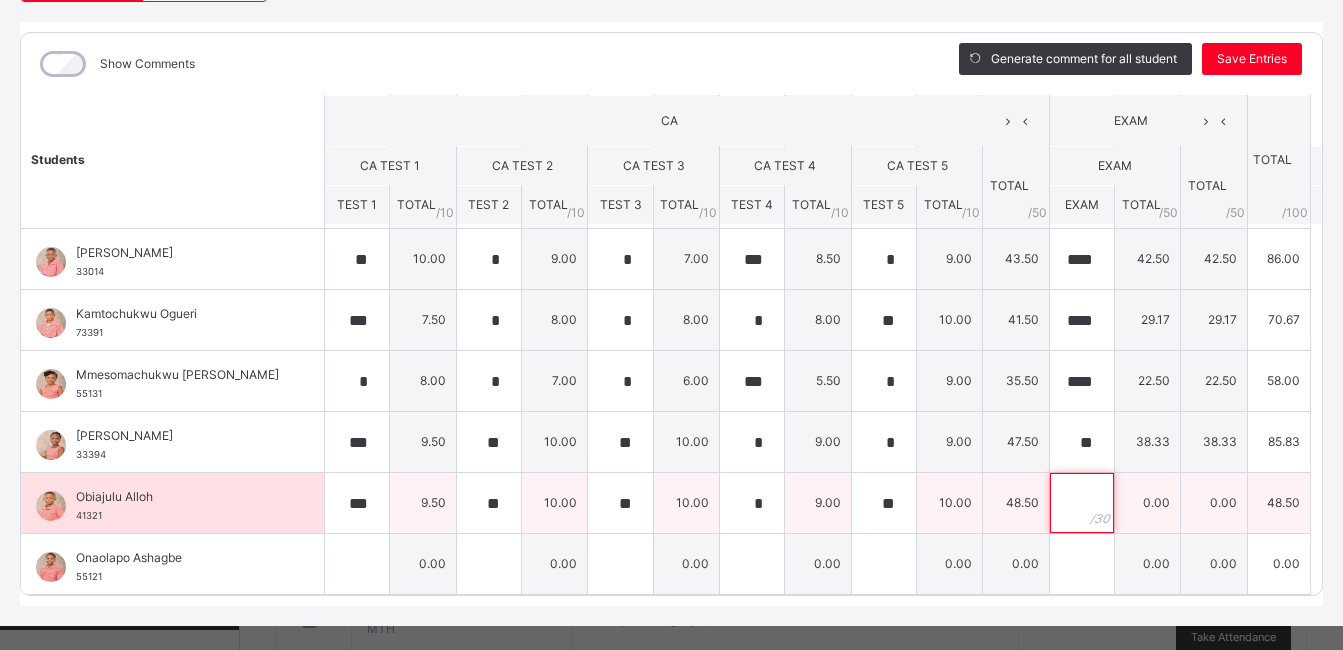 click at bounding box center [1082, 503] 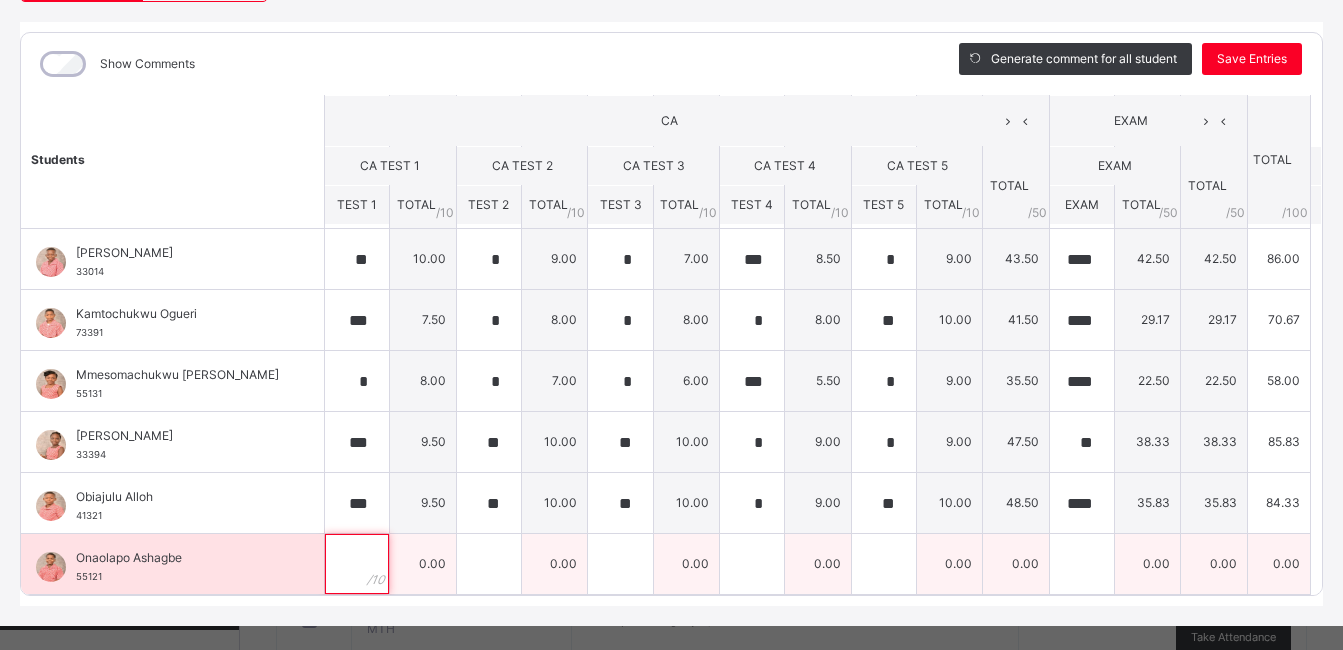 click at bounding box center (357, 564) 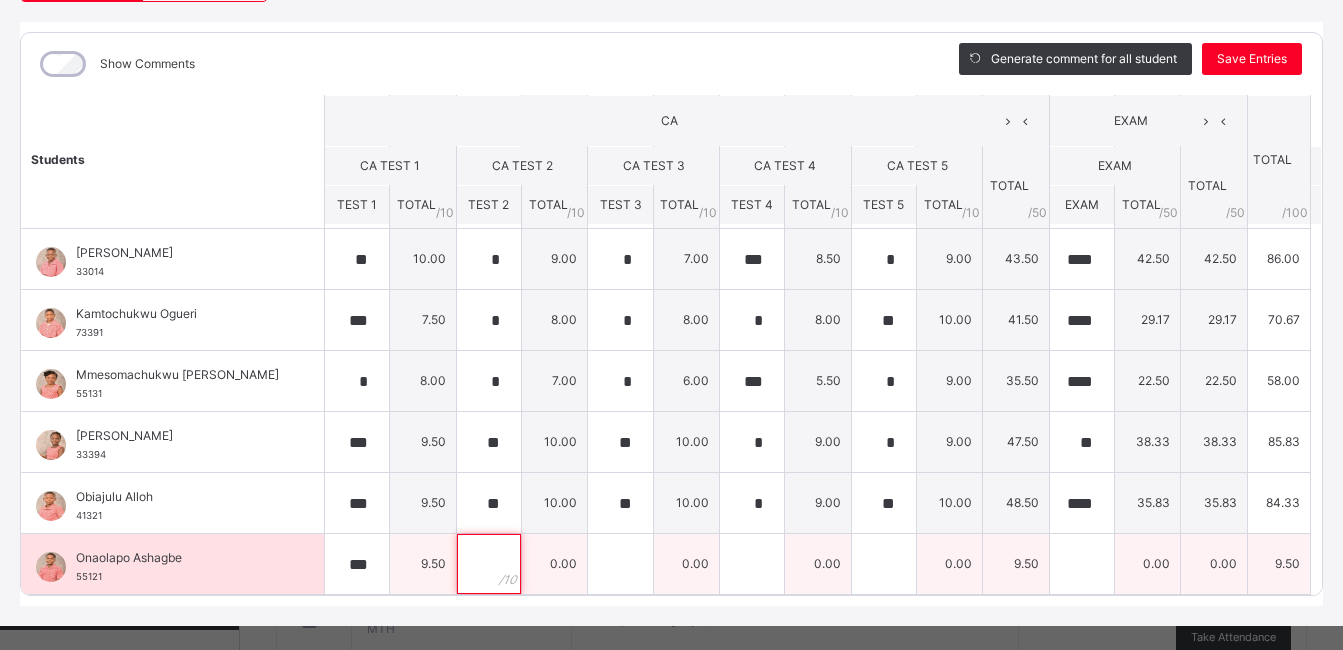 click at bounding box center [489, 564] 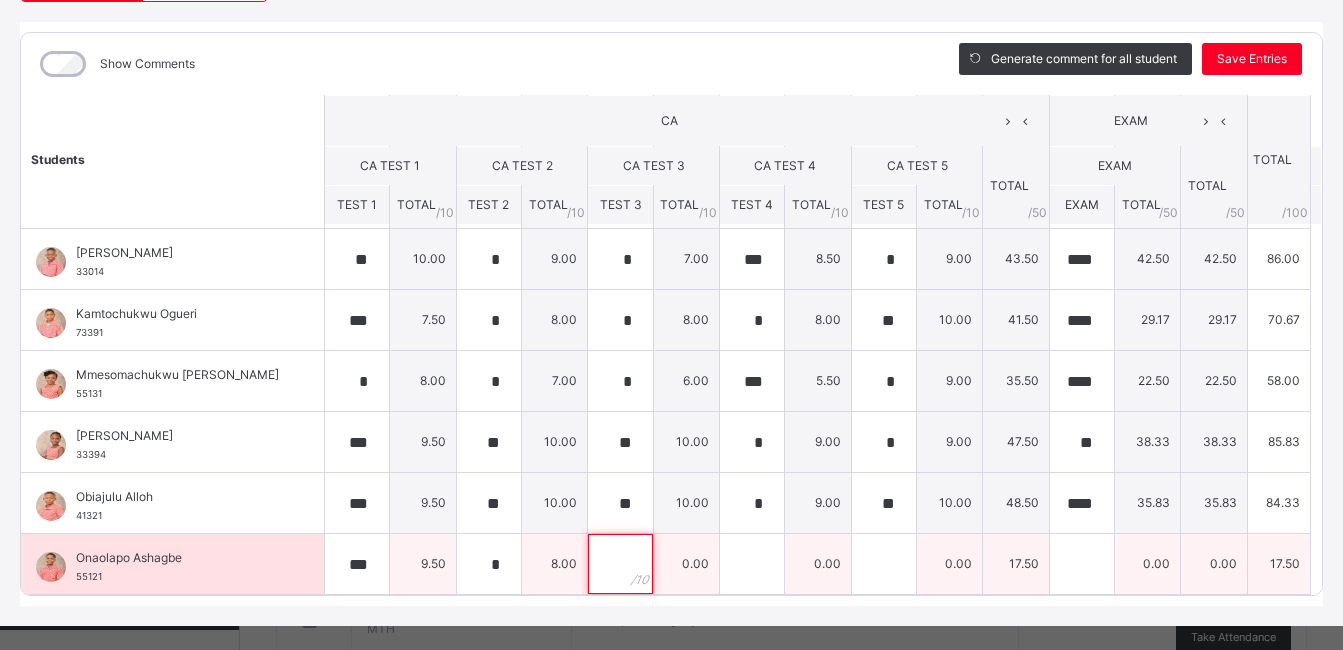 click at bounding box center [620, 564] 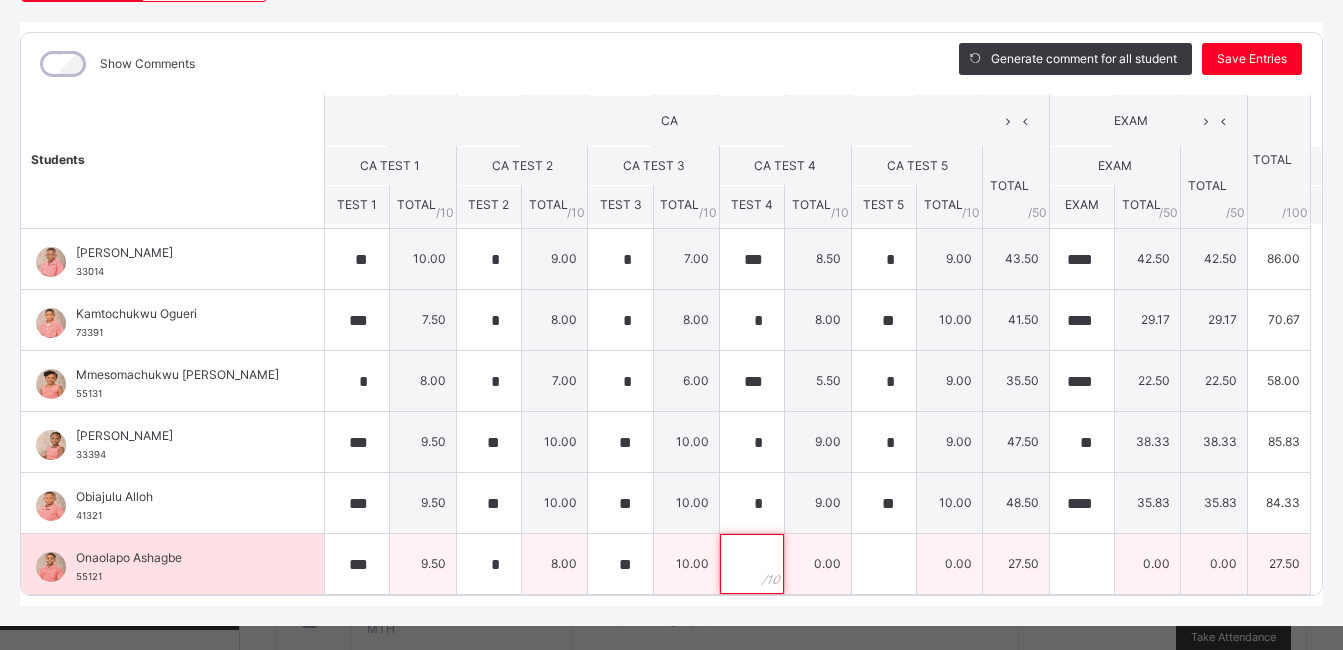 click at bounding box center [752, 564] 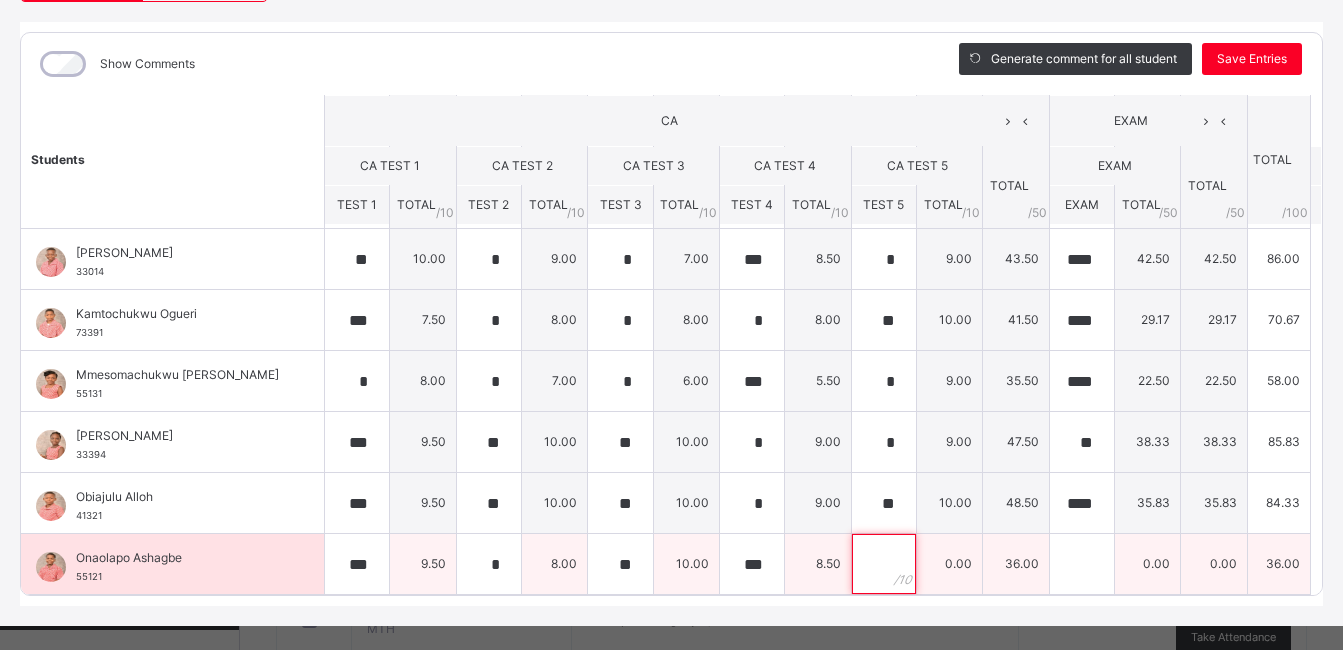 click at bounding box center (884, 564) 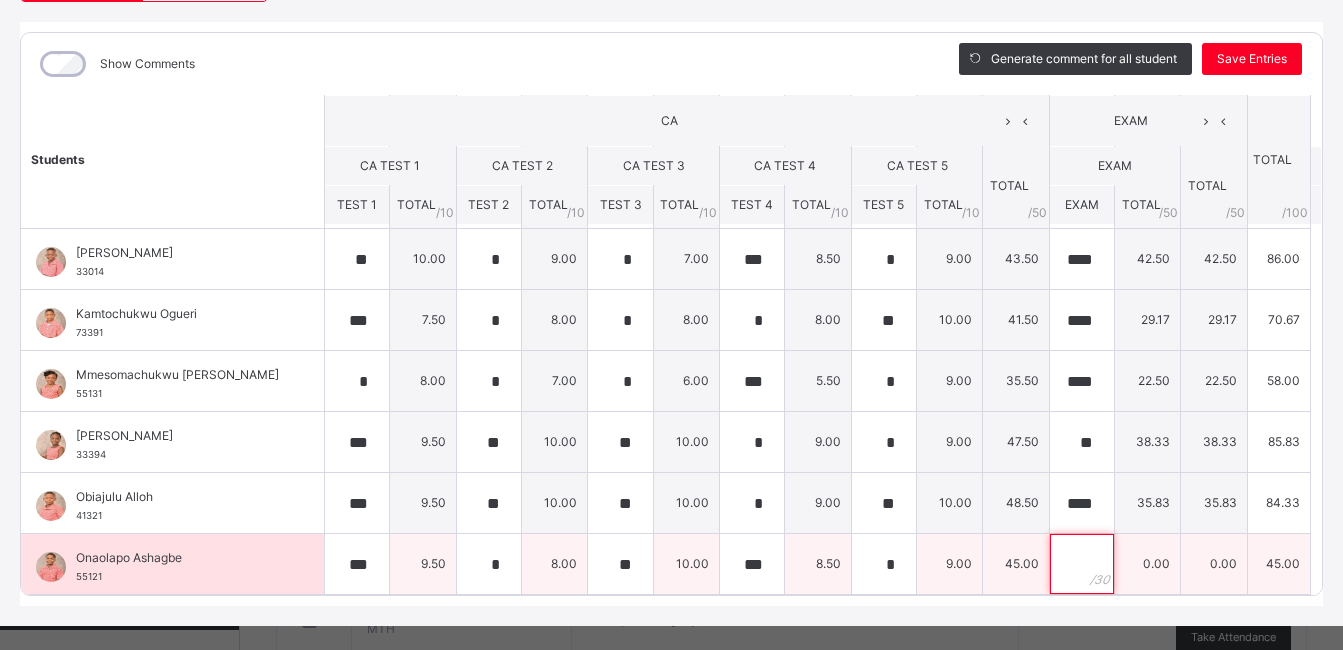 click at bounding box center [1082, 564] 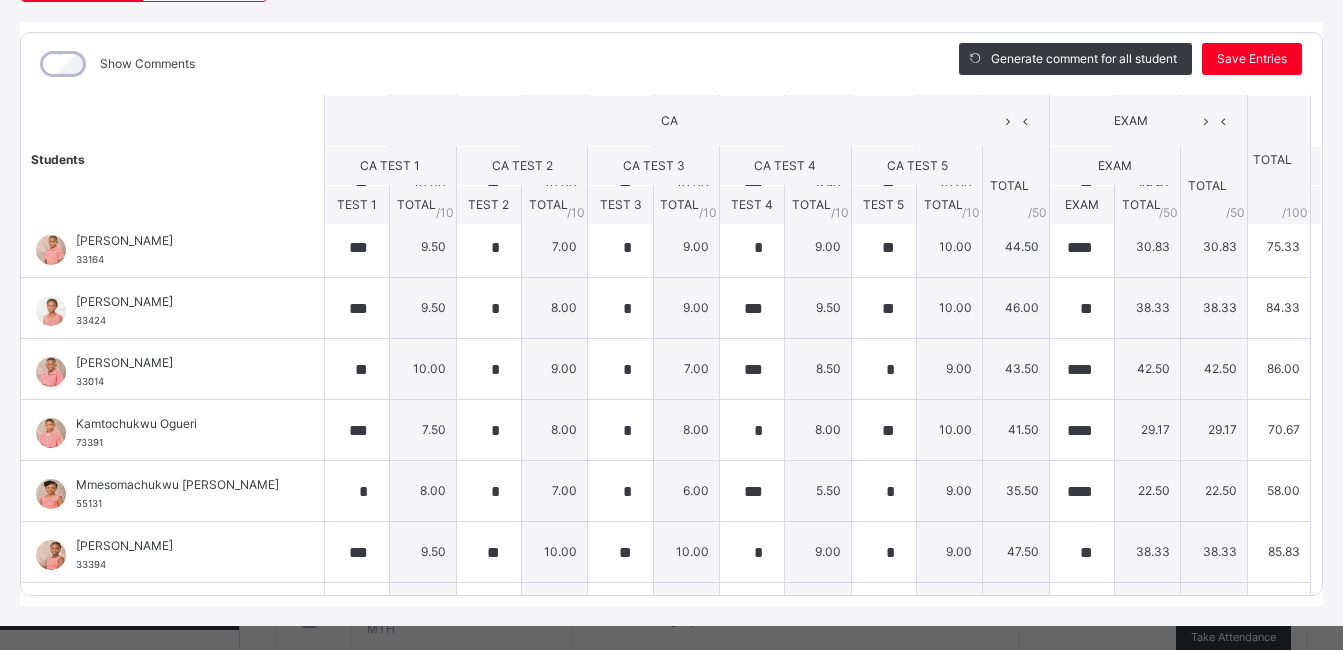 scroll, scrollTop: 425, scrollLeft: 0, axis: vertical 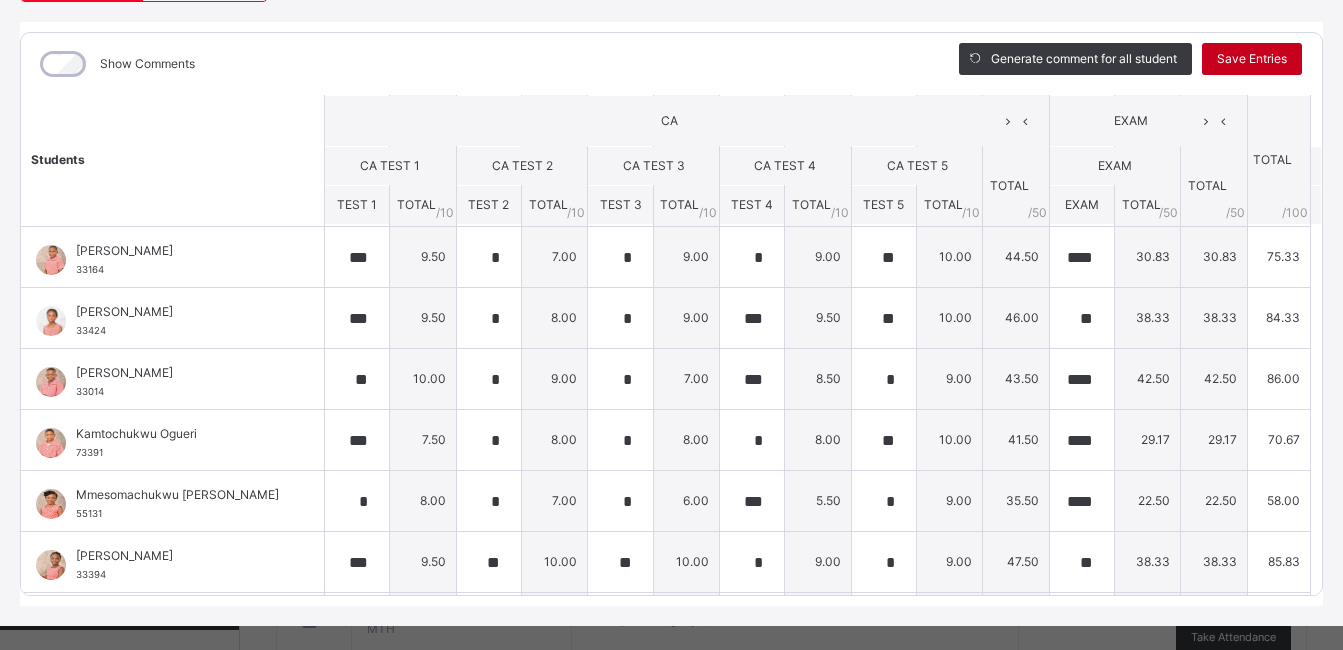 click on "Save Entries" at bounding box center (1252, 59) 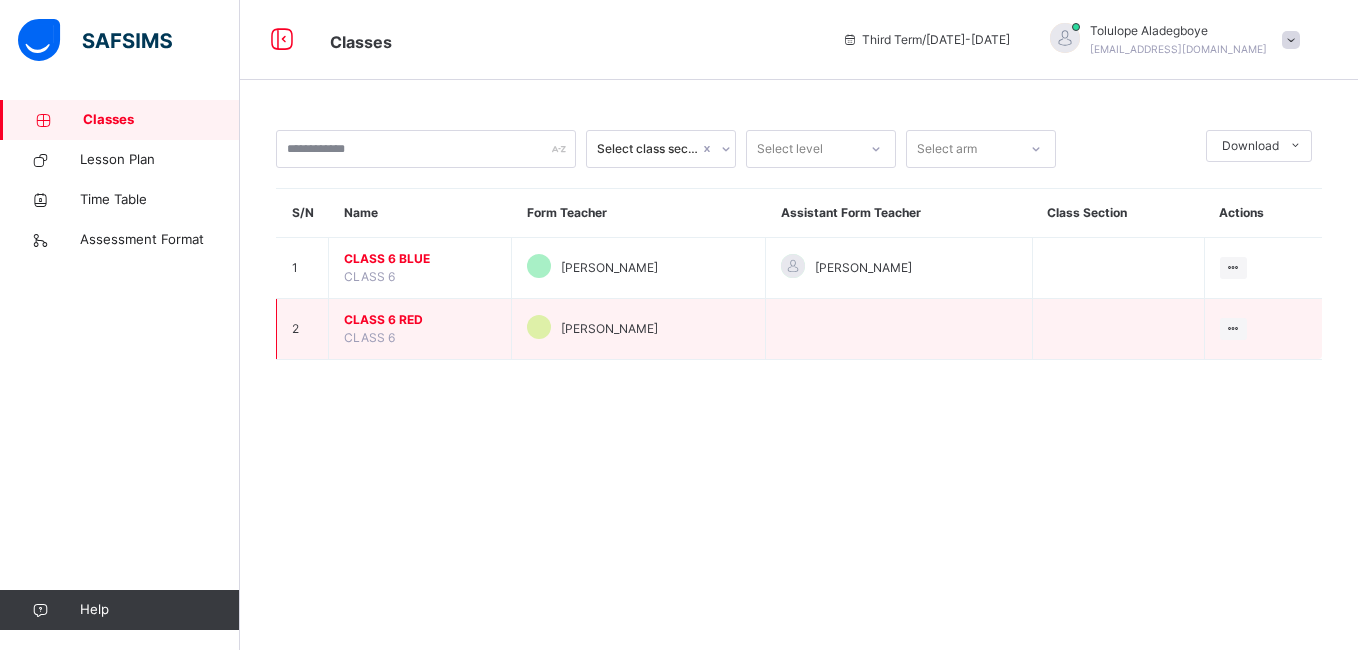 click on "CLASS 6   RED" at bounding box center (420, 320) 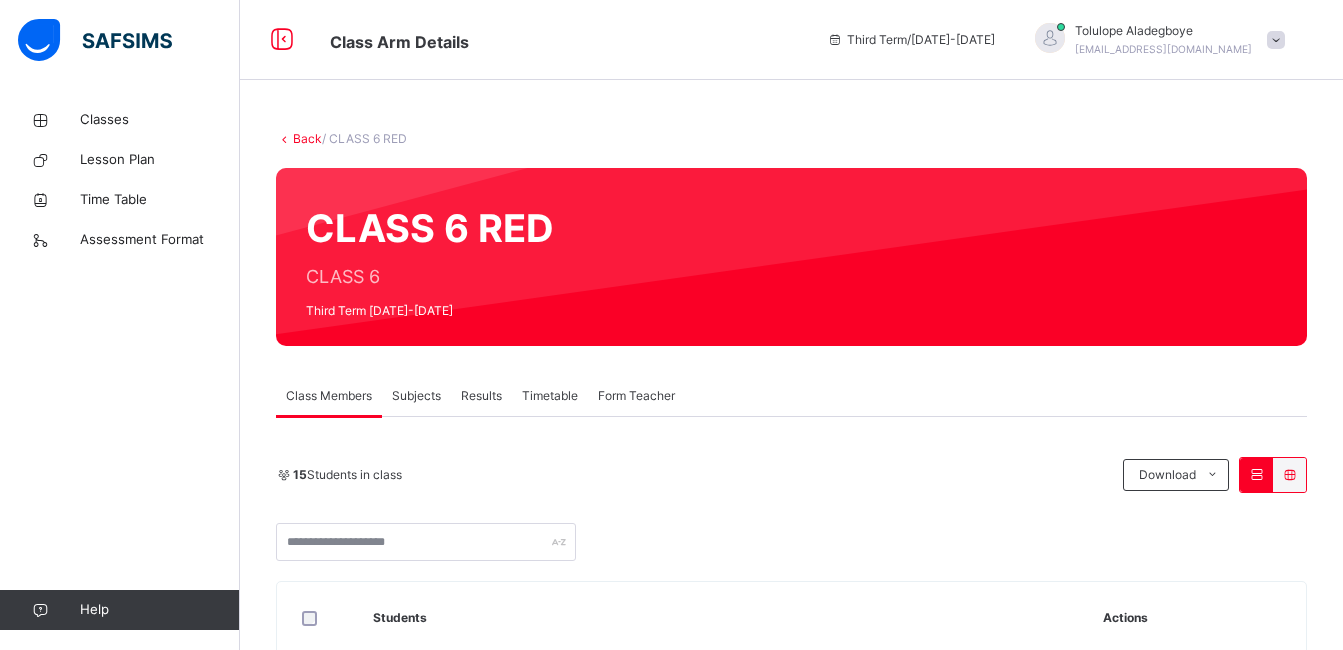 click on "Subjects" at bounding box center (416, 396) 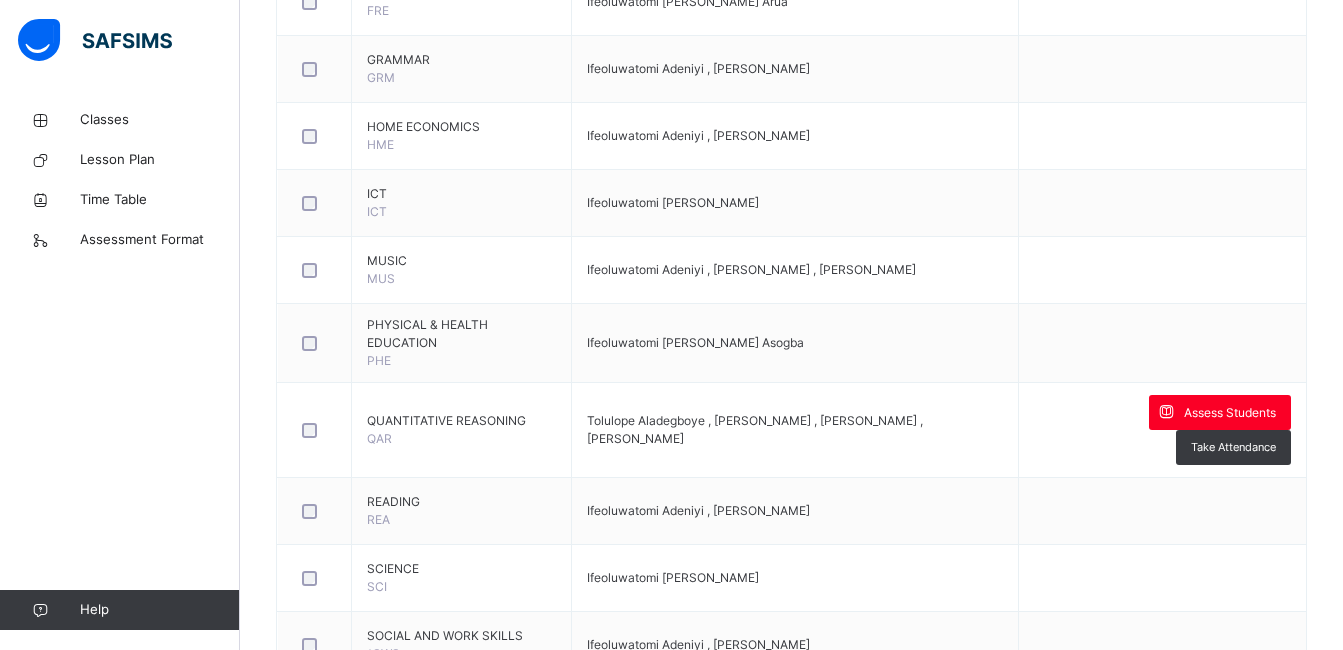 scroll, scrollTop: 1190, scrollLeft: 0, axis: vertical 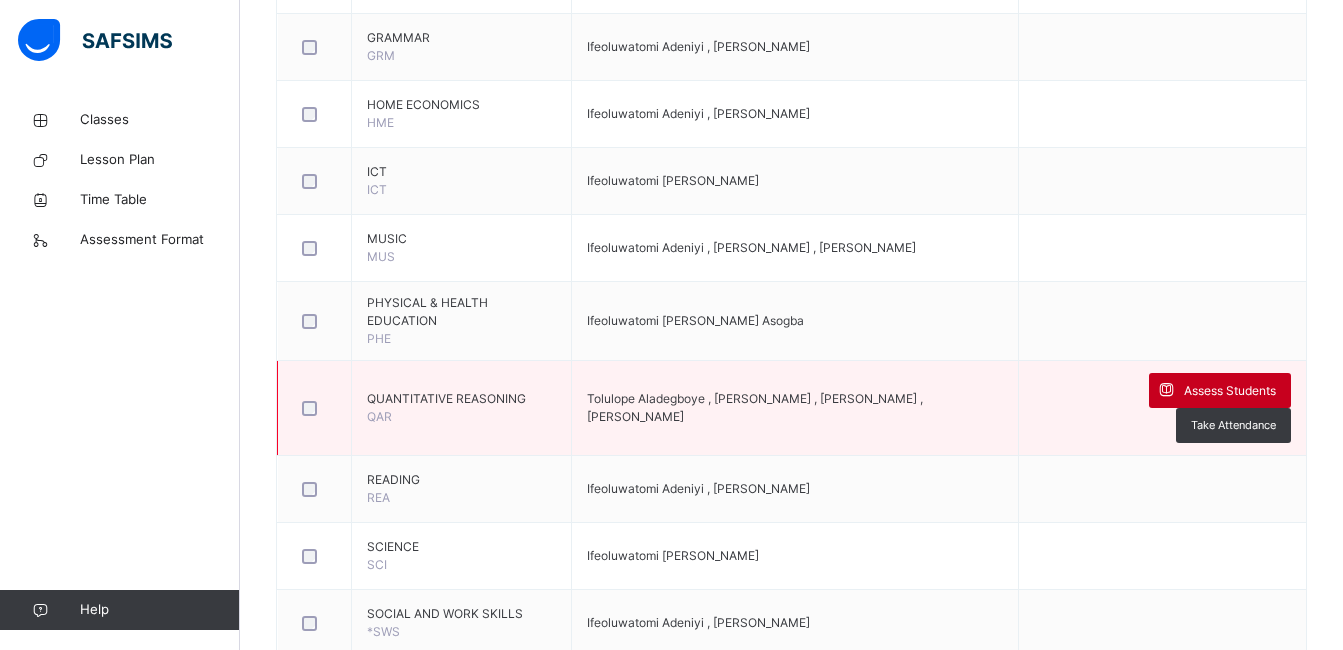click on "Assess Students" at bounding box center (1230, 391) 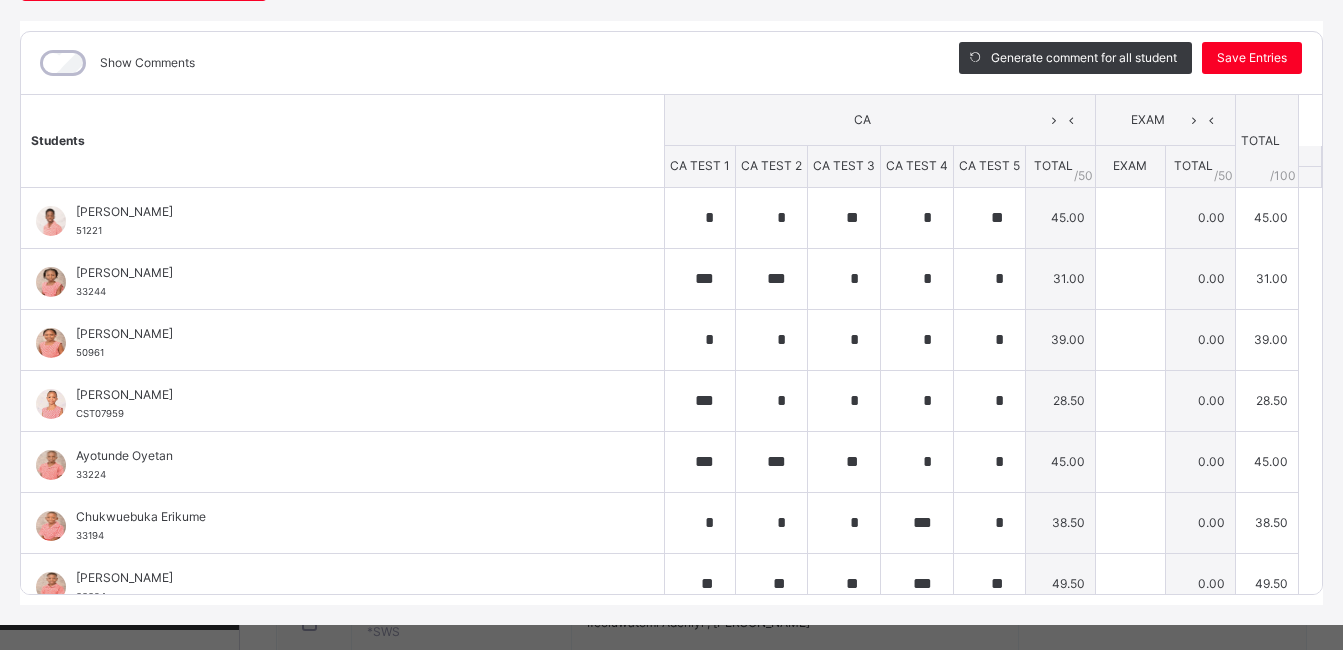 scroll, scrollTop: 261, scrollLeft: 0, axis: vertical 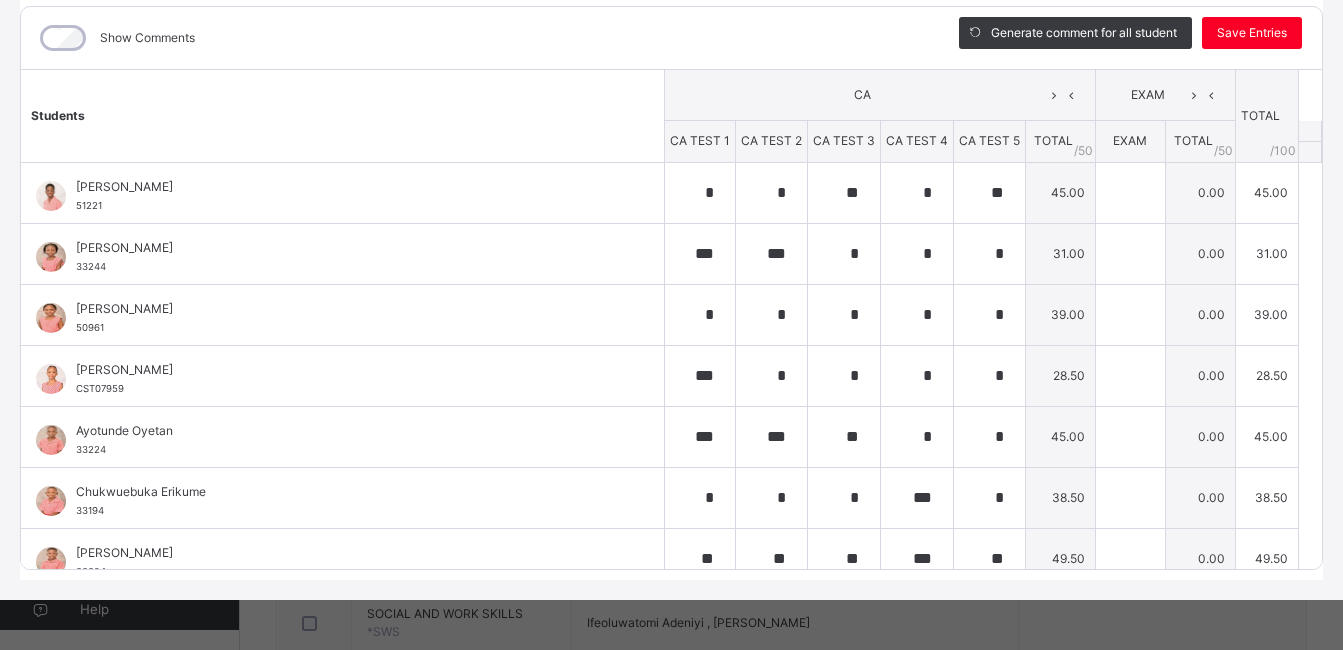 click on "CLASS 6   RED :   QAR Online Actions  Download Empty Score Sheet  Upload/map score sheet Subject  QAR [GEOGRAPHIC_DATA] [GEOGRAPHIC_DATA]	 Date: [DATE] 11:17:15 am Score Sheet Subject Trait Score Sheet Subject Trait Show Comments   Generate comment for all student   Save Entries Class Level:  CLASS 6   RED Subject:  QAR Session:  2024/2025 Session Session:  Third Term Students CA  EXAM TOTAL /100 Comment CA TEST 1 CA TEST 2 CA TEST 3 CA TEST 4 CA TEST 5 TOTAL / 50 EXAM TOTAL / 50 [PERSON_NAME] 51221 [PERSON_NAME] 51221 * * ** * ** 45.00 0.00 45.00 Generate comment 0 / 250   ×   Subject Teacher’s Comment Generate and see in full the comment developed by the AI with an option to regenerate the comment [PERSON_NAME]   51221   Total 45.00  / 100.00 [PERSON_NAME] Bot   Regenerate     Use this comment   [PERSON_NAME] 33244 [PERSON_NAME] 33244 *** *** * * * 31.00 0.00 31.00 Generate comment 0 / 250   ×   Subject Teacher’s Comment JS [PERSON_NAME]   33244   Total 31.00  / 100.00 [PERSON_NAME] Bot" at bounding box center (671, 228) 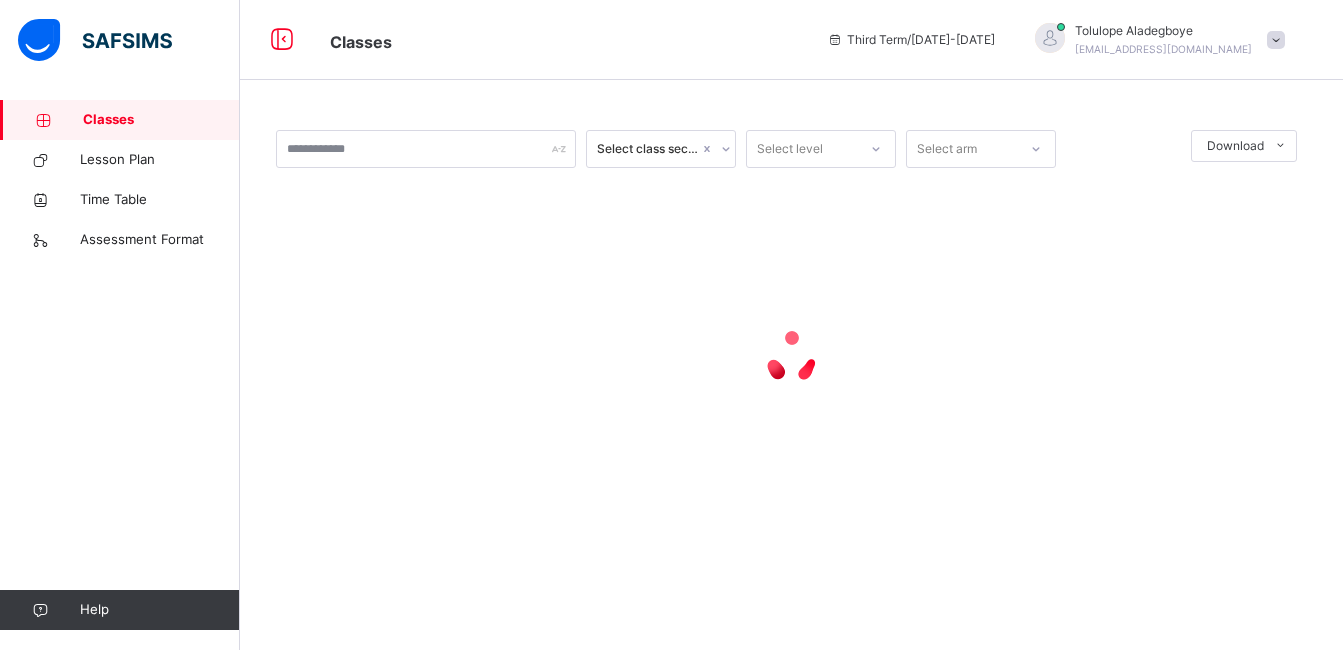 scroll, scrollTop: 0, scrollLeft: 0, axis: both 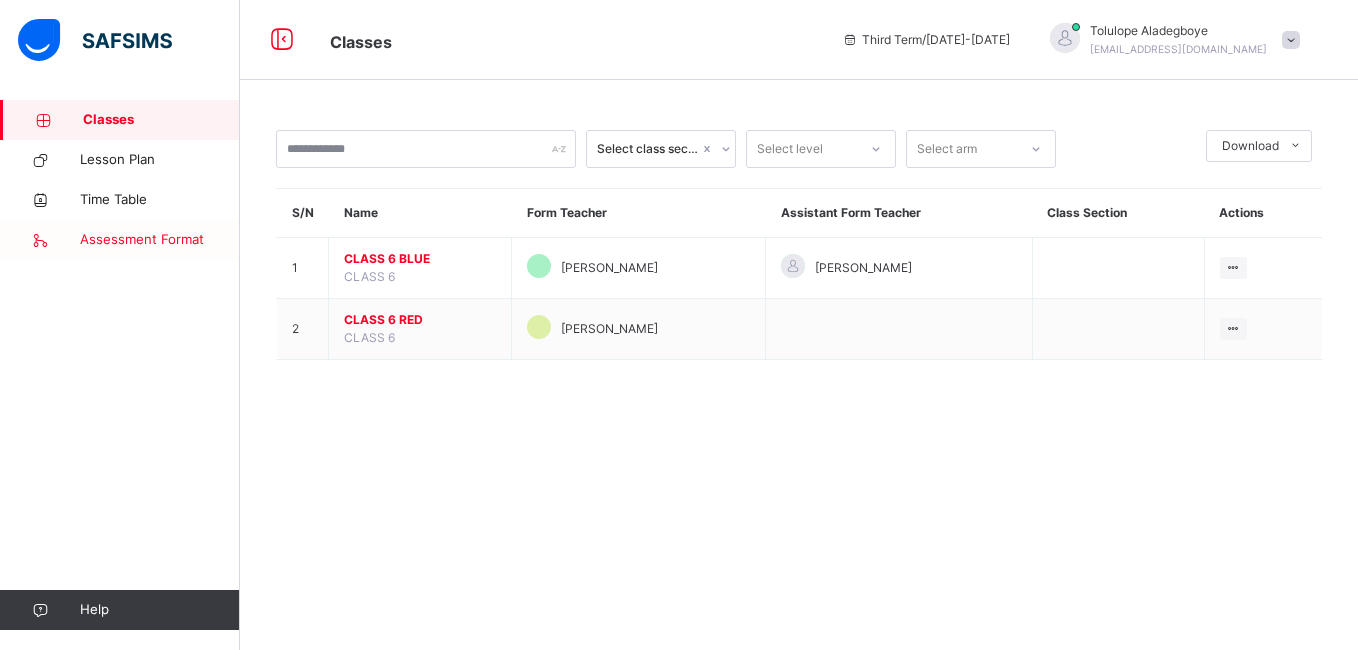 click on "Assessment Format" at bounding box center [160, 240] 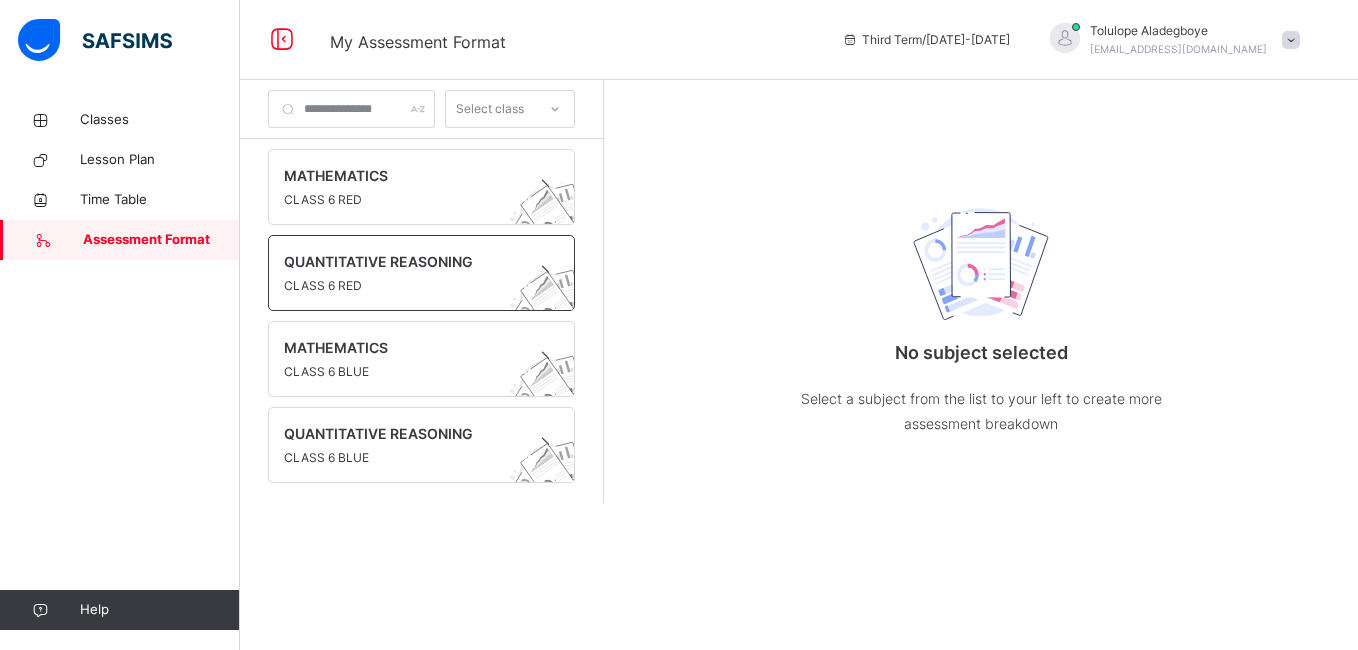 click on "QUANTITATIVE REASONING" at bounding box center [402, 261] 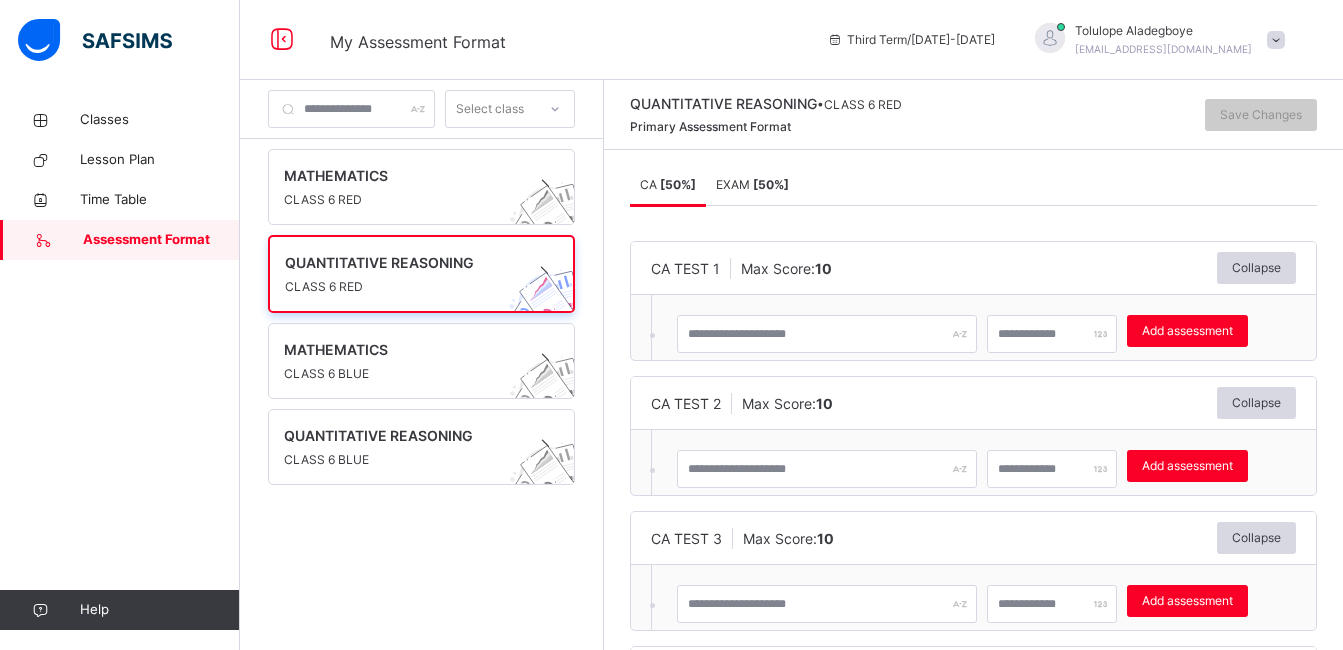 scroll, scrollTop: 7, scrollLeft: 0, axis: vertical 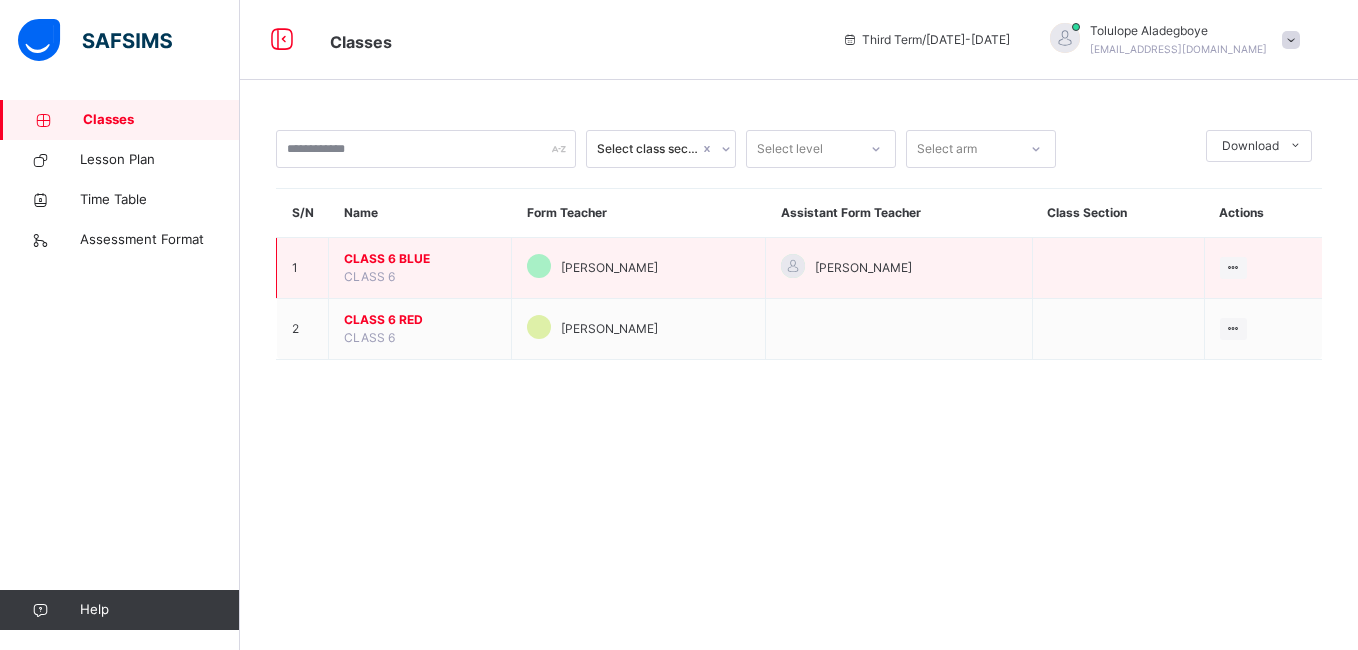 click on "CLASS 6   BLUE" at bounding box center [420, 259] 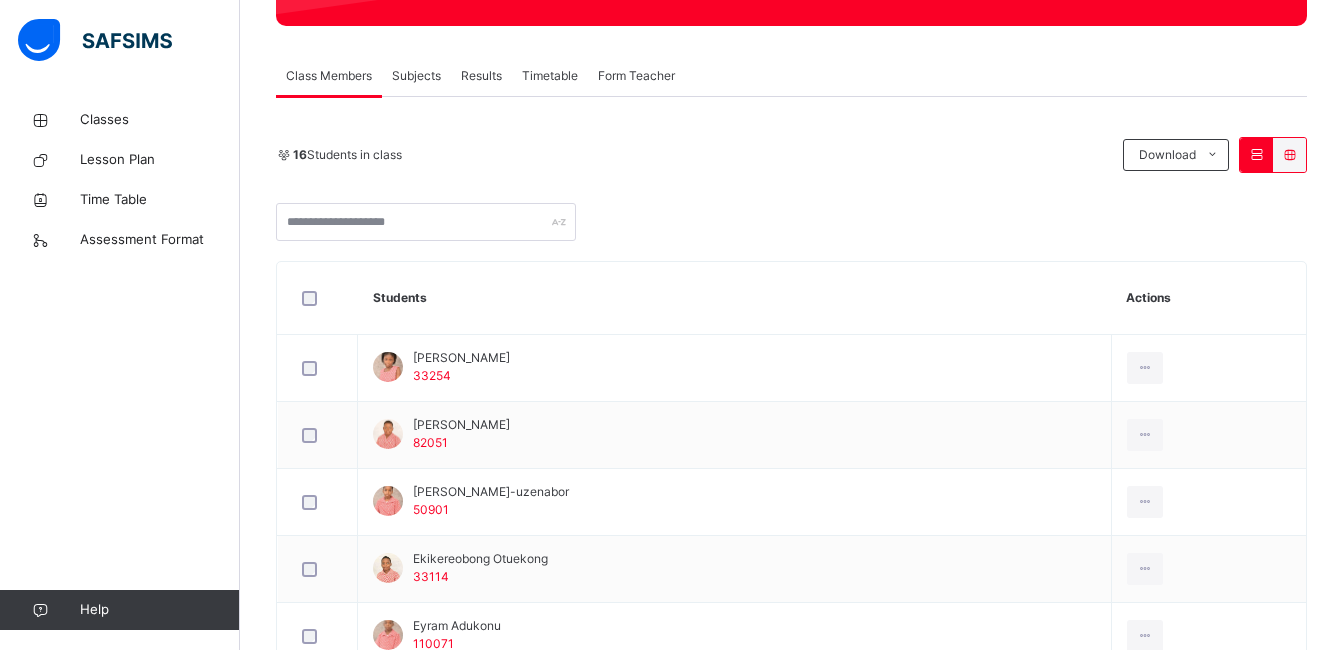 scroll, scrollTop: 332, scrollLeft: 0, axis: vertical 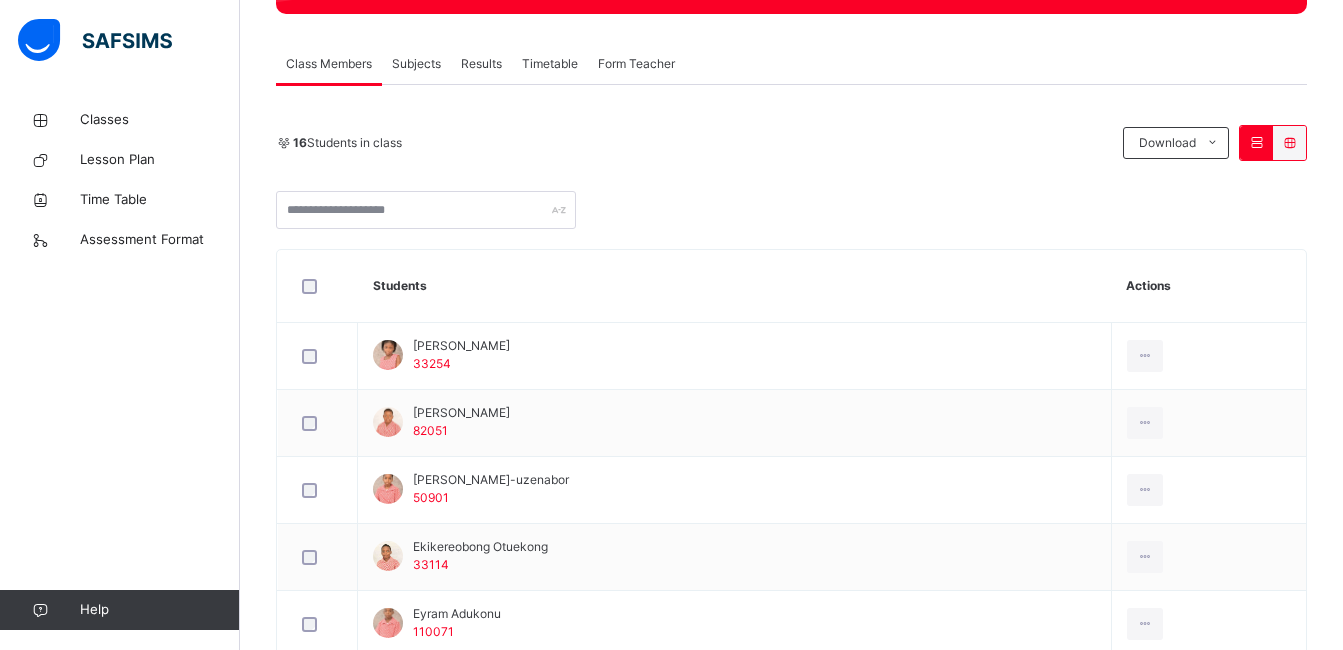 click on "Subjects" at bounding box center [416, 64] 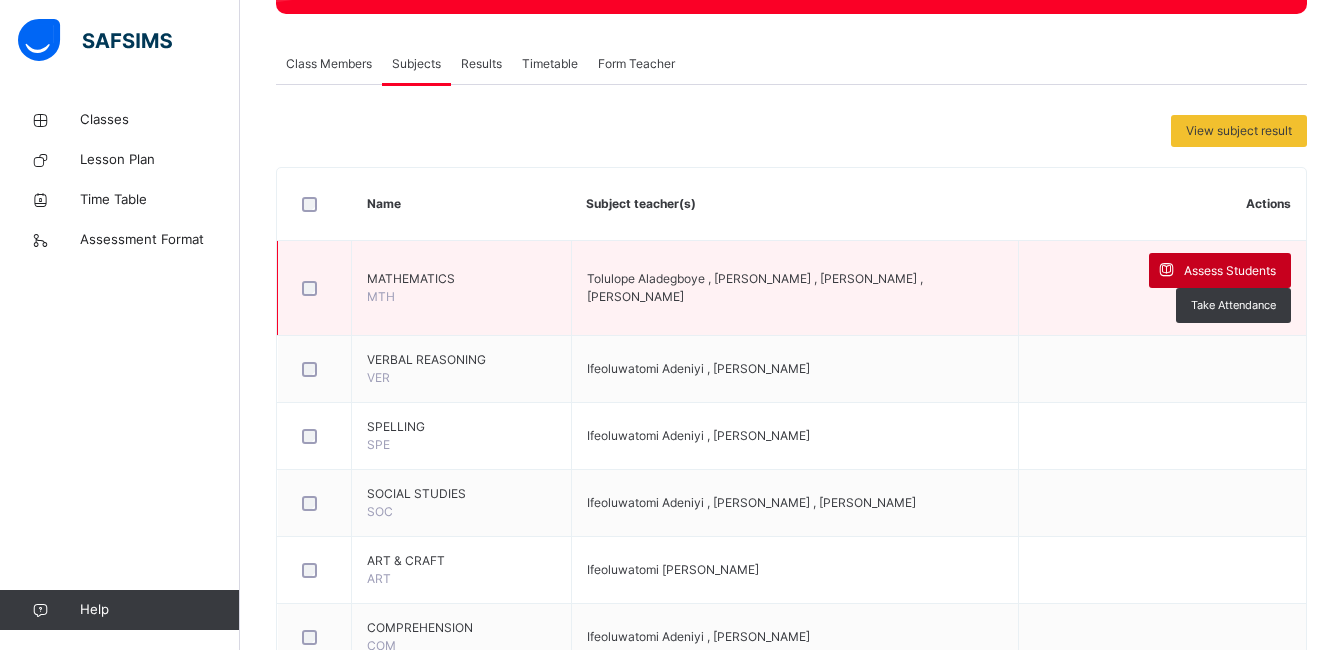 click on "Assess Students" at bounding box center [1230, 271] 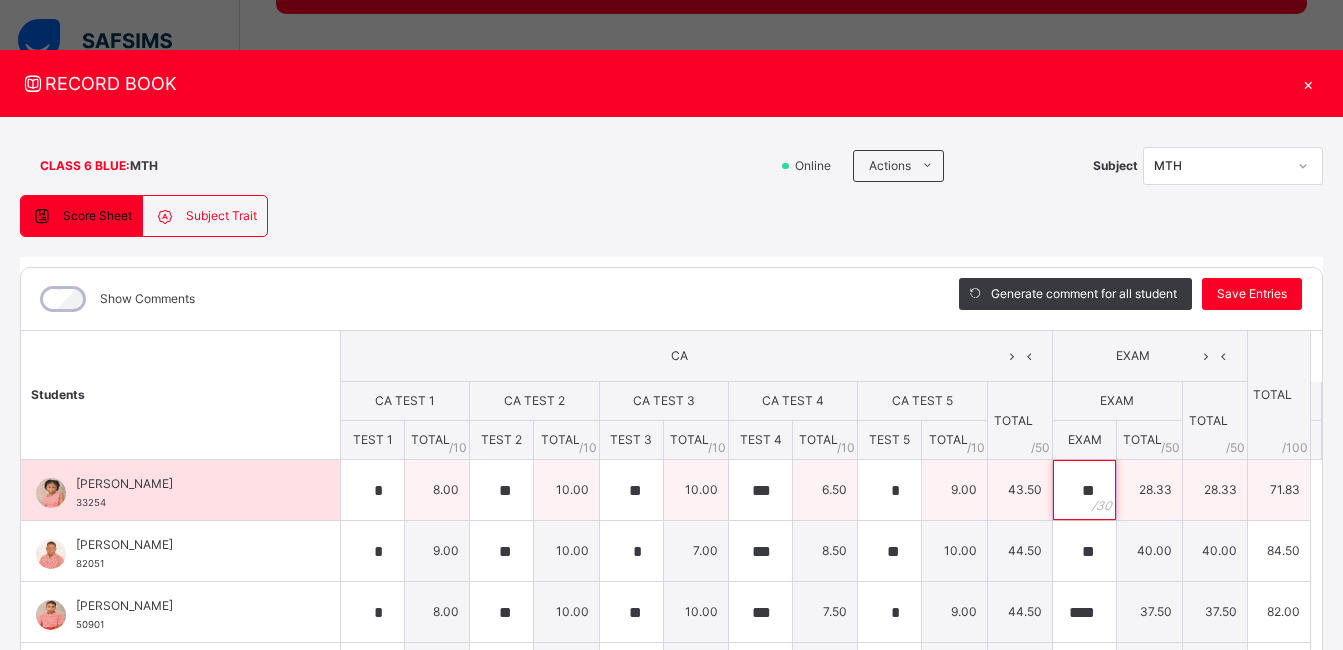 click on "**" at bounding box center (1084, 490) 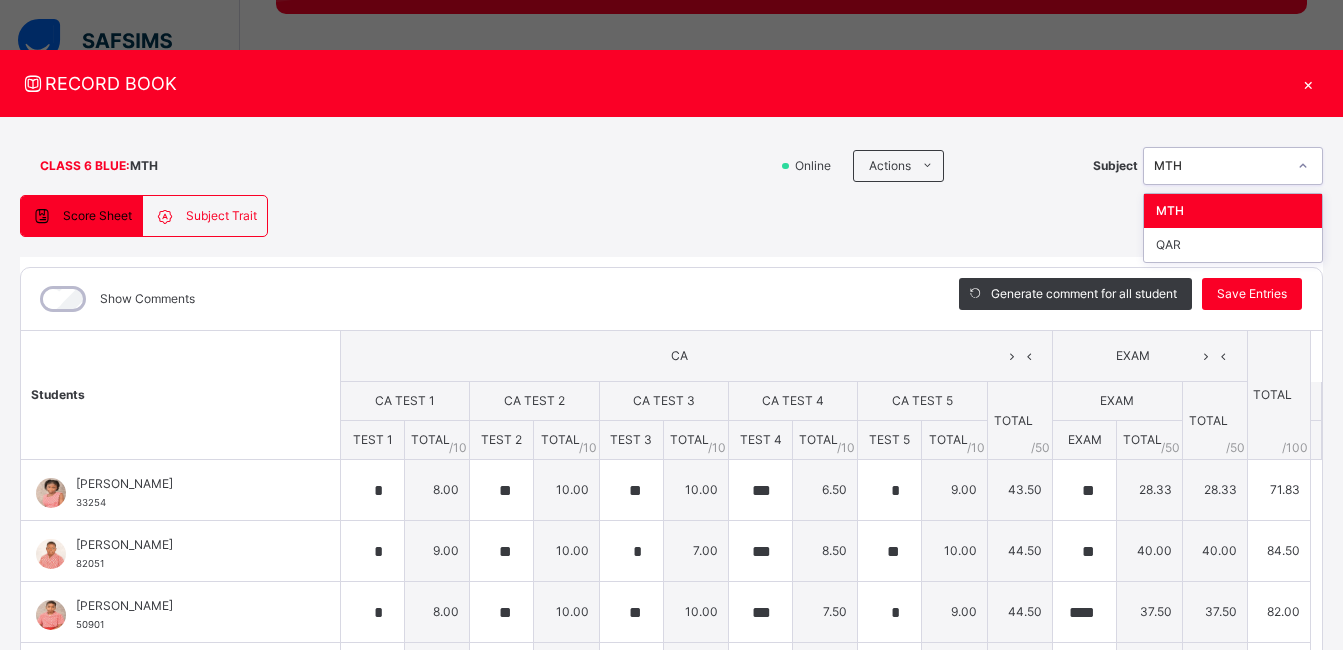 click 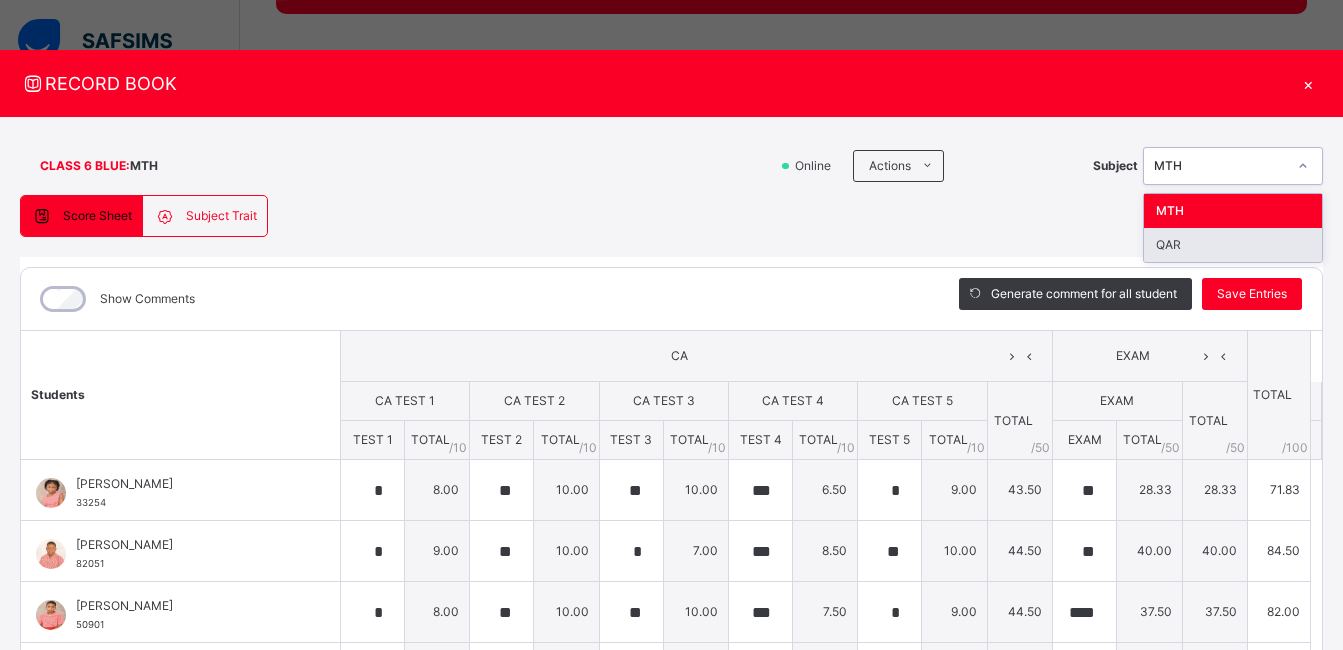 click on "QAR" at bounding box center [1233, 245] 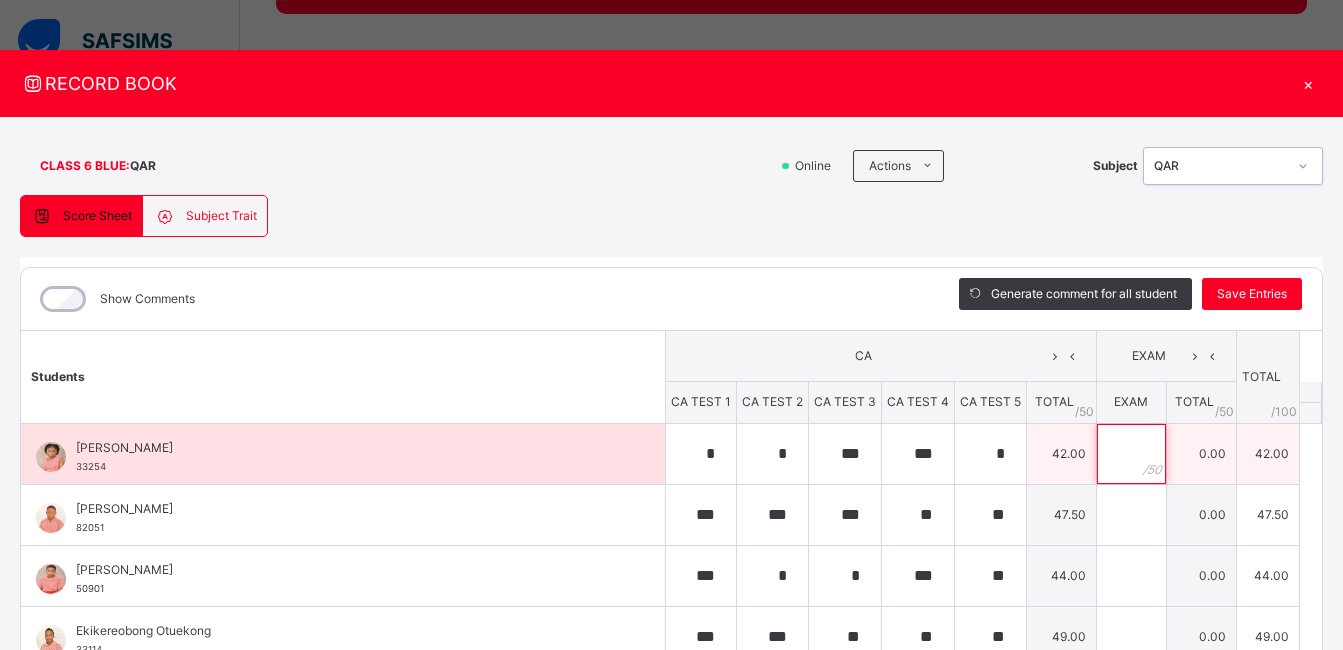 click at bounding box center [1131, 454] 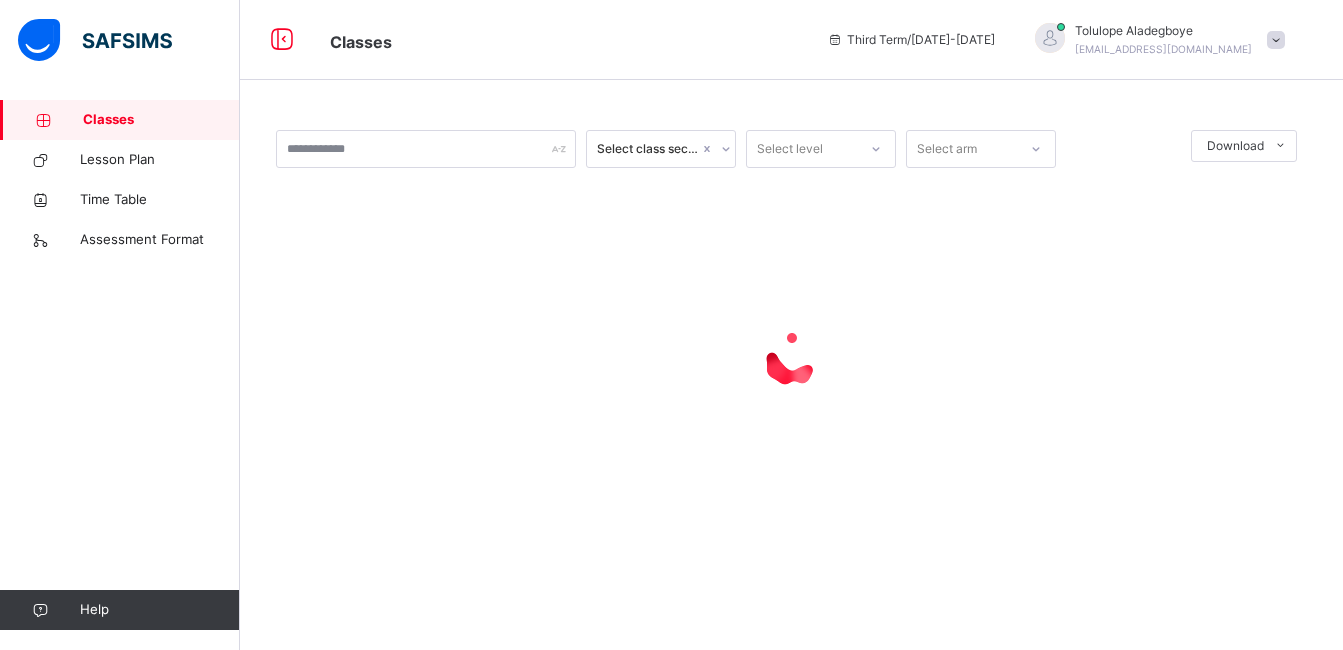 scroll, scrollTop: 0, scrollLeft: 0, axis: both 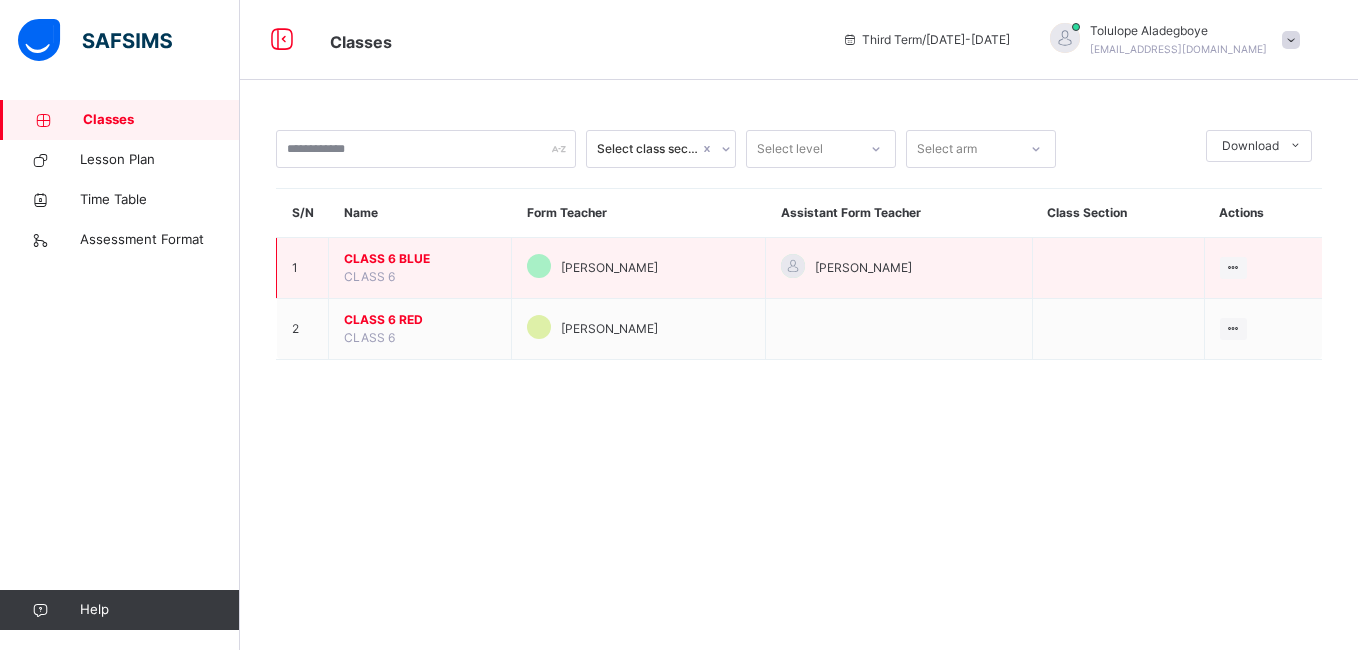 click on "CLASS 6   BLUE" at bounding box center (420, 259) 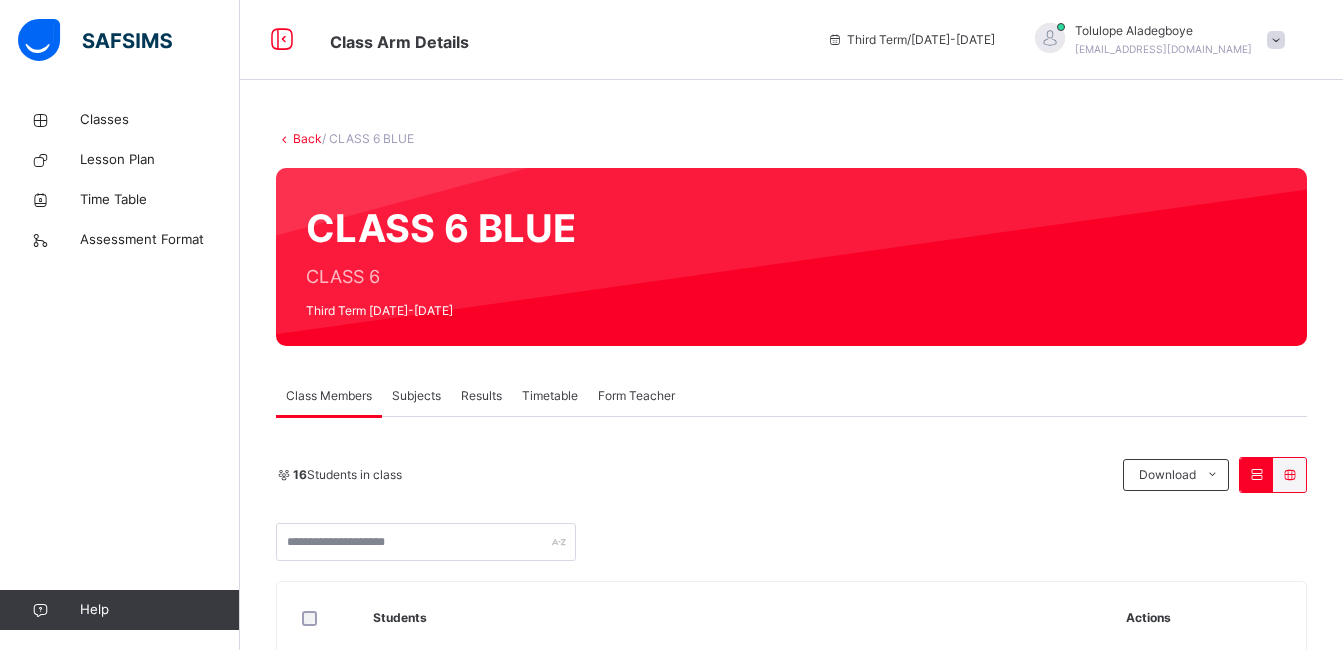 click on "Subjects" at bounding box center (416, 396) 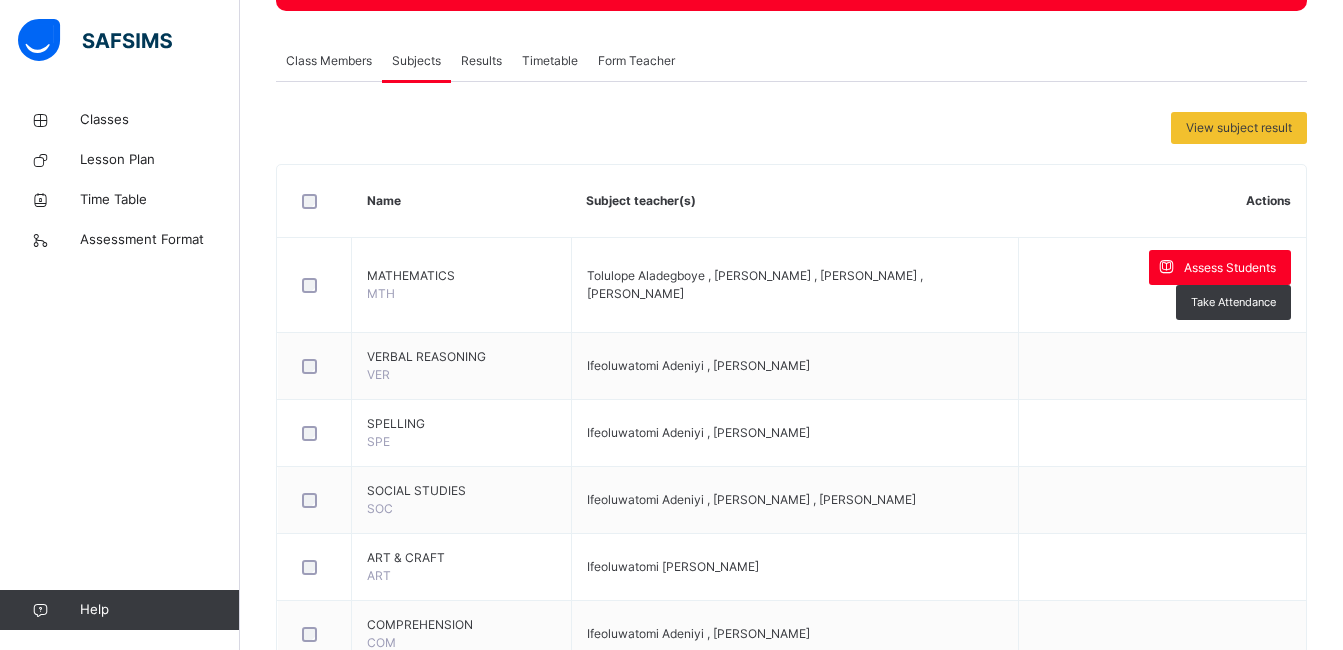 scroll, scrollTop: 342, scrollLeft: 0, axis: vertical 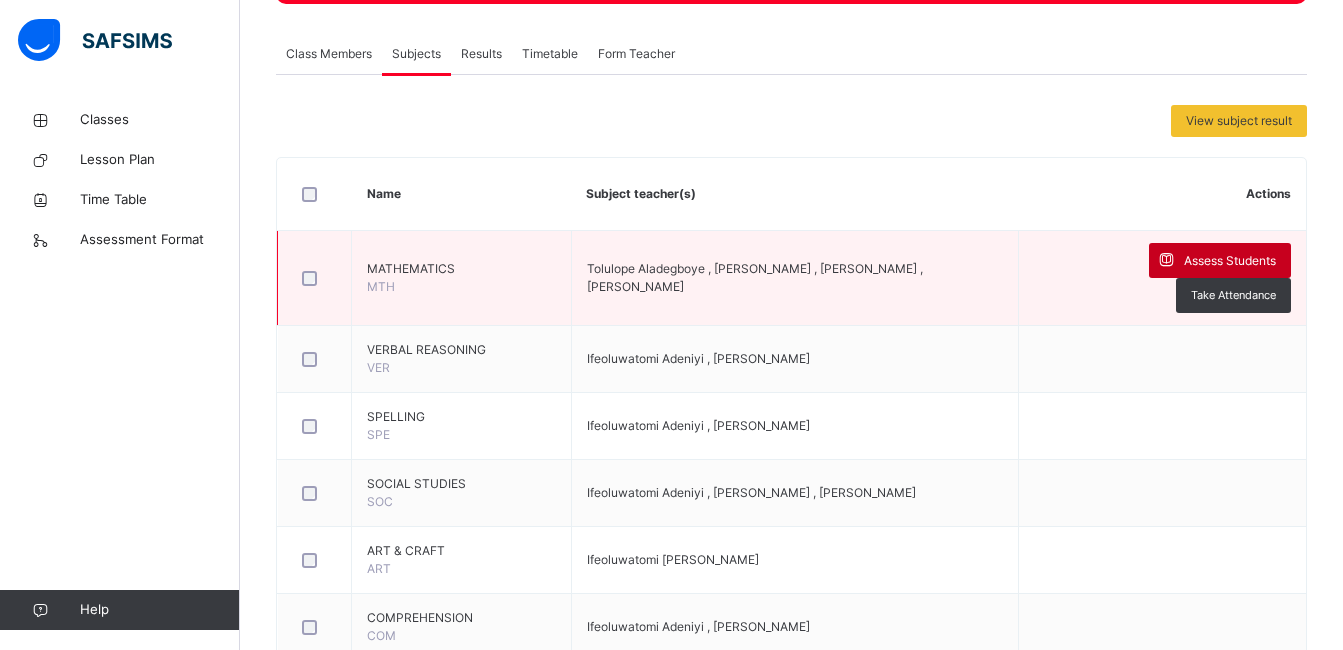 click on "Assess Students" at bounding box center (1230, 261) 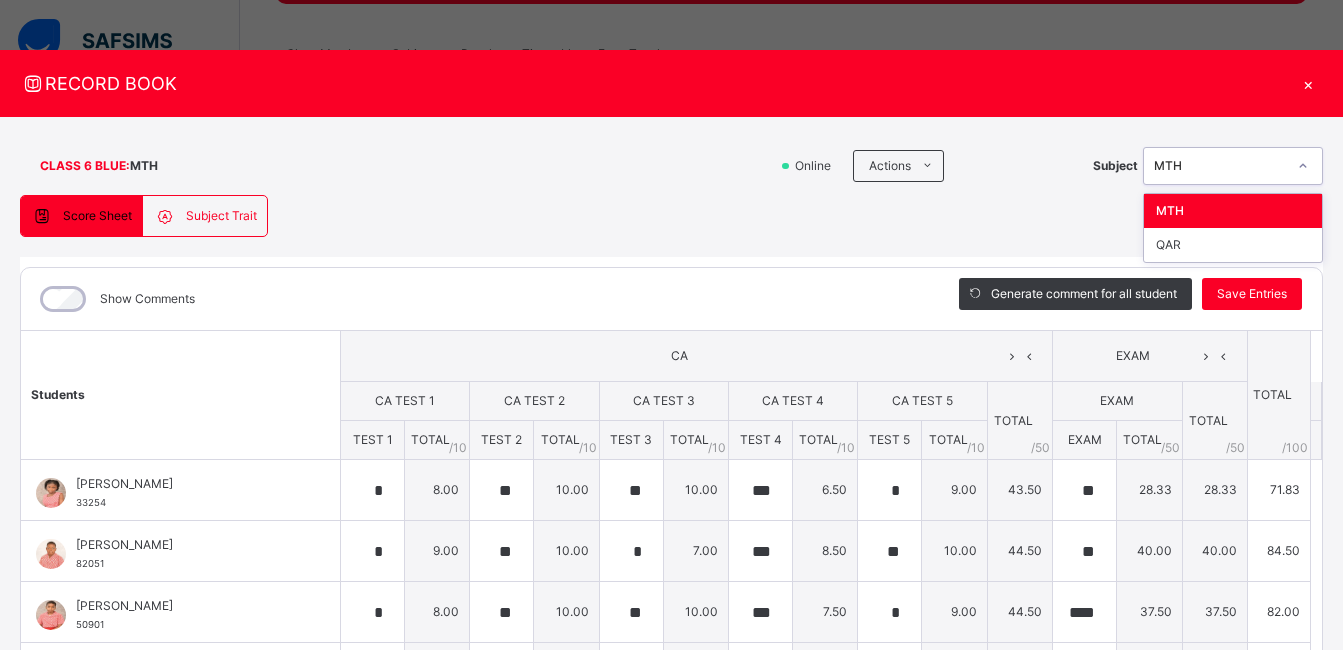 click 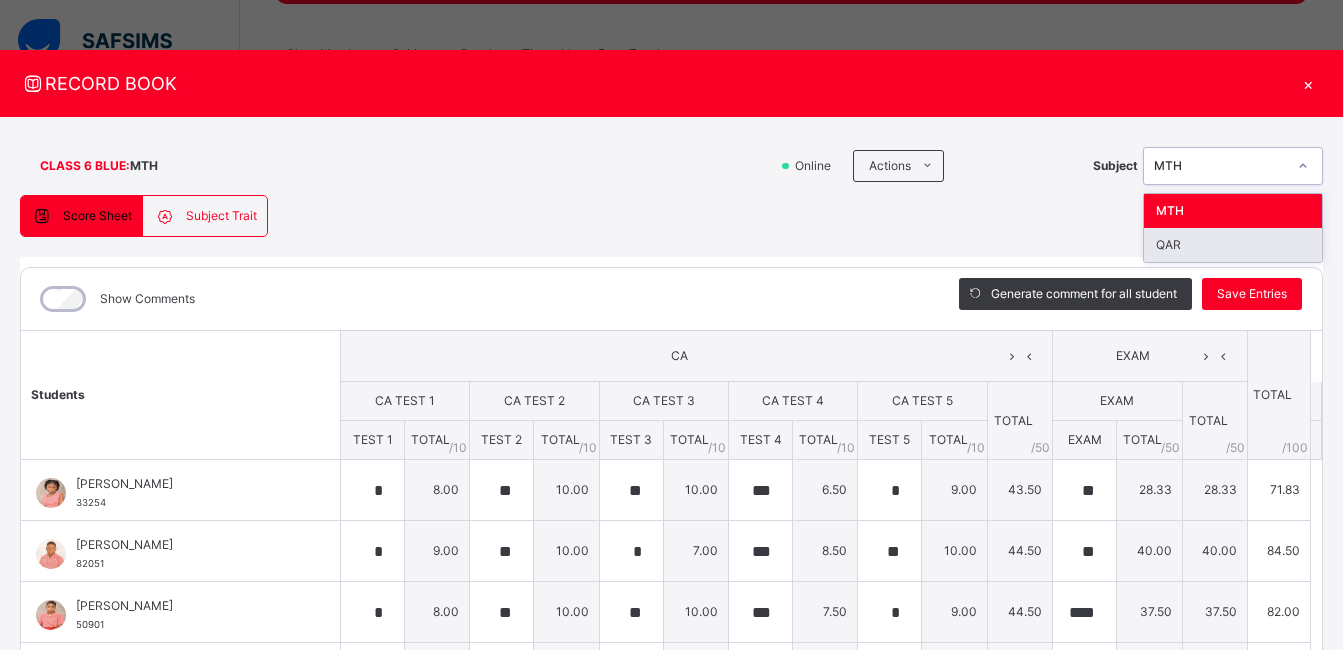click on "QAR" at bounding box center [1233, 245] 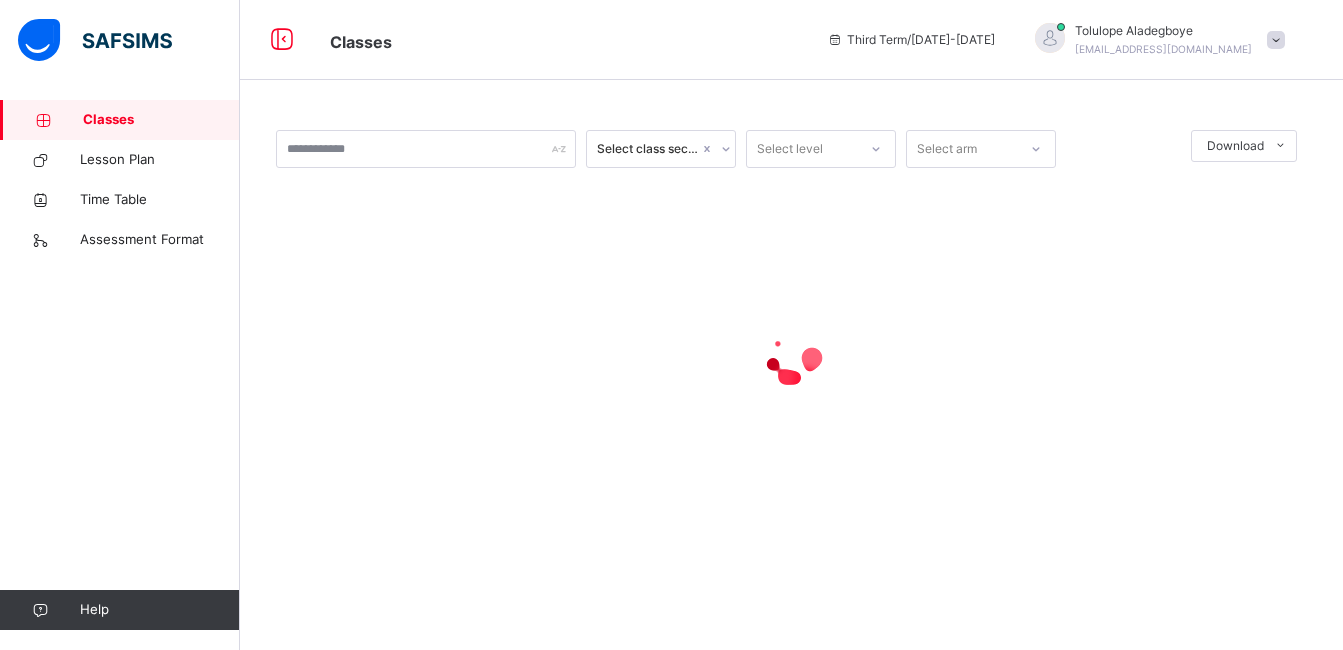 scroll, scrollTop: 0, scrollLeft: 0, axis: both 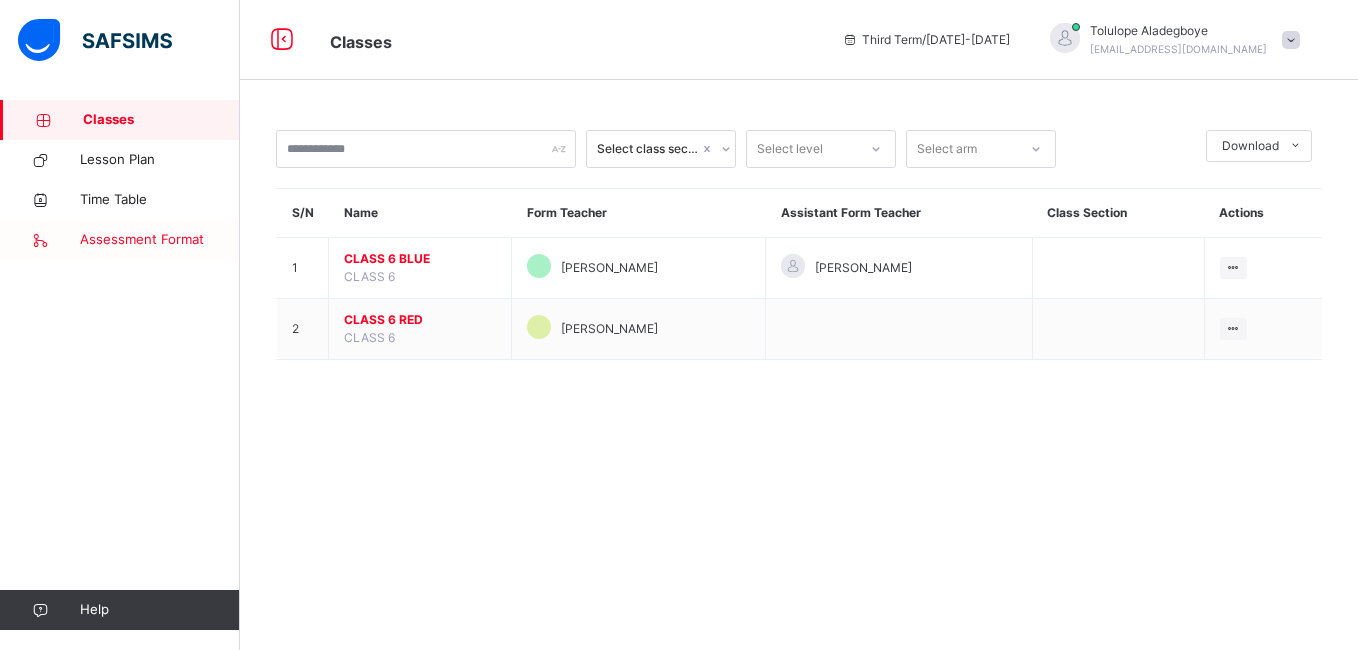 click on "Assessment Format" at bounding box center (160, 240) 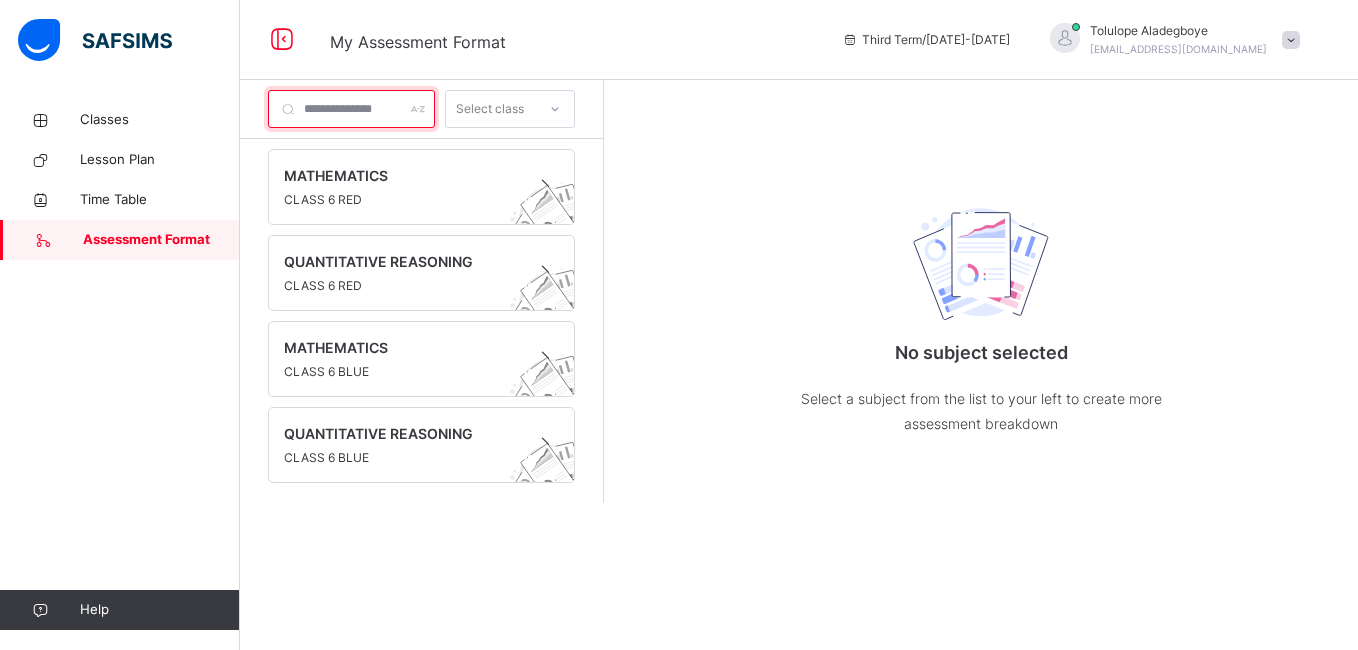 click at bounding box center [351, 109] 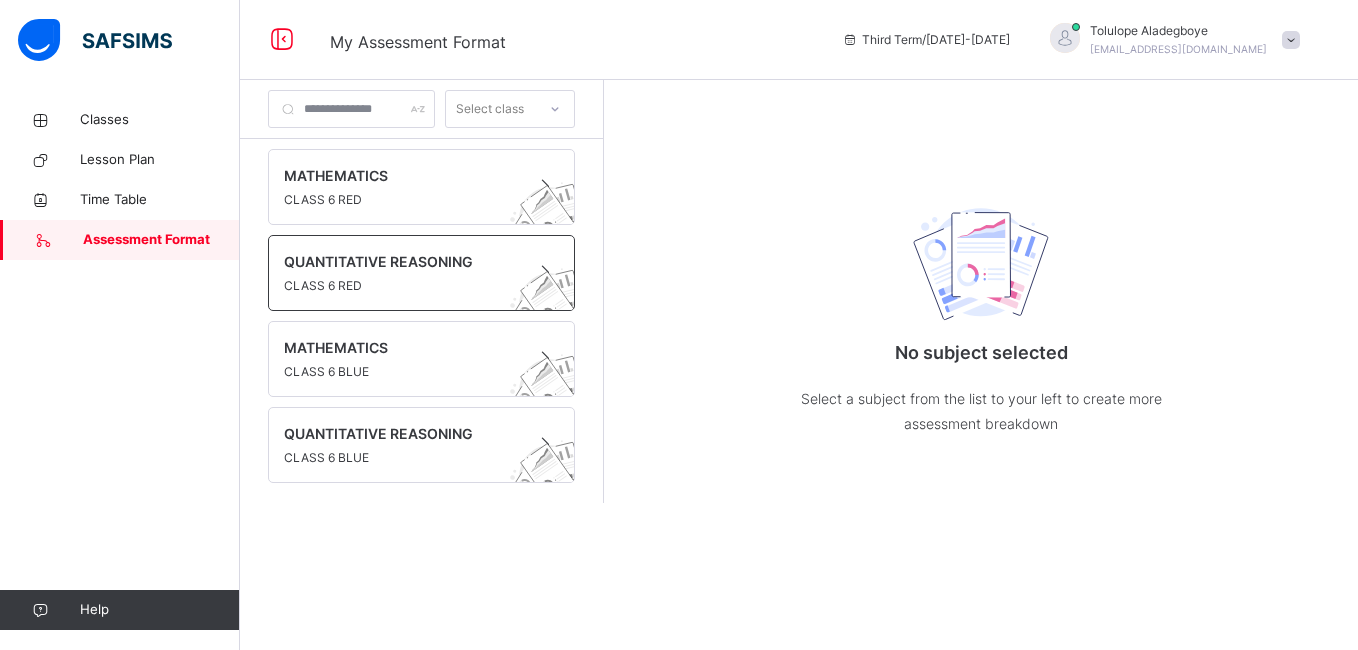click at bounding box center (402, 274) 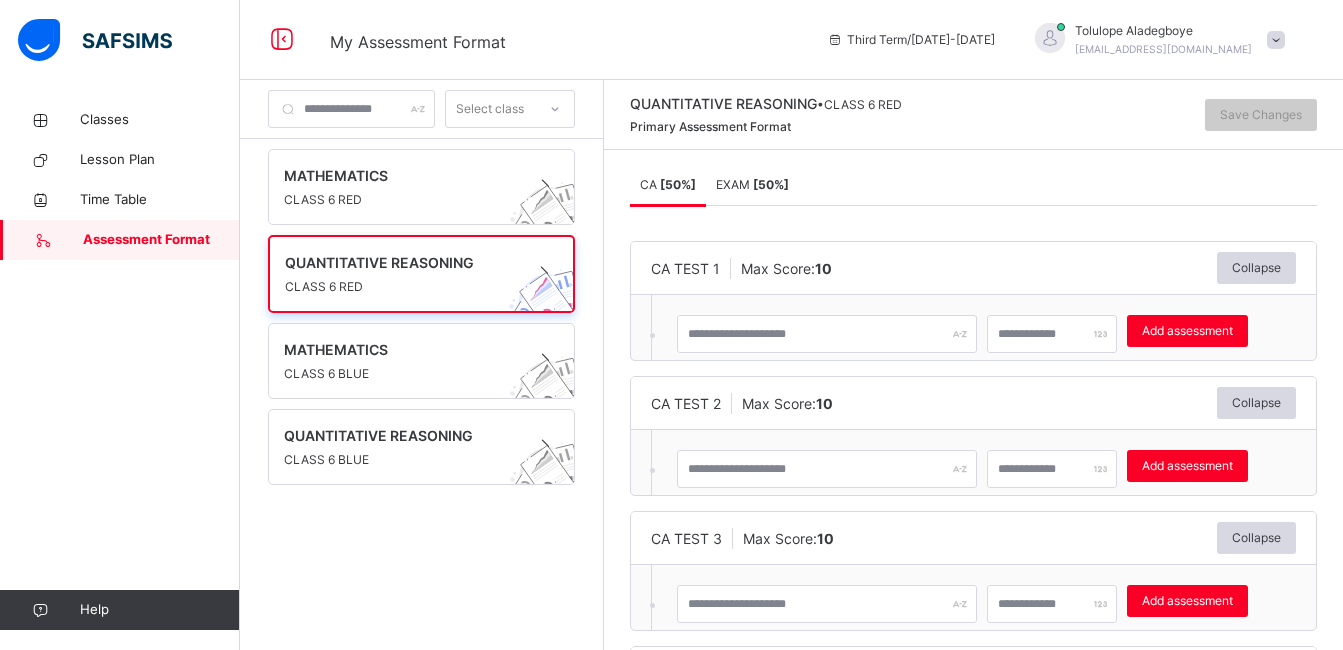 scroll, scrollTop: 7, scrollLeft: 0, axis: vertical 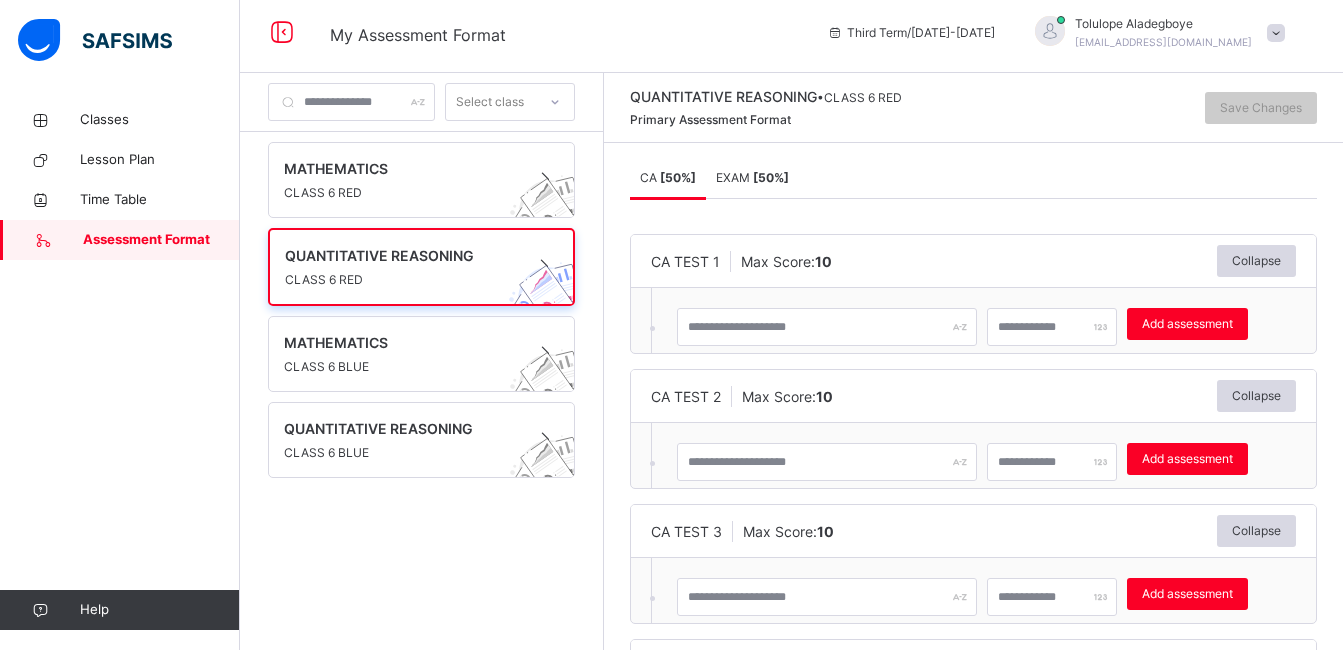 click on "EXAM   [ 50 %]" at bounding box center (752, 177) 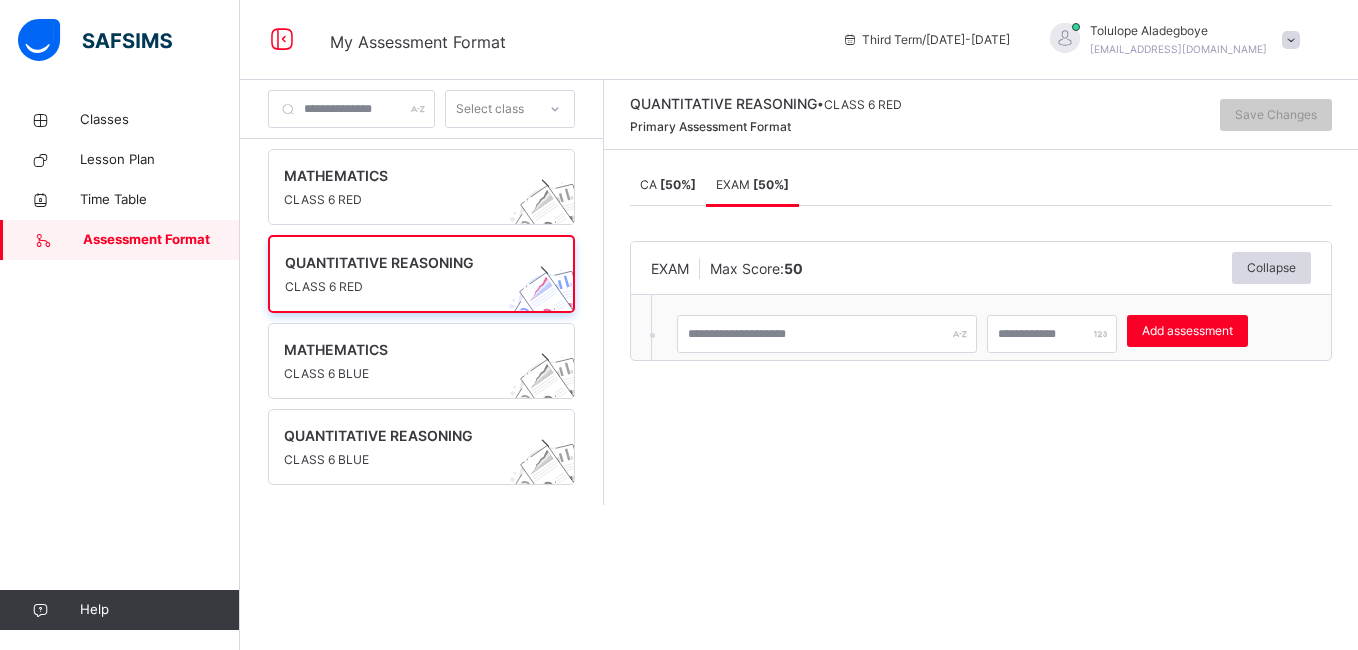 click on "Max Score:  50" at bounding box center (756, 268) 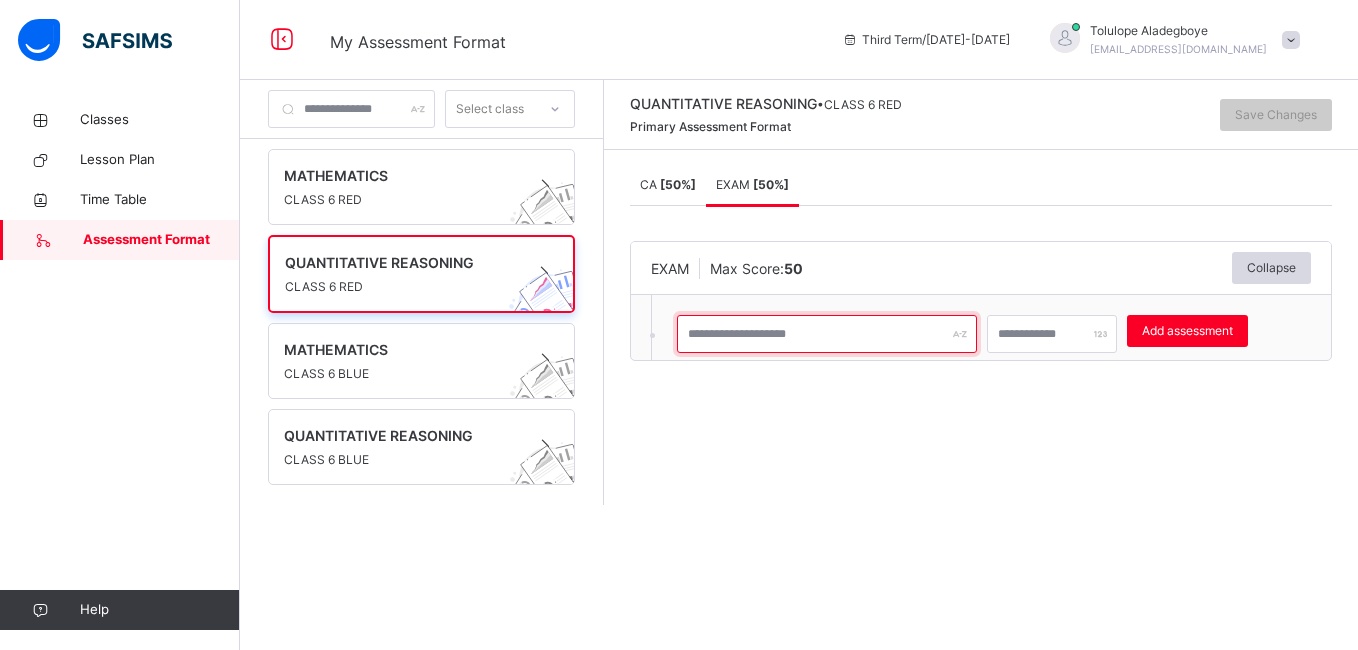 click at bounding box center [827, 334] 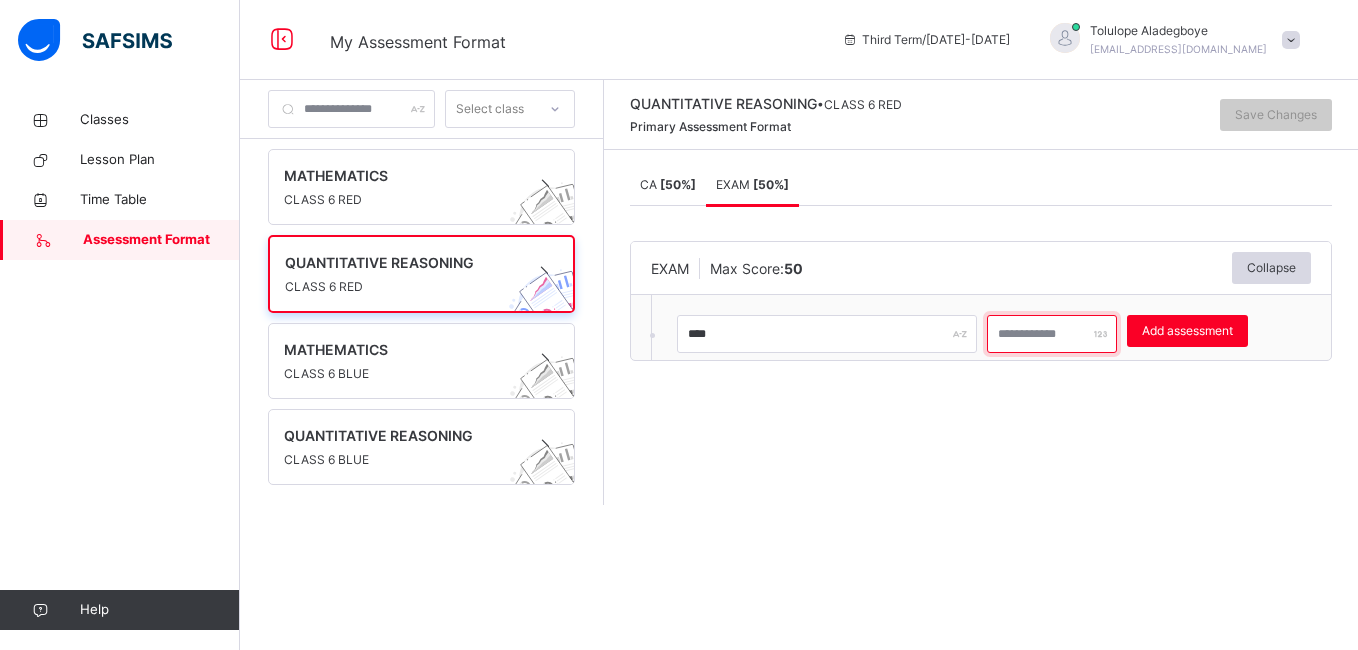 click at bounding box center [1052, 334] 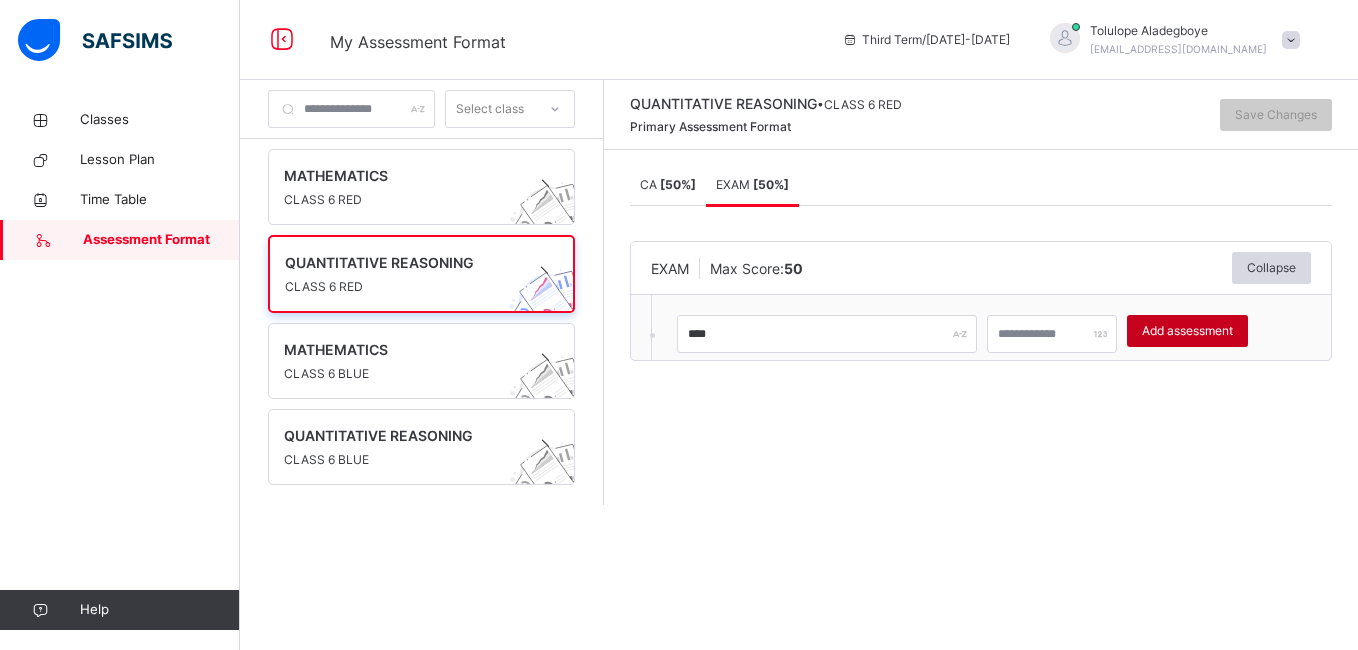 click on "Add assessment" at bounding box center (1187, 331) 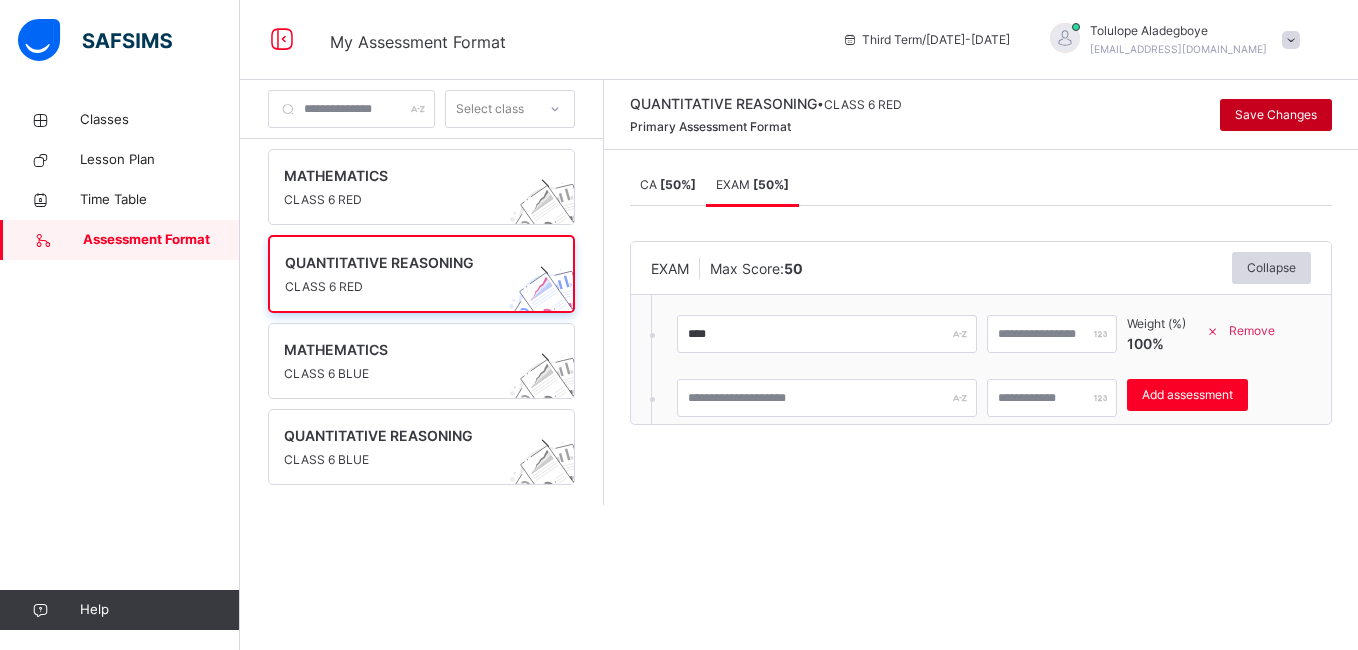 click on "Save Changes" at bounding box center [1276, 115] 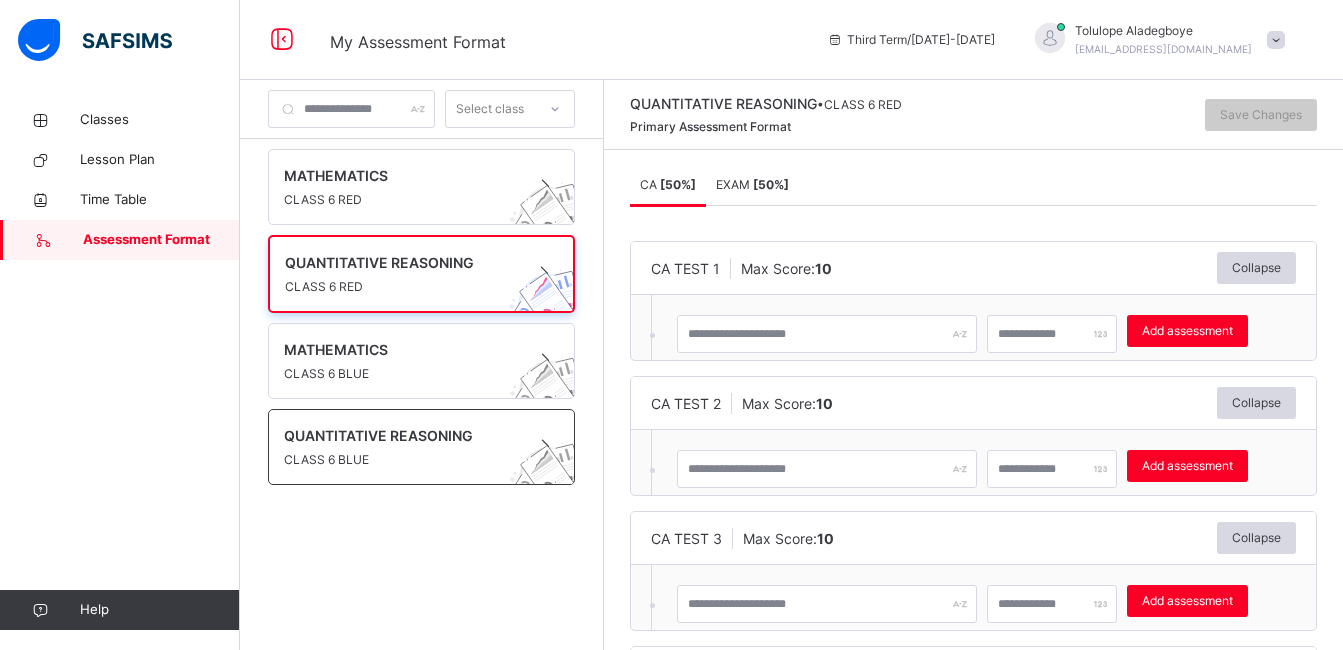 click on "CLASS 6 BLUE" at bounding box center [402, 460] 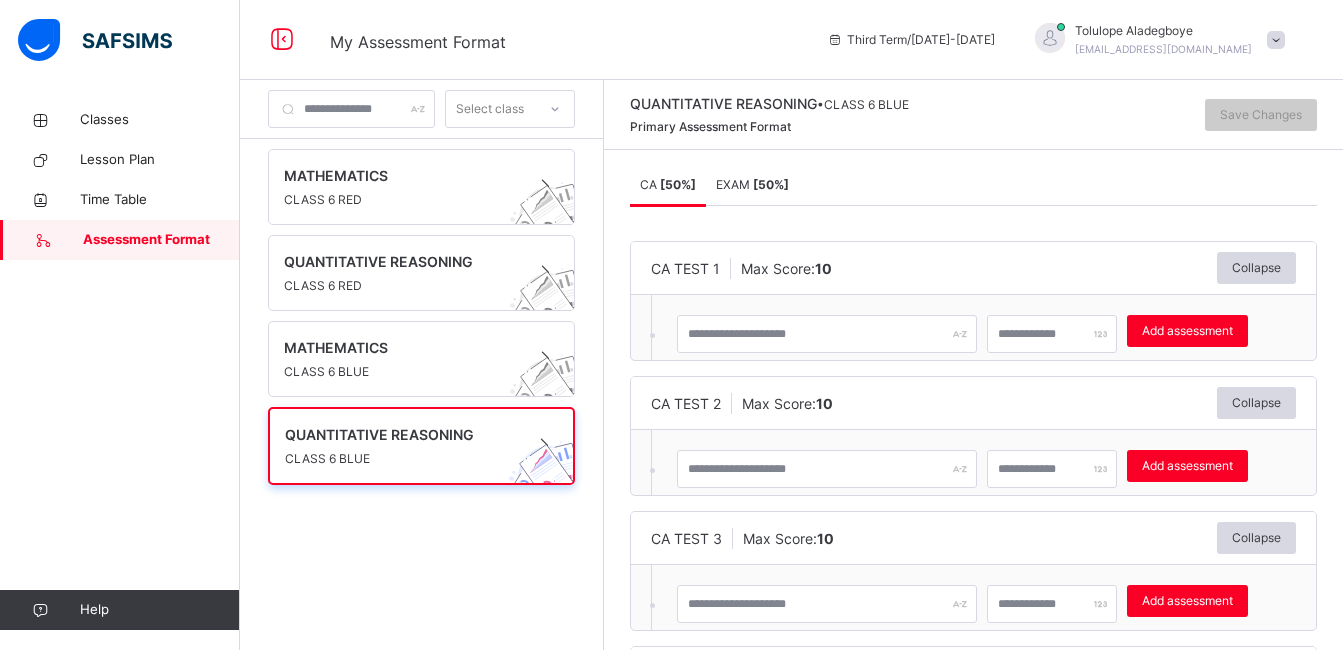 click on "EXAM   [ 50 %]" at bounding box center [752, 185] 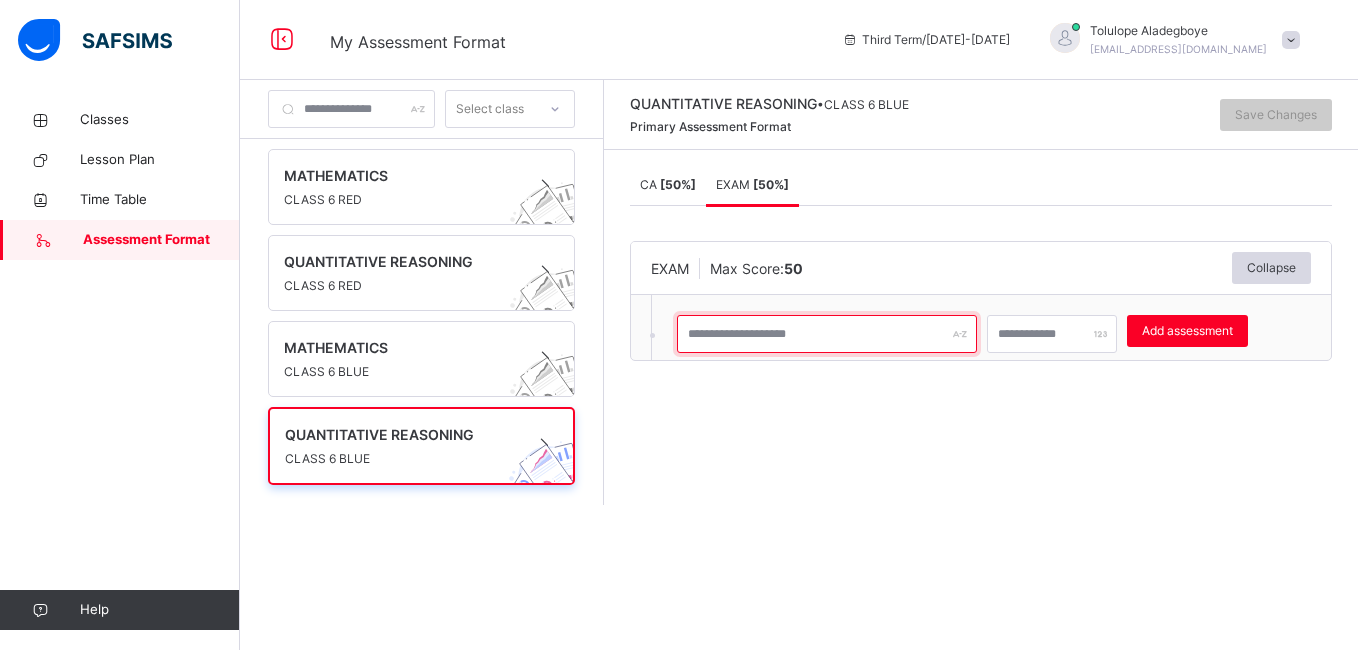 click at bounding box center [827, 334] 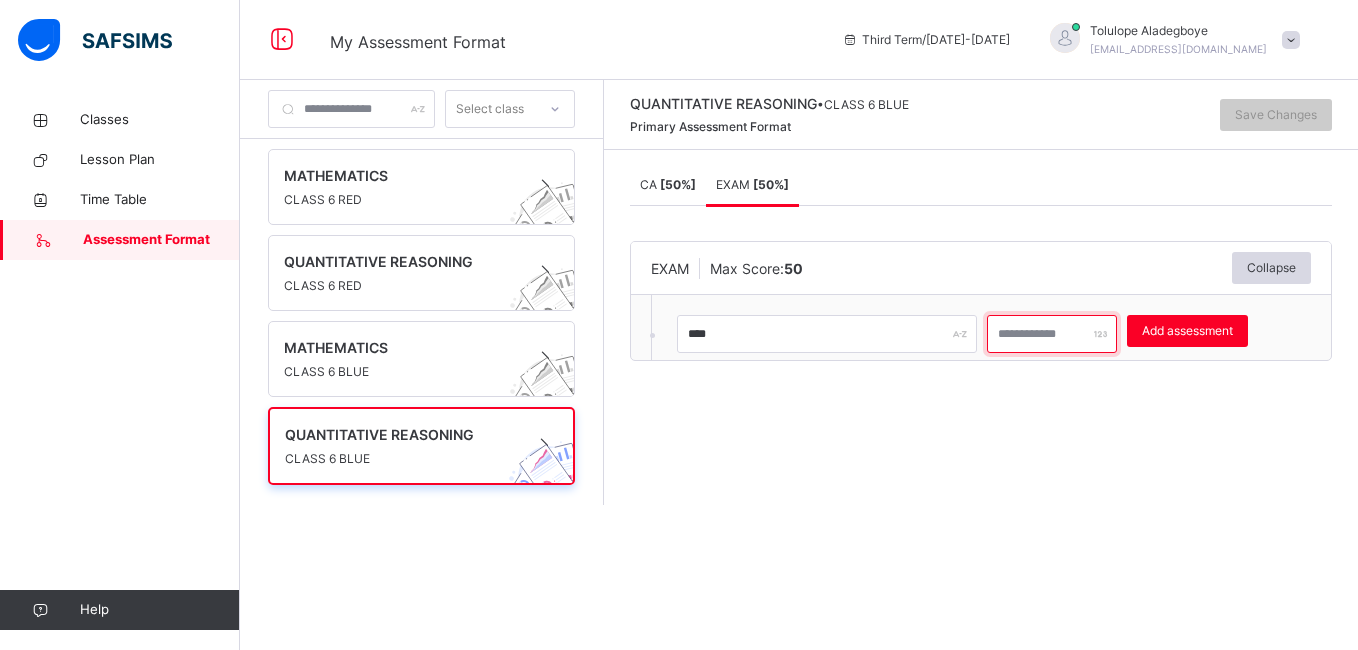 click at bounding box center (1052, 334) 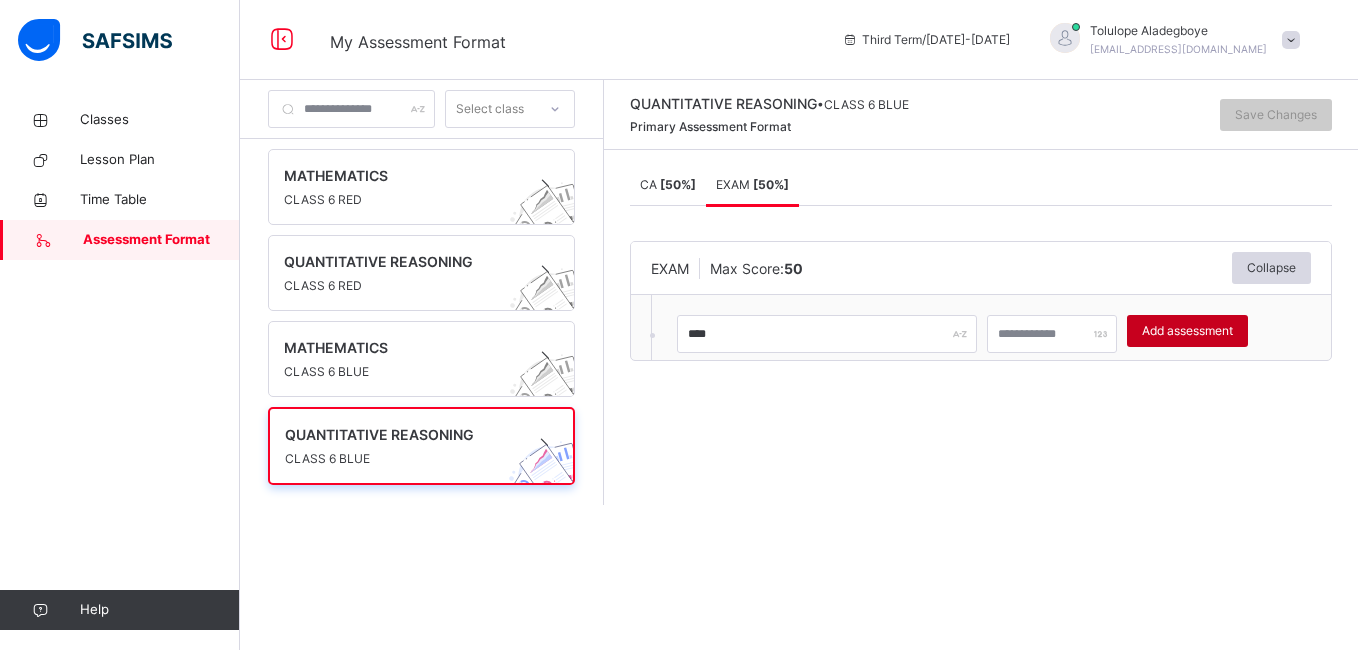 click on "Add assessment" at bounding box center [1187, 331] 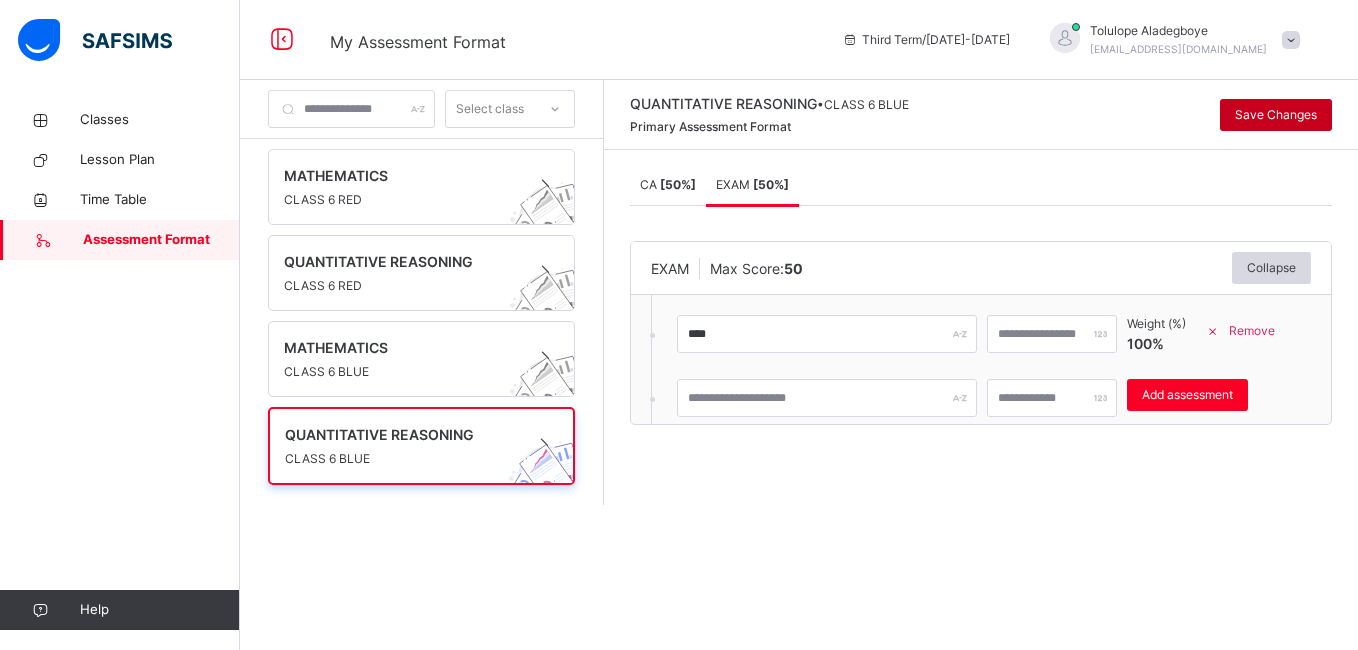 click on "Save Changes" at bounding box center [1276, 115] 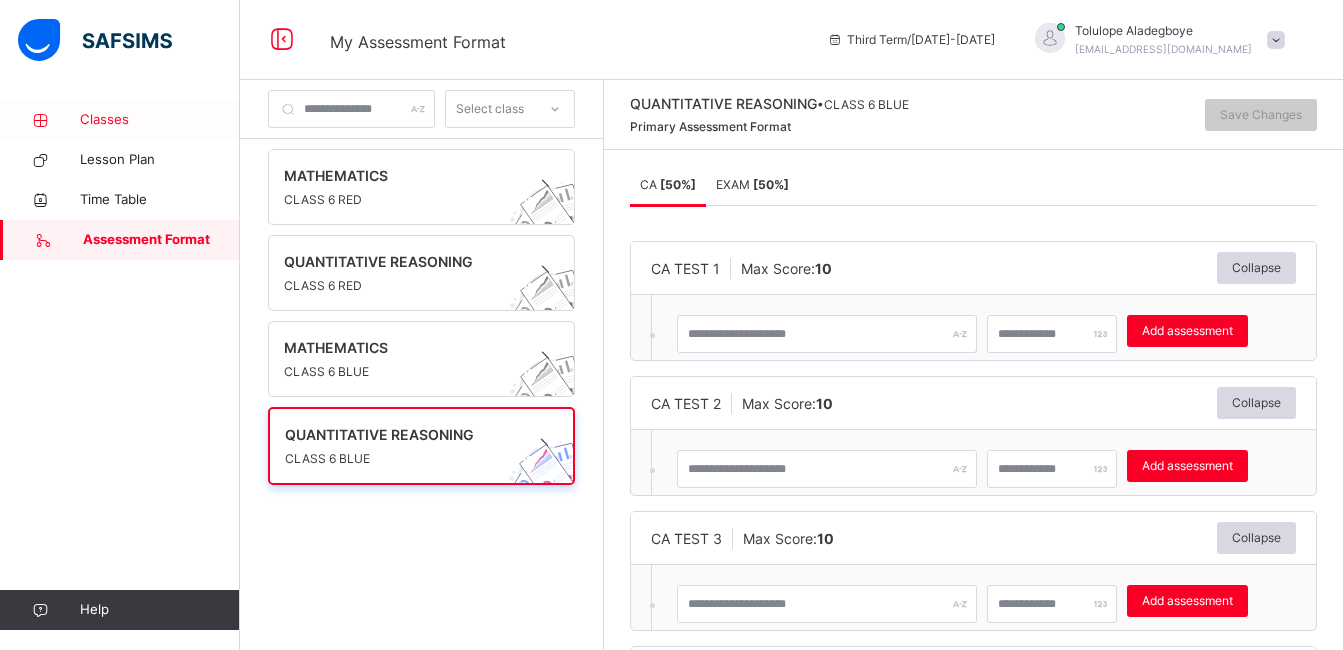 click on "Classes" at bounding box center (120, 120) 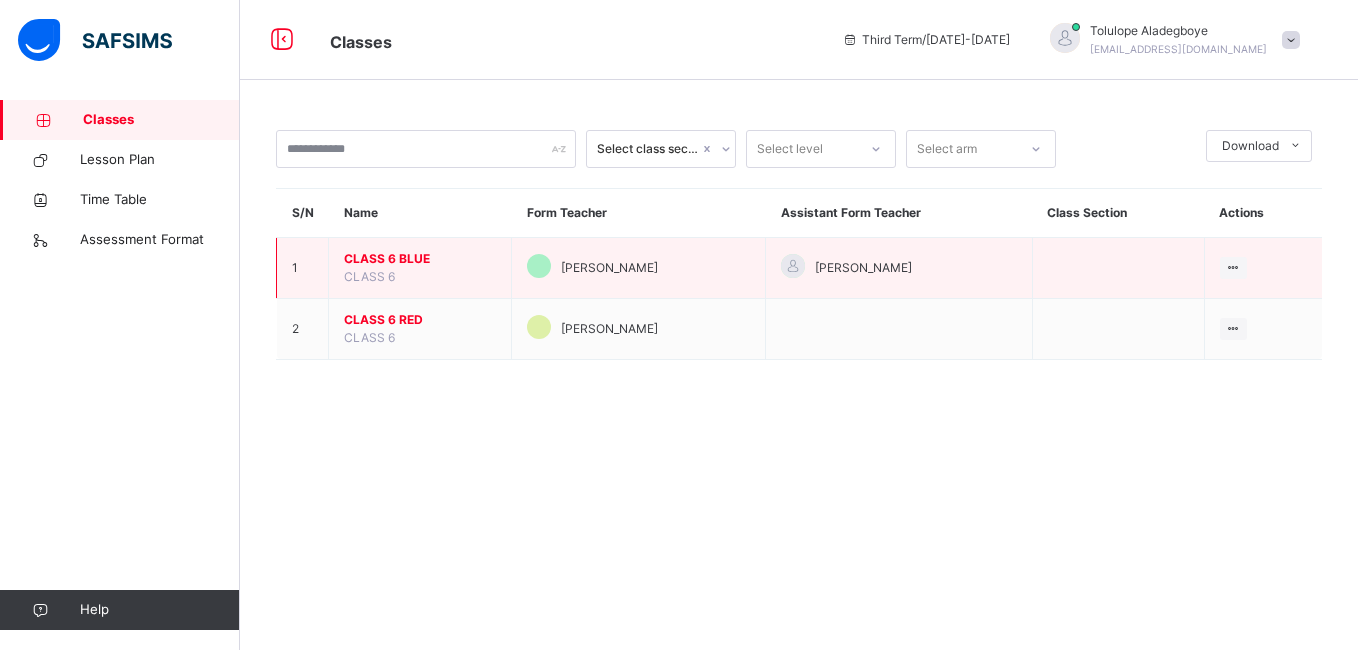click on "CLASS 6   BLUE" at bounding box center [420, 259] 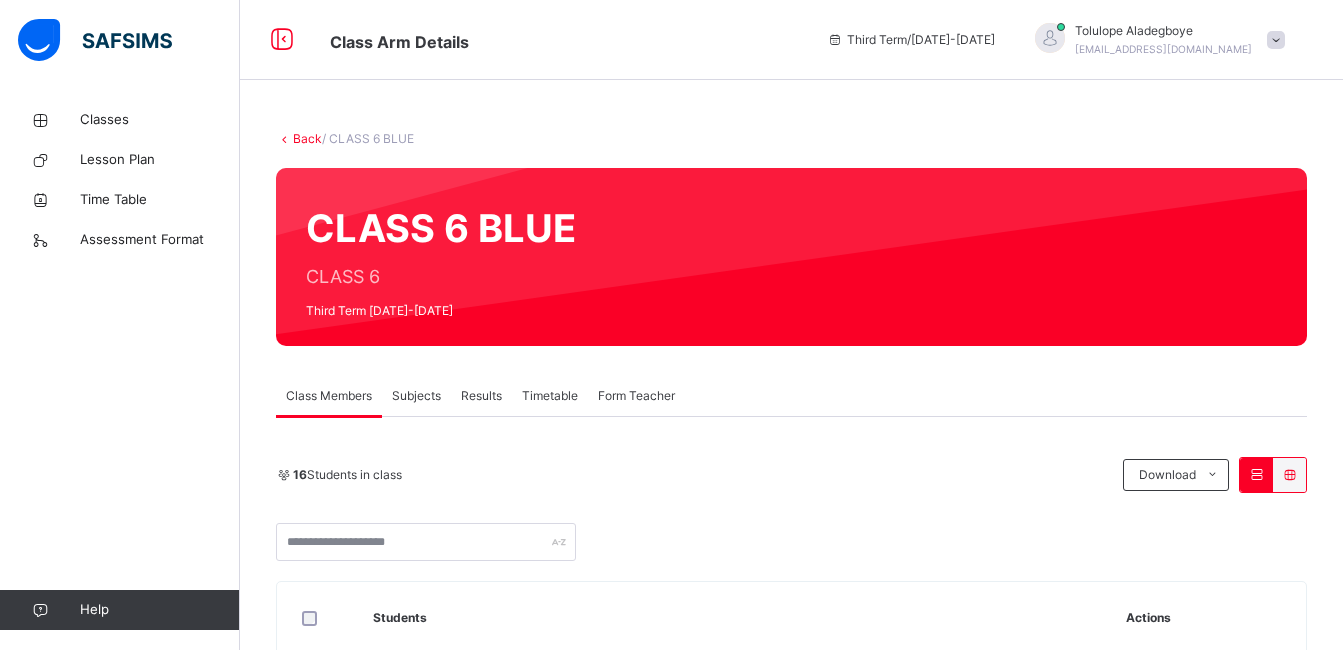 click on "Subjects" at bounding box center [416, 396] 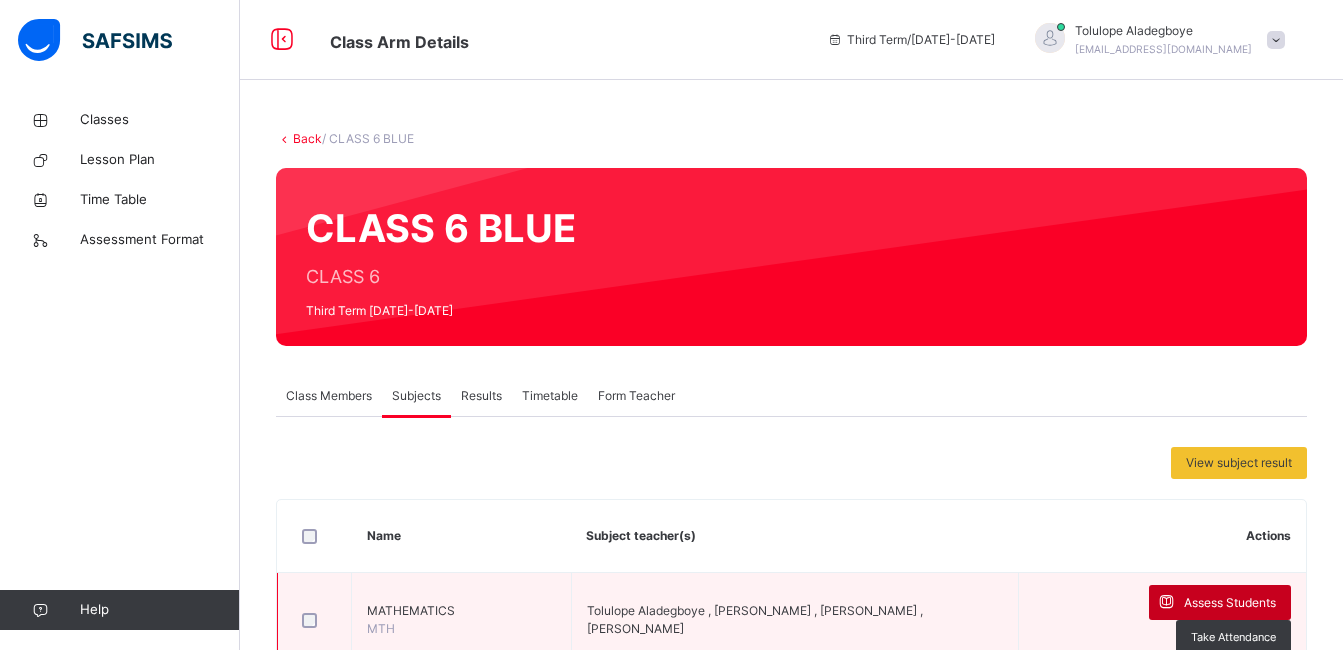 click at bounding box center (1166, 602) 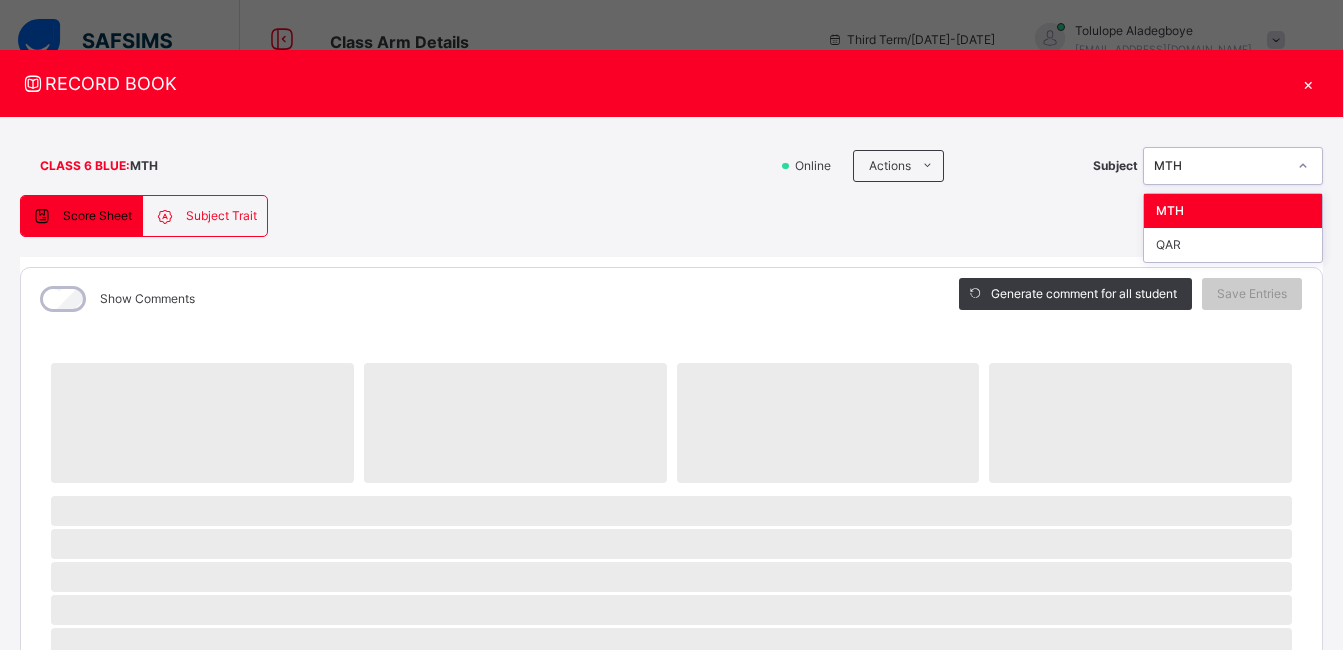 click 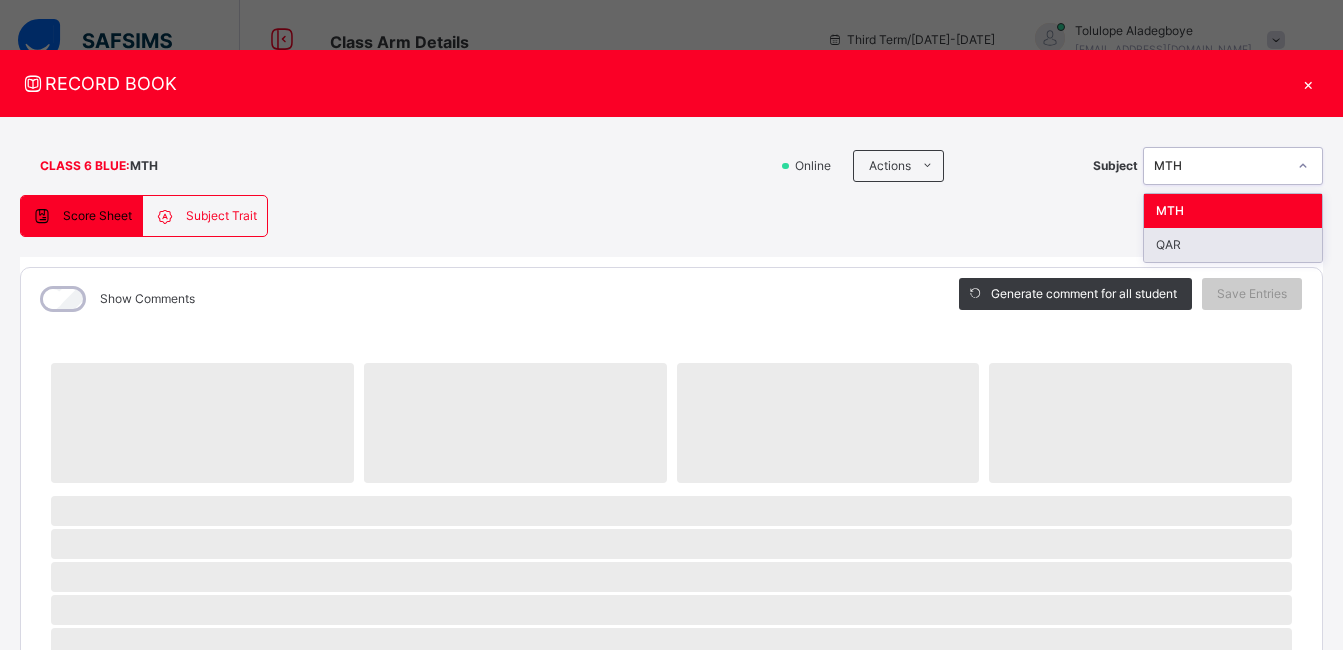 click on "QAR" at bounding box center [1233, 245] 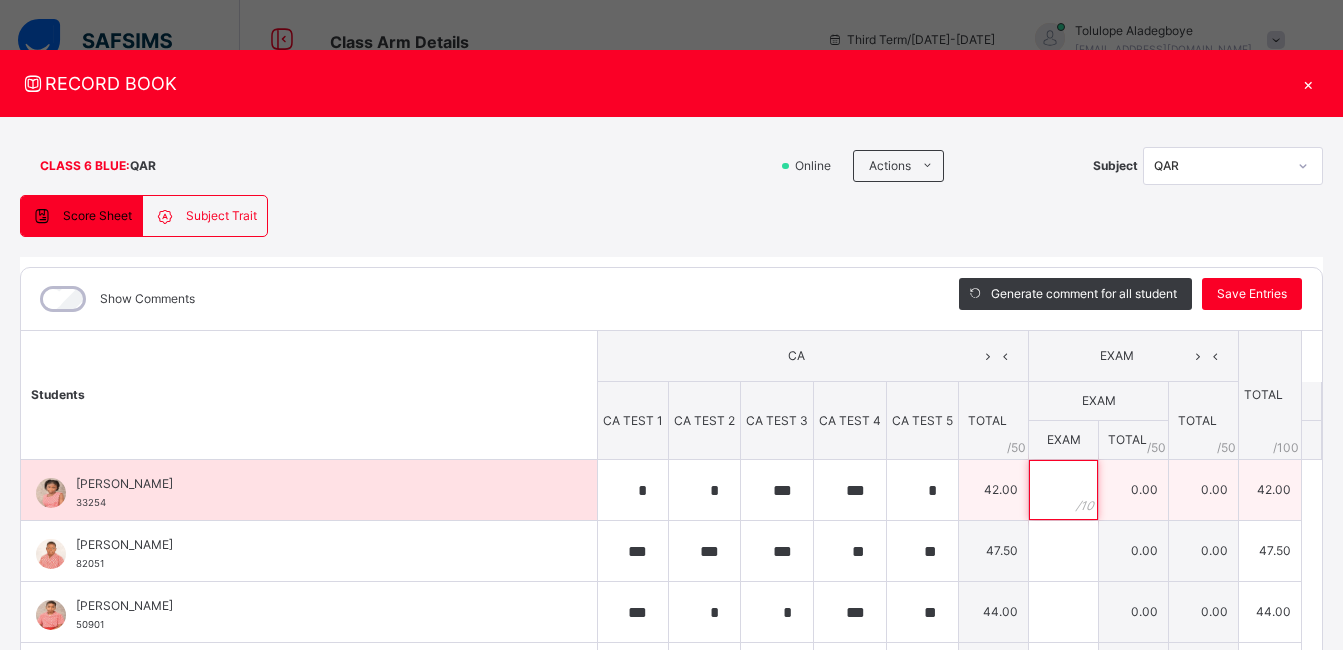 click at bounding box center [1063, 490] 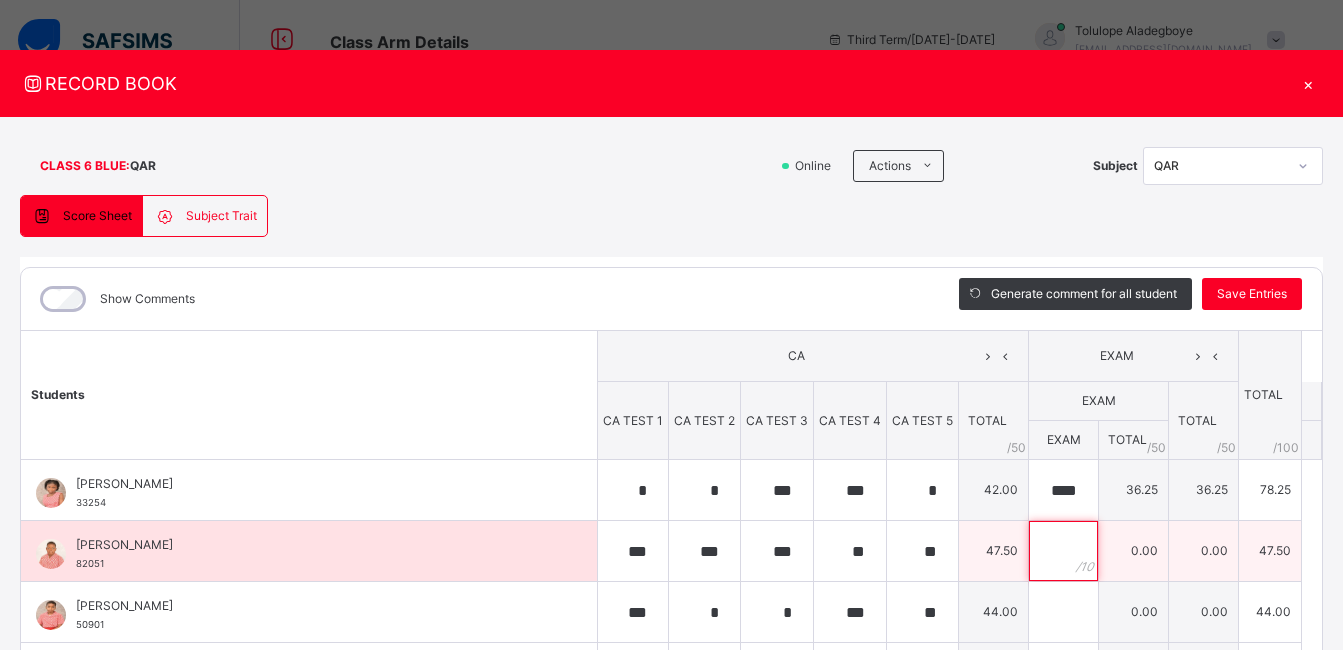 click at bounding box center (1063, 551) 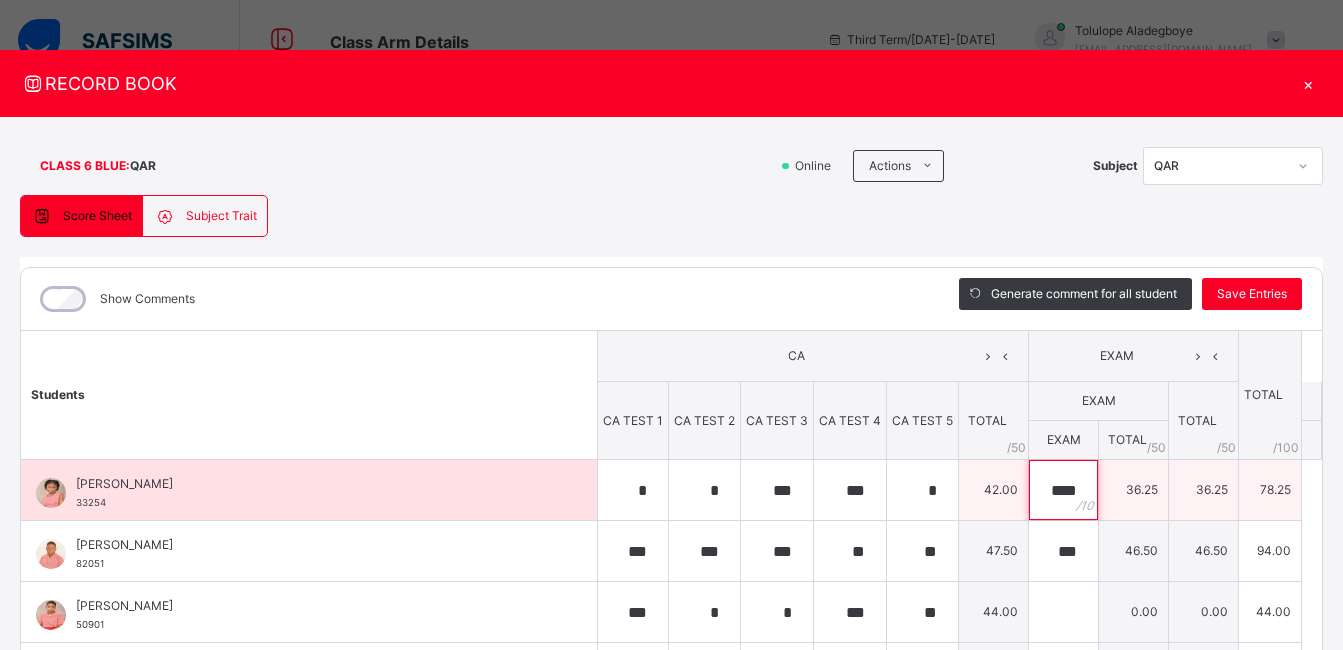 click on "****" at bounding box center [1063, 490] 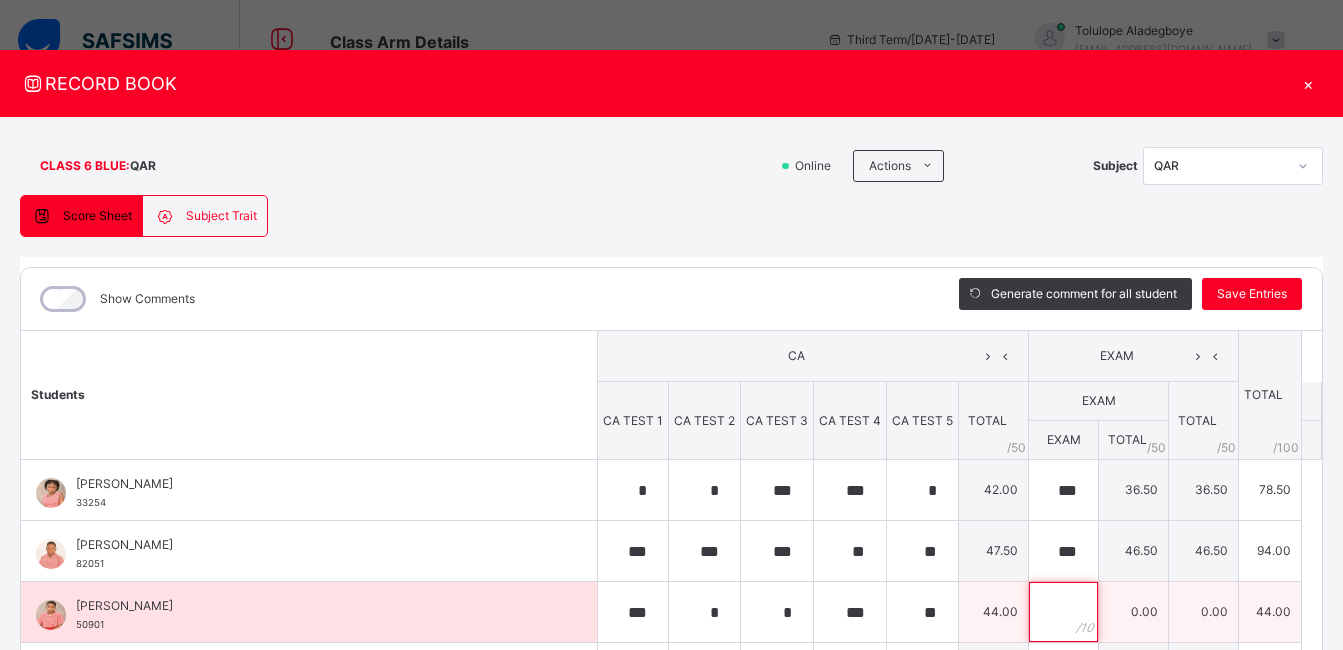 click at bounding box center (1063, 612) 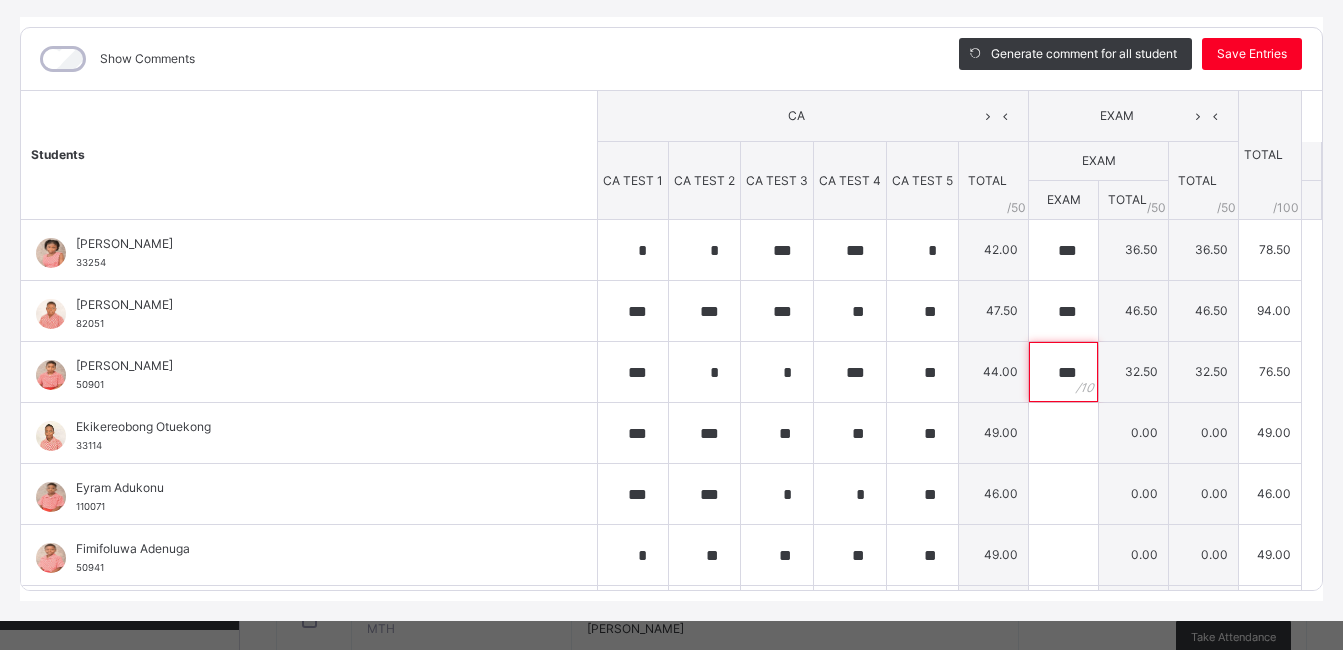 scroll, scrollTop: 261, scrollLeft: 0, axis: vertical 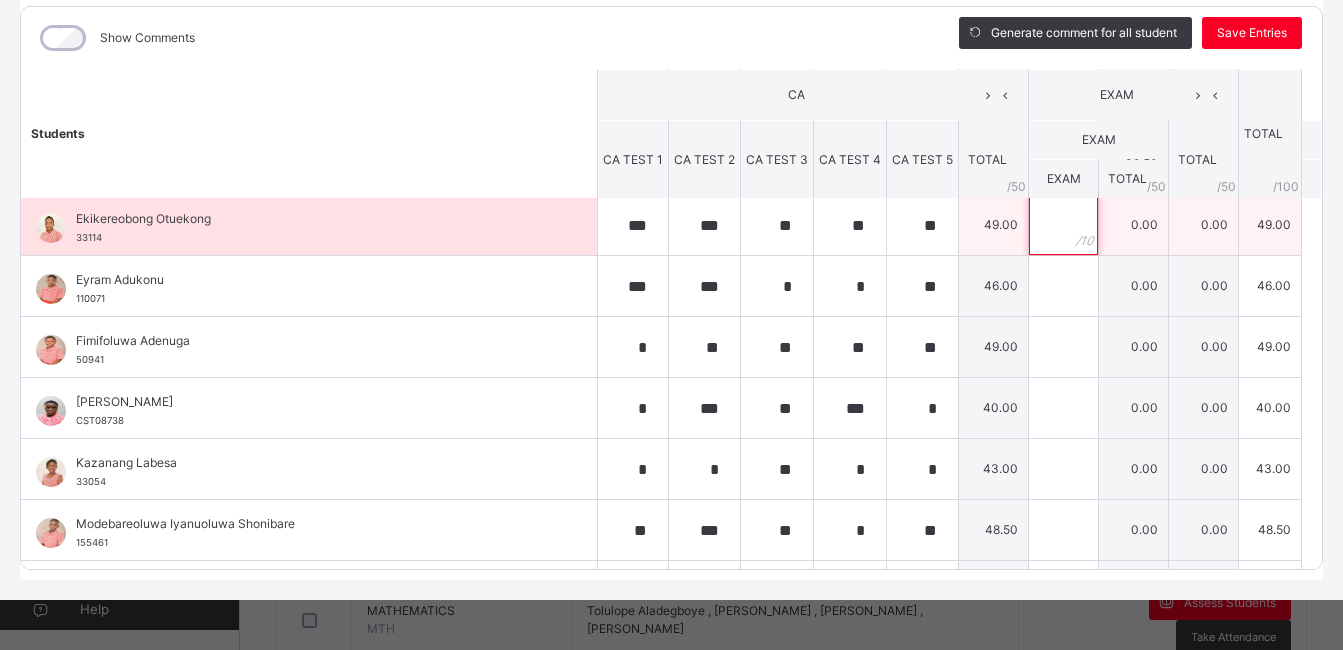 click at bounding box center [1063, 225] 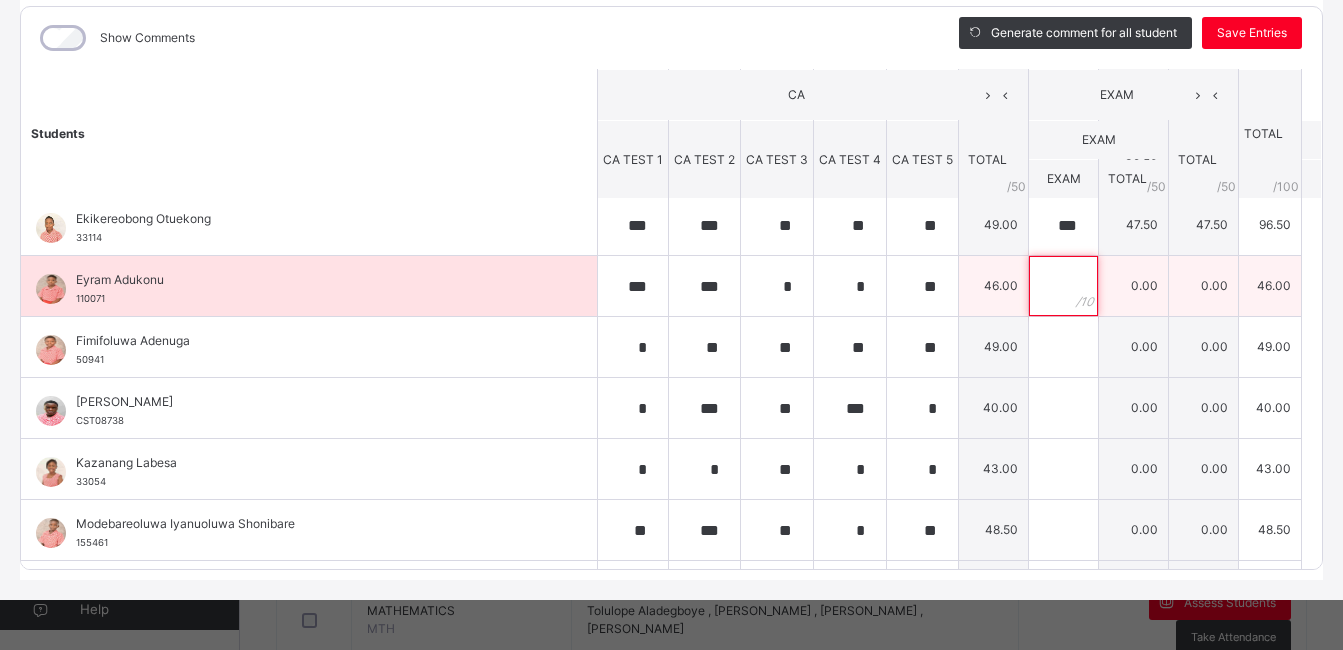 click at bounding box center [1063, 286] 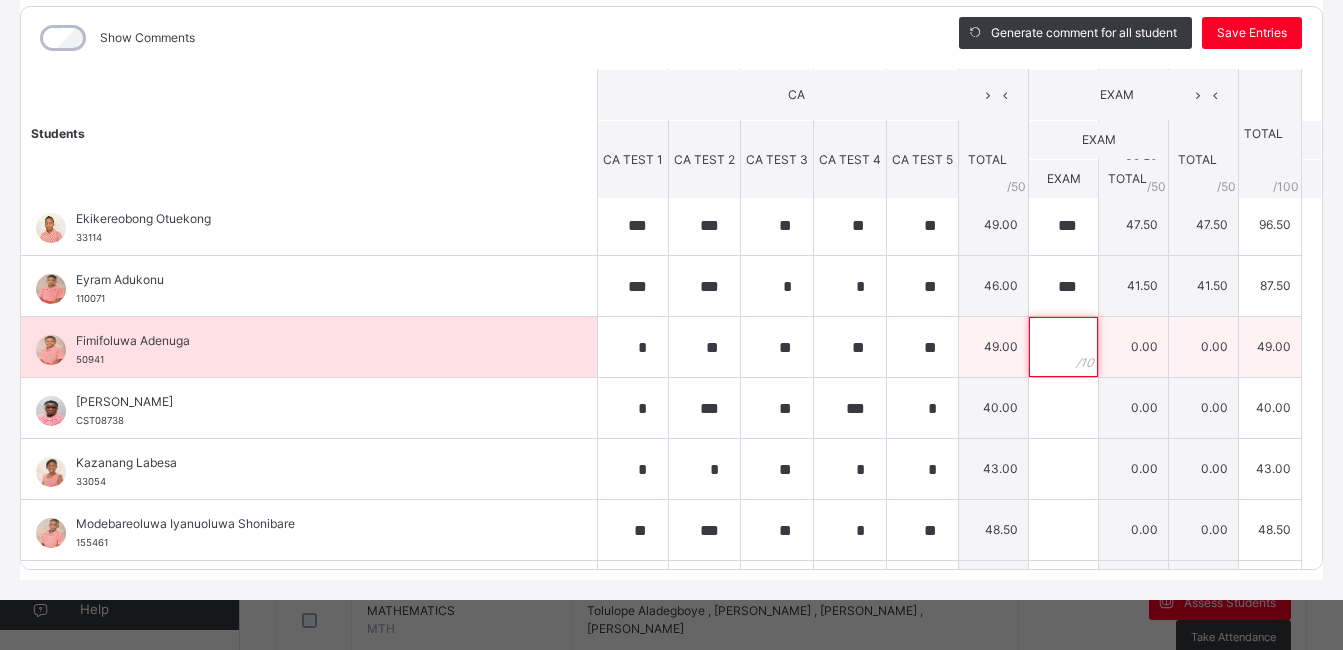 click at bounding box center [1063, 347] 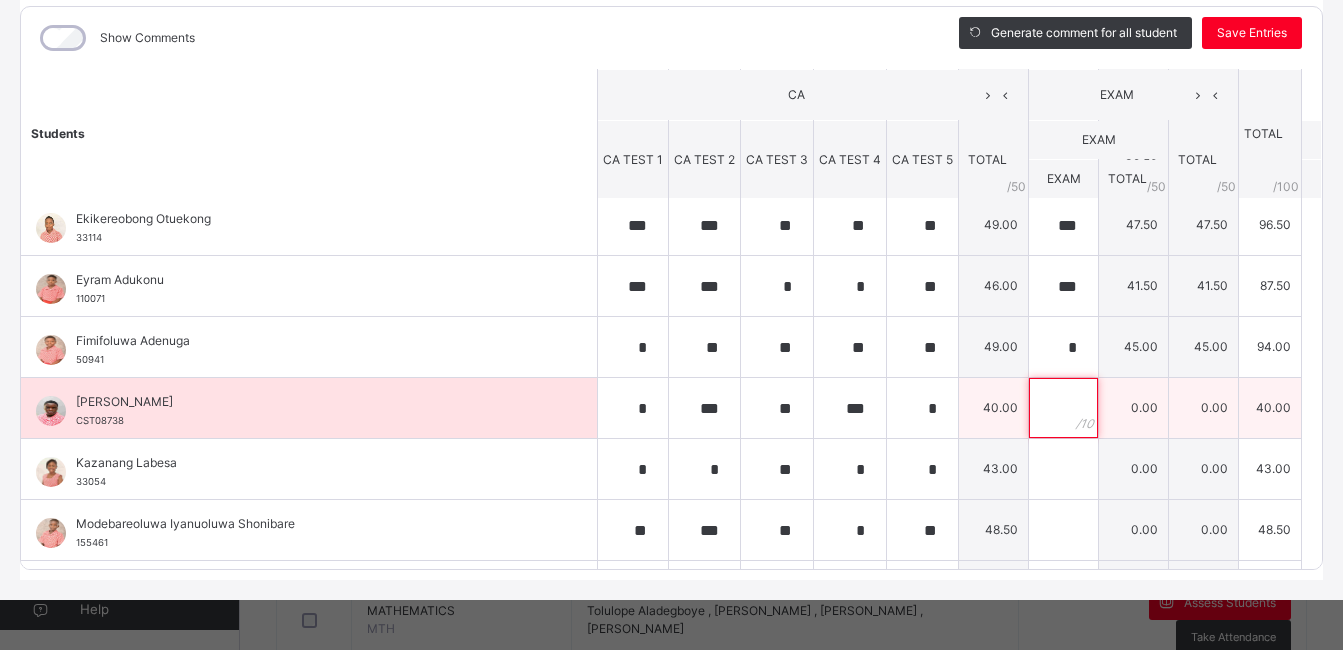 click at bounding box center (1063, 408) 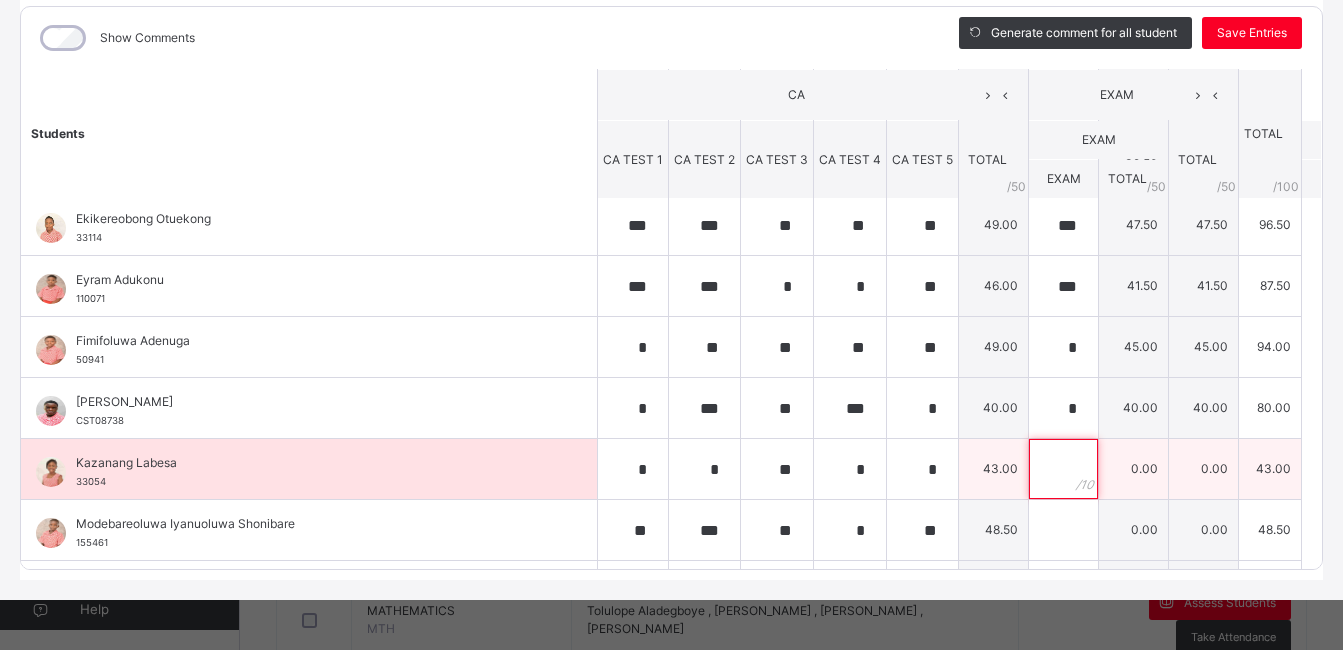 click at bounding box center [1063, 469] 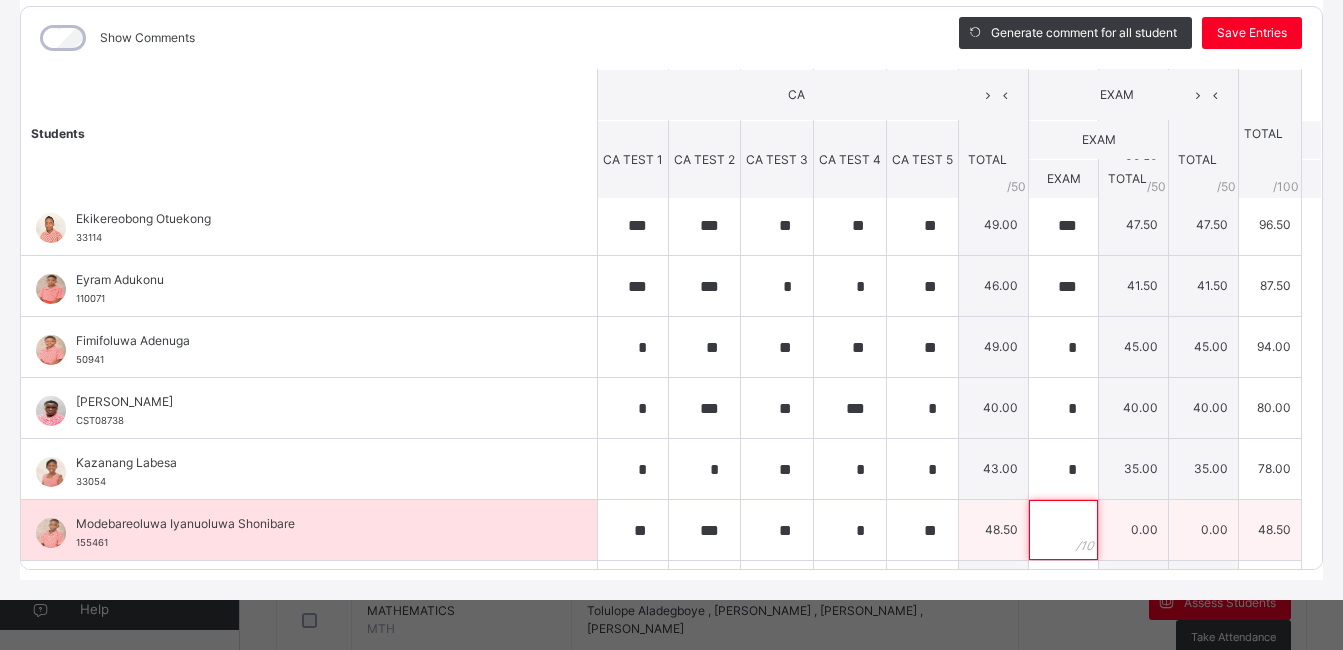click at bounding box center [1063, 530] 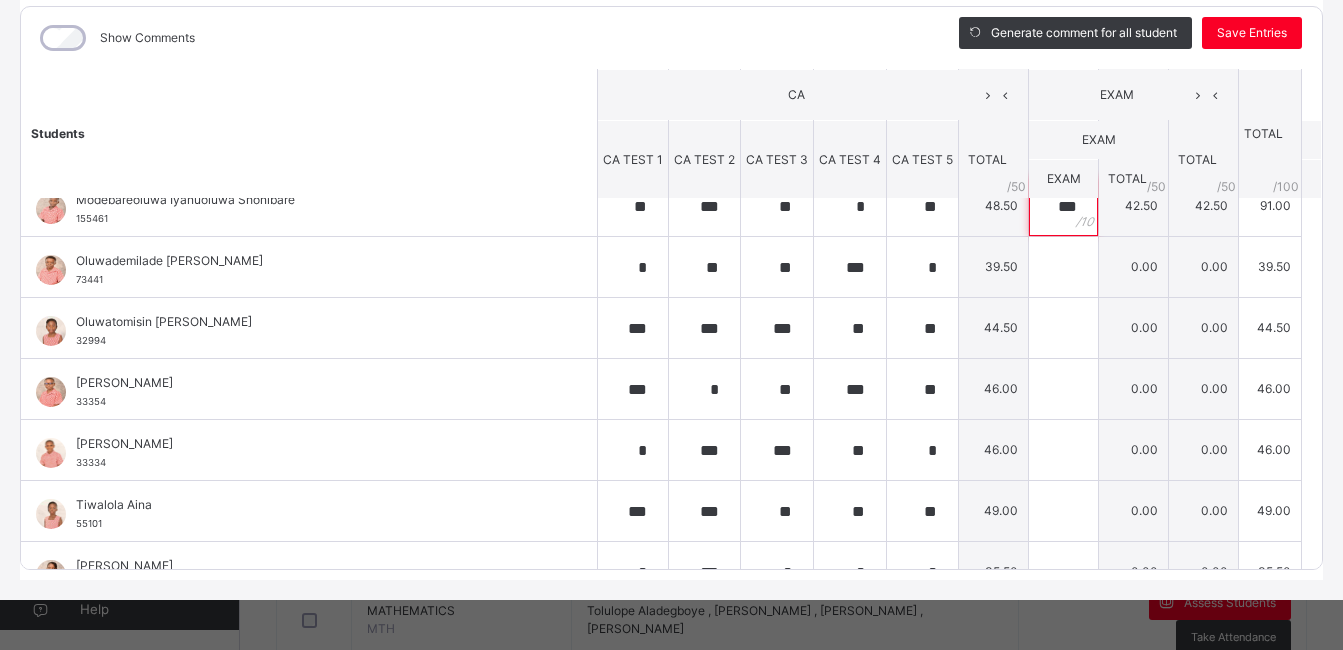 scroll, scrollTop: 521, scrollLeft: 0, axis: vertical 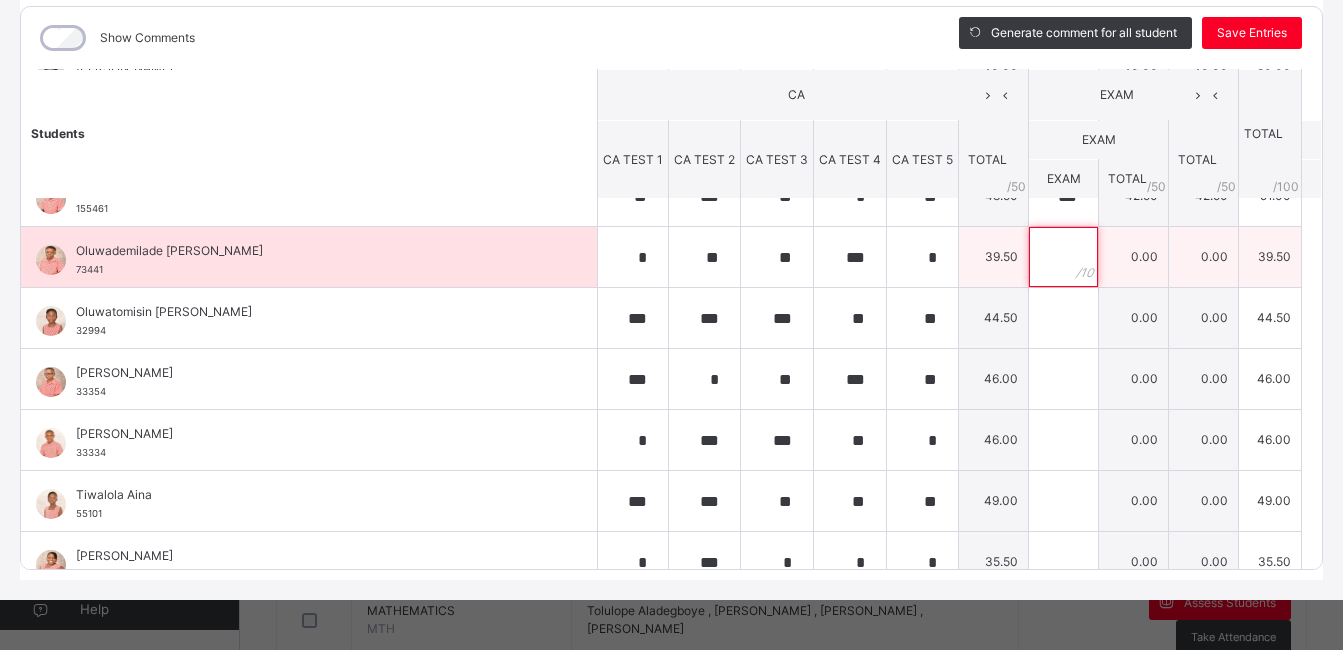 click at bounding box center (1063, 257) 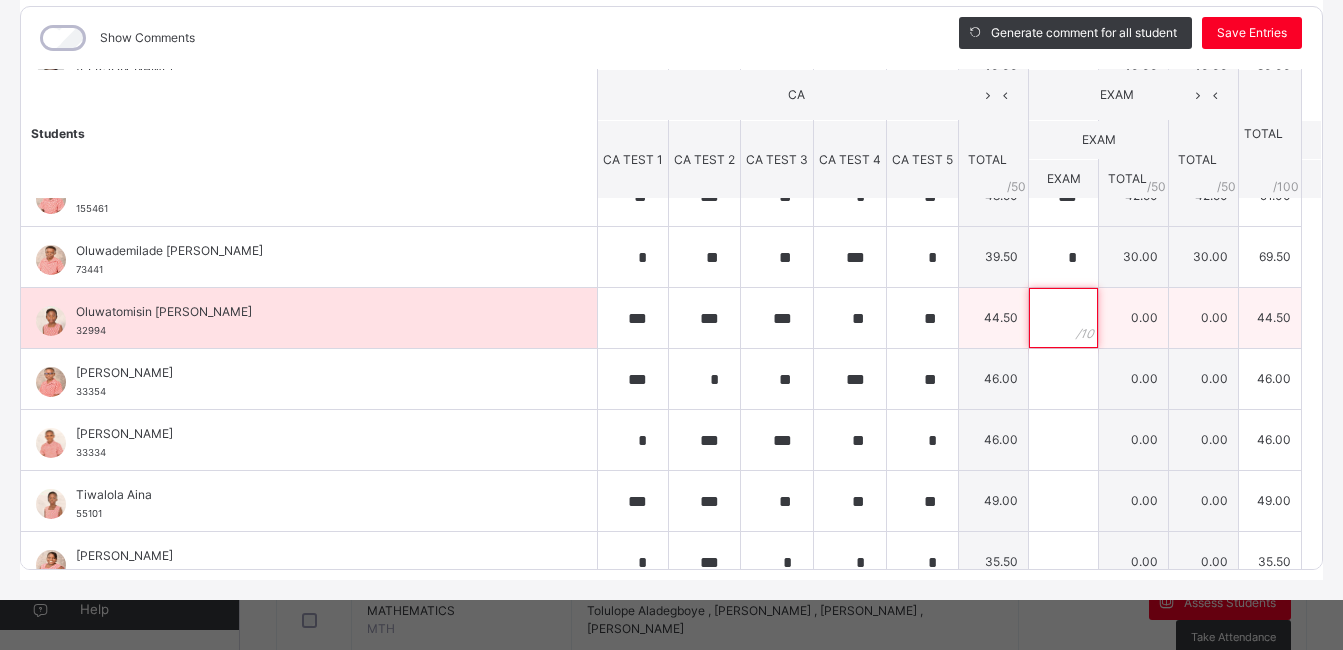 click at bounding box center (1063, 318) 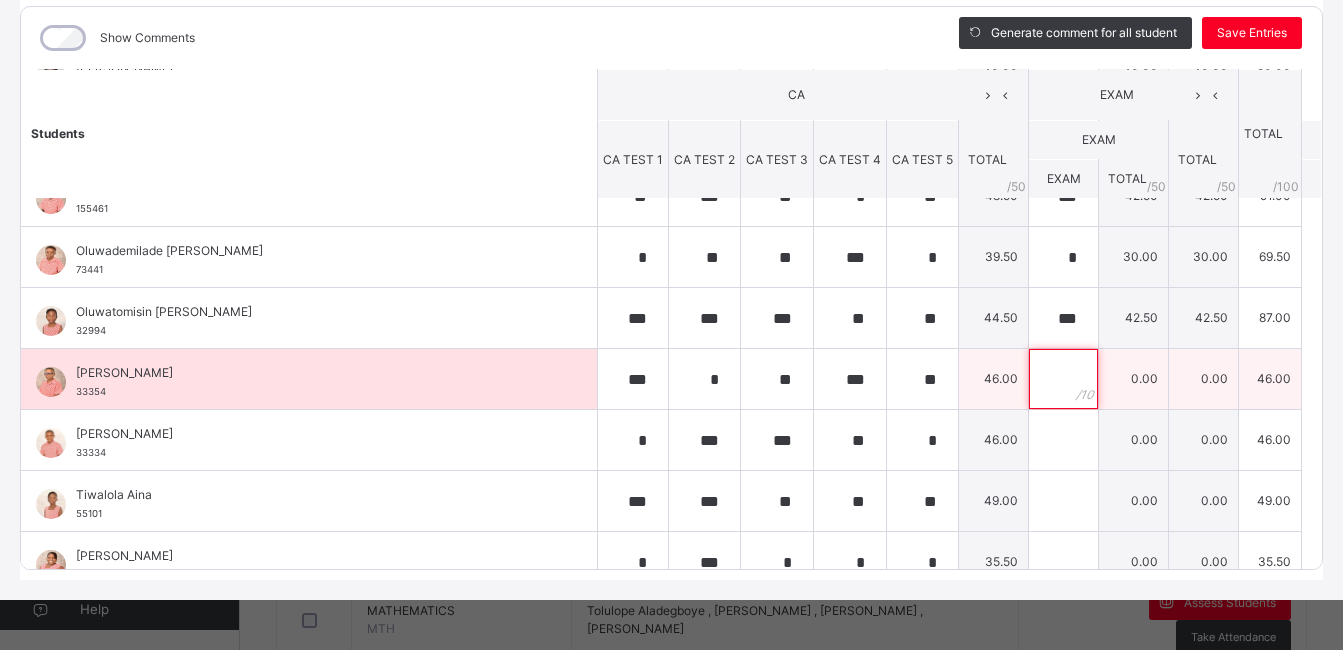 click at bounding box center (1063, 379) 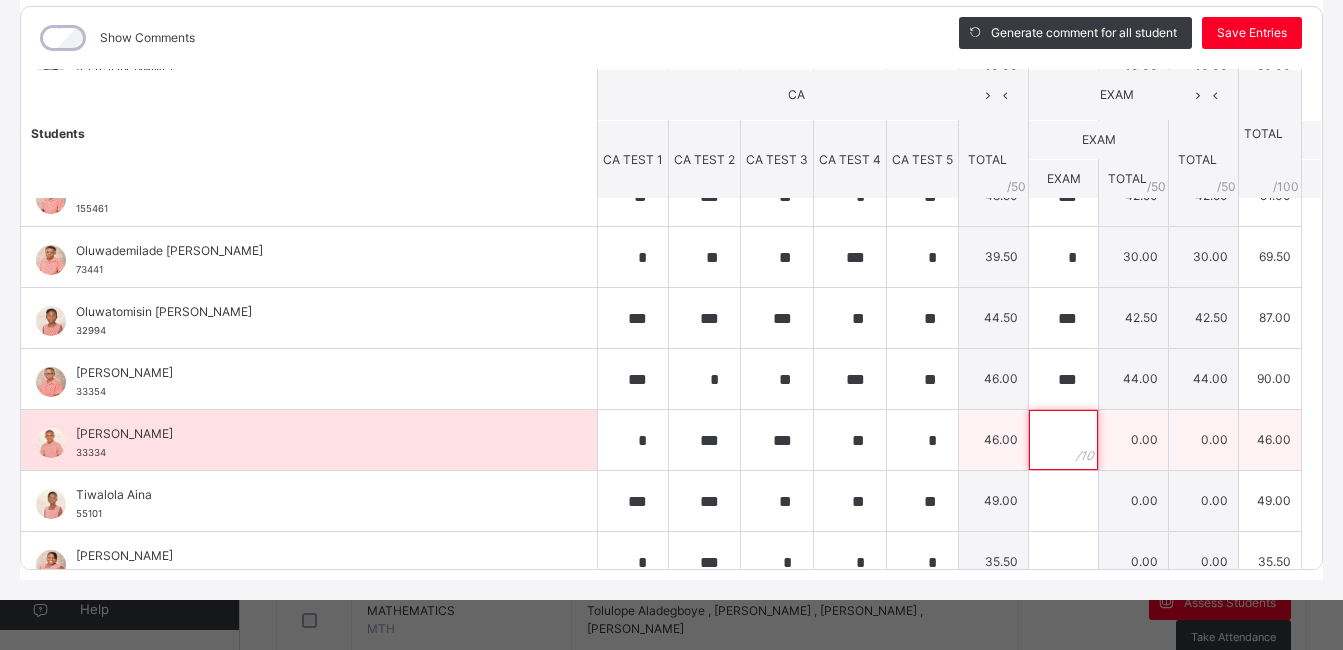 click at bounding box center [1063, 440] 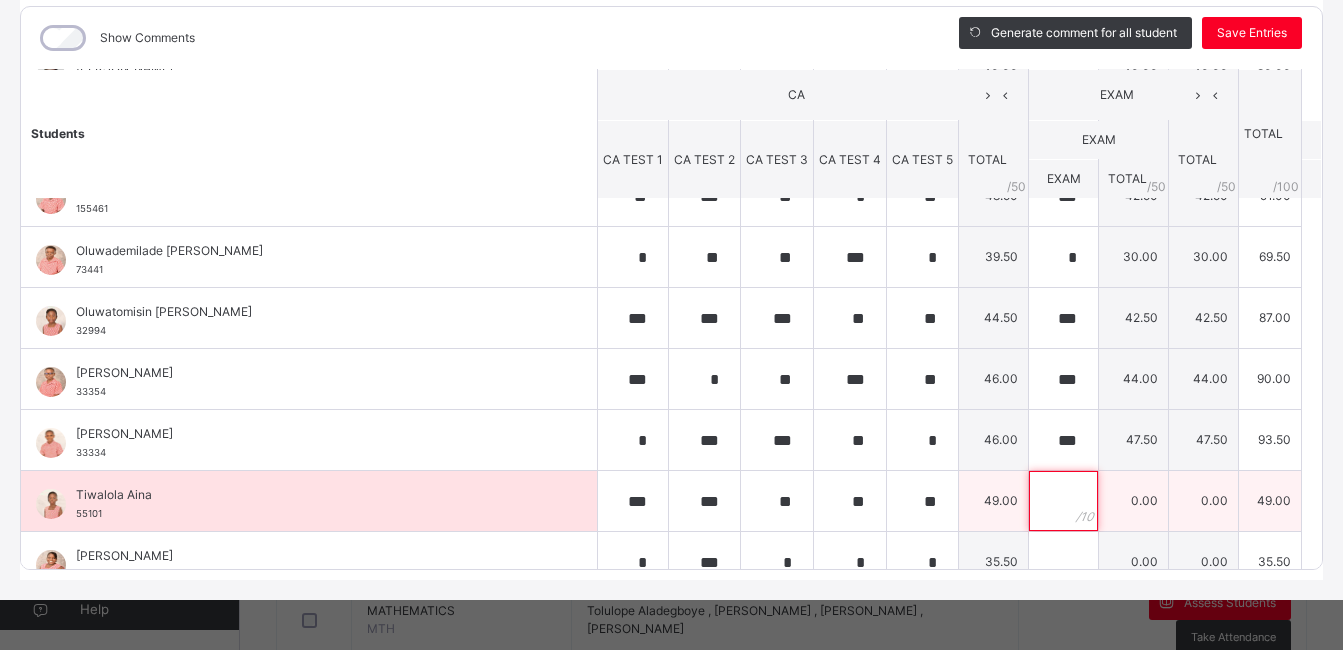 click at bounding box center (1063, 501) 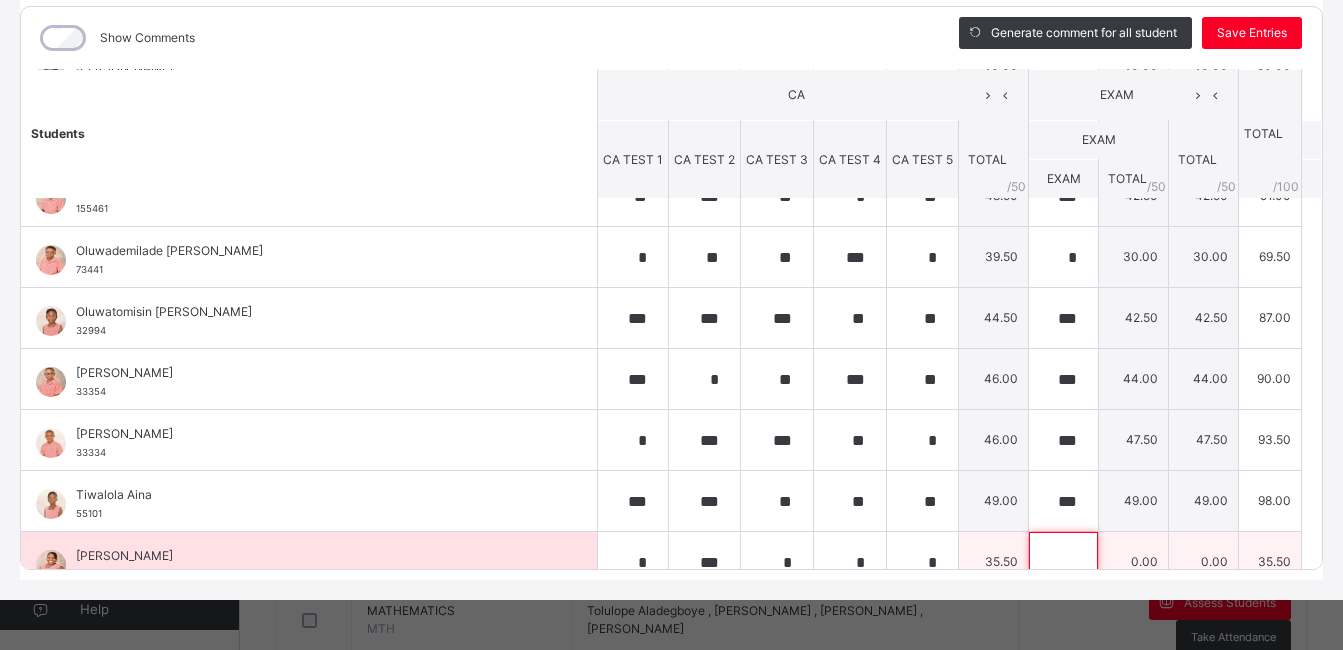 click at bounding box center [1063, 562] 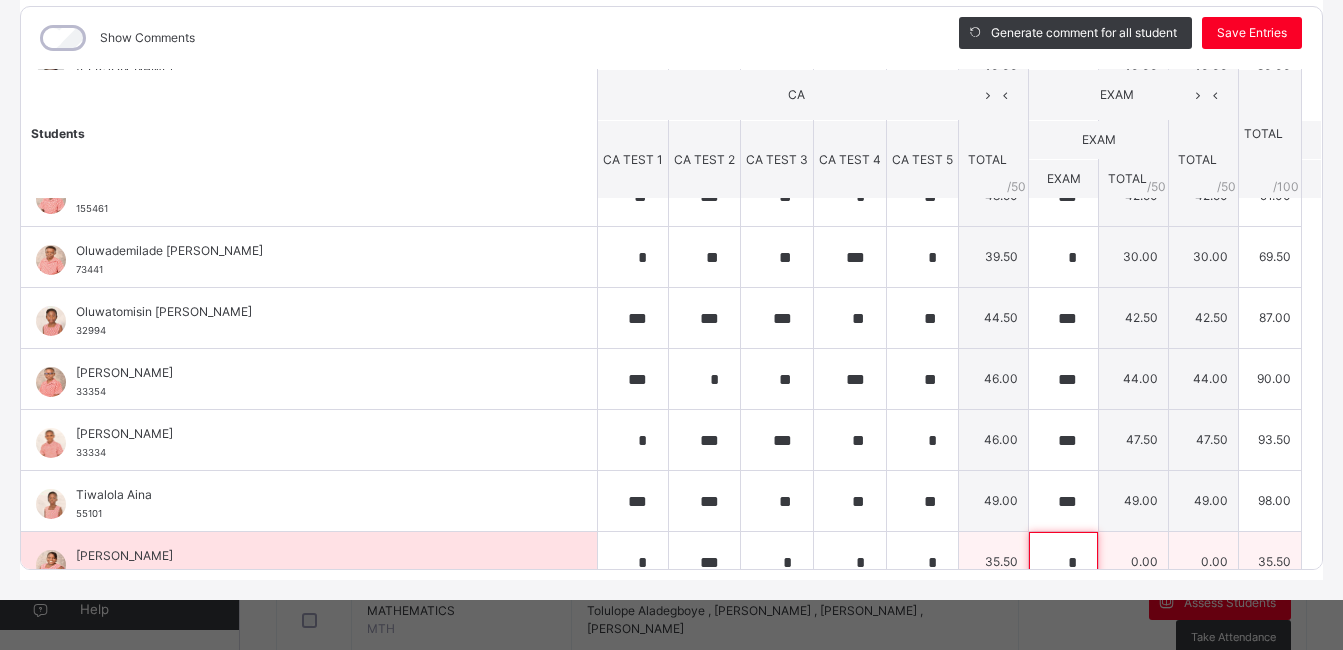 scroll, scrollTop: 524, scrollLeft: 0, axis: vertical 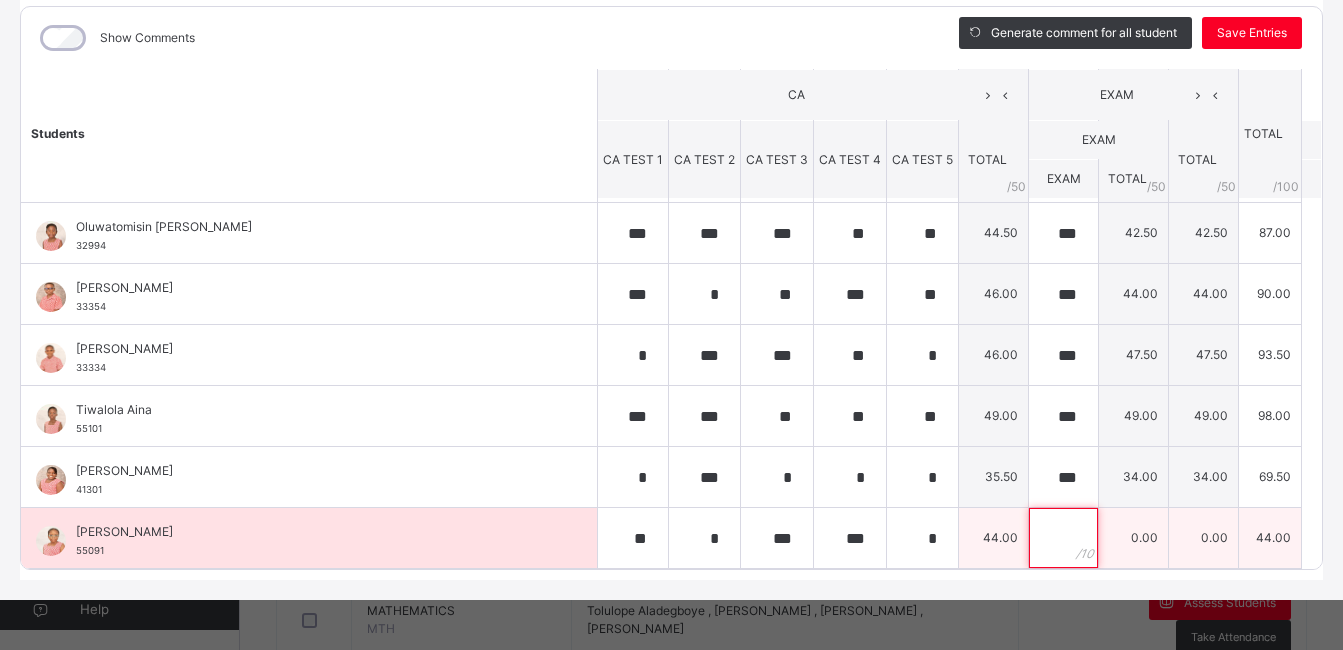 click at bounding box center [1063, 538] 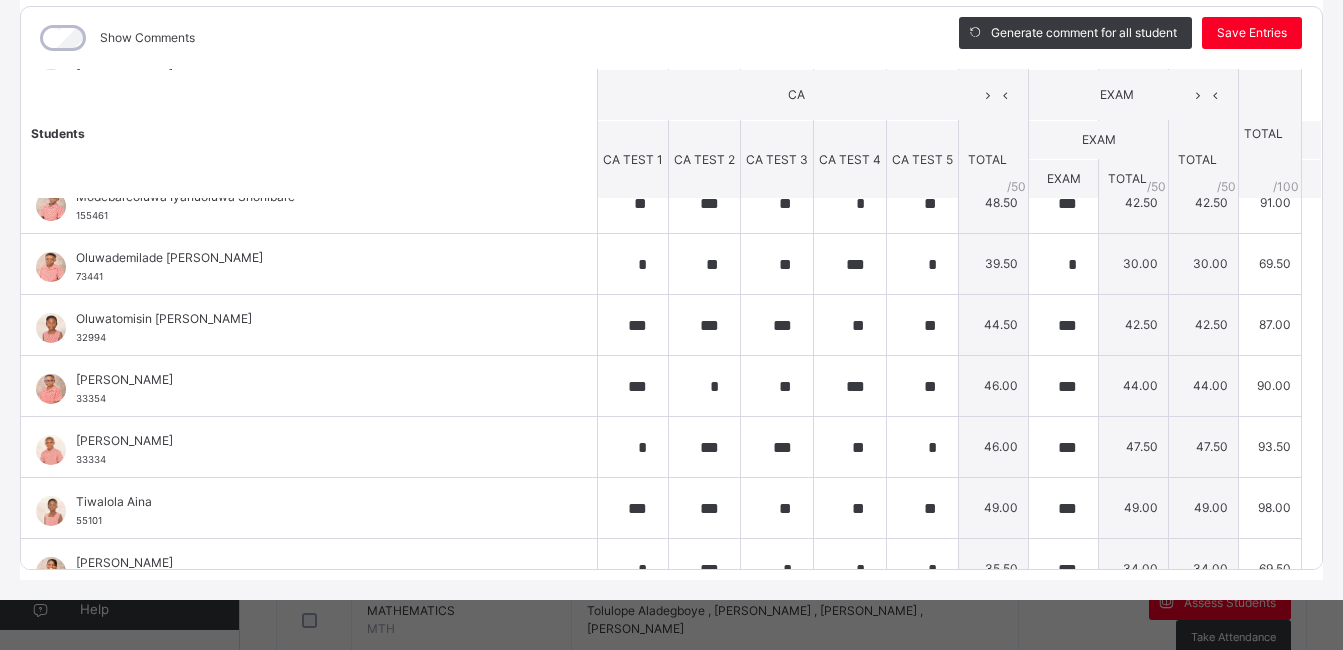 scroll, scrollTop: 504, scrollLeft: 0, axis: vertical 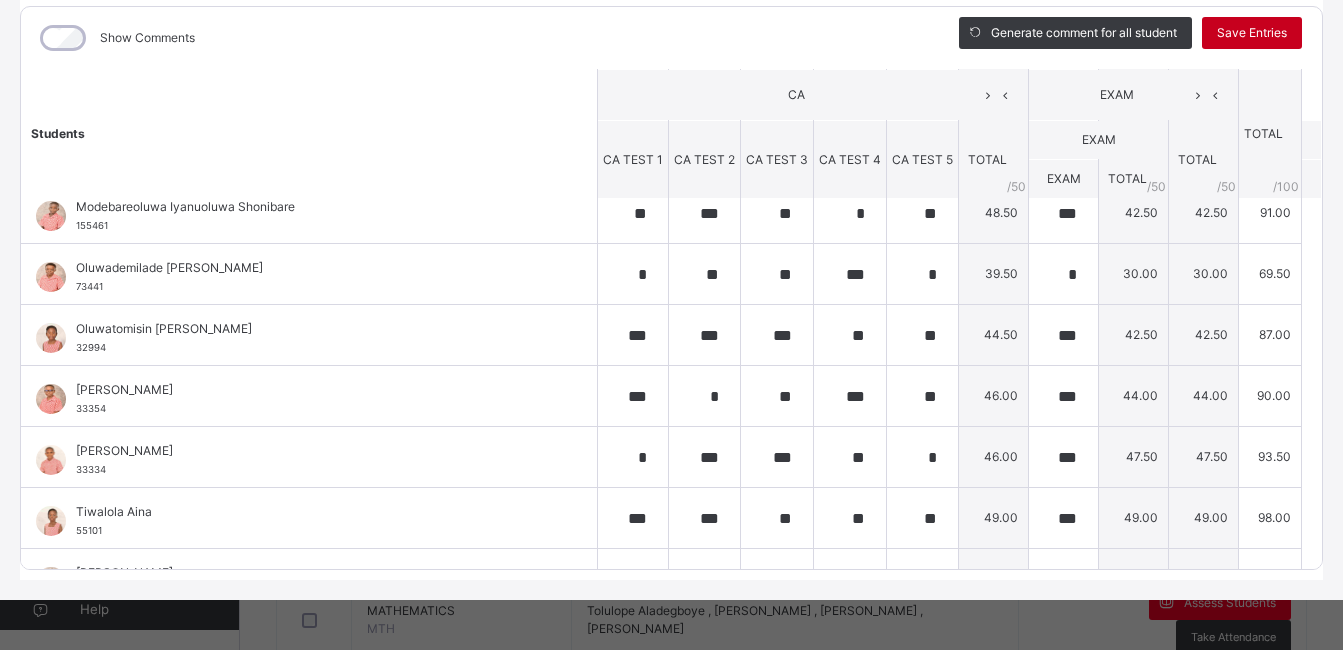 click on "Save Entries" at bounding box center (1252, 33) 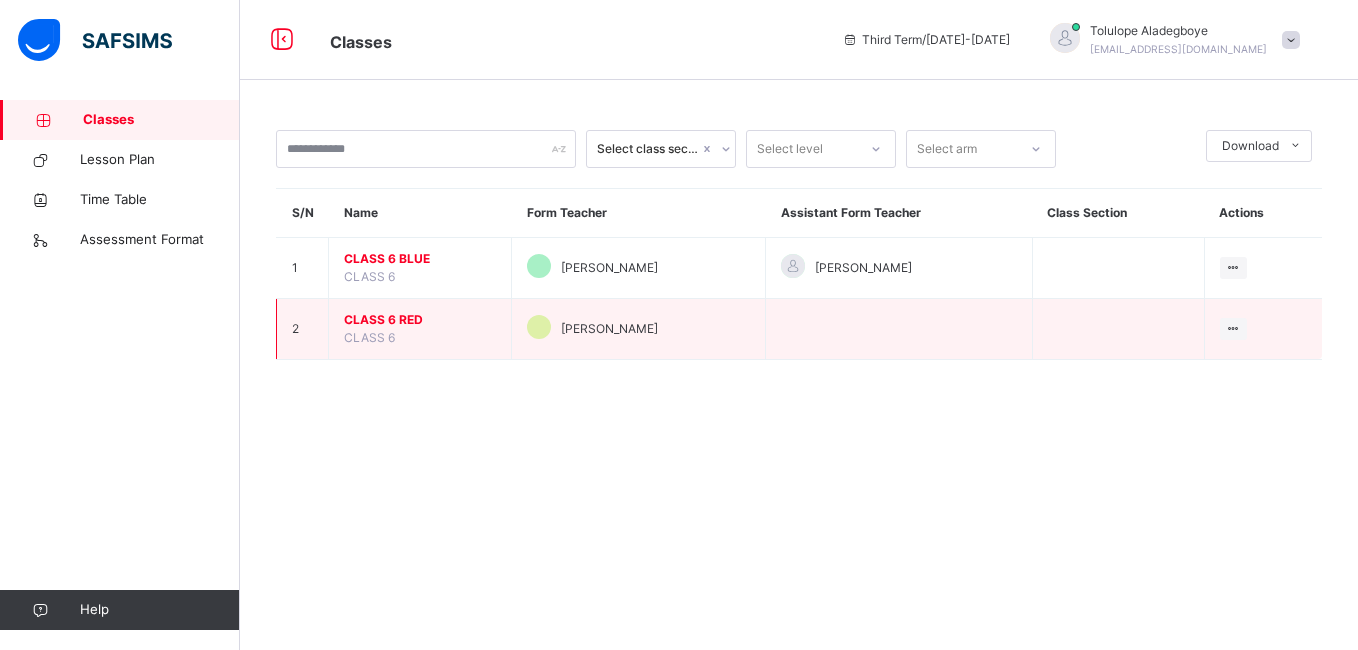click on "CLASS 6   RED   CLASS 6" at bounding box center [420, 329] 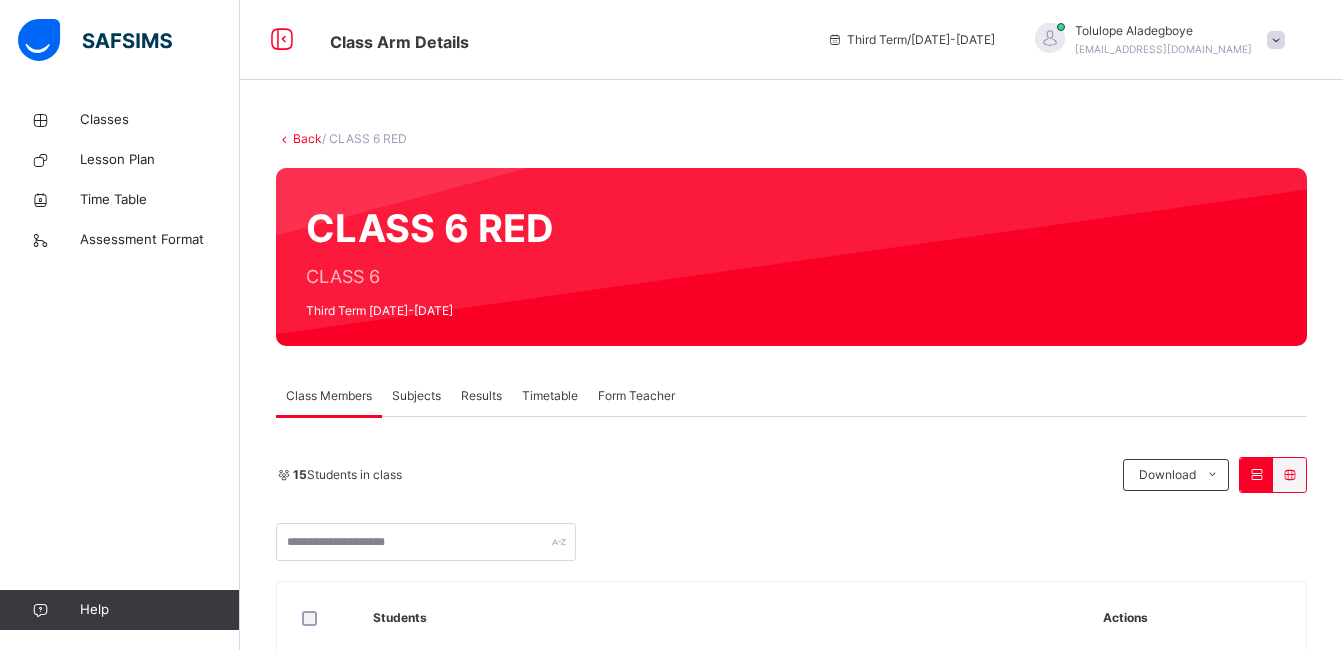 click on "Subjects" at bounding box center (416, 396) 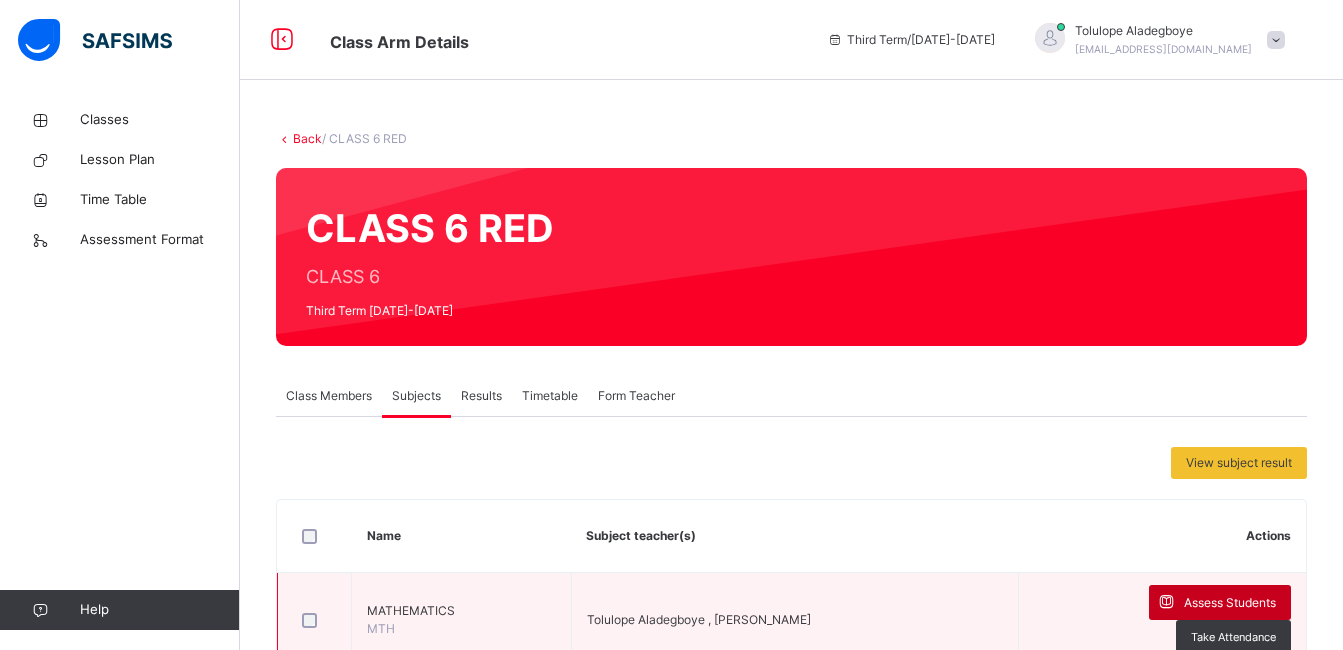 click on "Assess Students" at bounding box center (1230, 603) 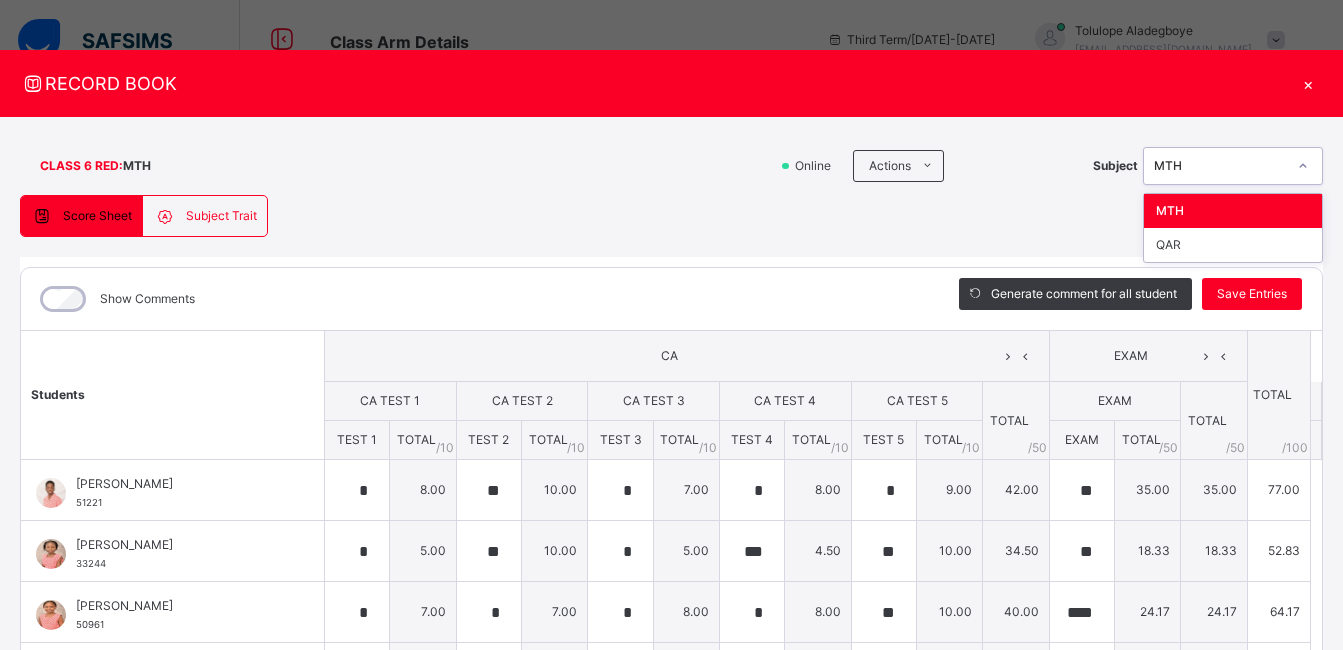 click 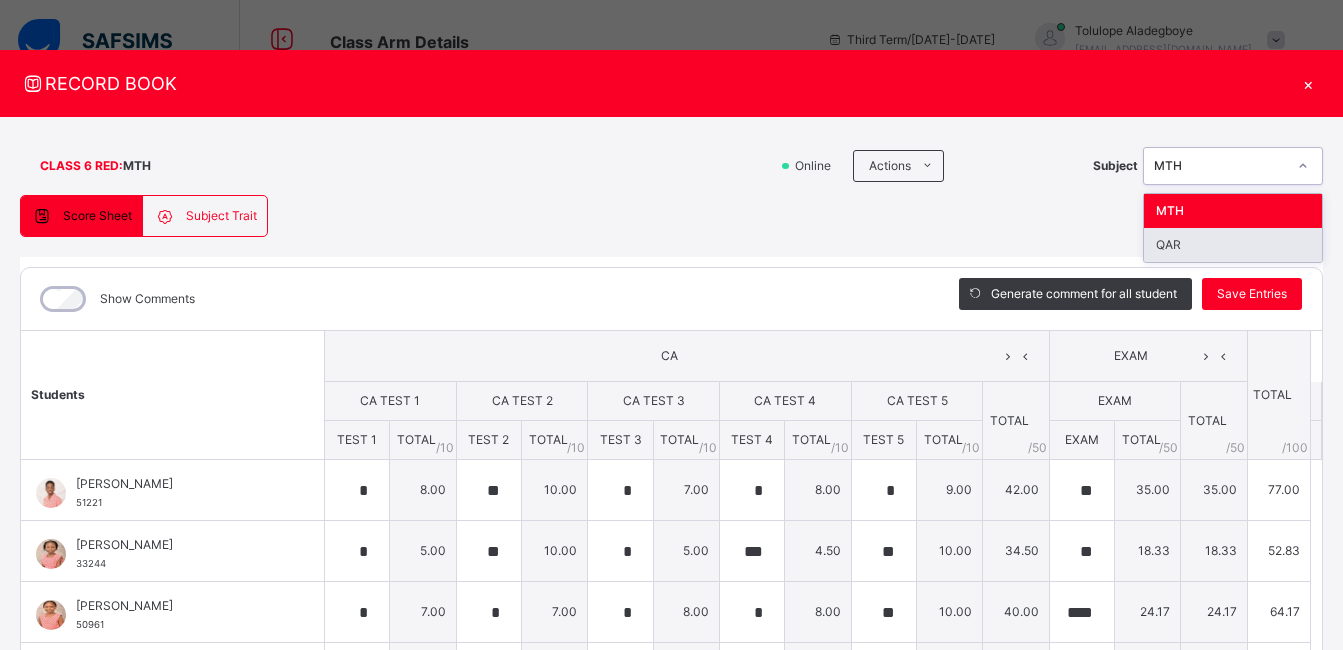click on "QAR" at bounding box center (1233, 245) 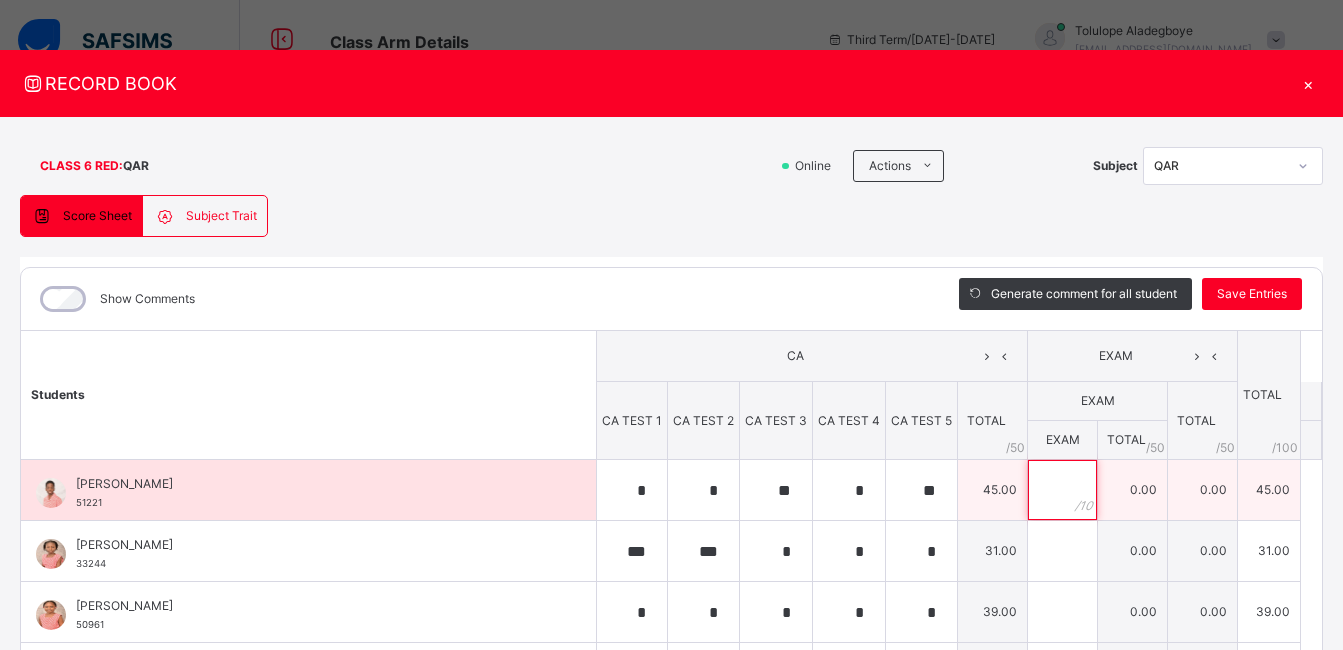 click at bounding box center (1062, 490) 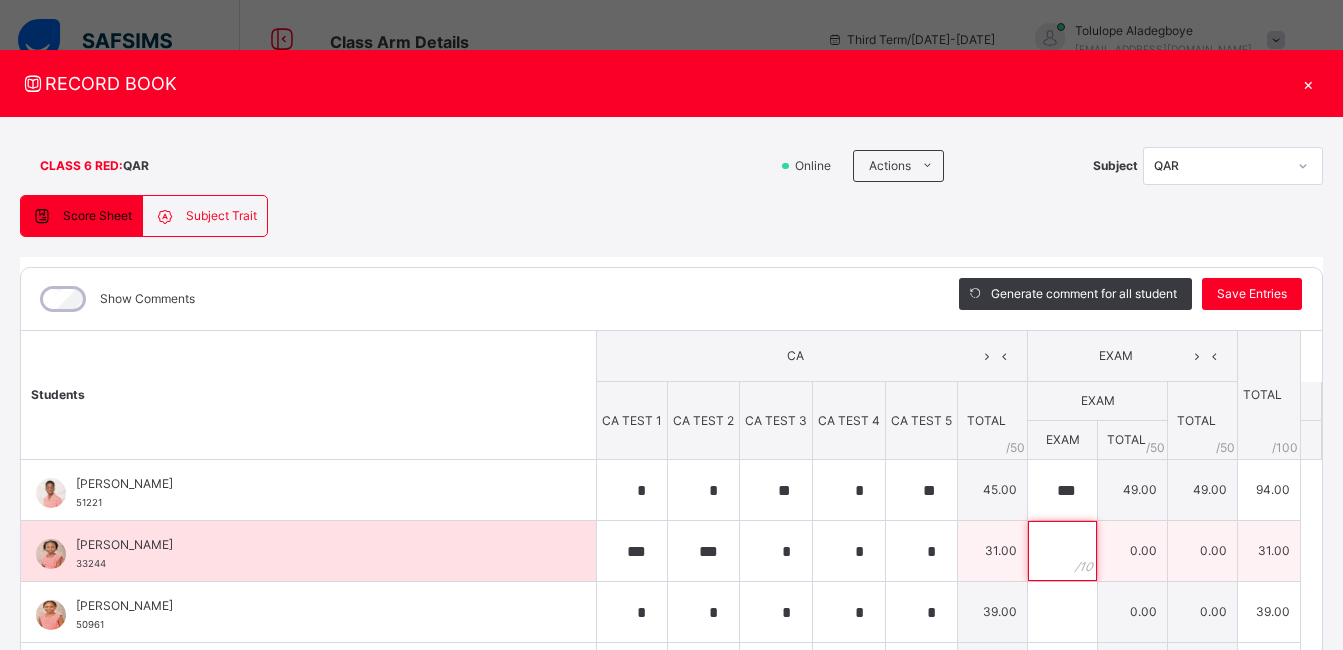 click at bounding box center (1062, 551) 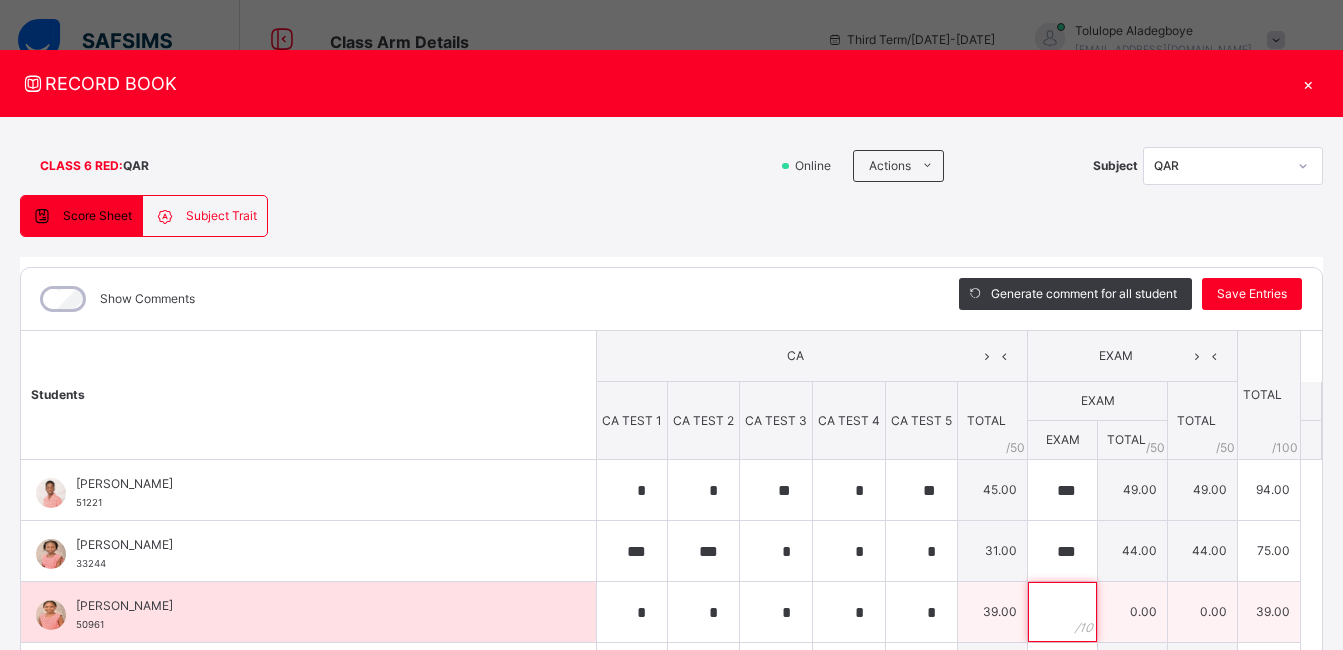 click at bounding box center (1062, 612) 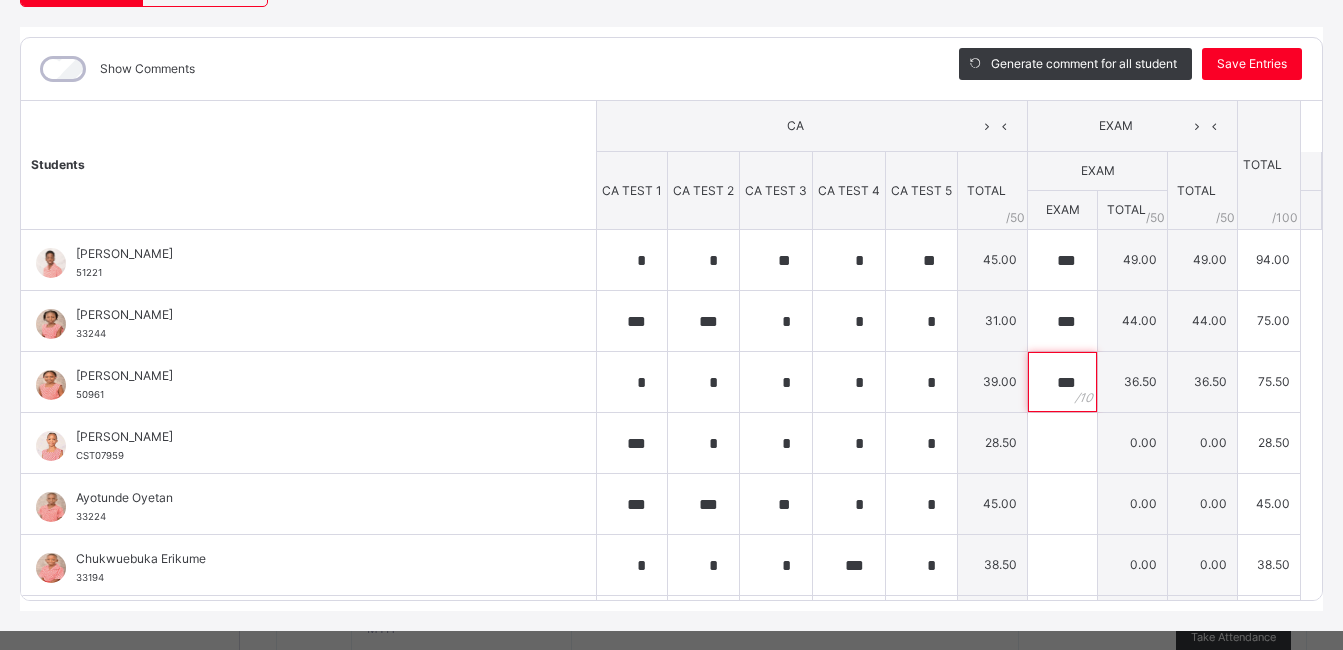 scroll, scrollTop: 238, scrollLeft: 0, axis: vertical 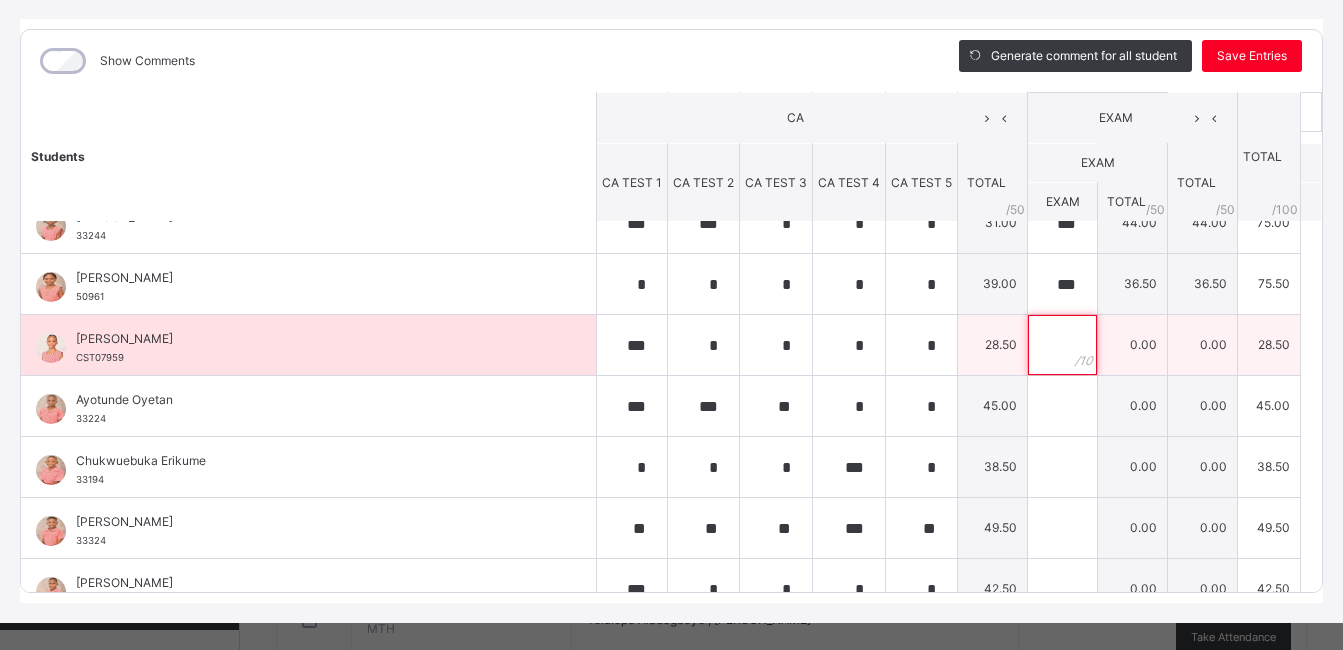 click at bounding box center [1062, 345] 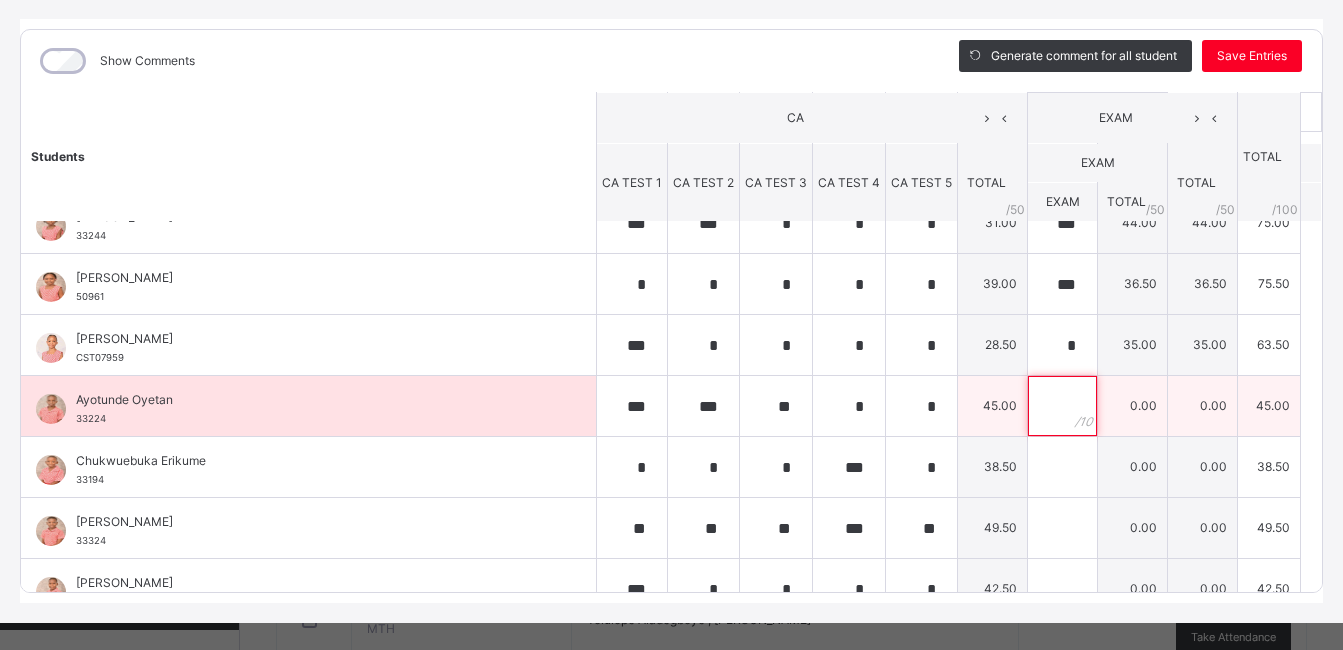click at bounding box center (1062, 406) 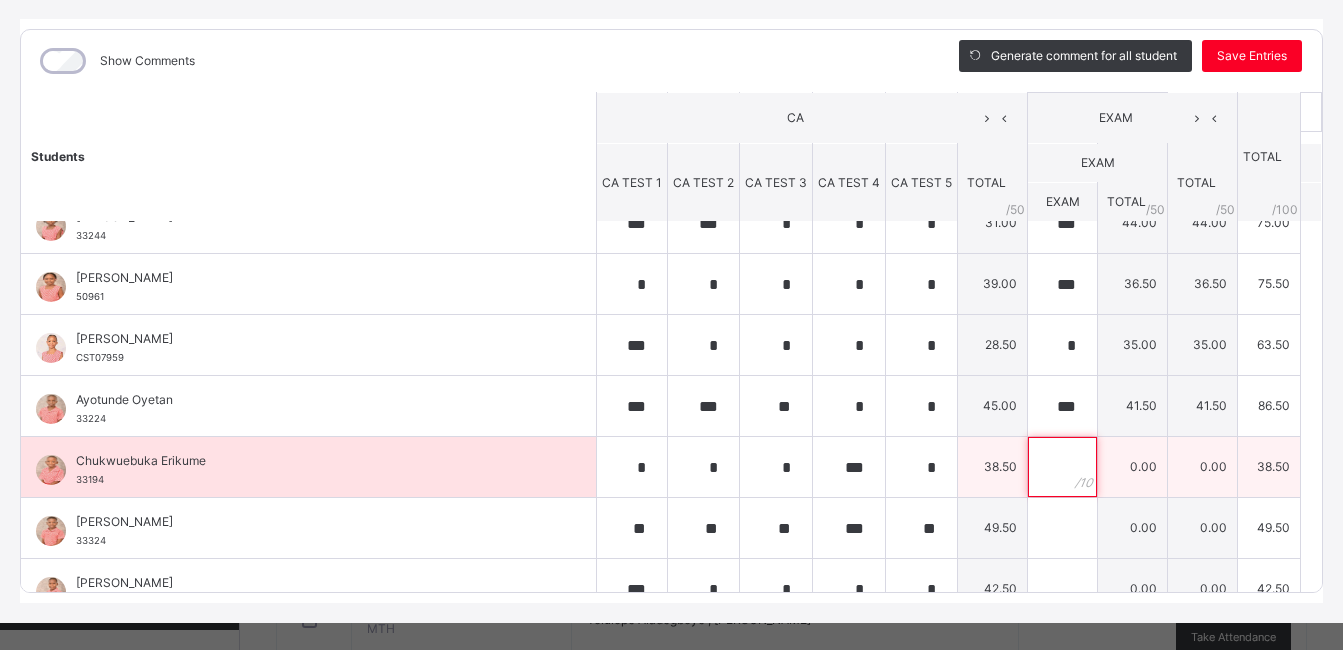 click at bounding box center (1062, 467) 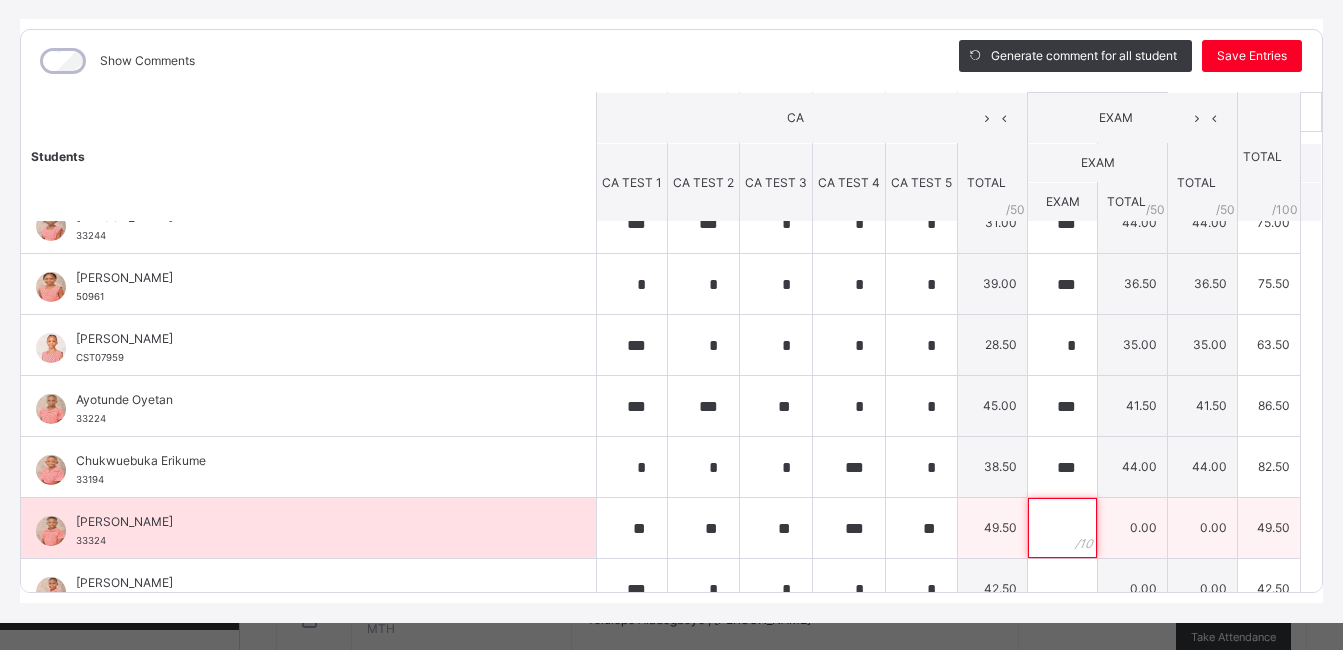 click at bounding box center (1062, 528) 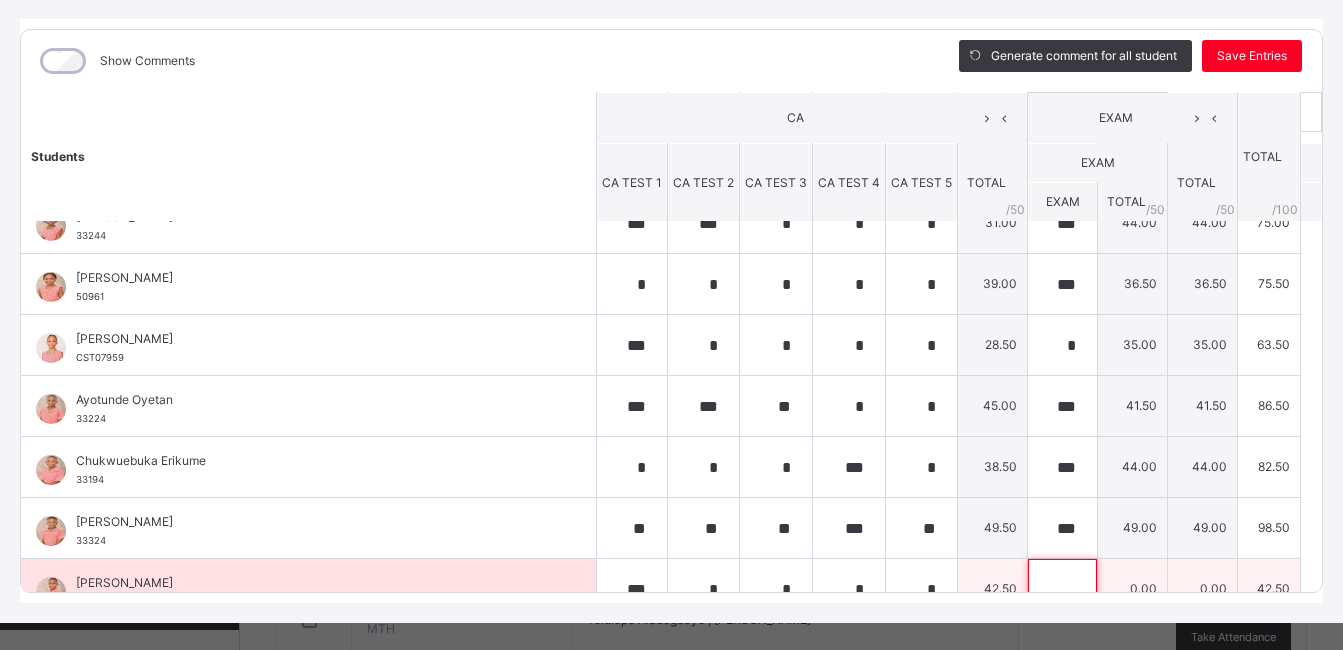 click at bounding box center [1062, 589] 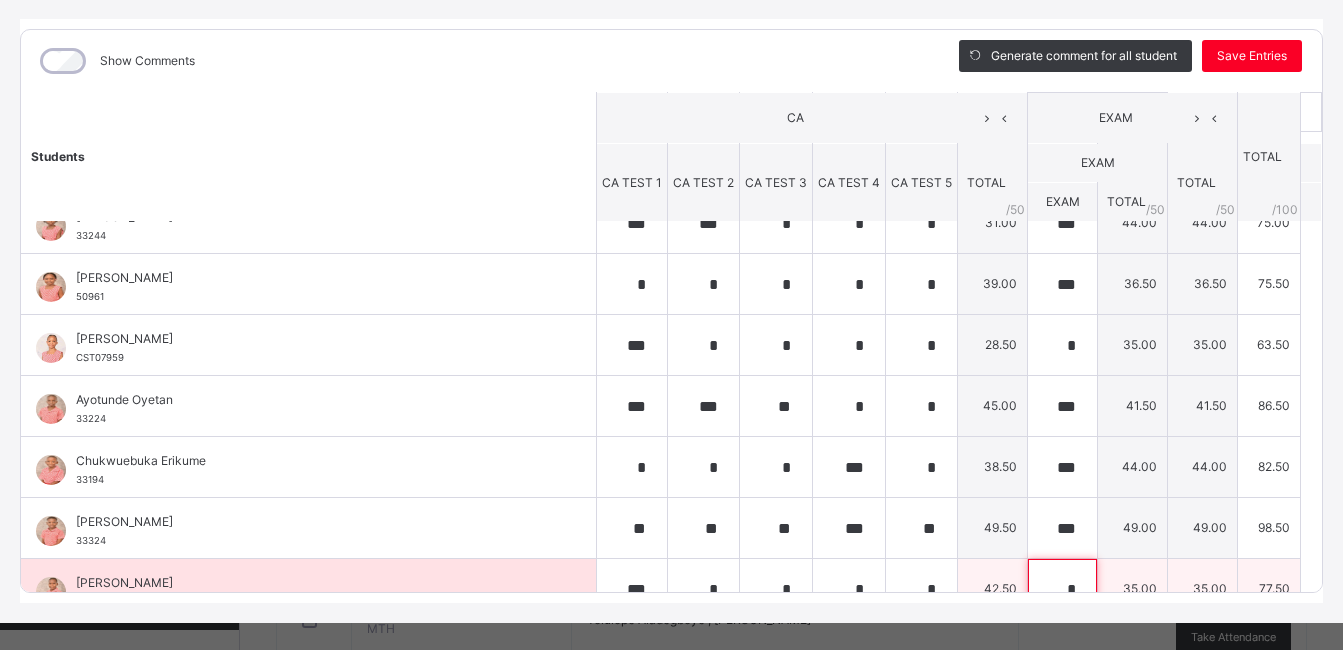 scroll, scrollTop: 97, scrollLeft: 0, axis: vertical 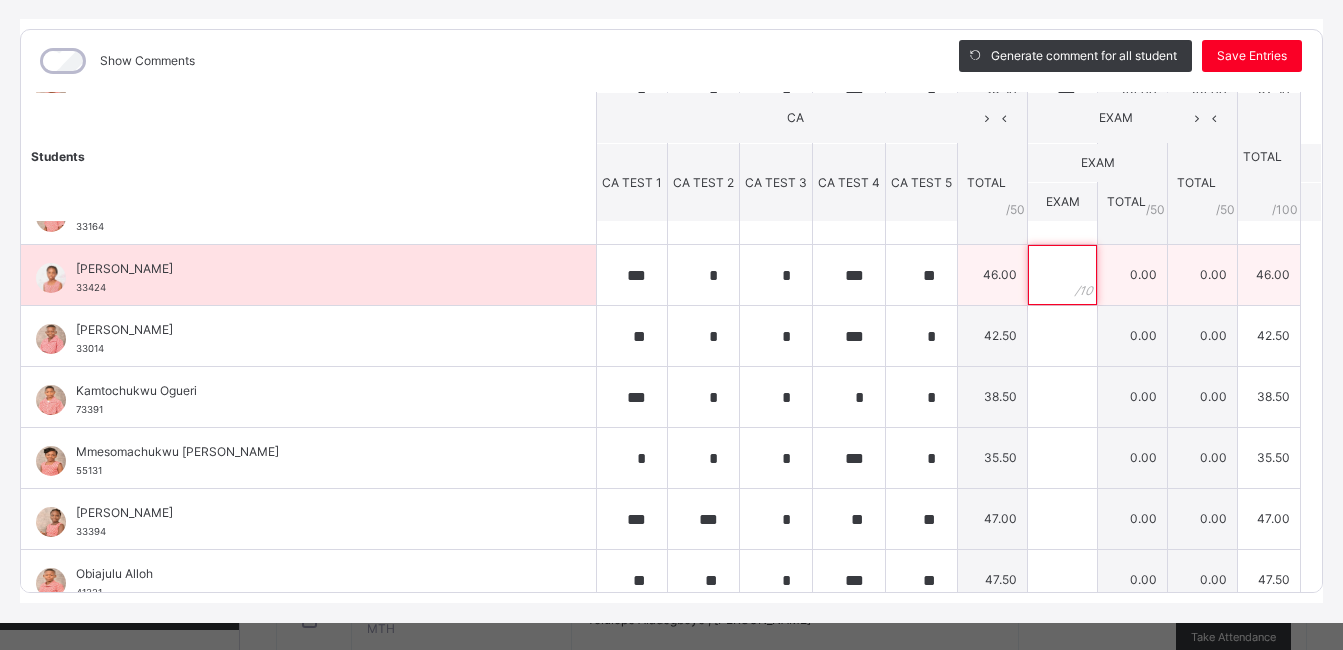 click at bounding box center [1062, 275] 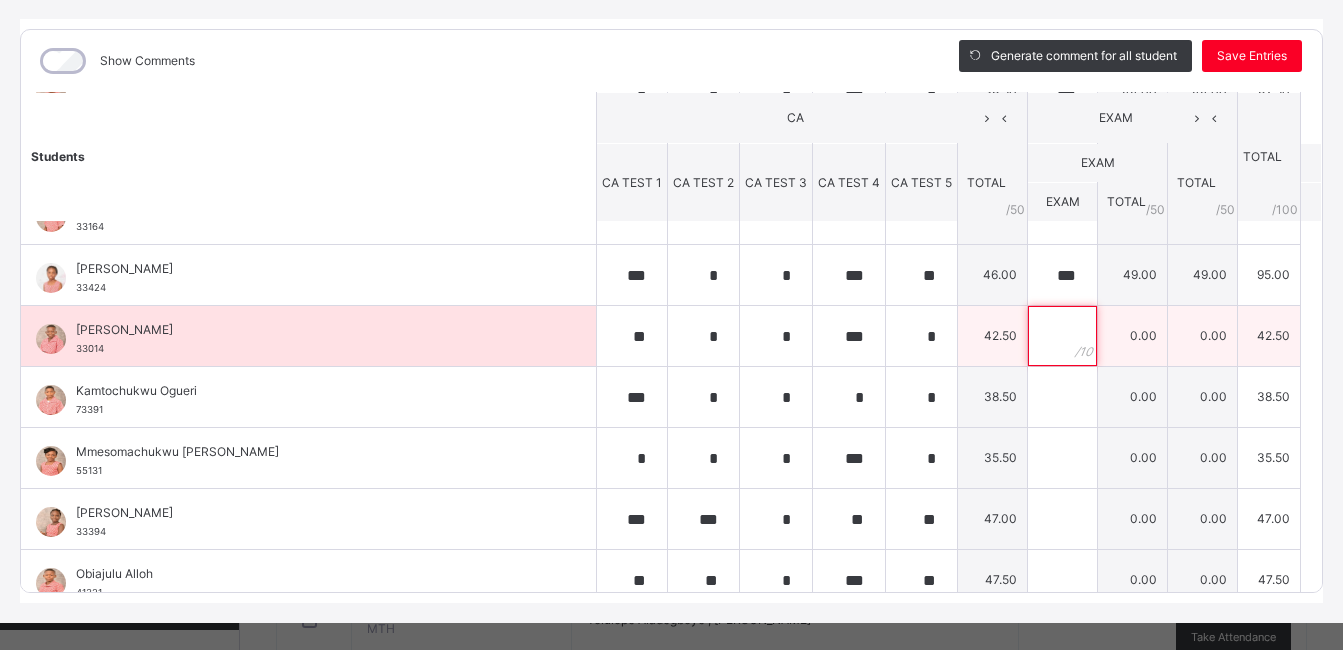 click at bounding box center (1062, 336) 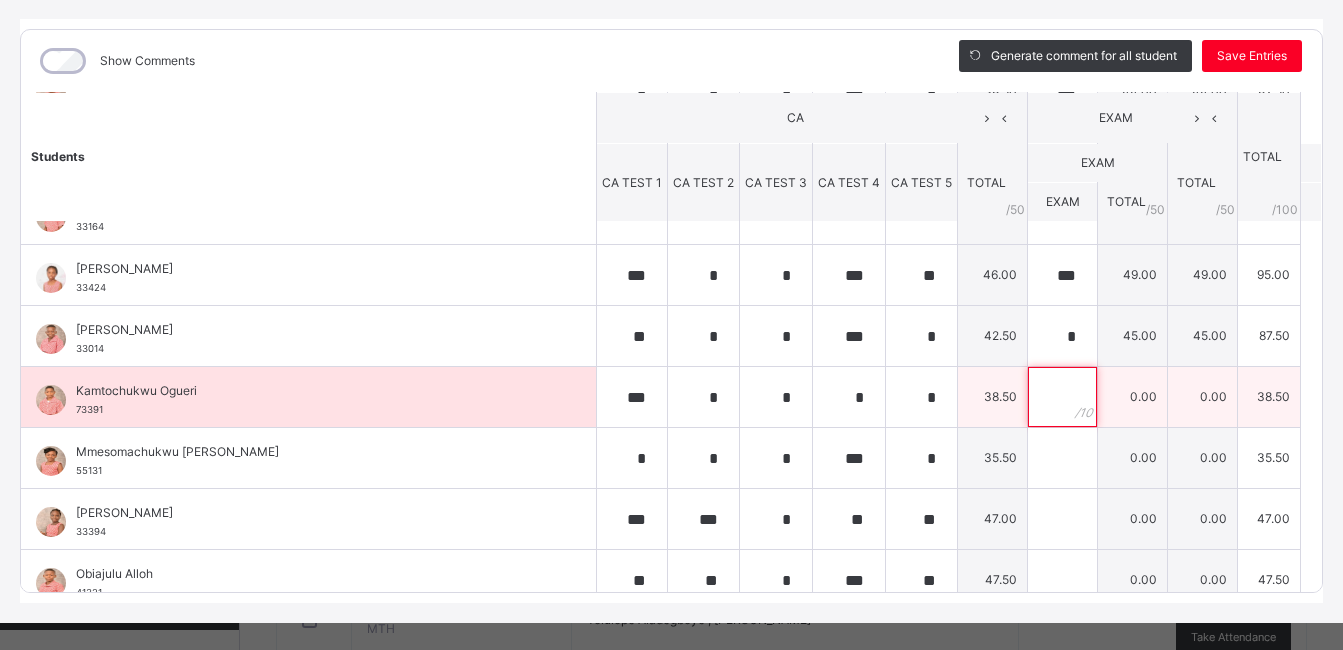 click at bounding box center (1062, 397) 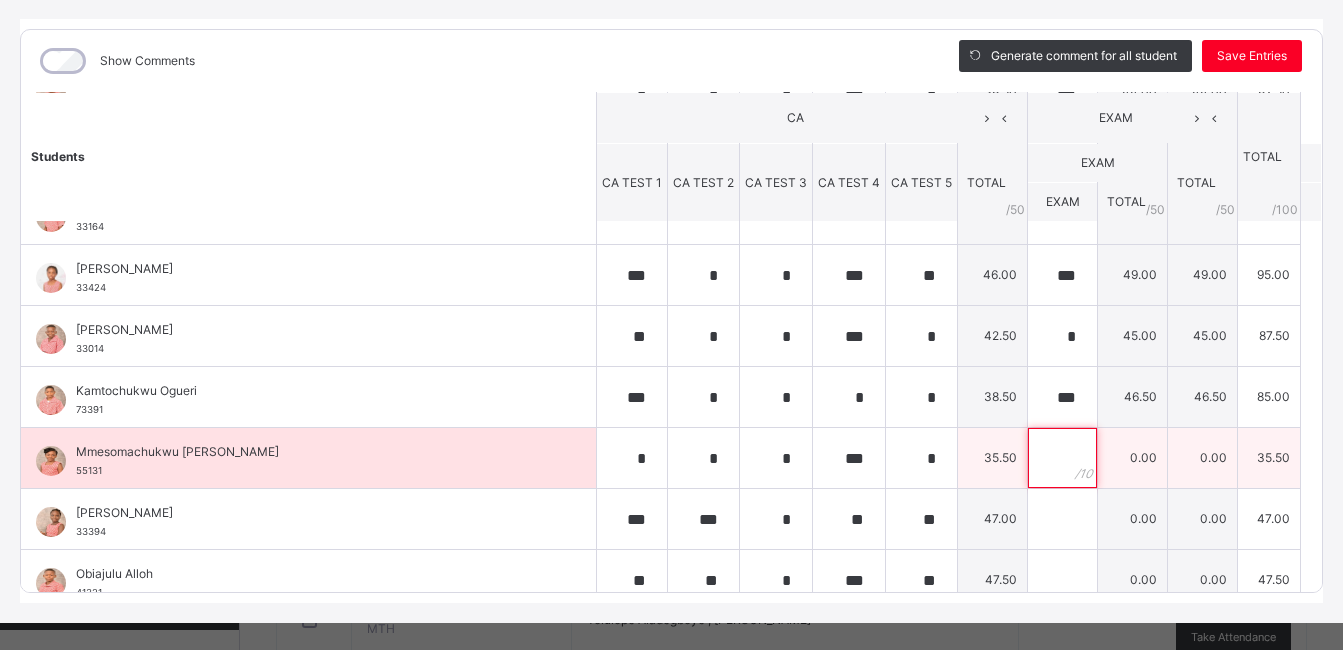 click at bounding box center [1062, 458] 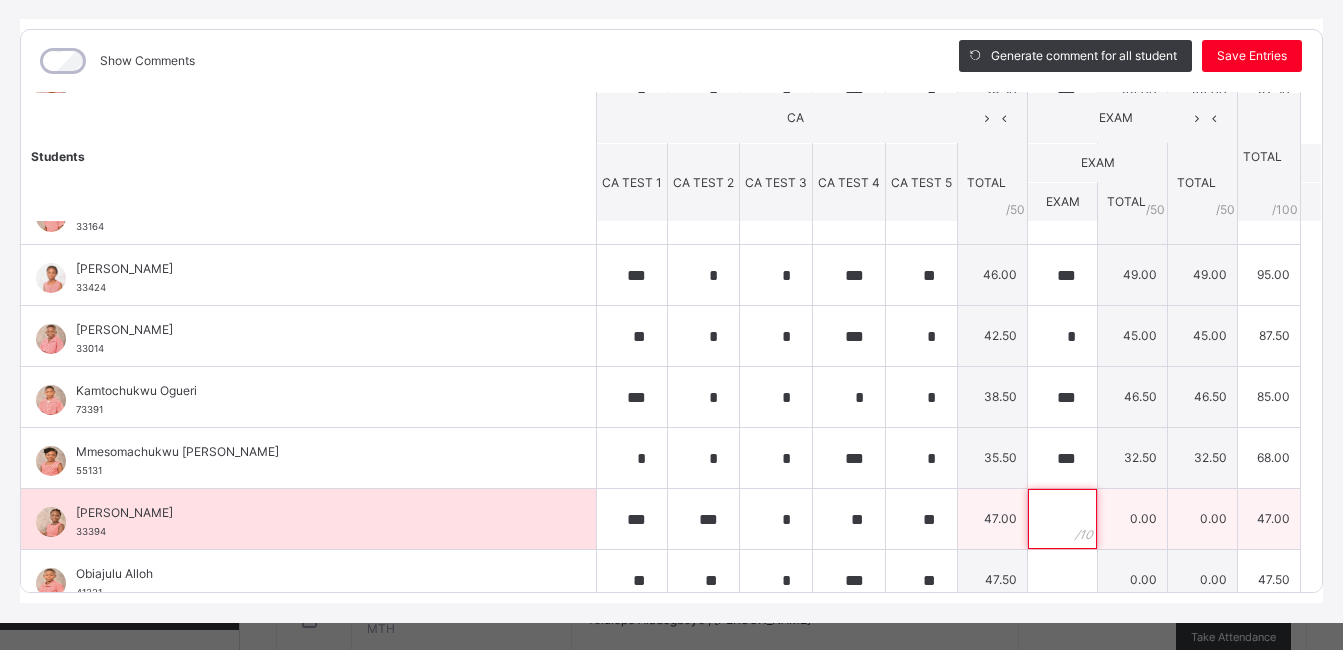 click at bounding box center [1062, 519] 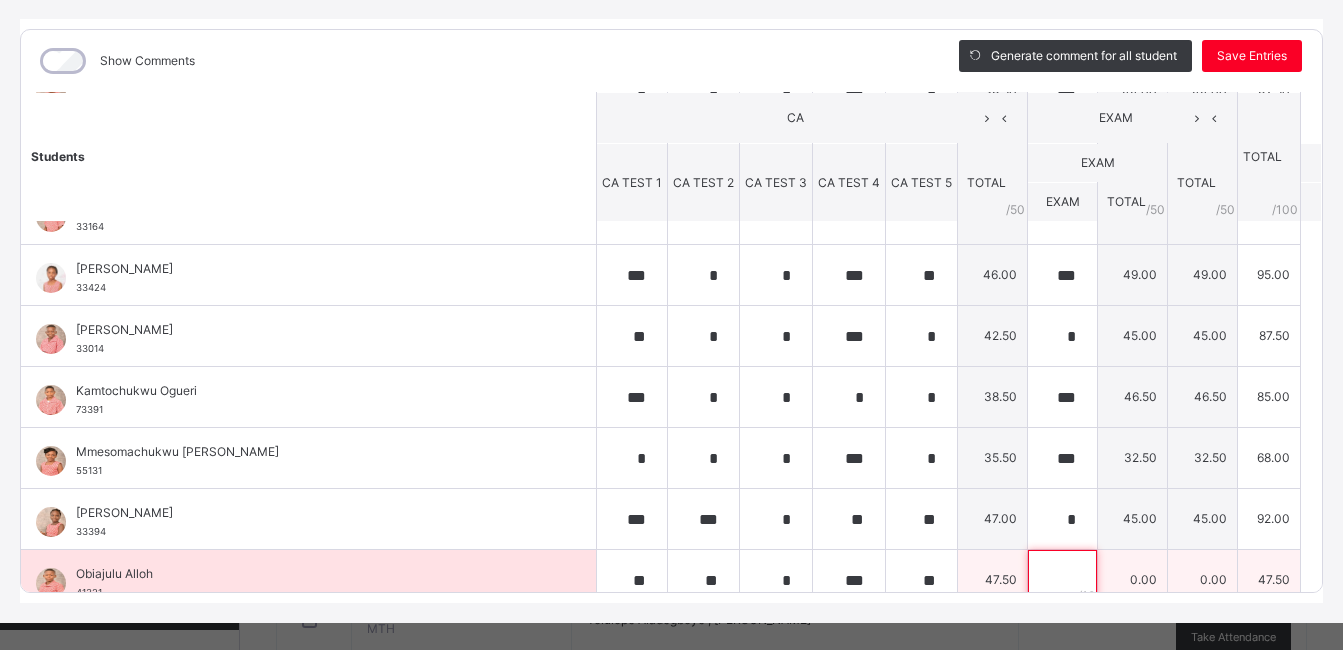 click at bounding box center [1062, 580] 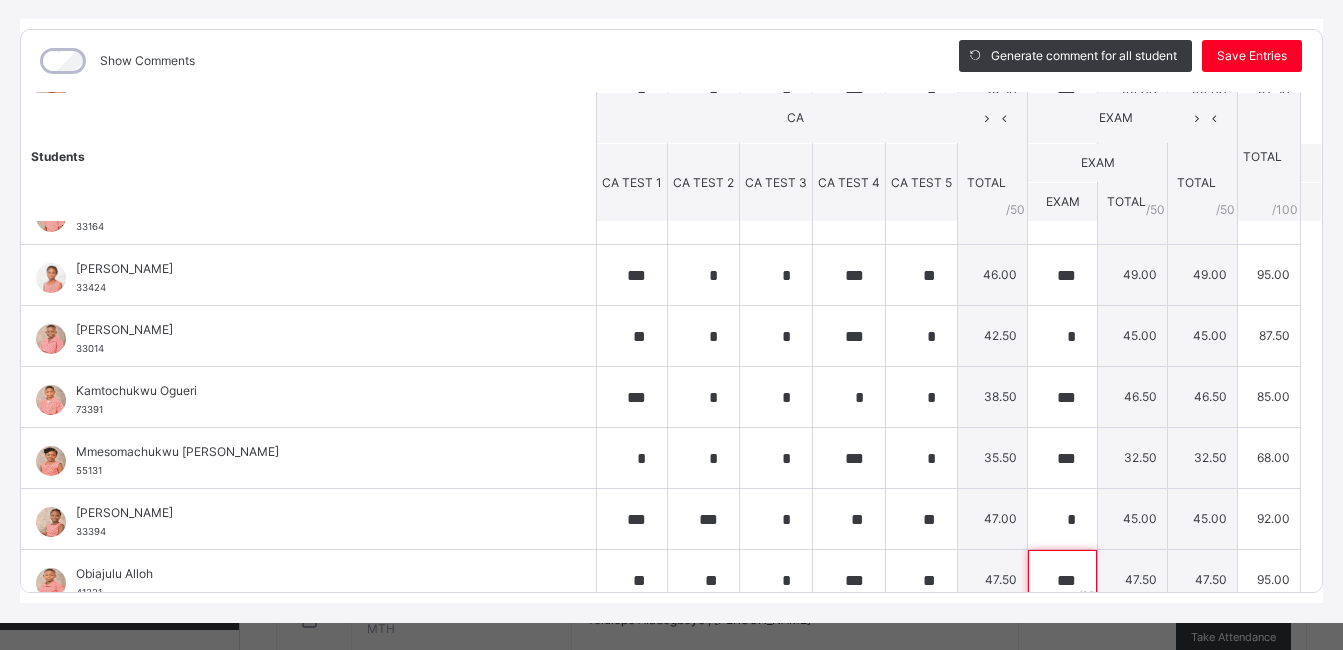 scroll, scrollTop: 545, scrollLeft: 0, axis: vertical 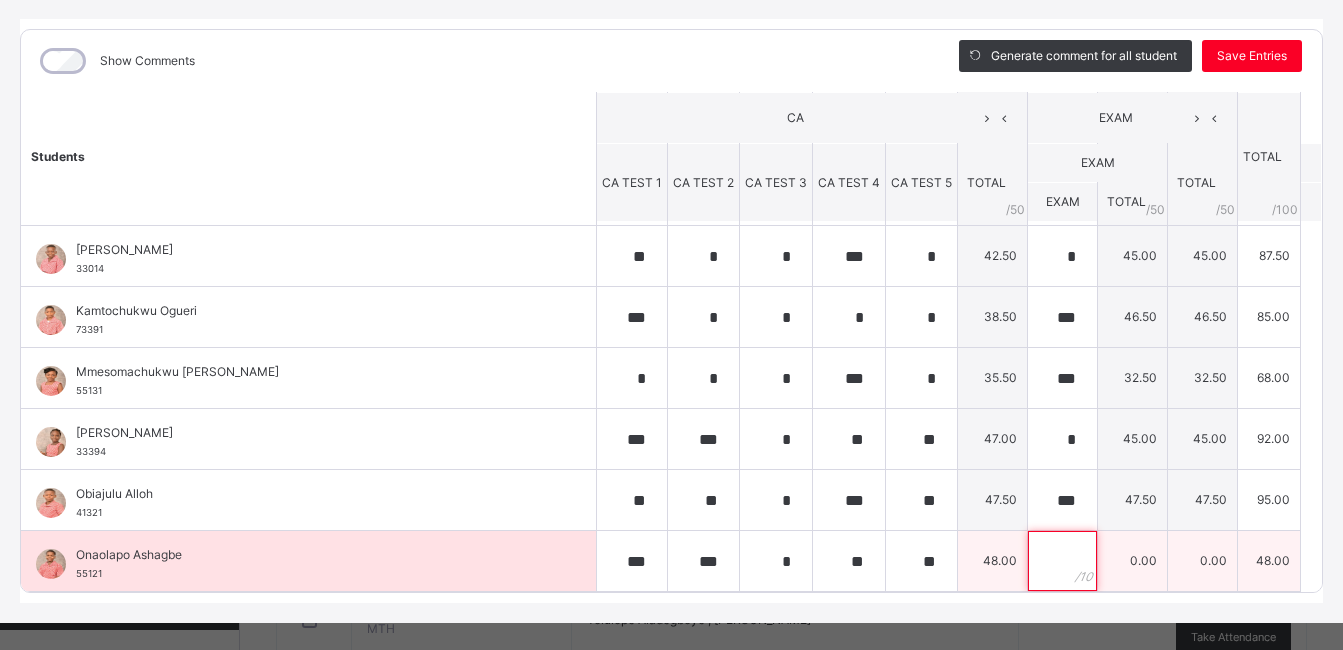 click at bounding box center [1062, 561] 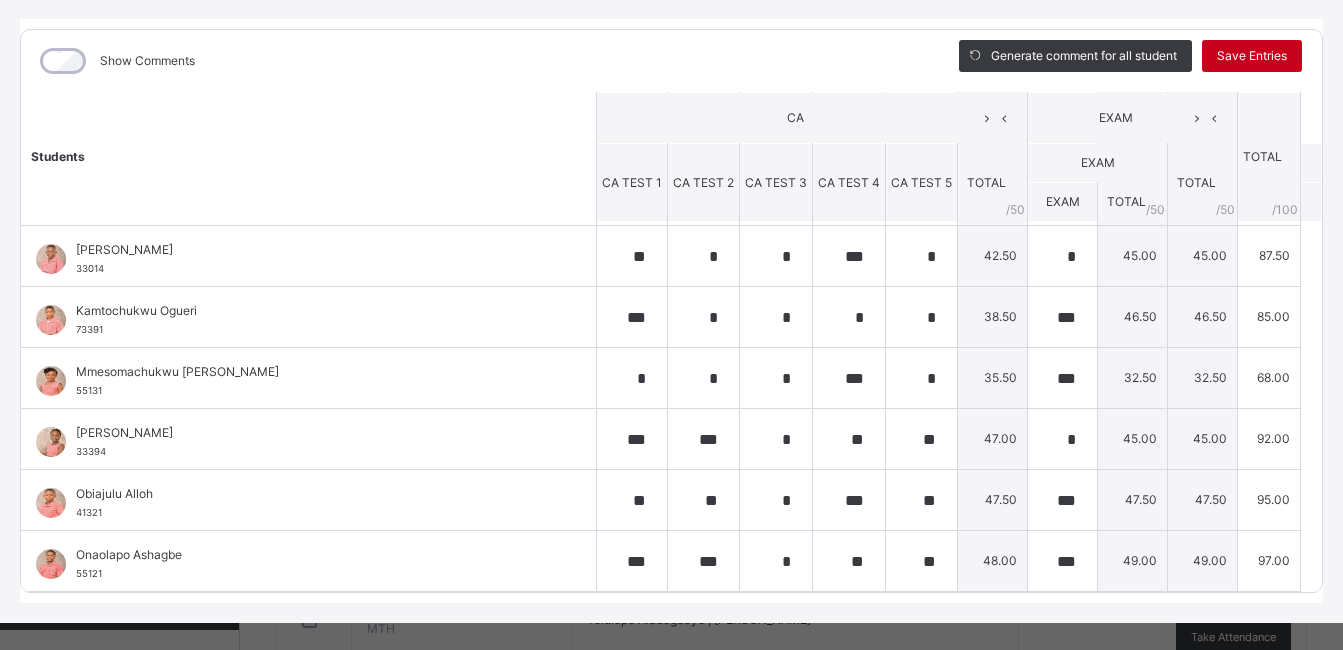 click on "Save Entries" at bounding box center [1252, 56] 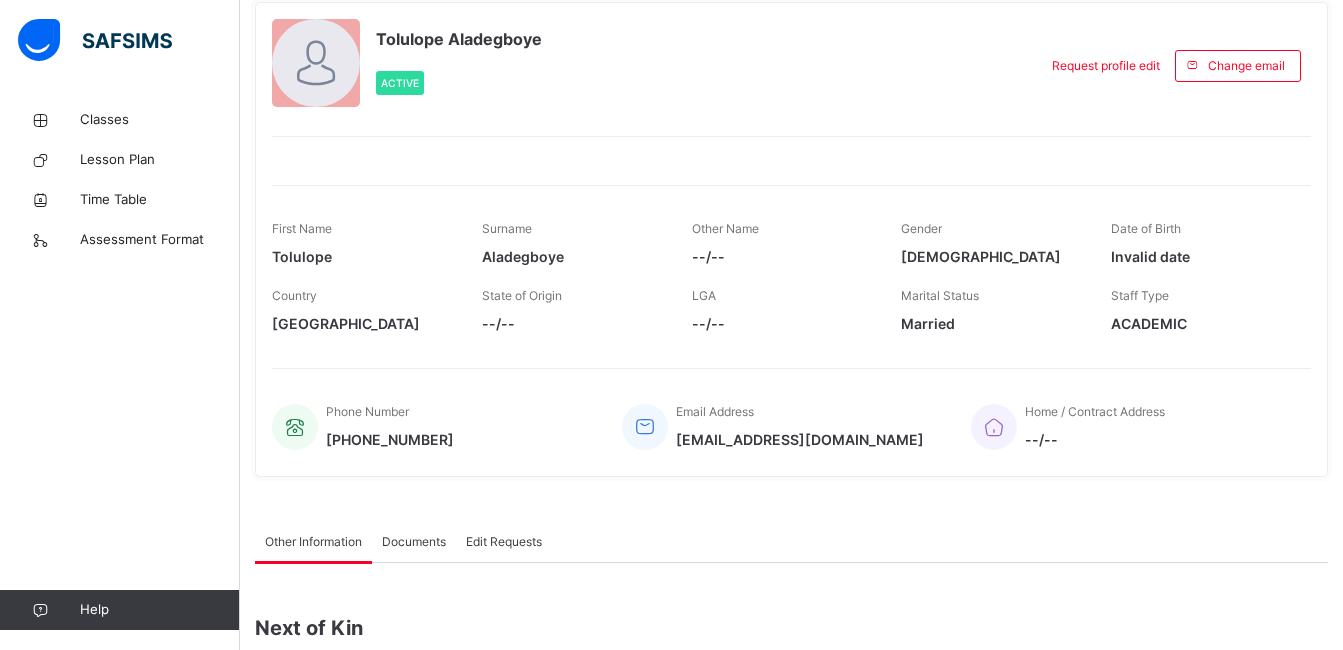 scroll, scrollTop: 0, scrollLeft: 0, axis: both 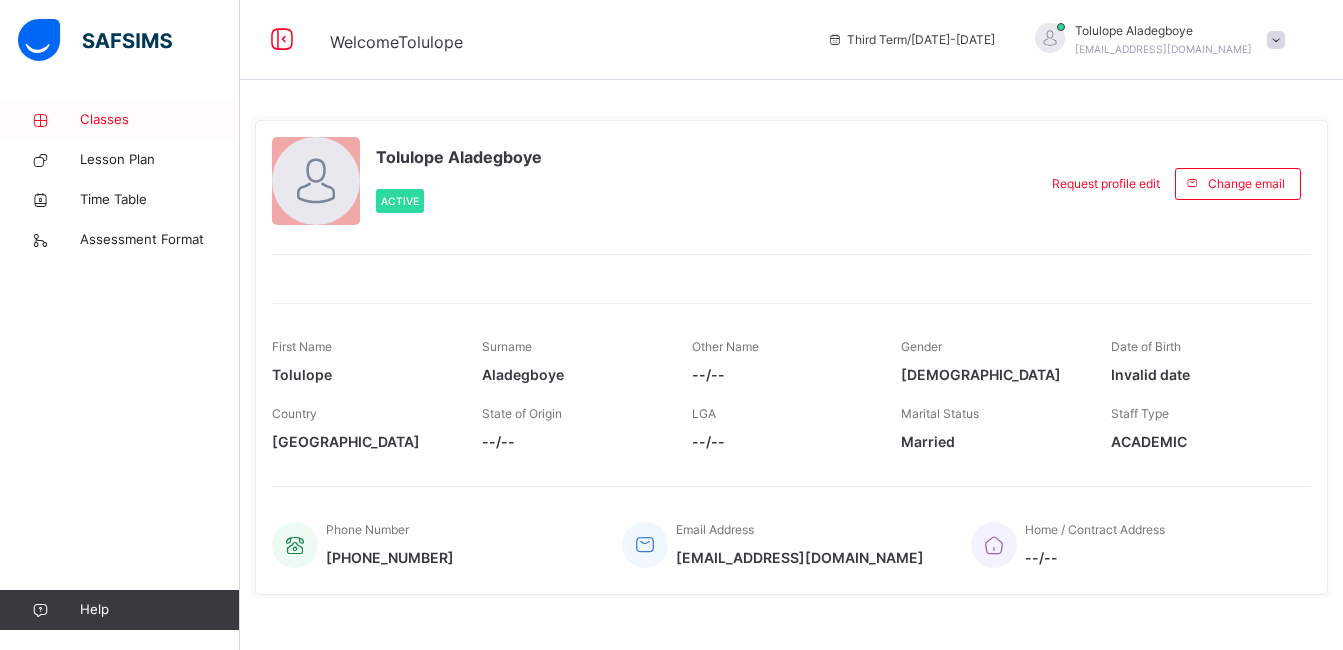 click on "Classes" at bounding box center [120, 120] 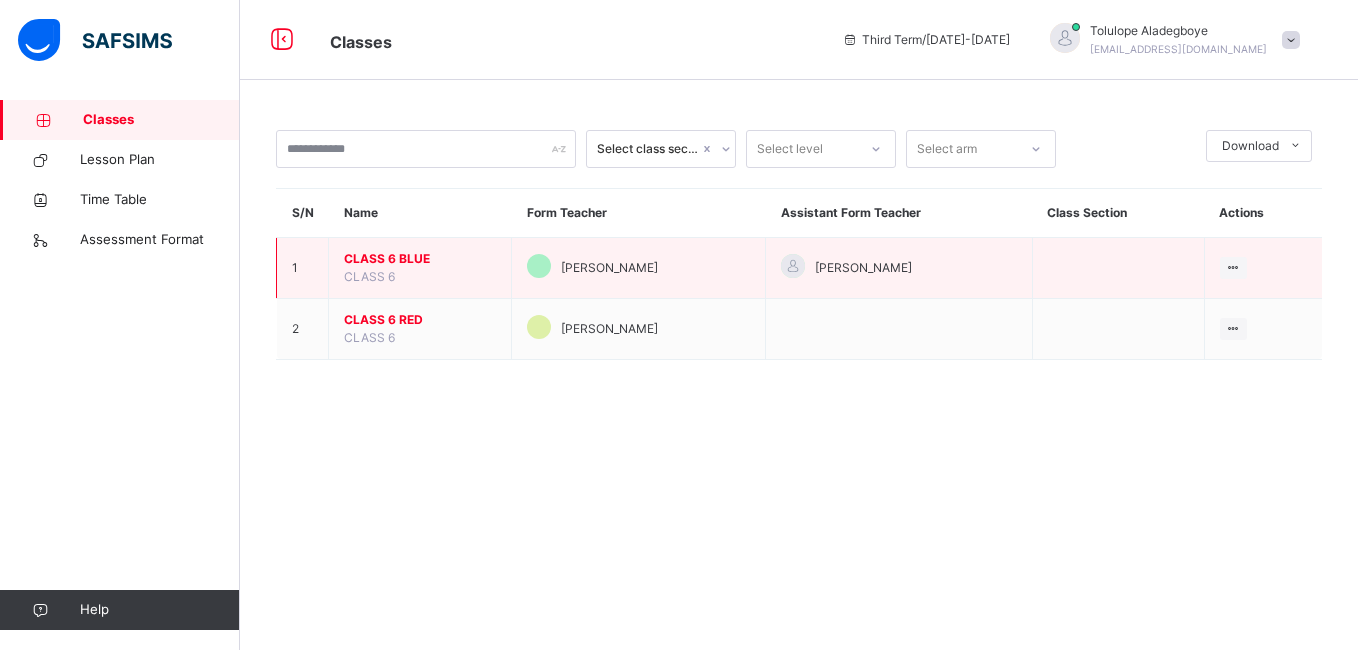 click on "CLASS 6   BLUE" at bounding box center [420, 259] 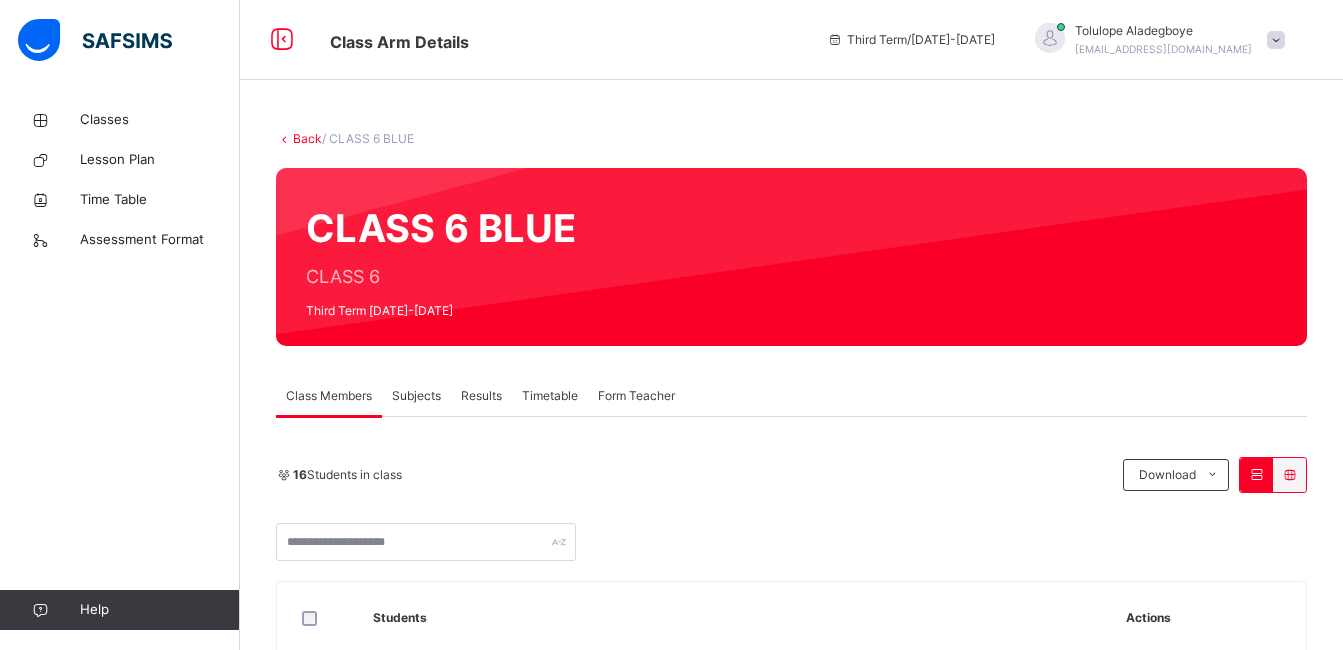click on "Results" at bounding box center [481, 396] 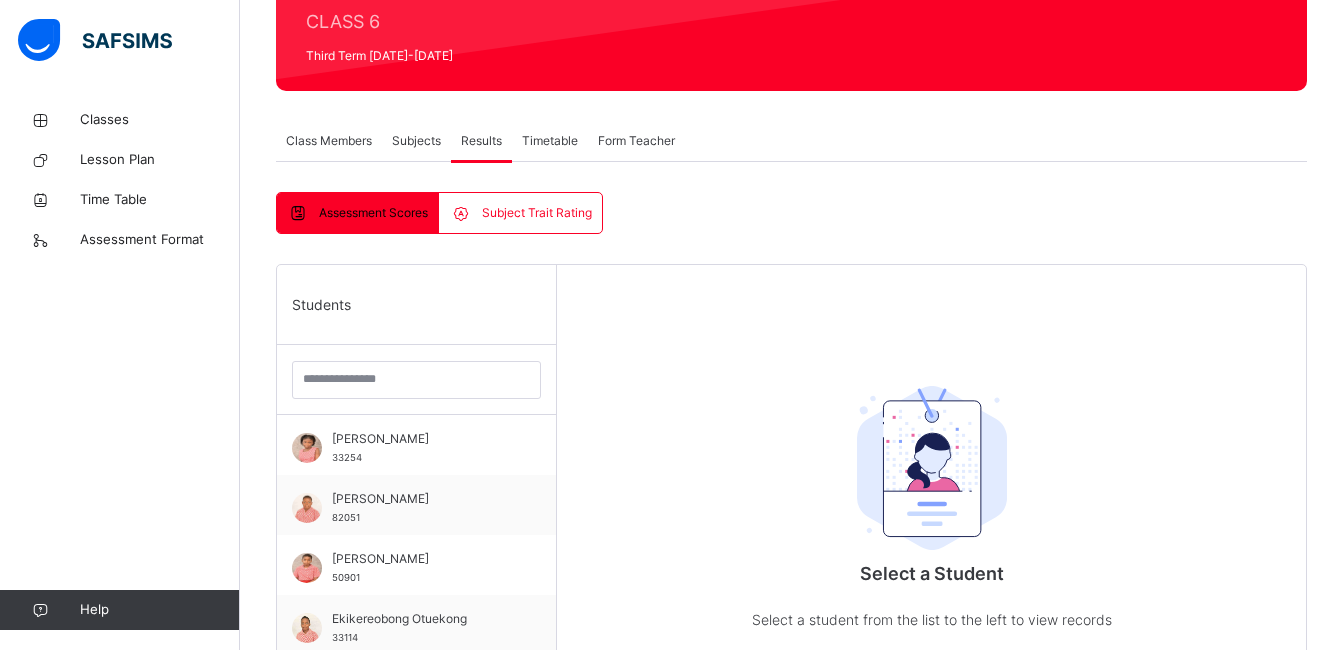 scroll, scrollTop: 257, scrollLeft: 0, axis: vertical 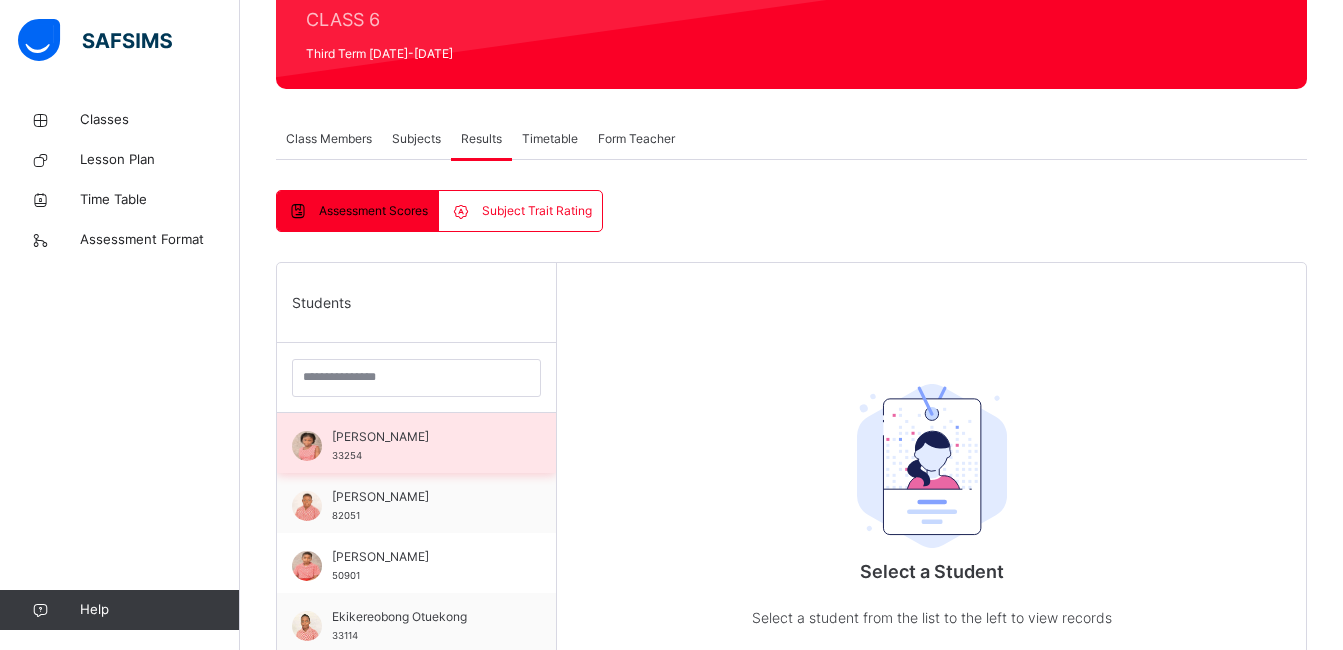 click on "[PERSON_NAME]" at bounding box center (421, 437) 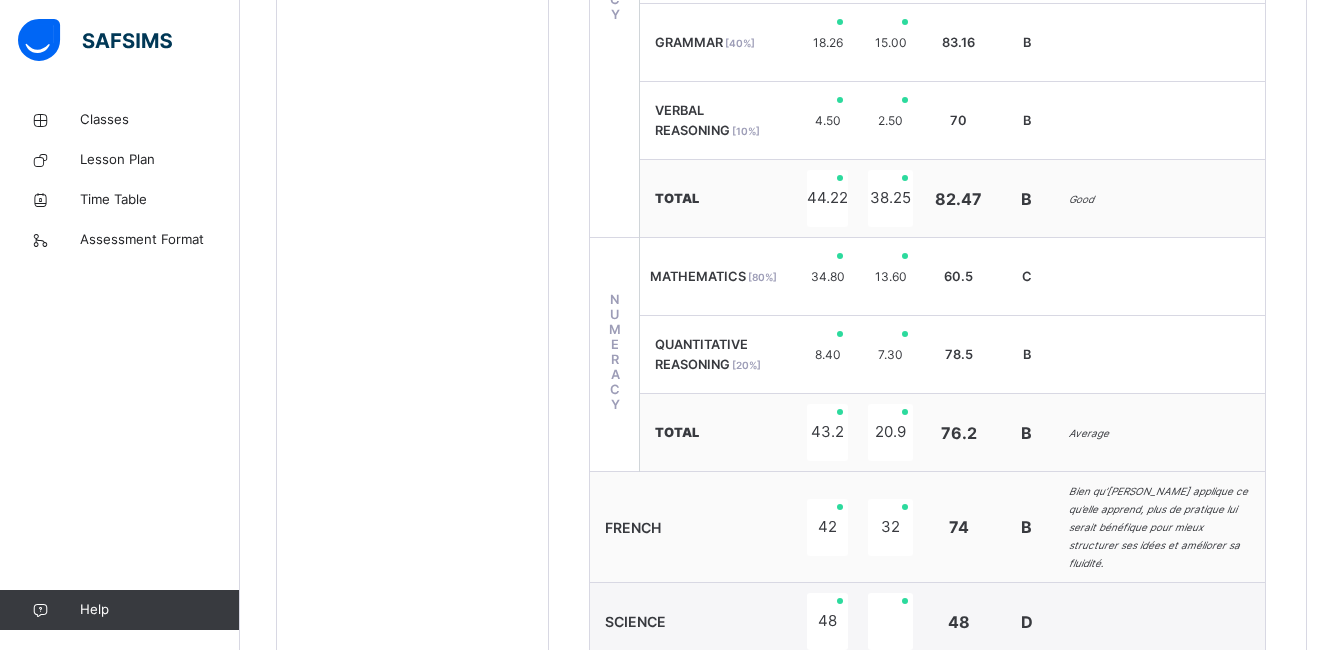 scroll, scrollTop: 1089, scrollLeft: 0, axis: vertical 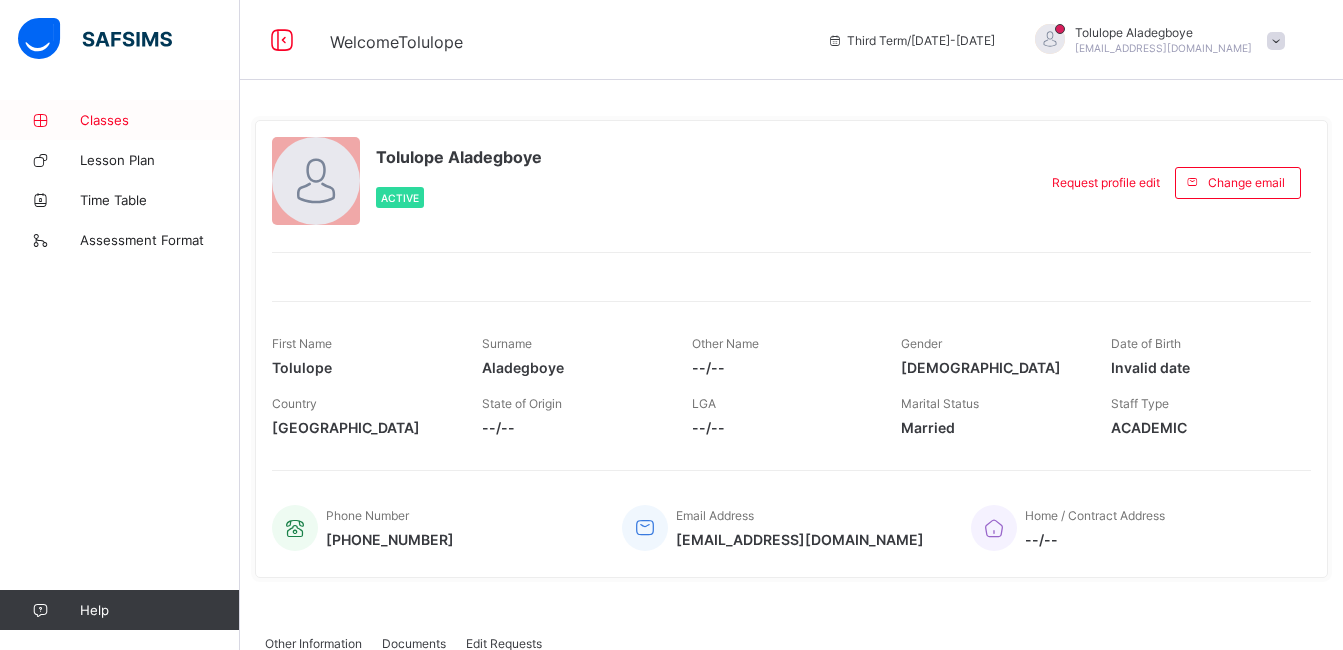 click on "Classes" at bounding box center (160, 120) 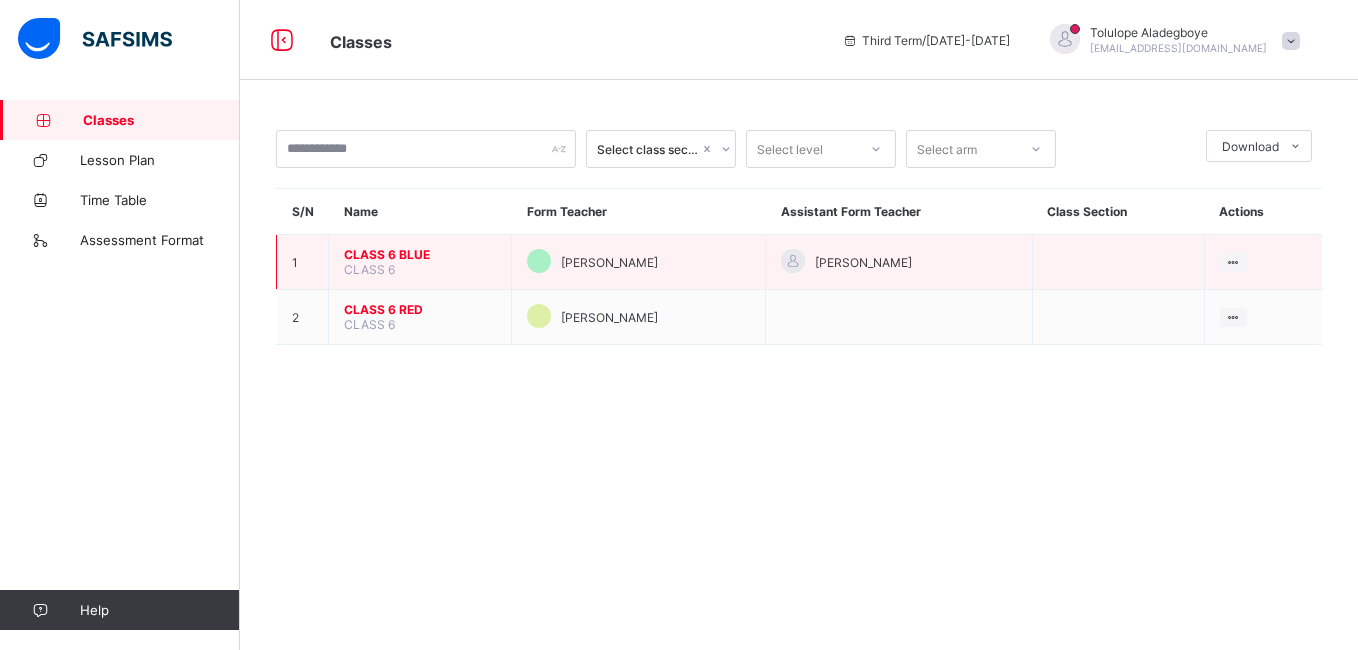 click on "CLASS 6   BLUE" at bounding box center [420, 254] 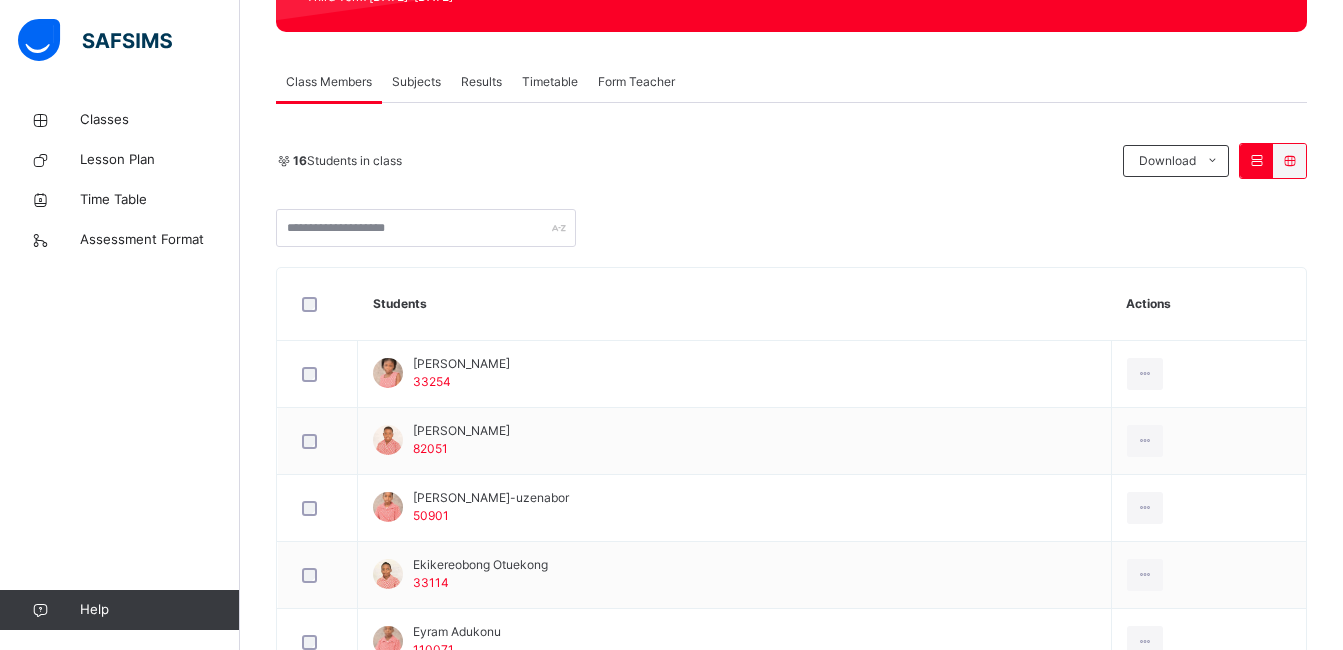 scroll, scrollTop: 313, scrollLeft: 0, axis: vertical 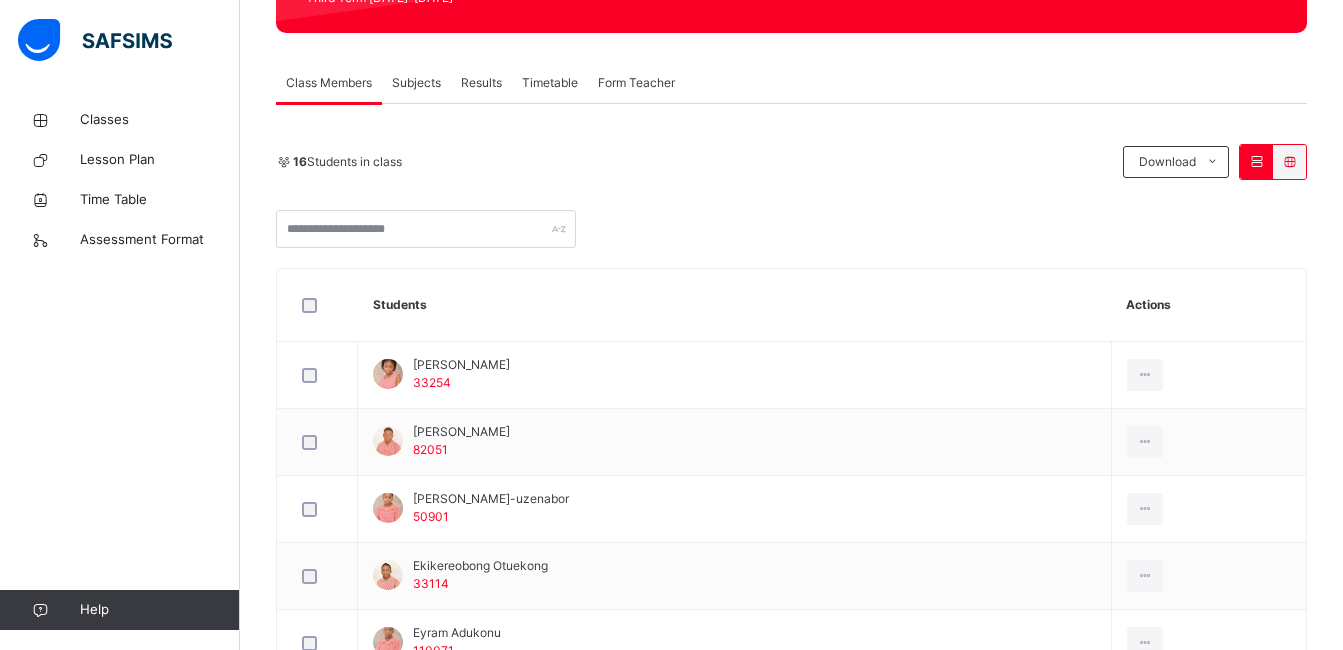 click on "Subjects" at bounding box center (416, 83) 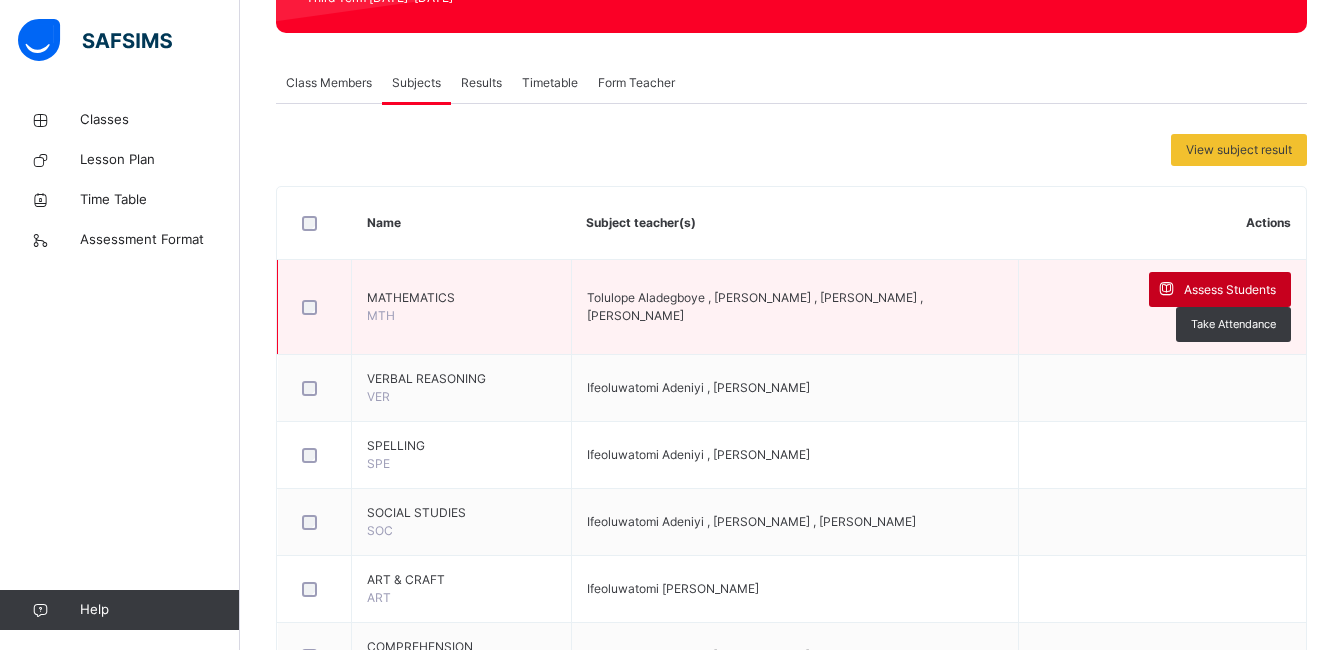 click on "Assess Students" at bounding box center [1230, 290] 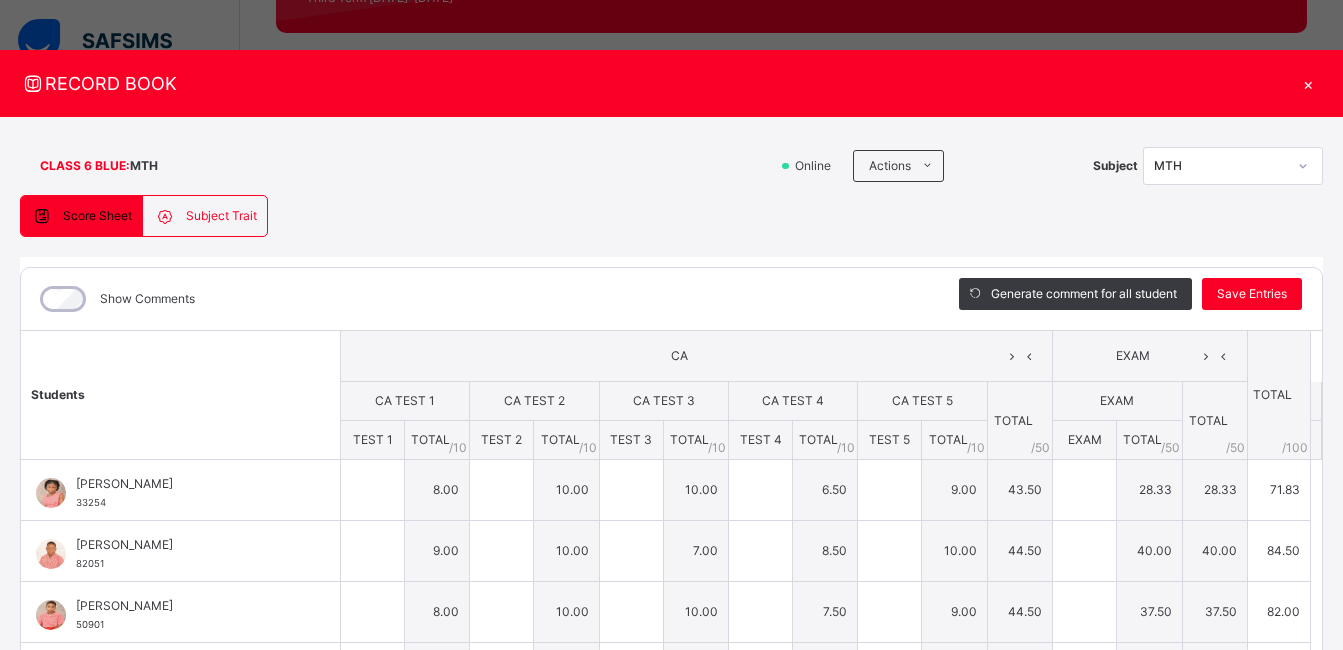 type on "*" 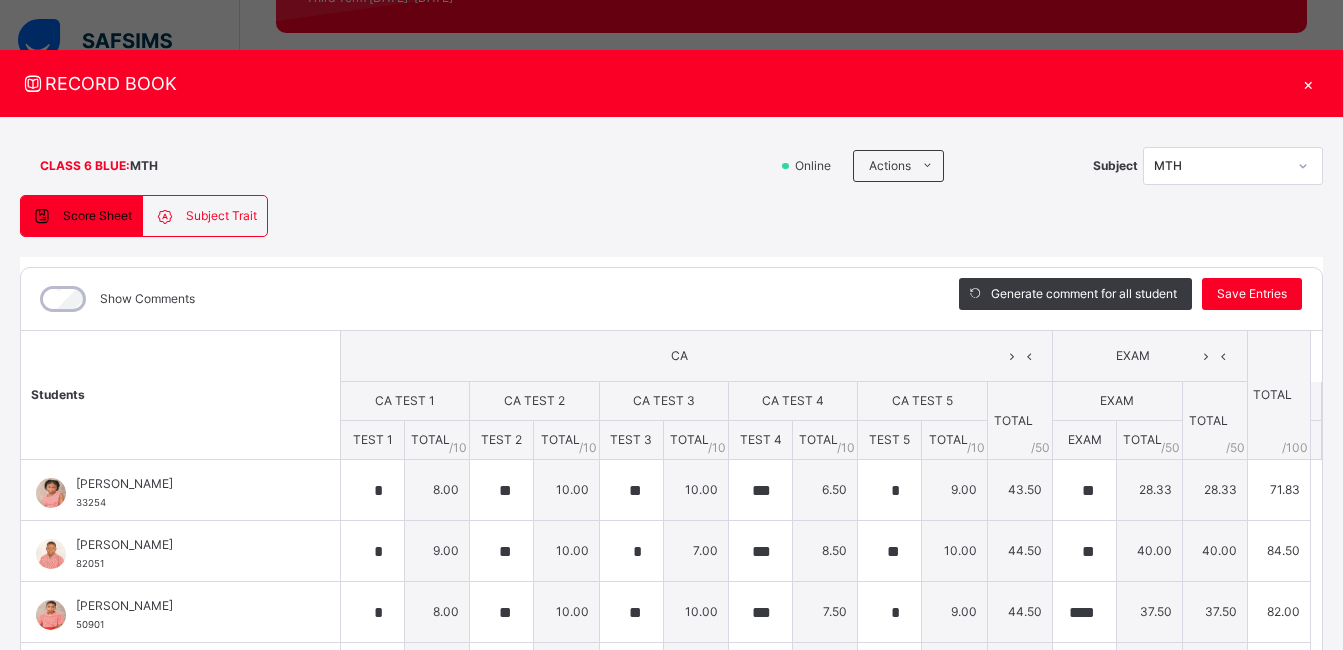 type on "***" 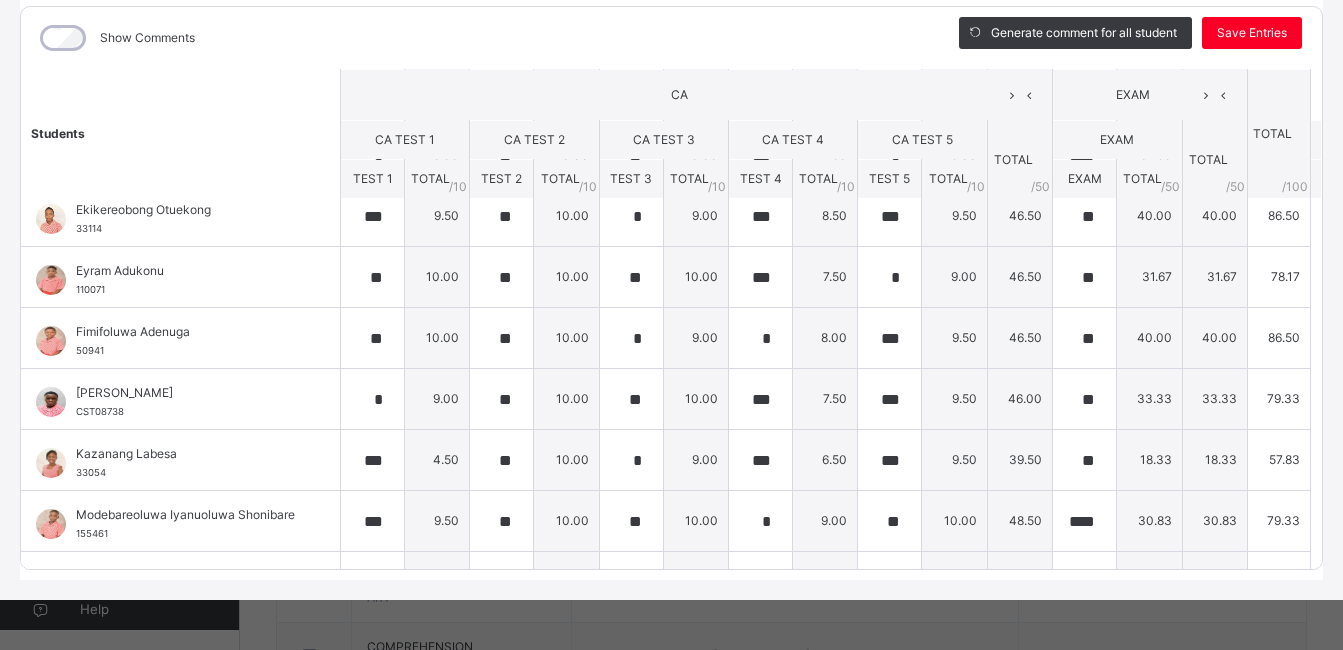scroll, scrollTop: 0, scrollLeft: 0, axis: both 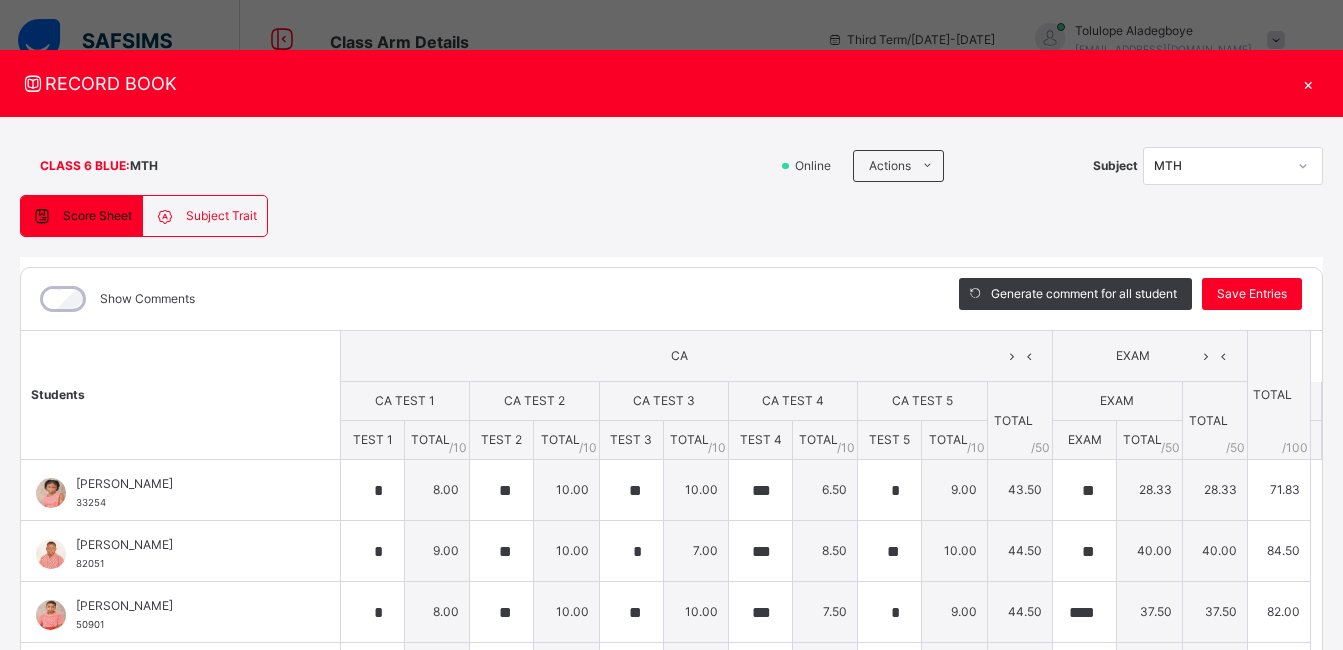 click on "×" at bounding box center [1308, 83] 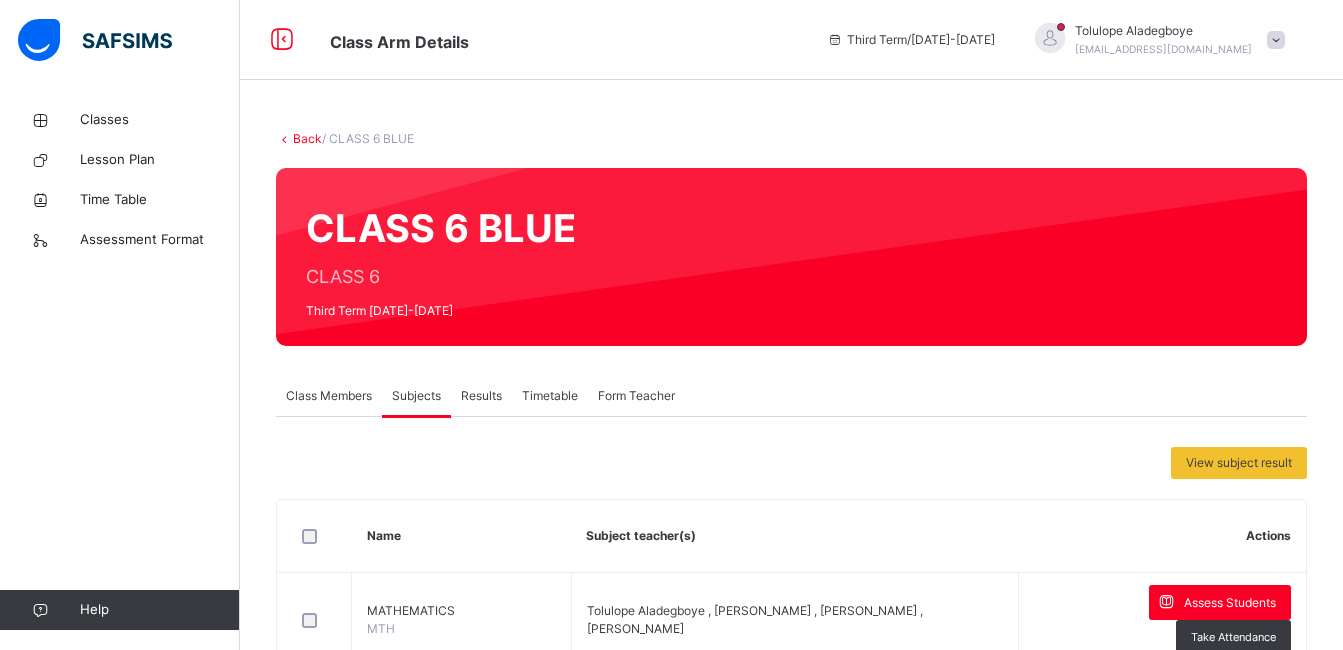 click on "Class Members" at bounding box center [329, 396] 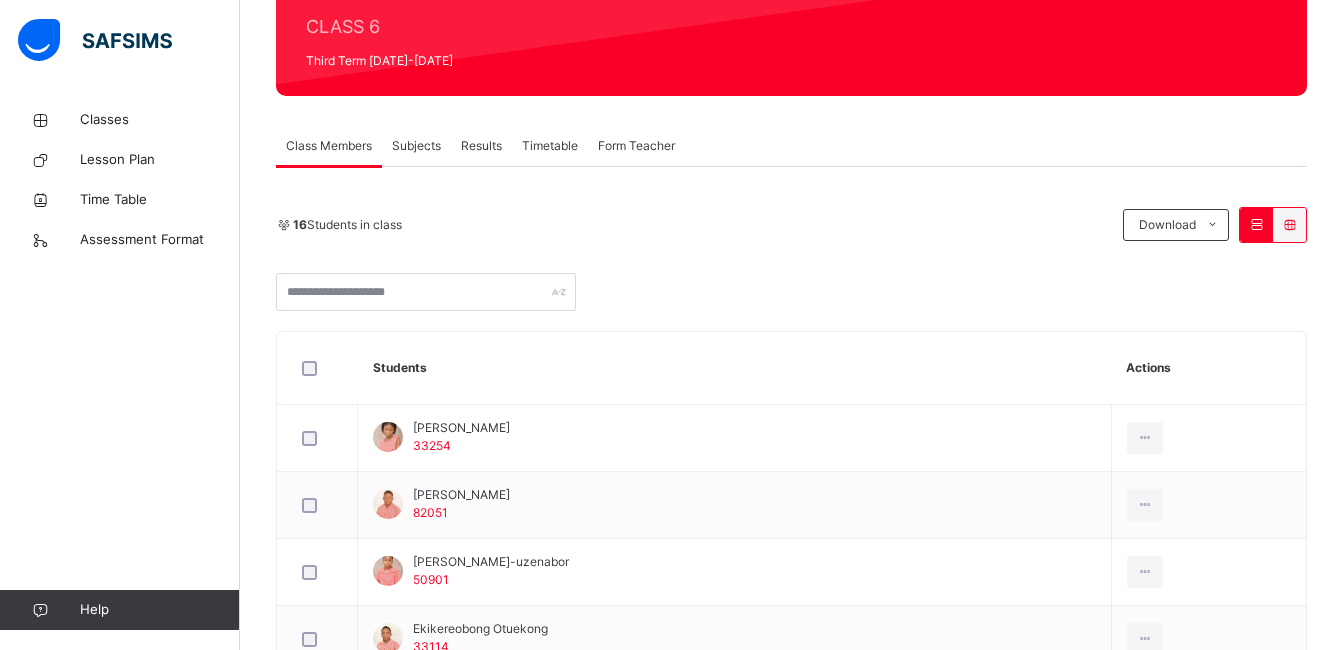 scroll, scrollTop: 251, scrollLeft: 0, axis: vertical 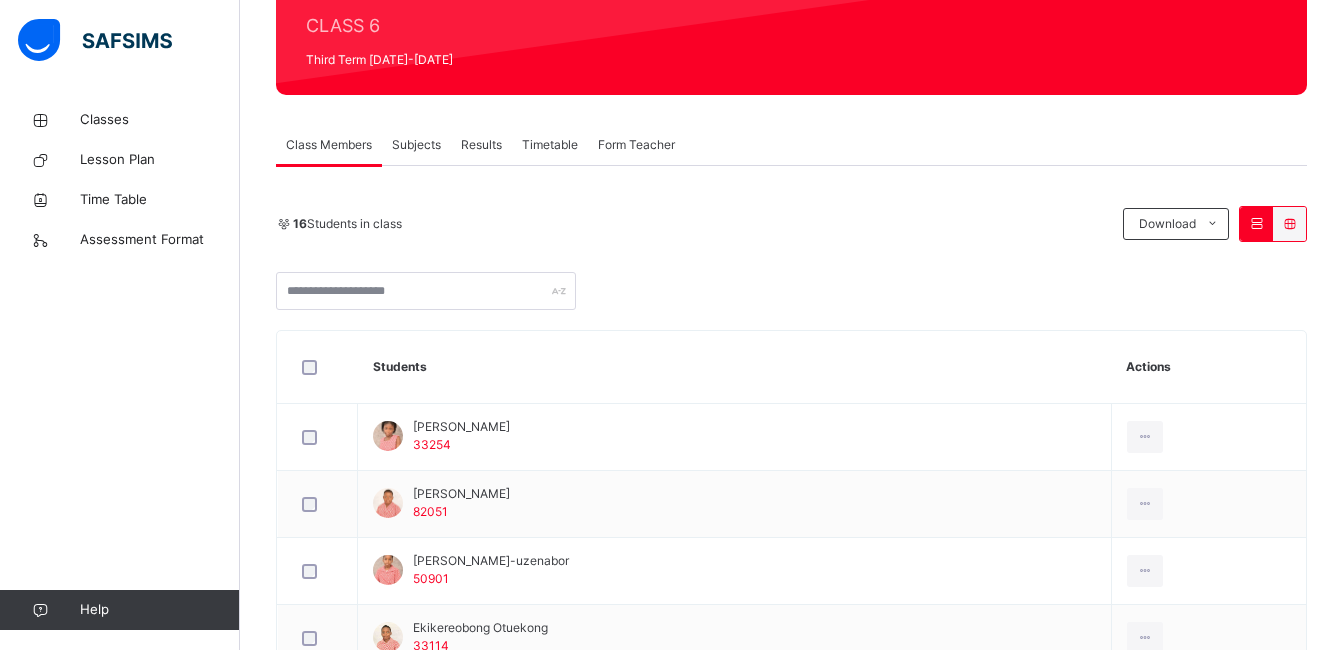 click on "Results" at bounding box center (481, 145) 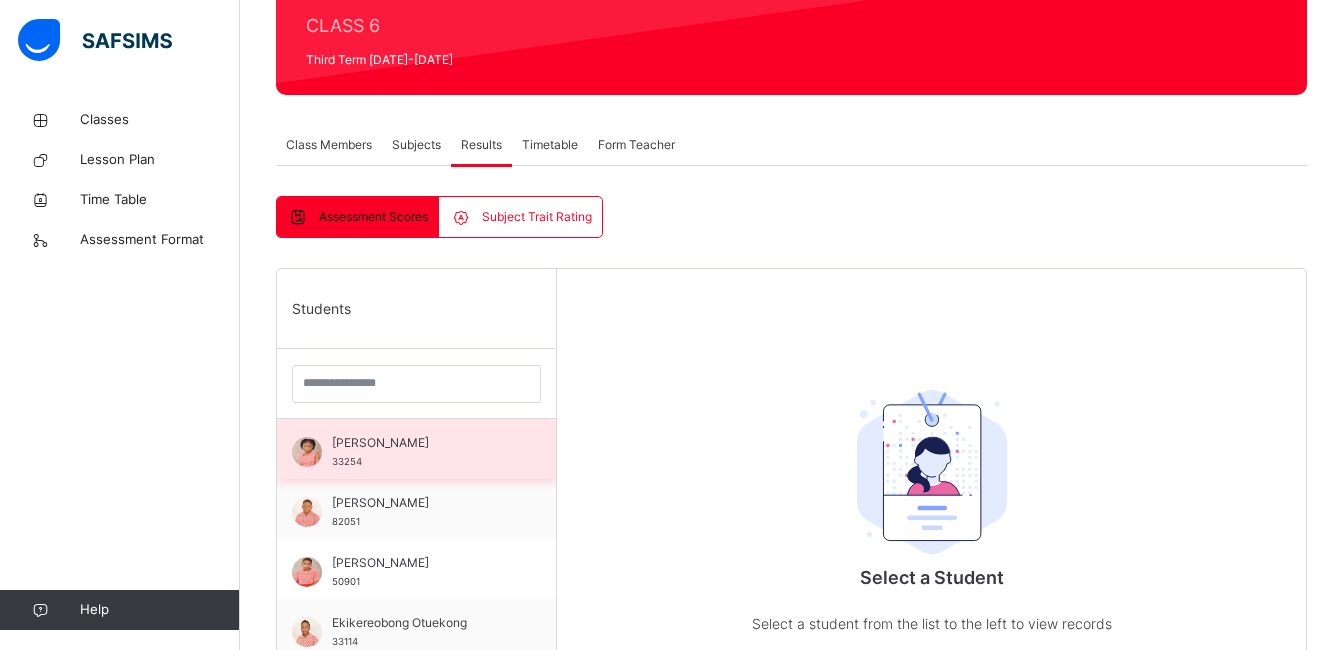 click on "Alicia  Aluyi 33254" at bounding box center [416, 449] 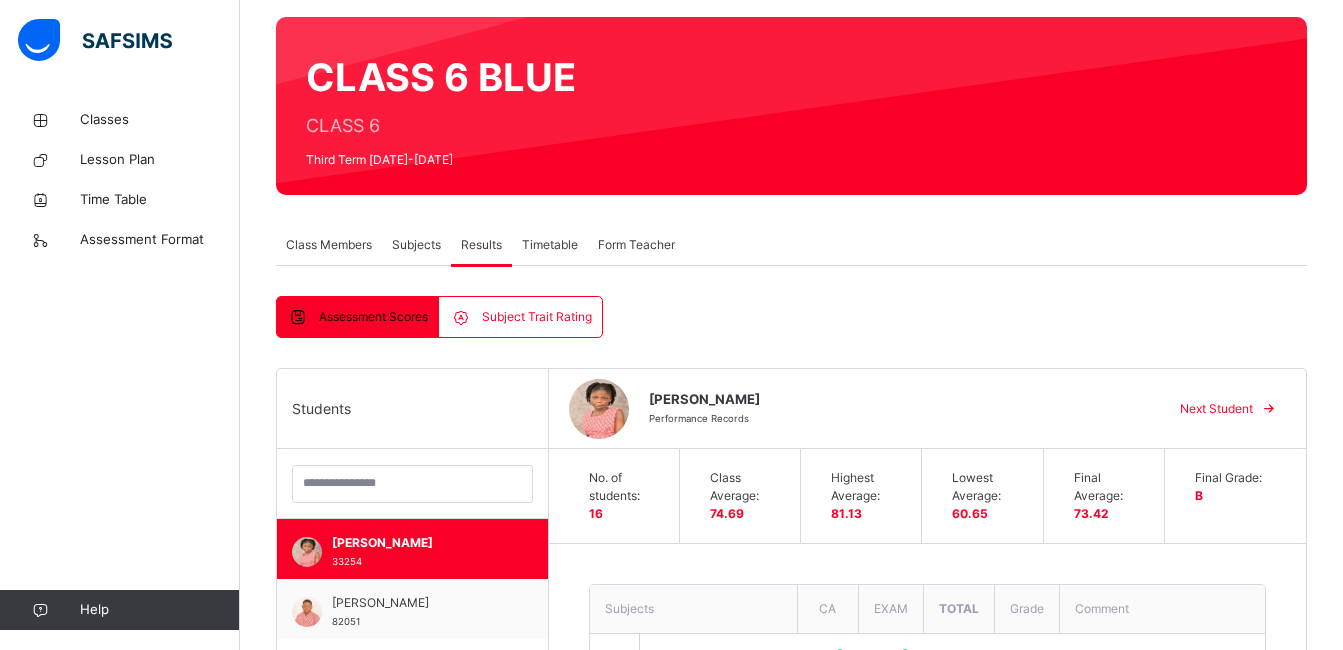scroll, scrollTop: 0, scrollLeft: 0, axis: both 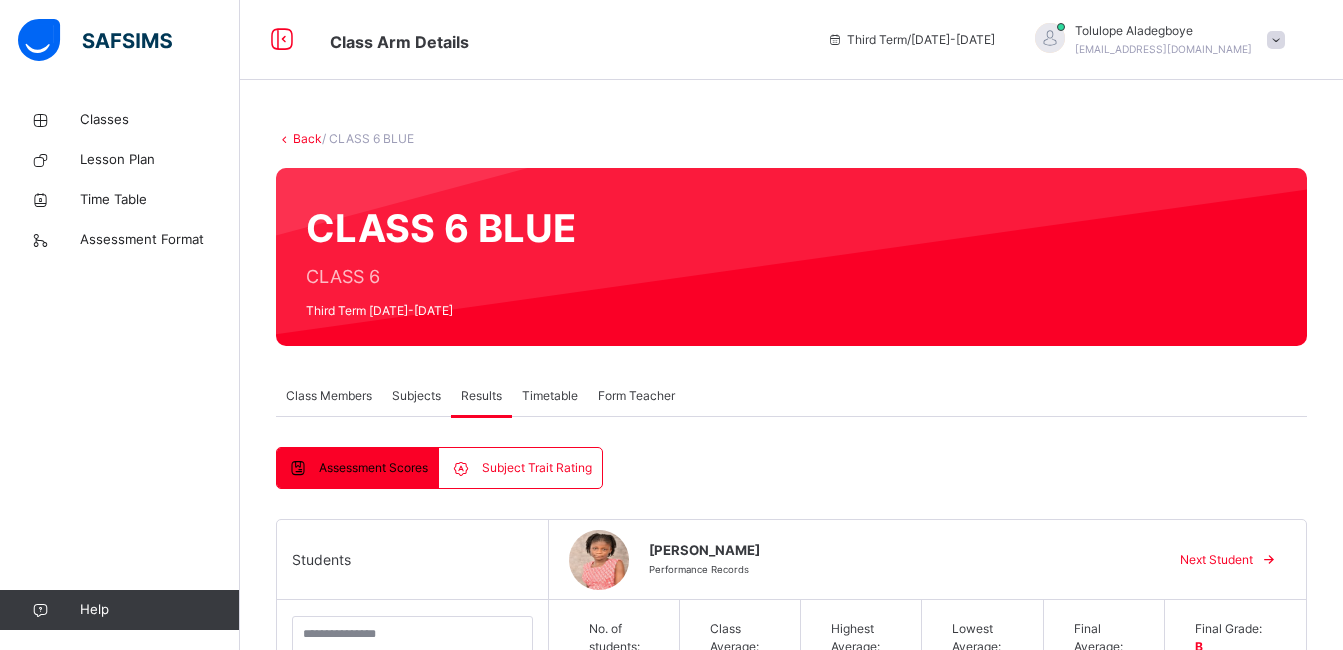 click on "Subjects" at bounding box center [416, 396] 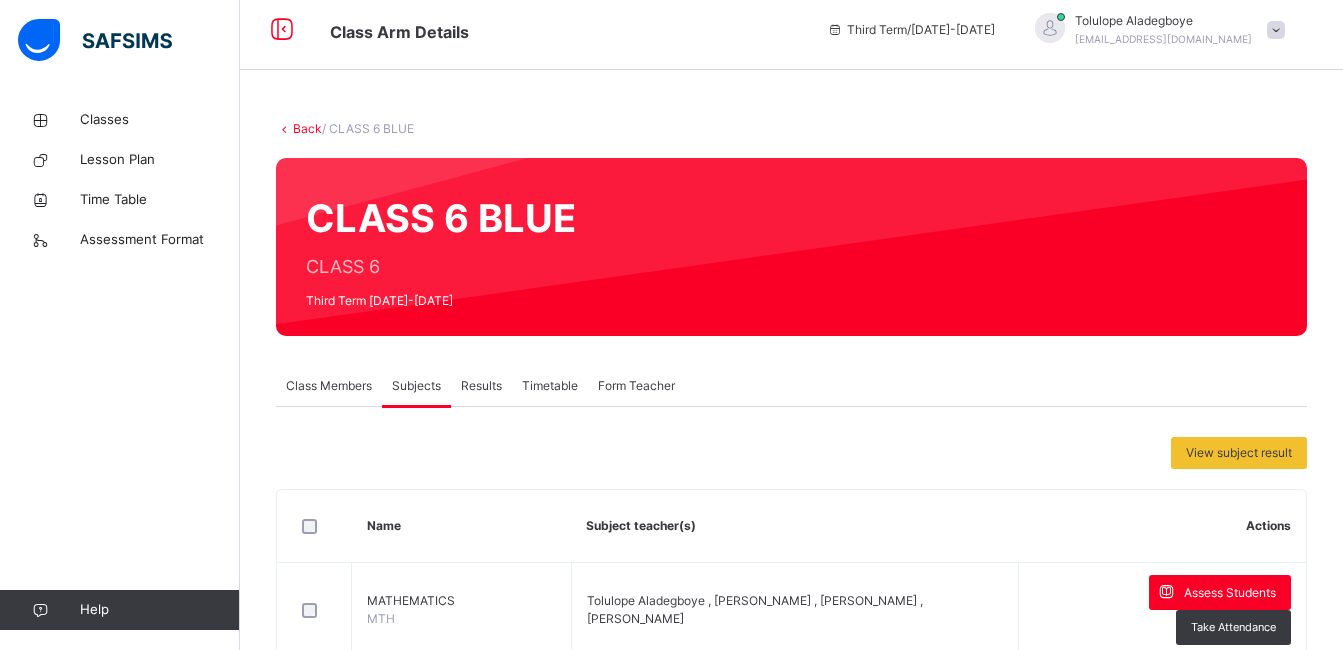 scroll, scrollTop: 0, scrollLeft: 0, axis: both 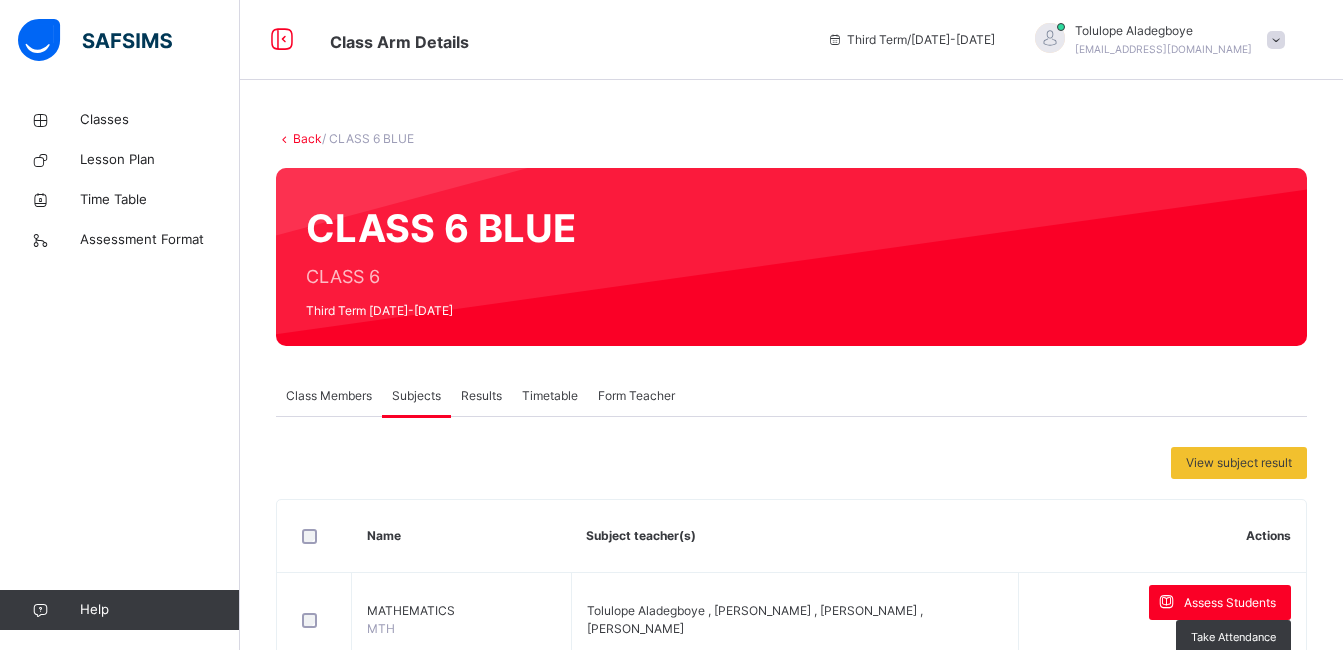 click on "Results" at bounding box center [481, 396] 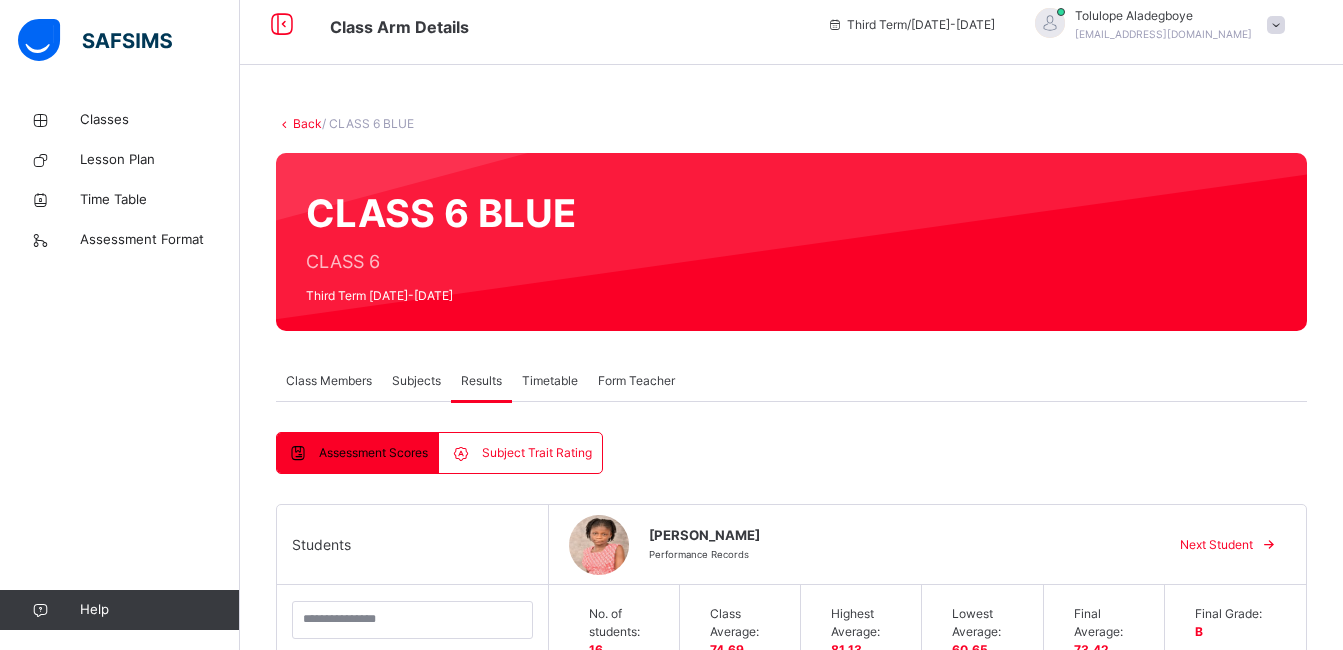 scroll, scrollTop: 14, scrollLeft: 0, axis: vertical 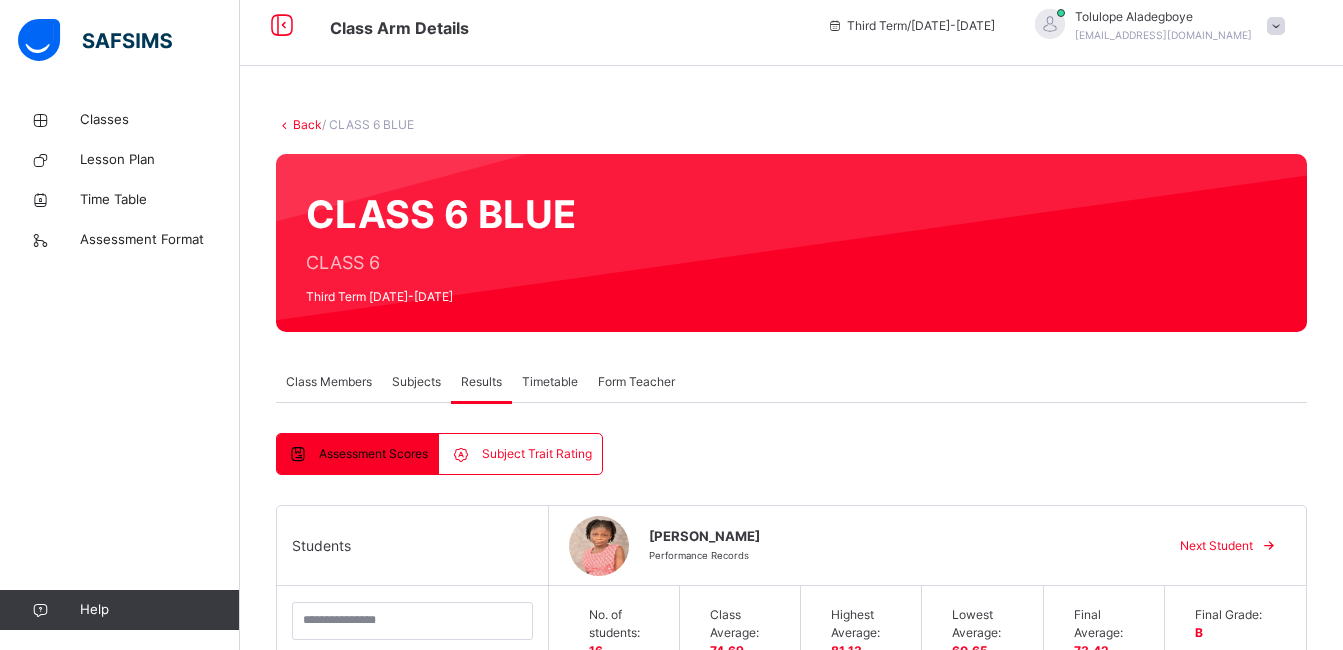 click on "Subjects" at bounding box center (416, 382) 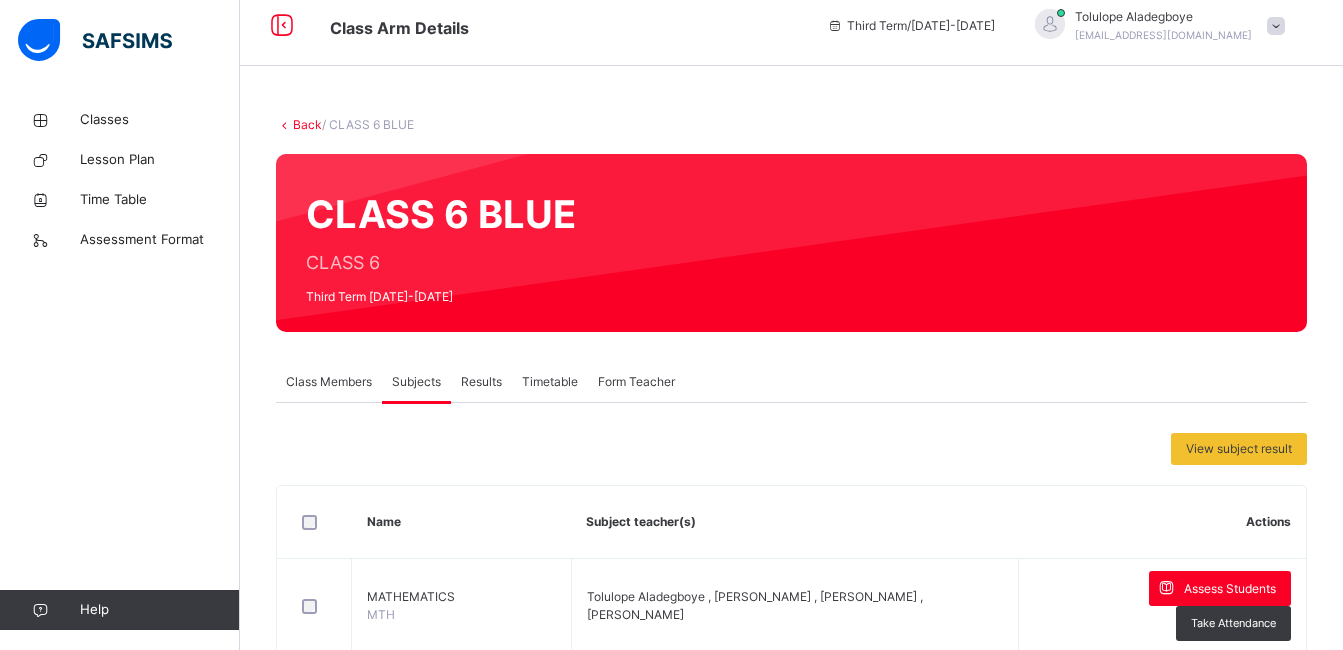 click on "Subjects" at bounding box center [416, 382] 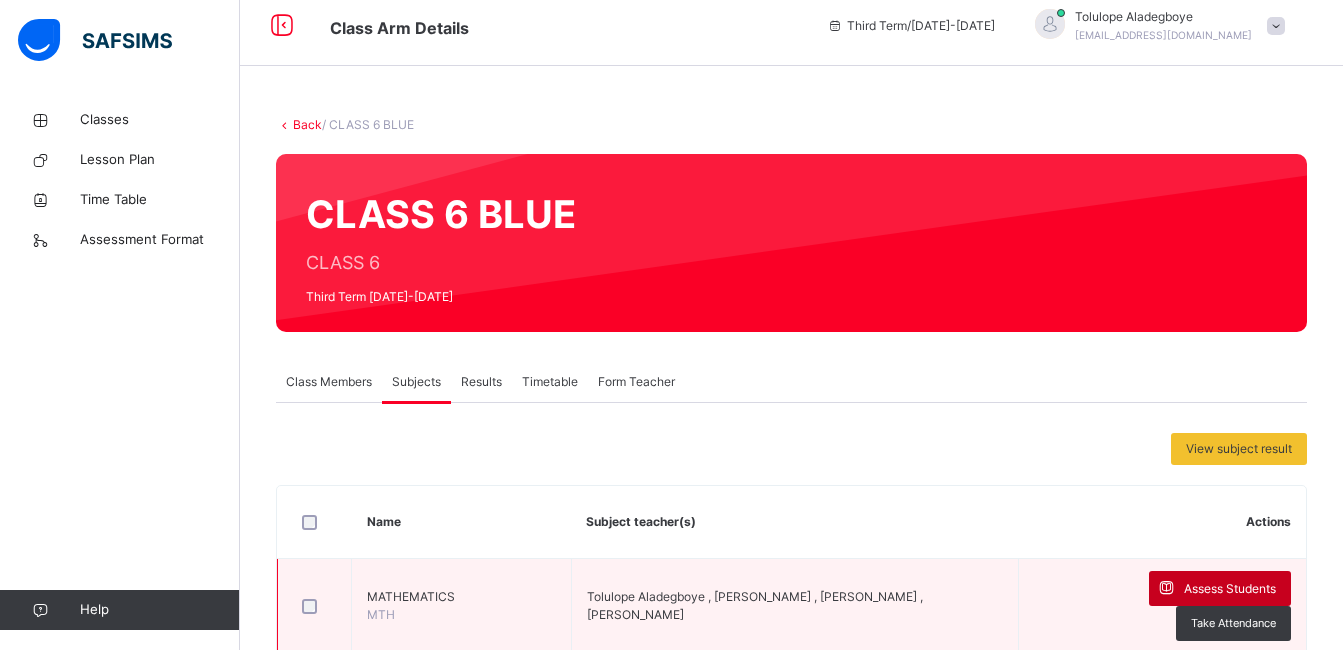 click on "Assess Students" at bounding box center (1220, 588) 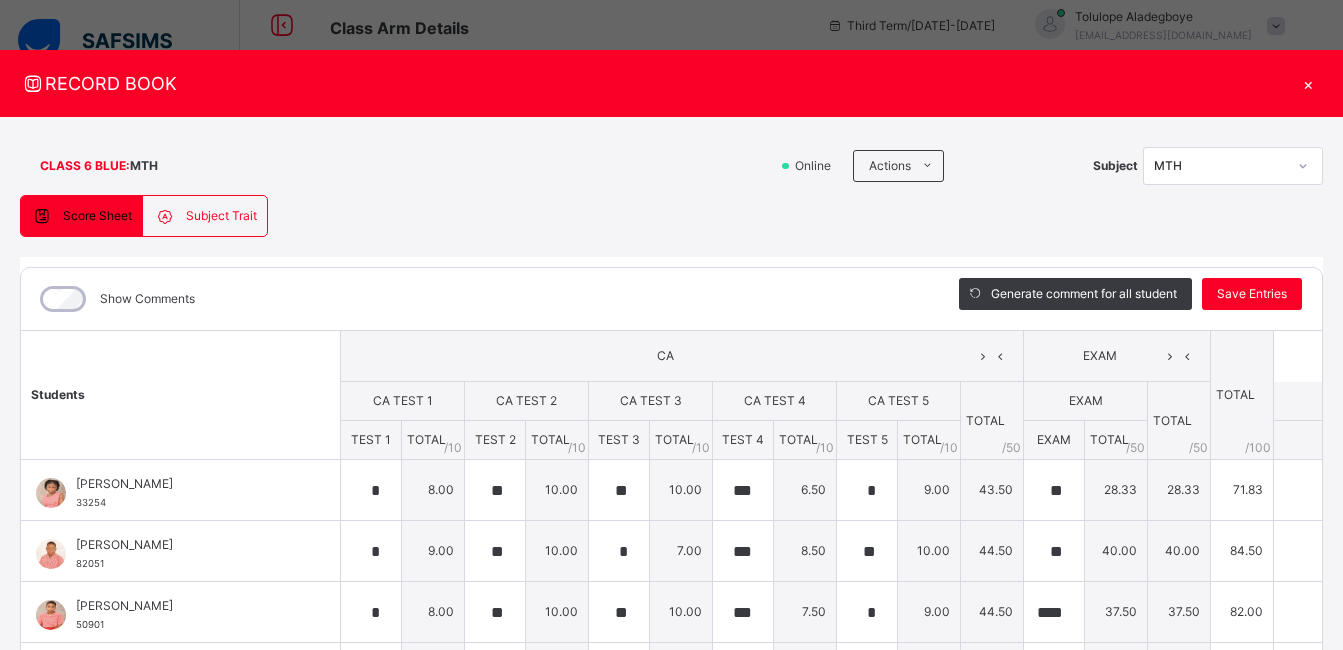 scroll, scrollTop: 0, scrollLeft: 25, axis: horizontal 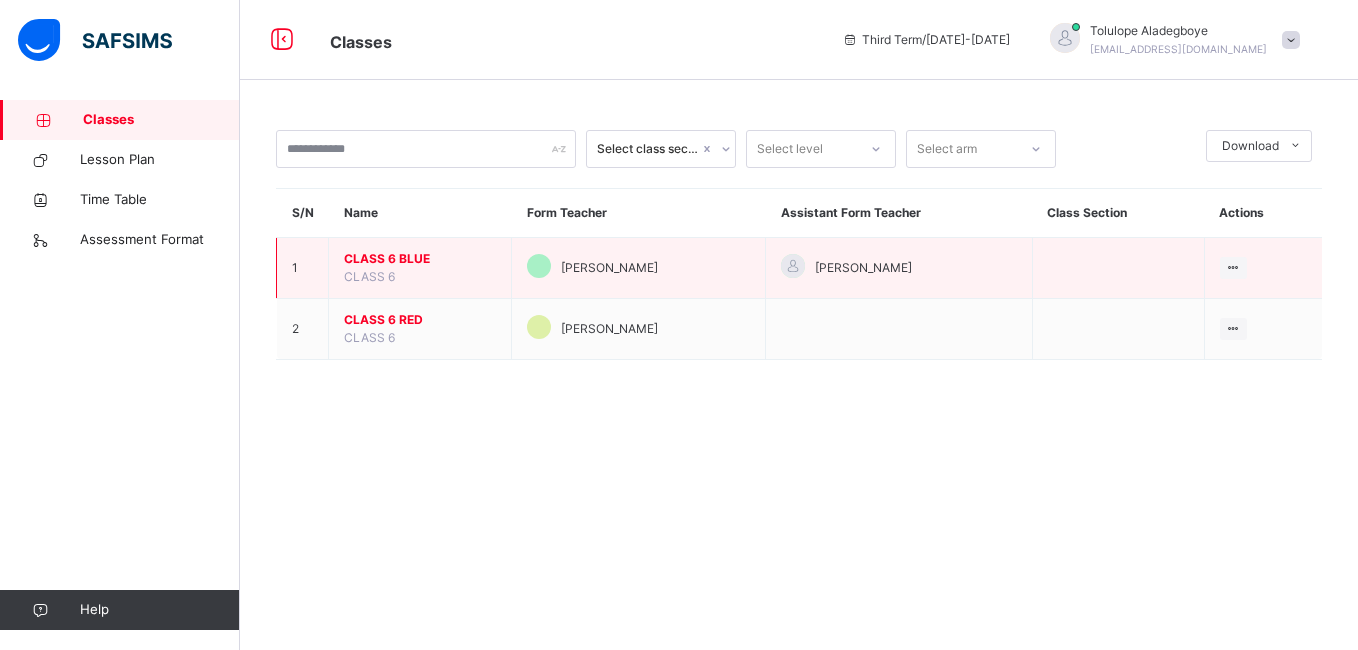 click on "CLASS 6   BLUE" at bounding box center (420, 259) 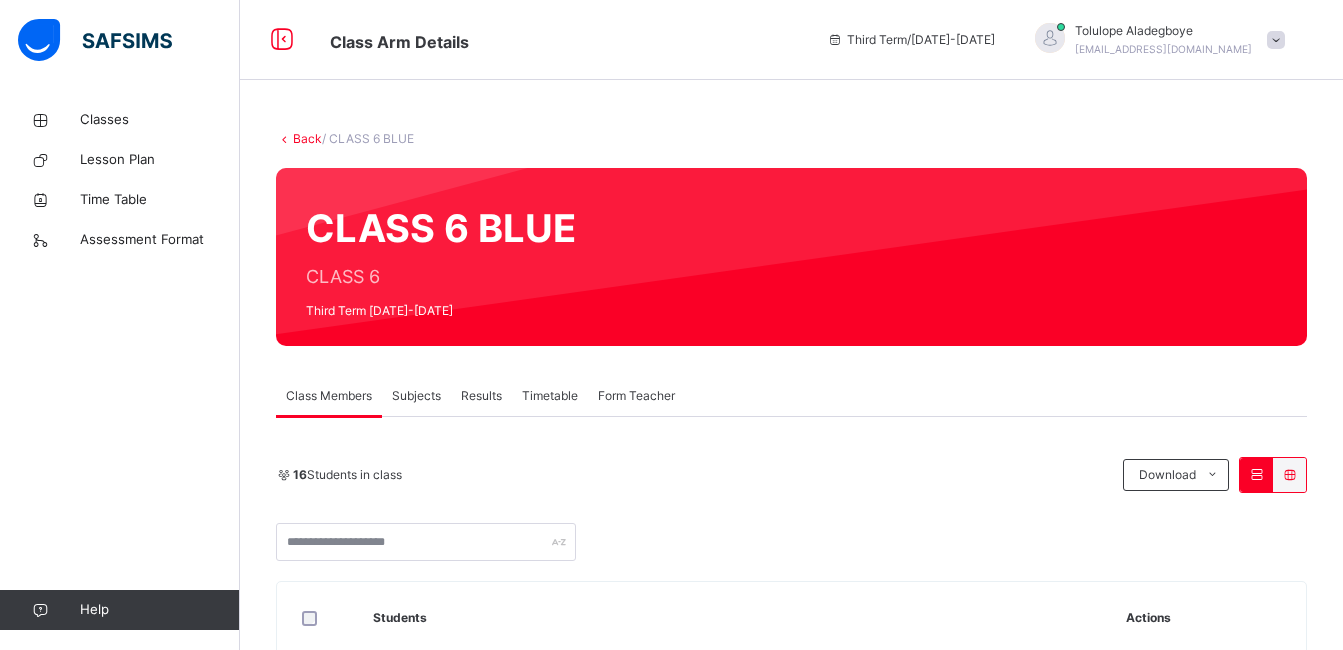 click on "Subjects" at bounding box center (416, 396) 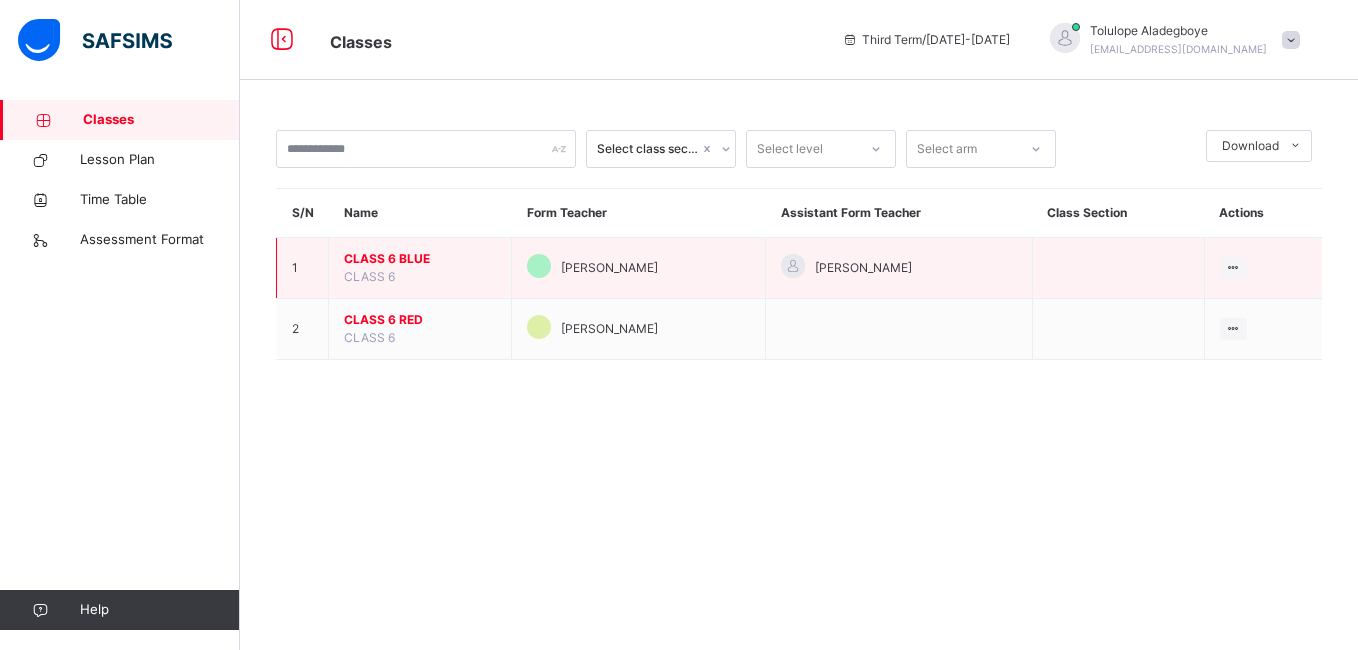 click on "CLASS 6   BLUE" at bounding box center [420, 259] 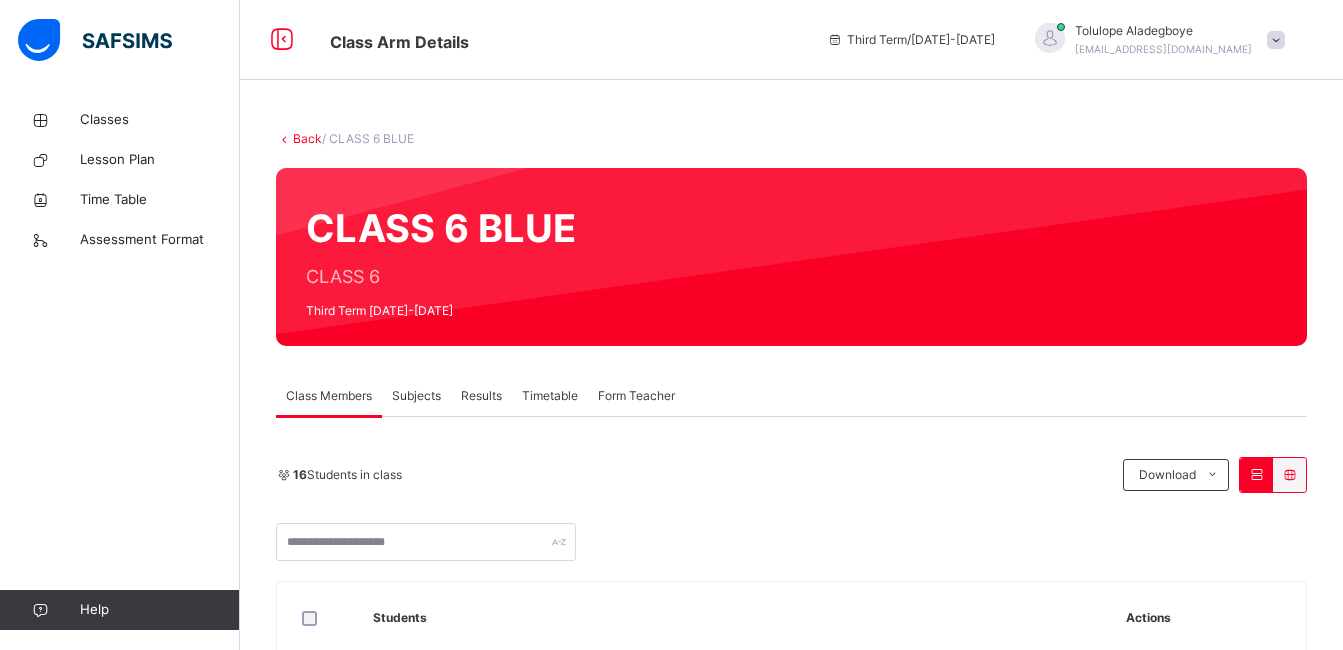 click on "Subjects" at bounding box center (416, 396) 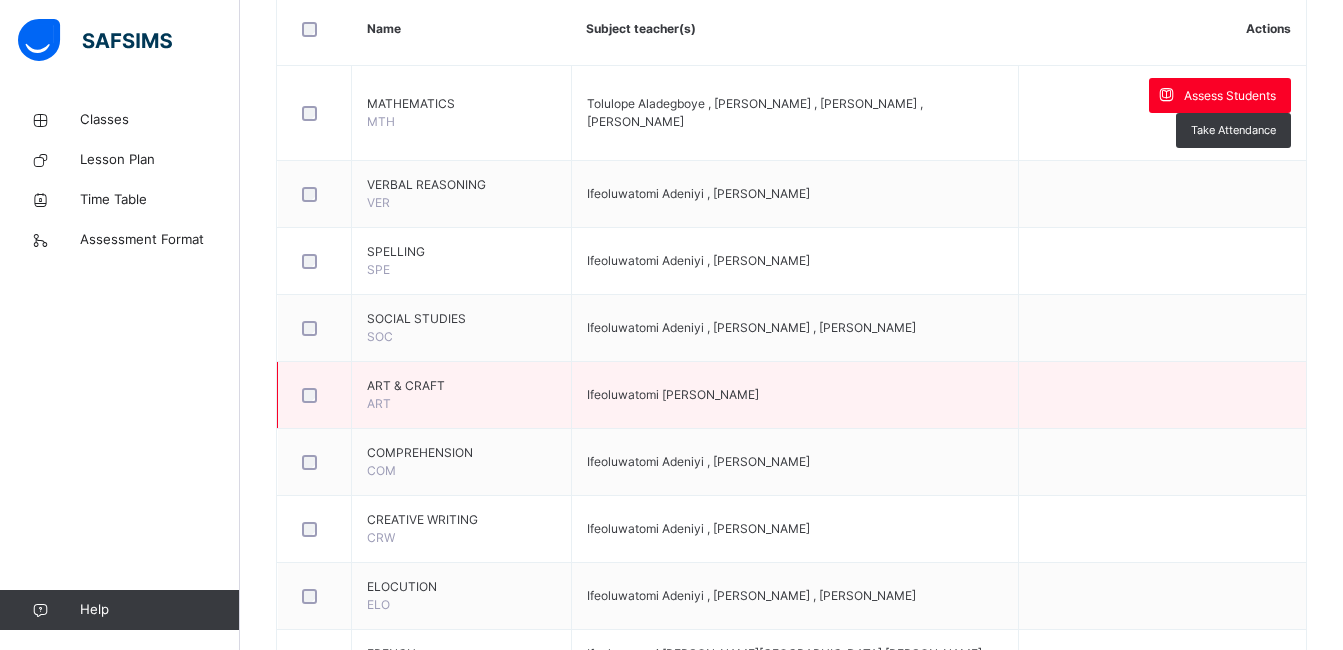 scroll, scrollTop: 356, scrollLeft: 0, axis: vertical 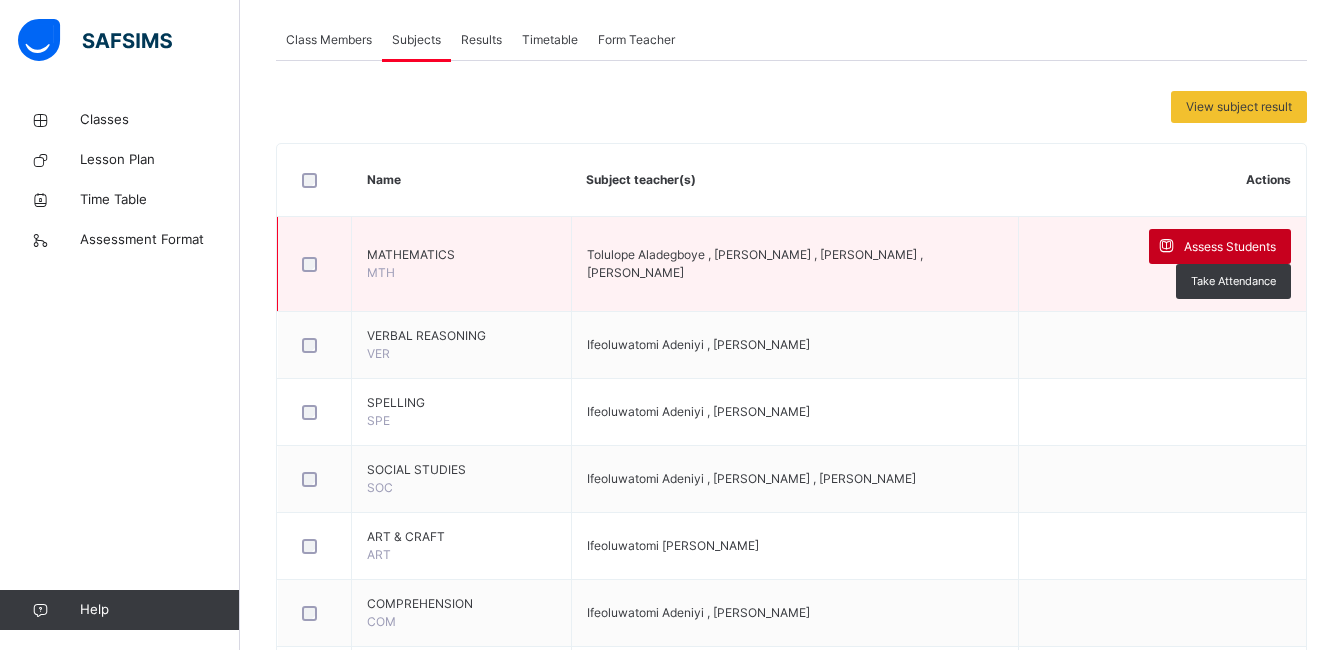 click on "Assess Students" at bounding box center (1220, 246) 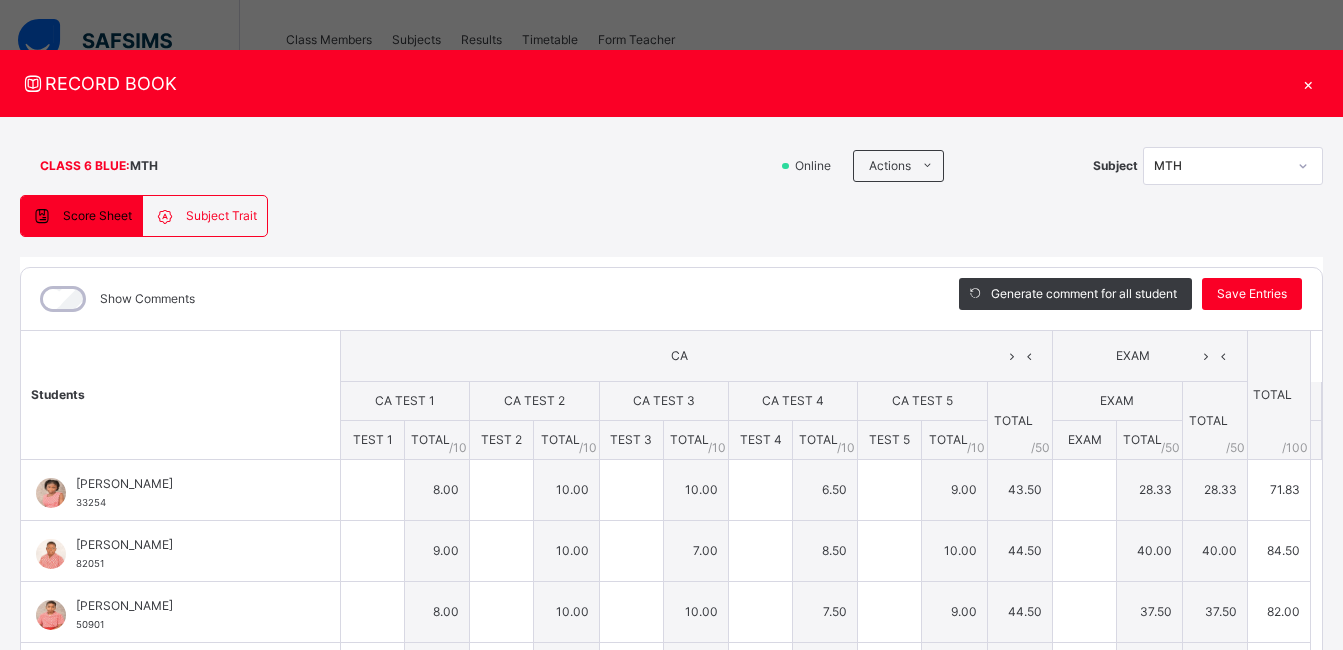 type on "*" 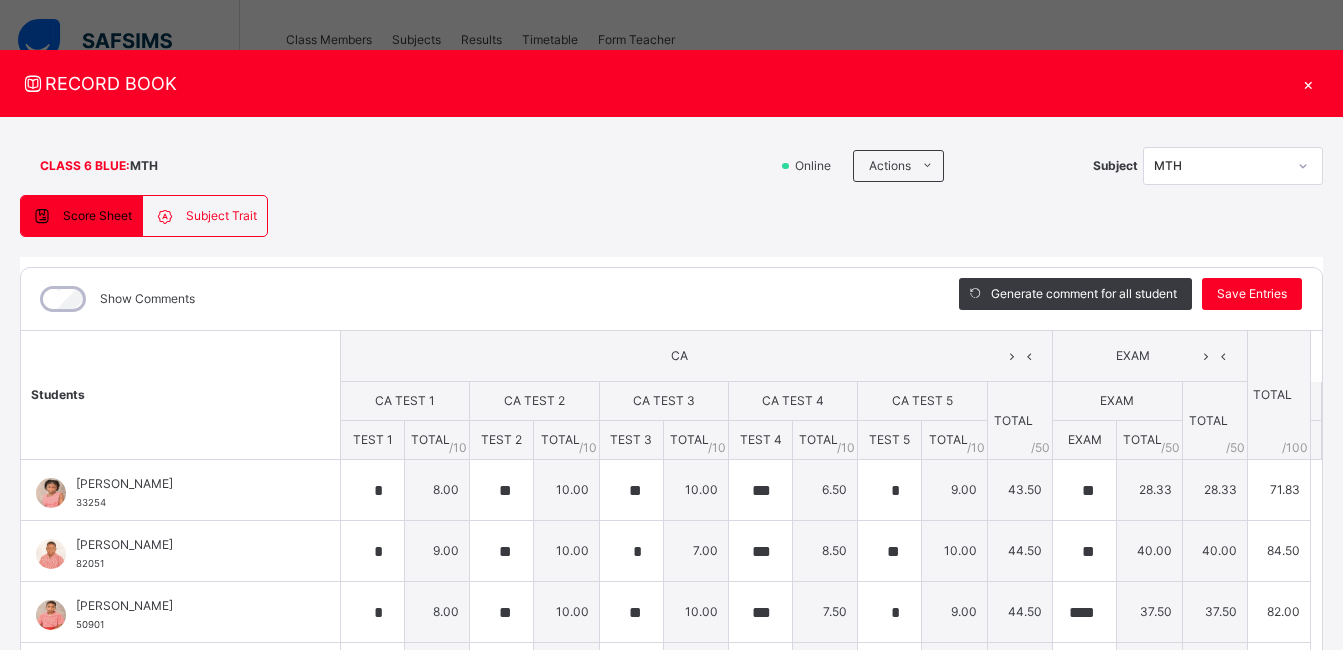 type on "**" 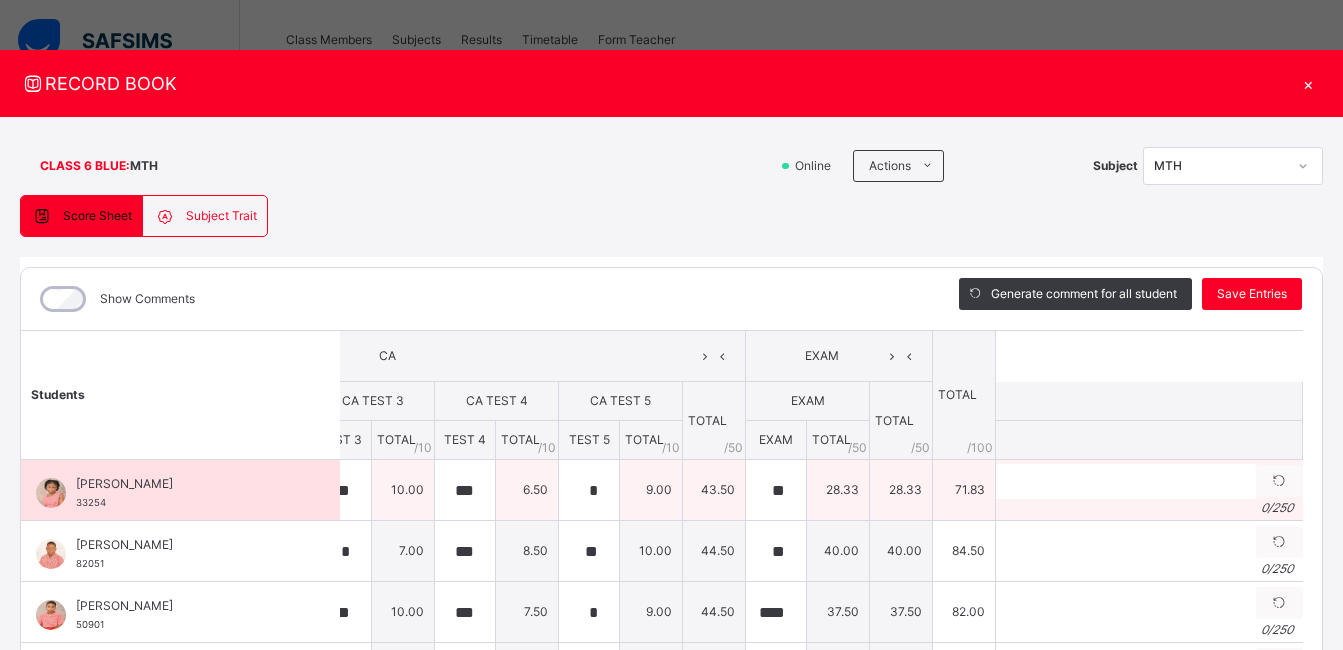 scroll, scrollTop: 0, scrollLeft: 279, axis: horizontal 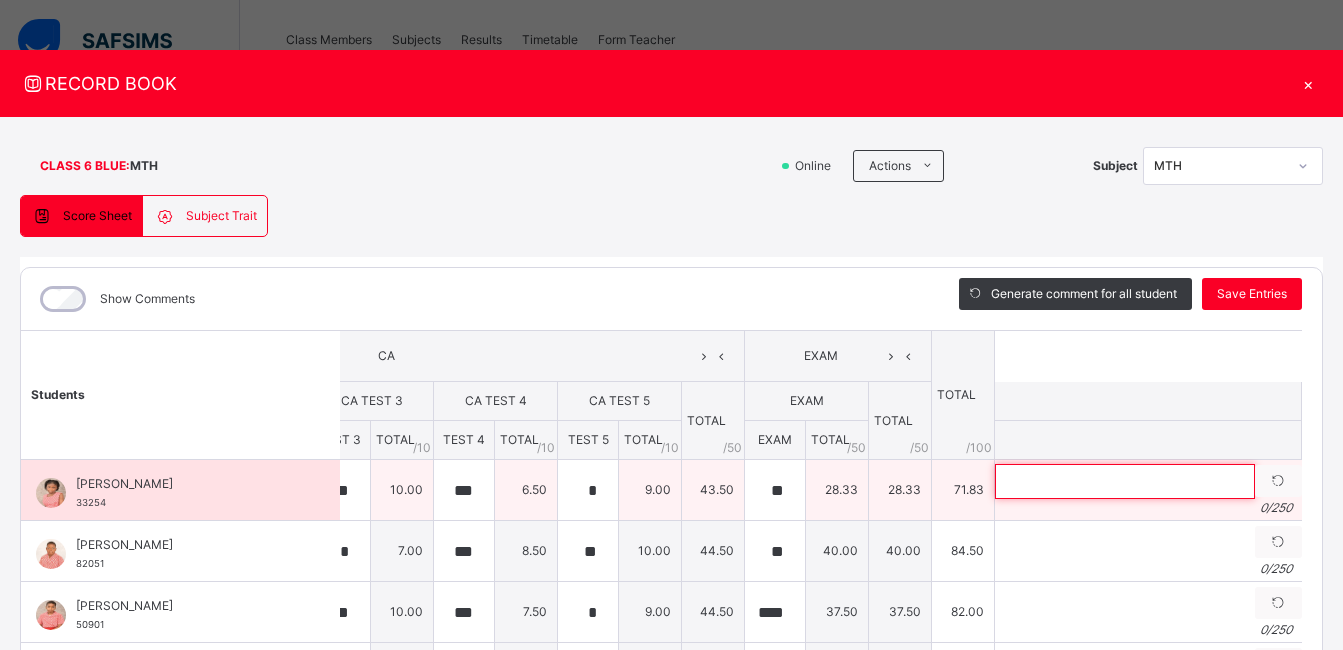 click at bounding box center (1125, 481) 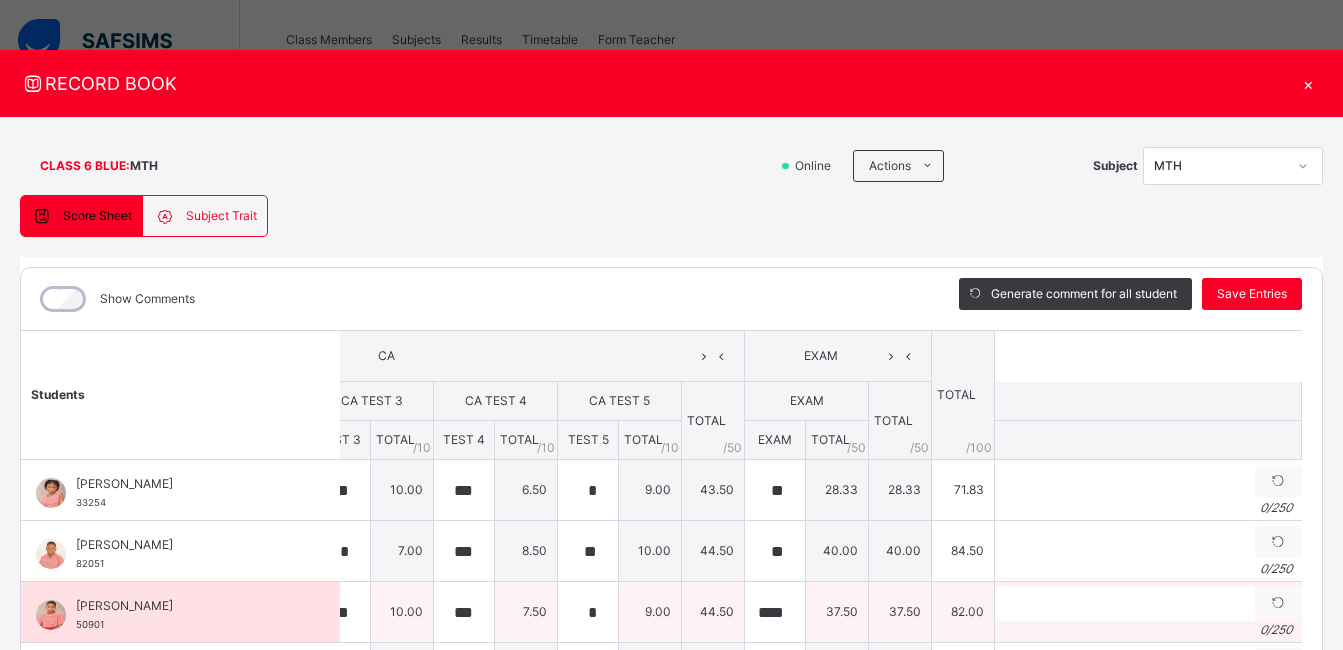 click on "9.00" at bounding box center (650, 612) 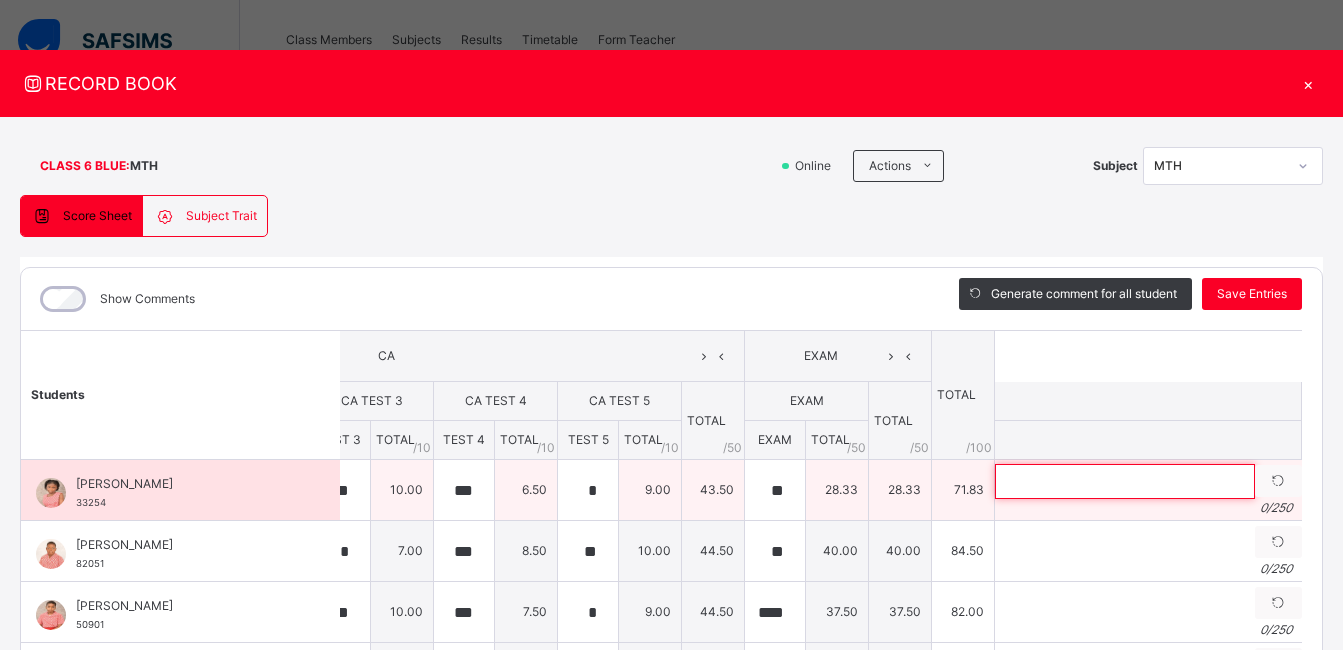 click at bounding box center (1125, 481) 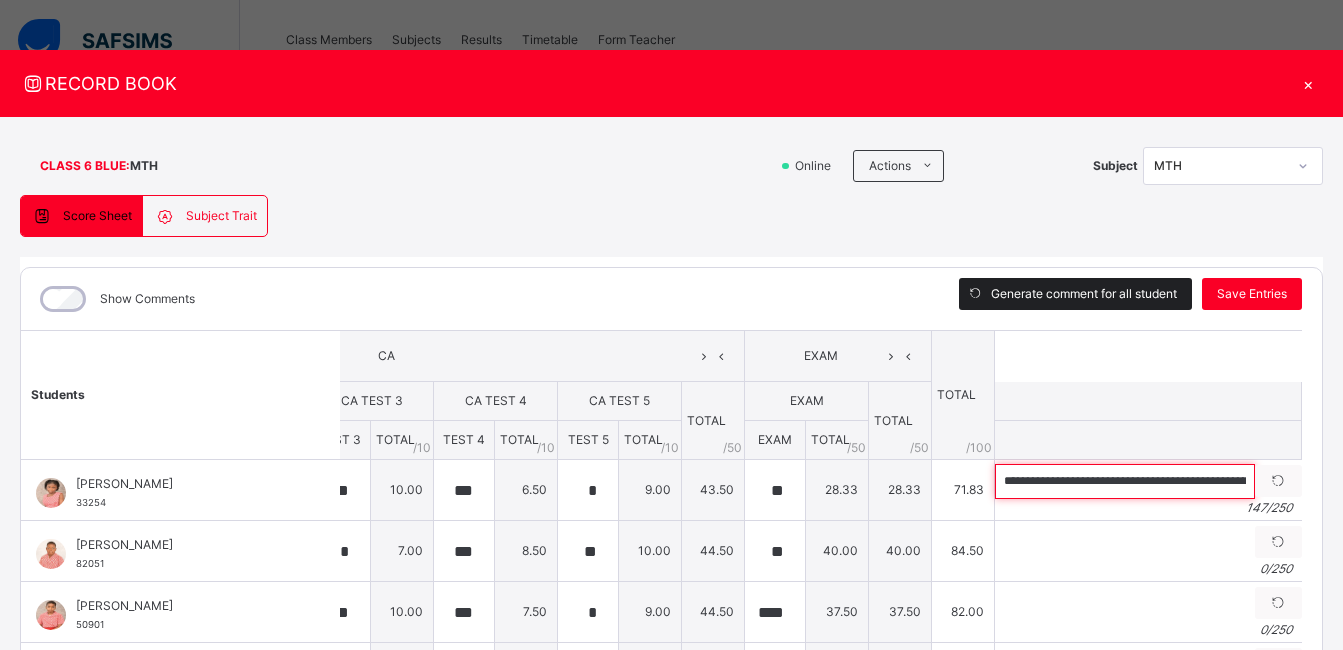 scroll, scrollTop: 0, scrollLeft: 600, axis: horizontal 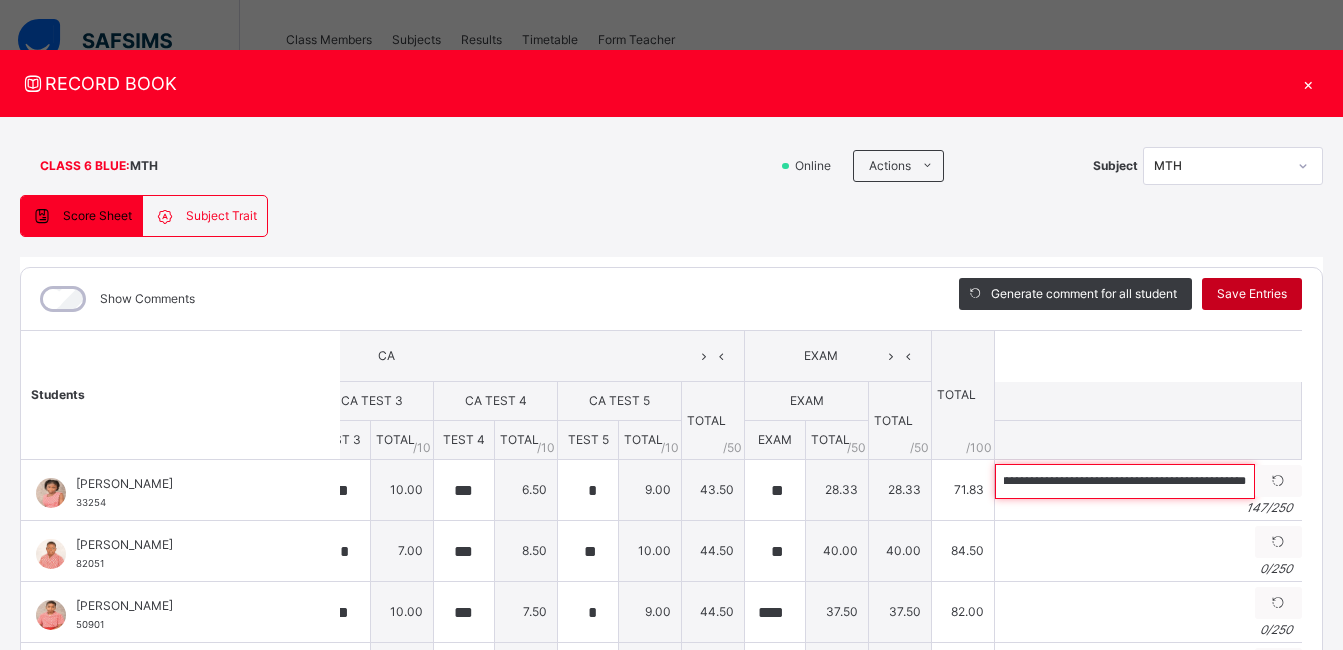 type on "**********" 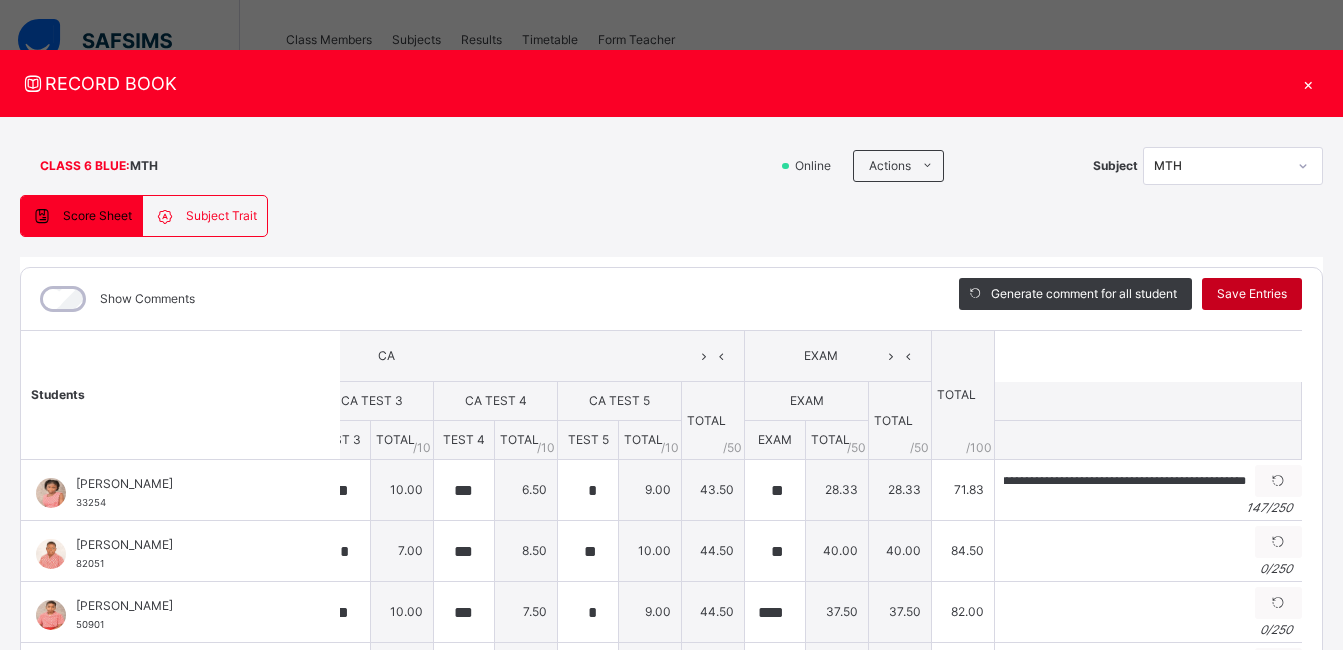 scroll, scrollTop: 0, scrollLeft: 0, axis: both 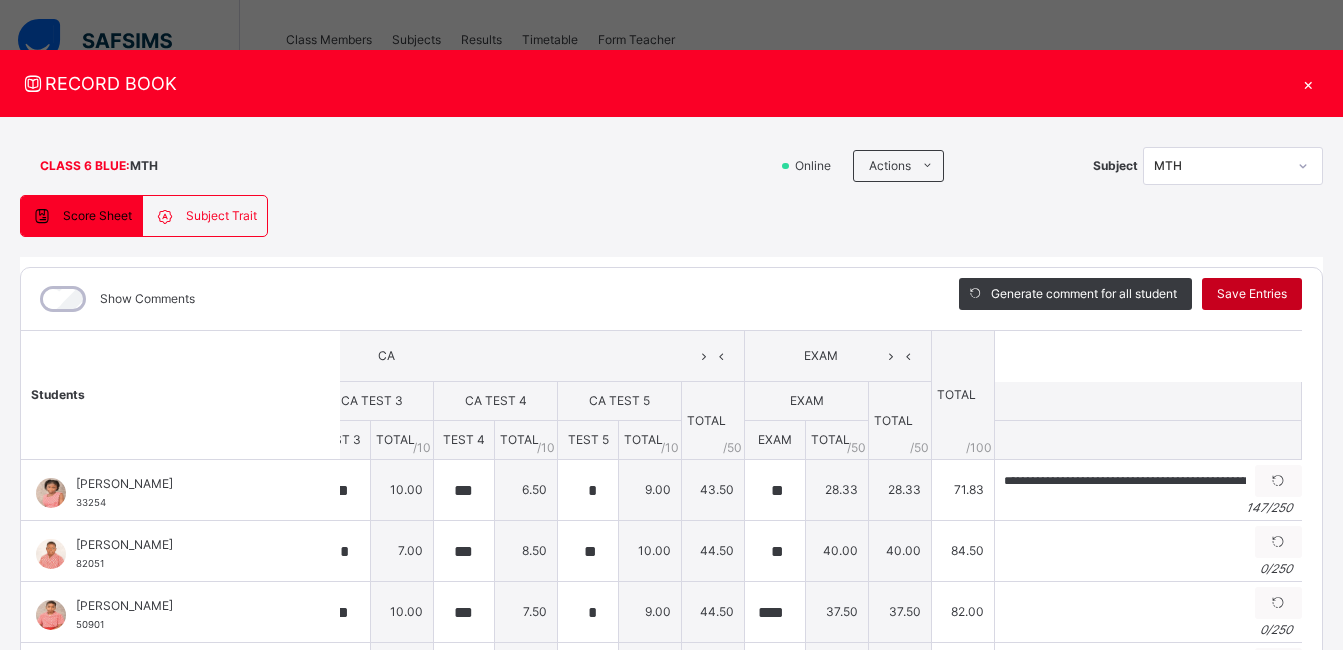 click on "Save Entries" at bounding box center [1252, 294] 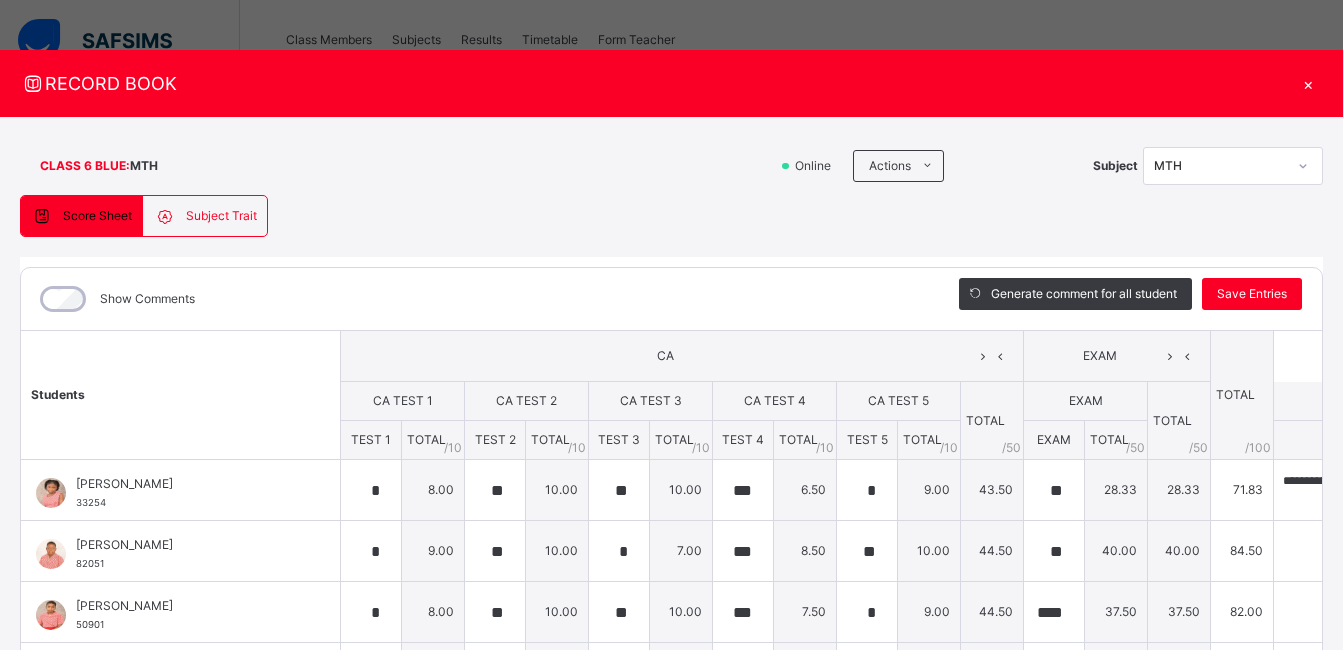 scroll, scrollTop: 0, scrollLeft: 25, axis: horizontal 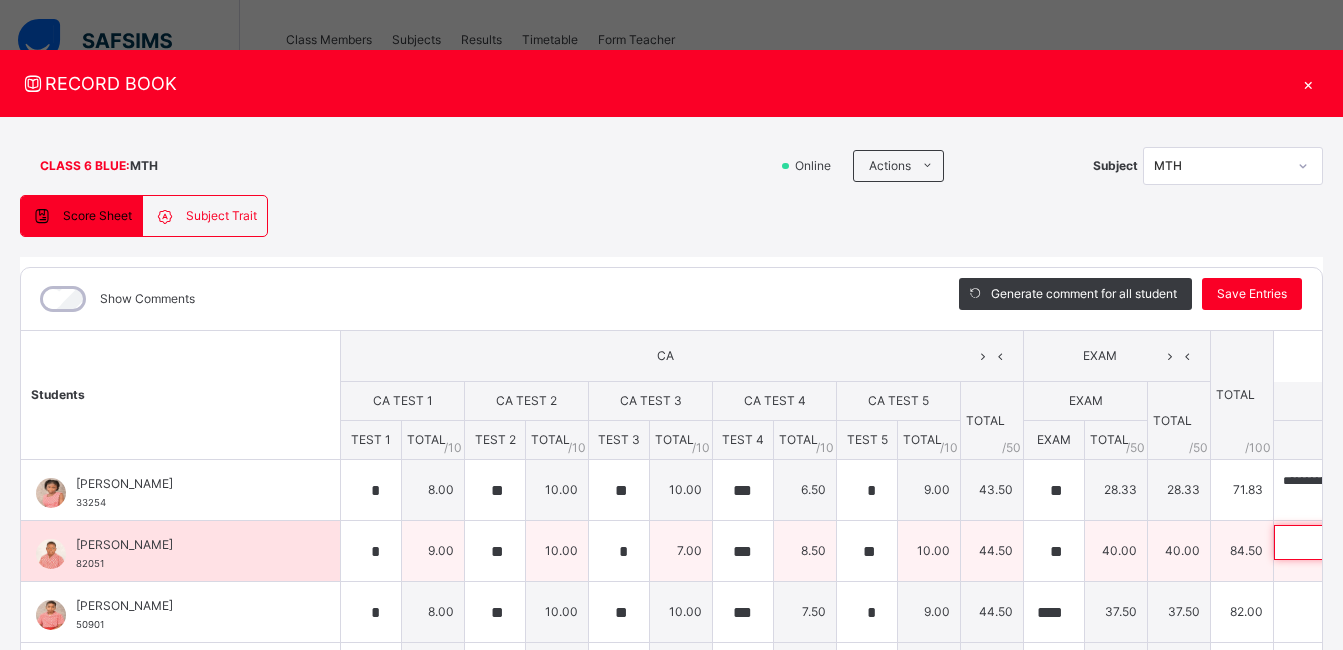 click at bounding box center (1404, 542) 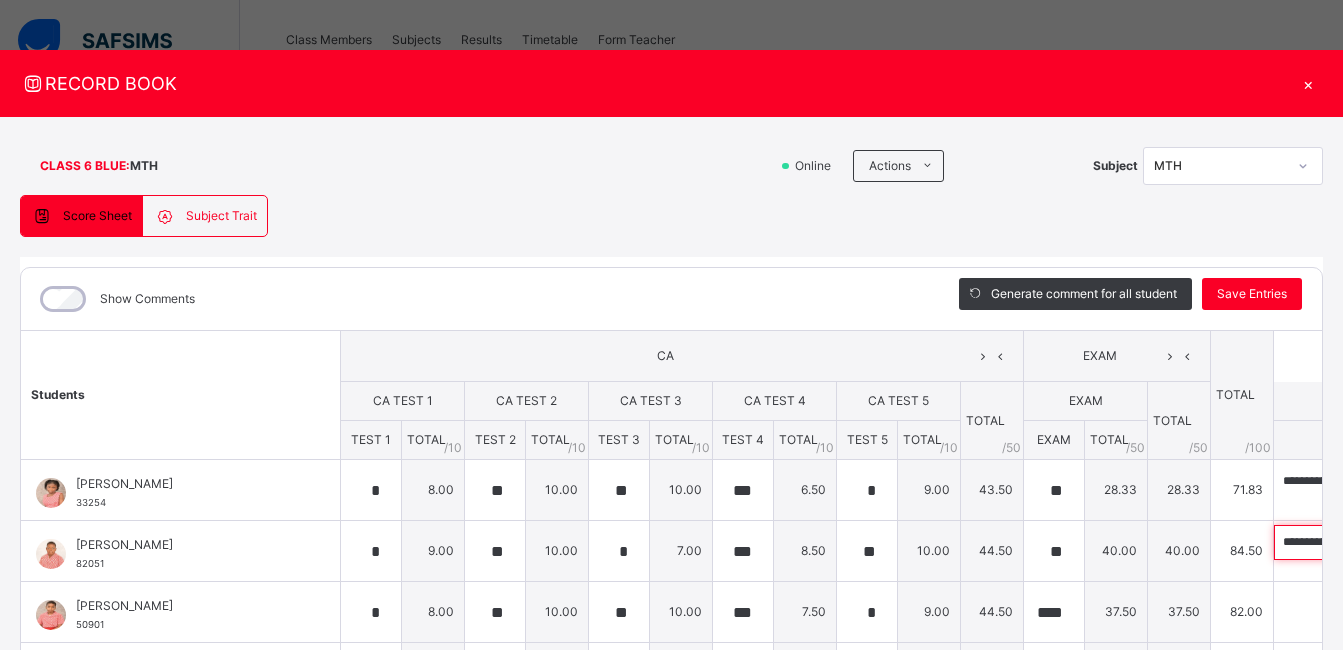 scroll, scrollTop: 0, scrollLeft: 924, axis: horizontal 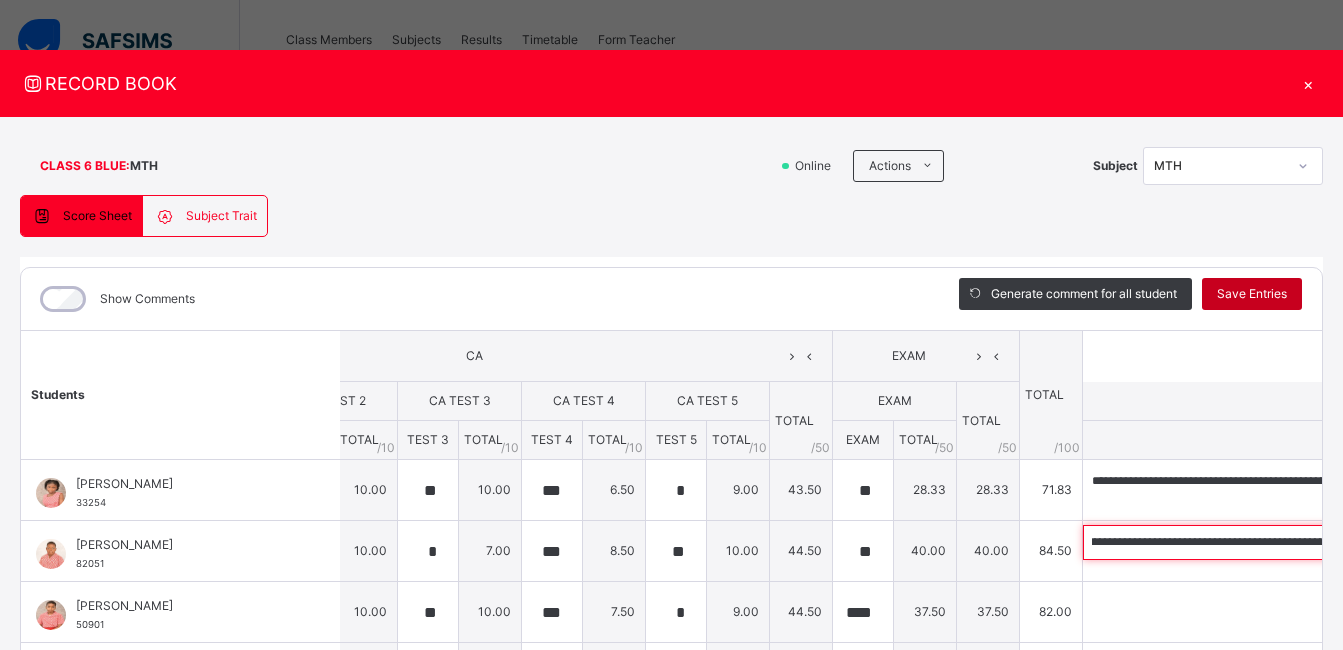 type on "**********" 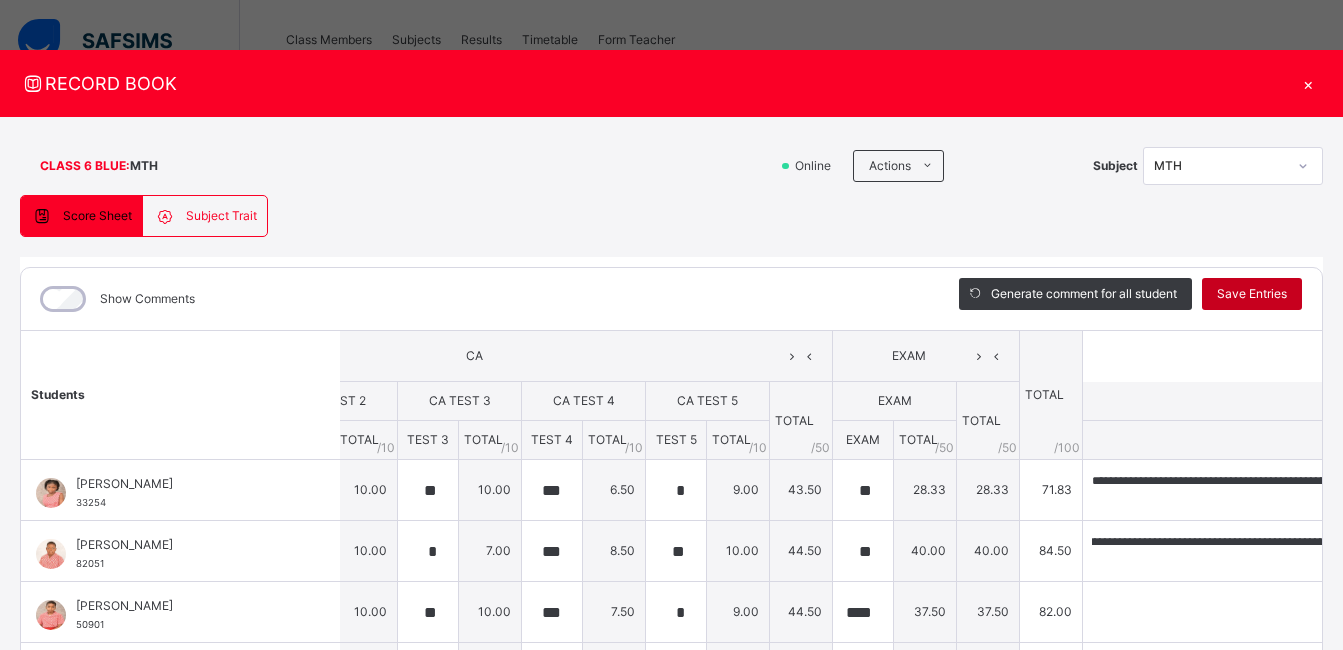 scroll, scrollTop: 0, scrollLeft: 0, axis: both 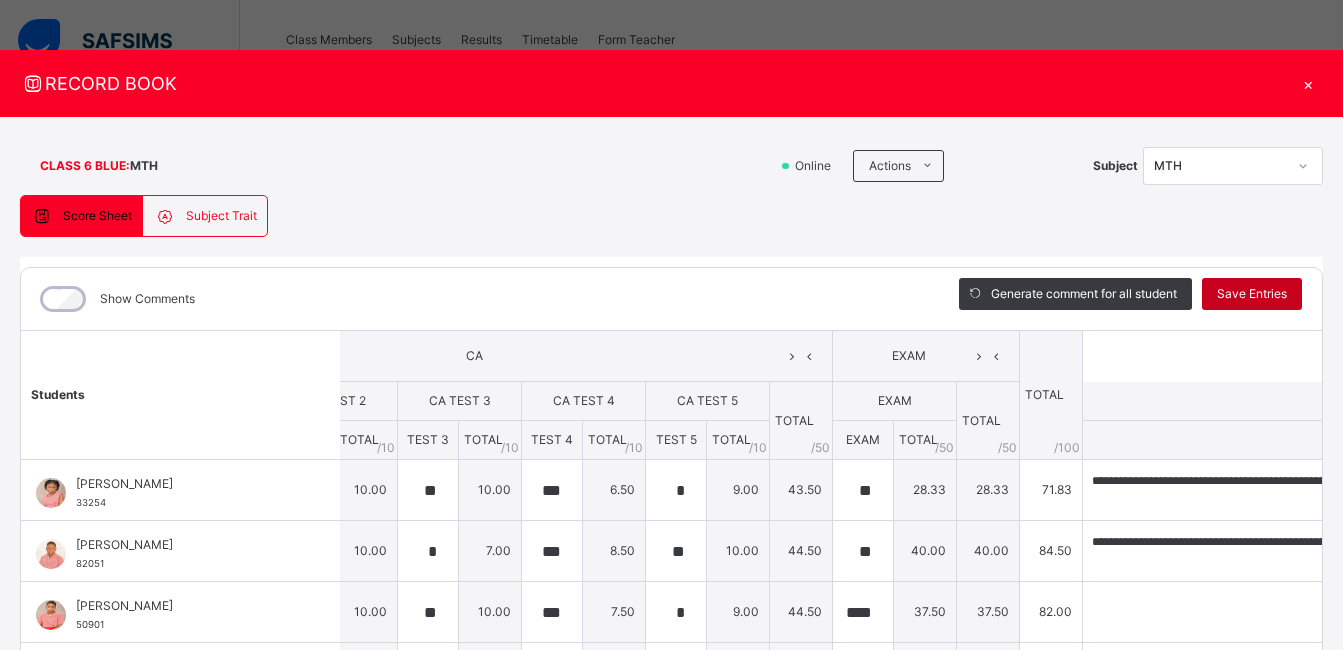 click on "Save Entries" at bounding box center [1252, 294] 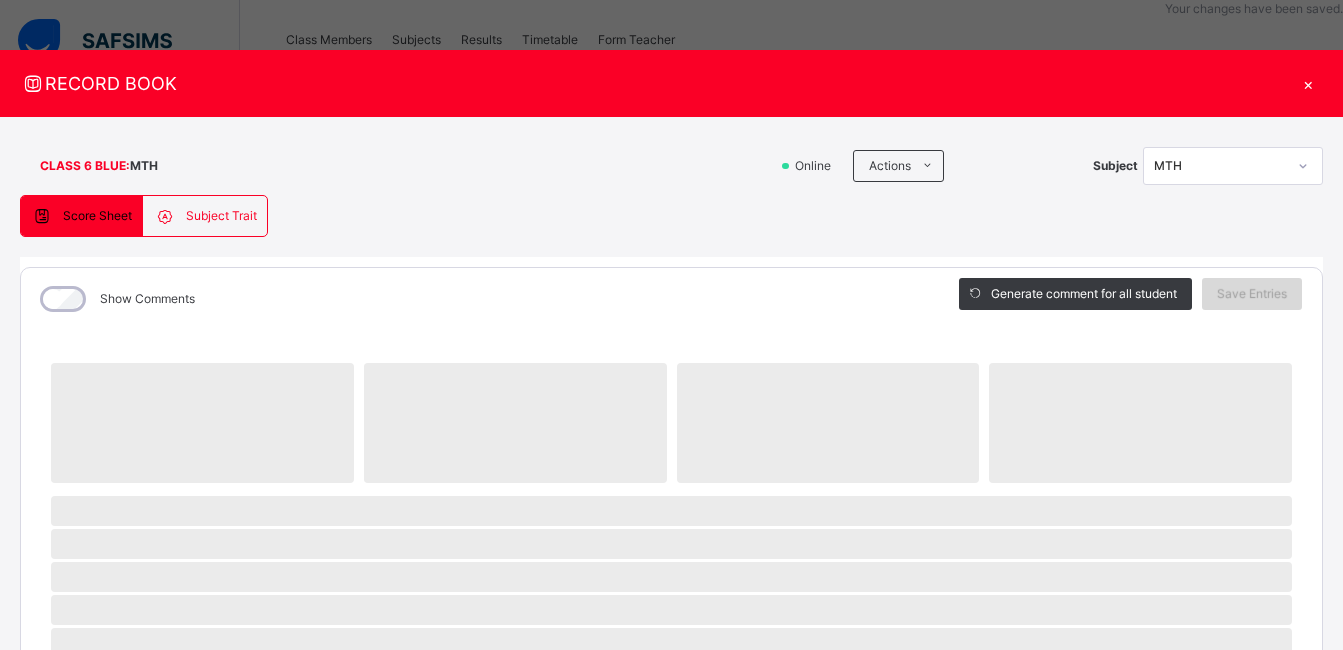 scroll, scrollTop: 0, scrollLeft: 0, axis: both 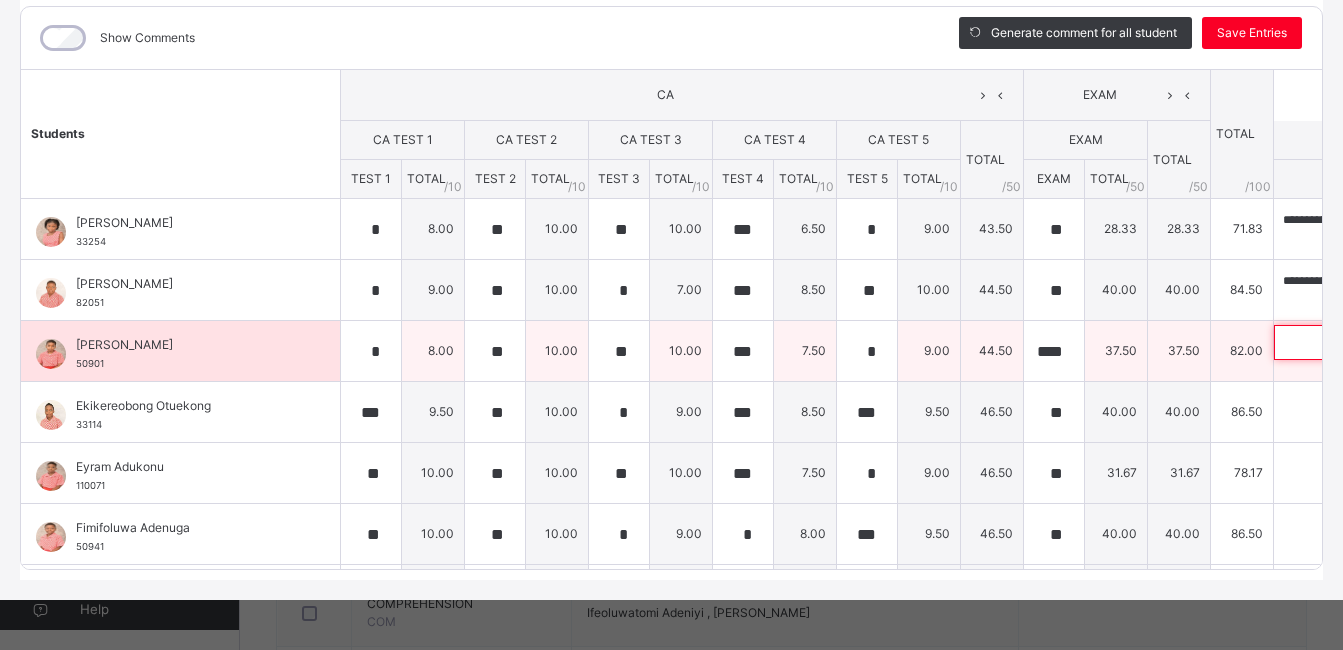 click at bounding box center [1404, 342] 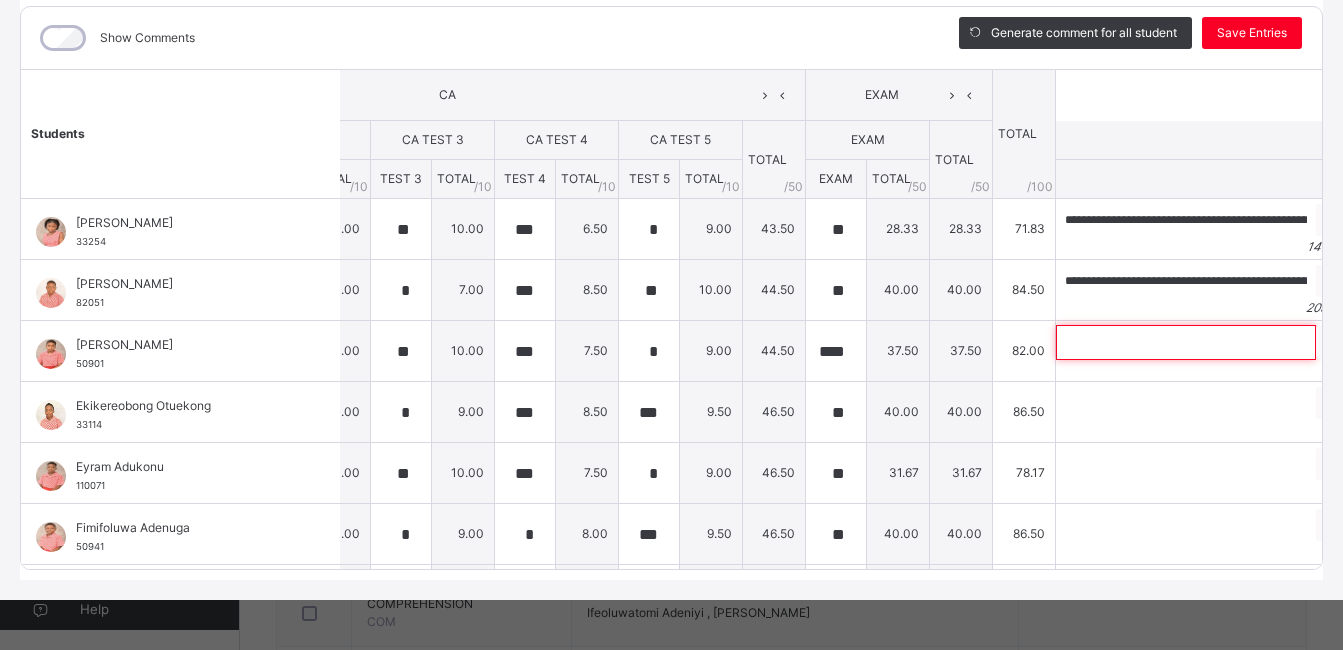 scroll, scrollTop: 0, scrollLeft: 284, axis: horizontal 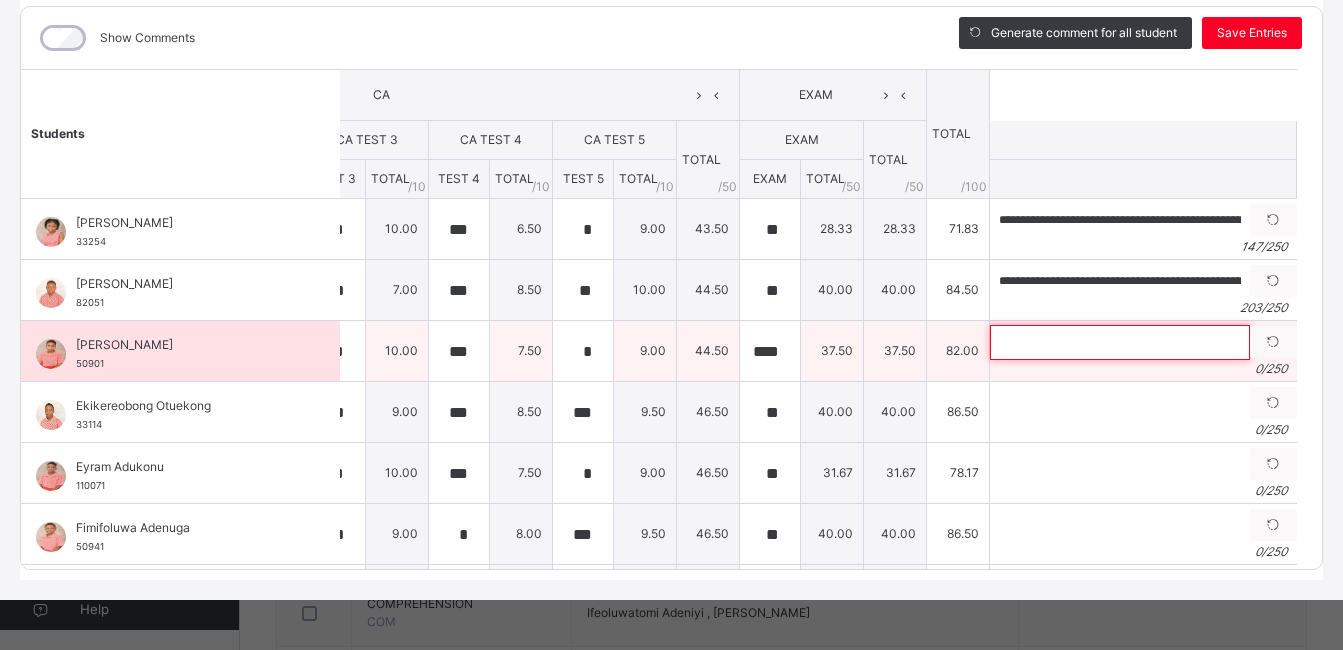click at bounding box center [1120, 342] 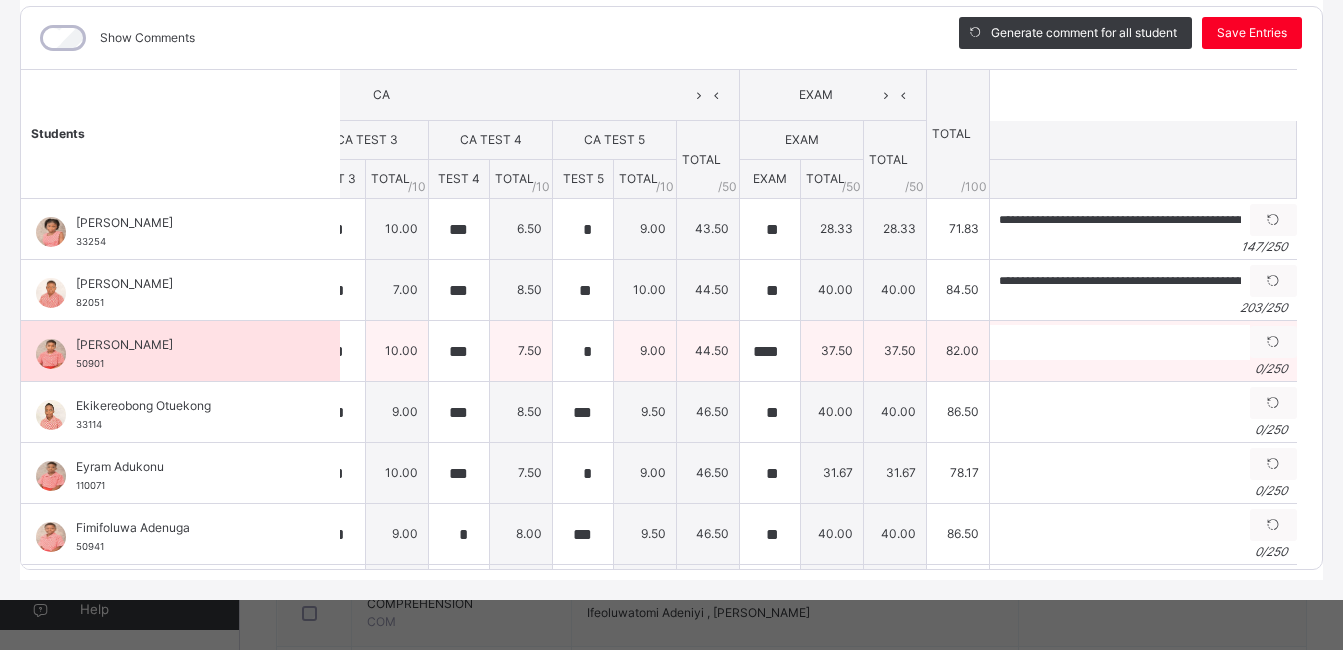 click on "Generate comment 0 / 250" at bounding box center (1143, 351) 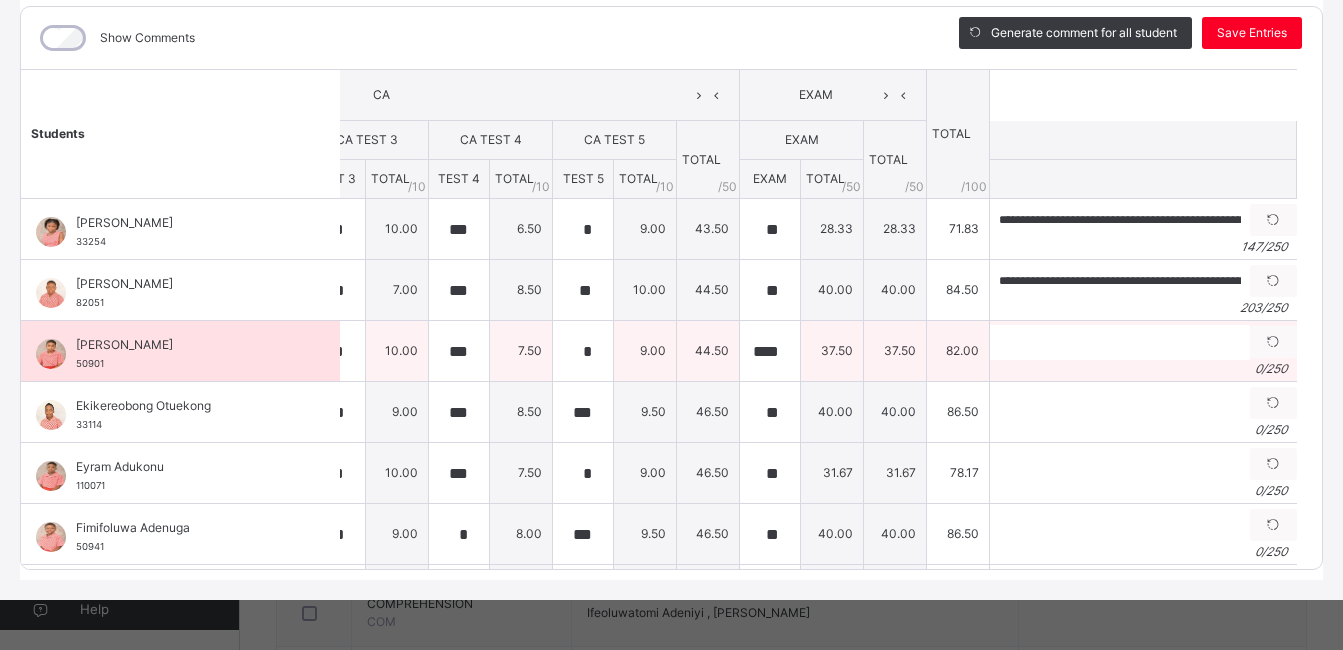 click on "0 / 250" at bounding box center [1271, 368] 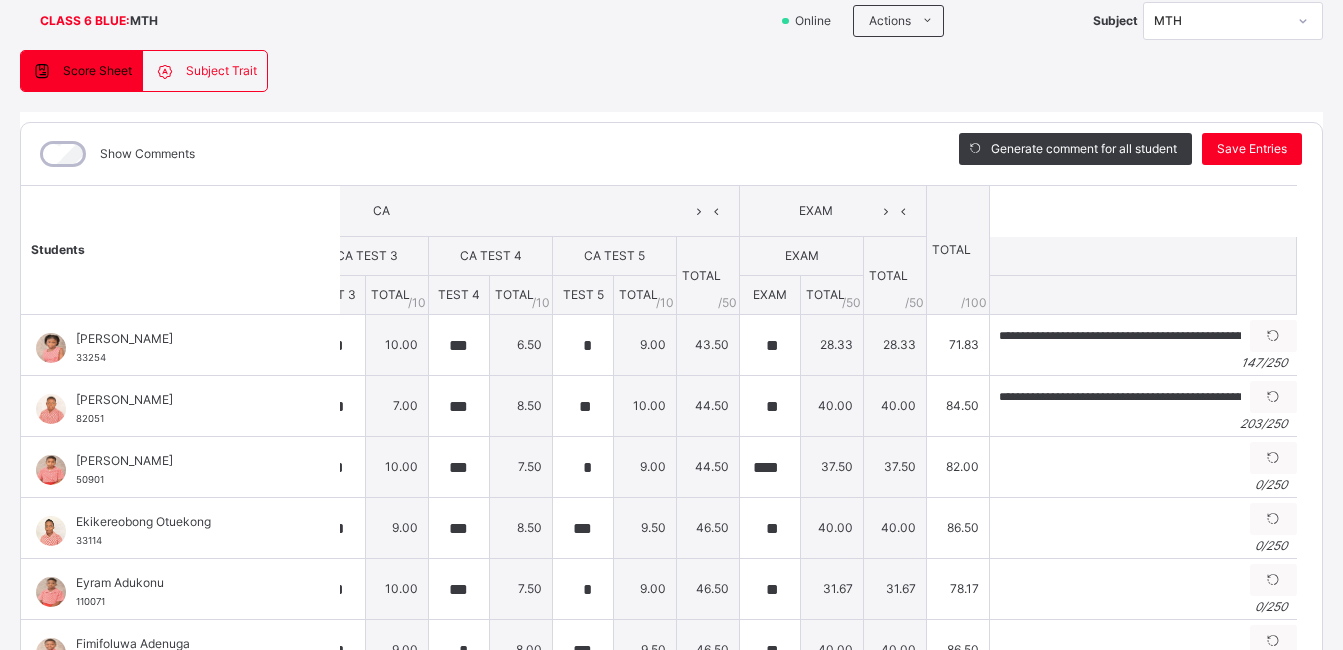 scroll, scrollTop: 142, scrollLeft: 0, axis: vertical 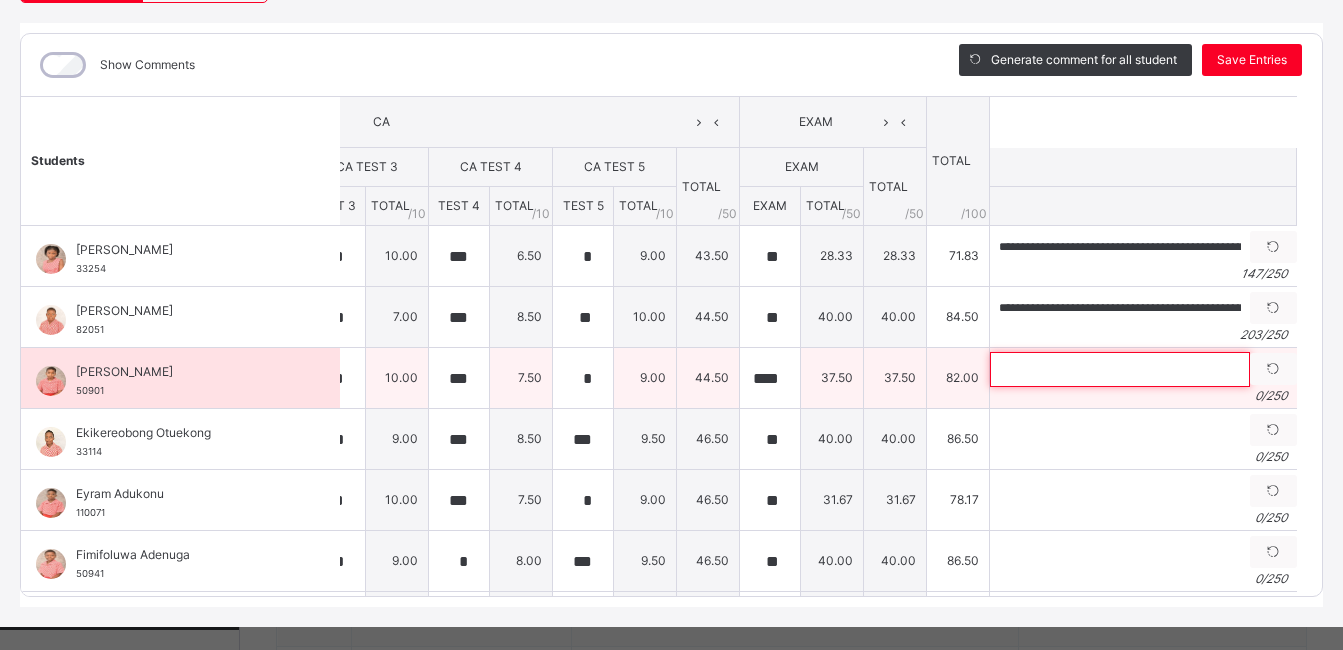 click at bounding box center [1120, 369] 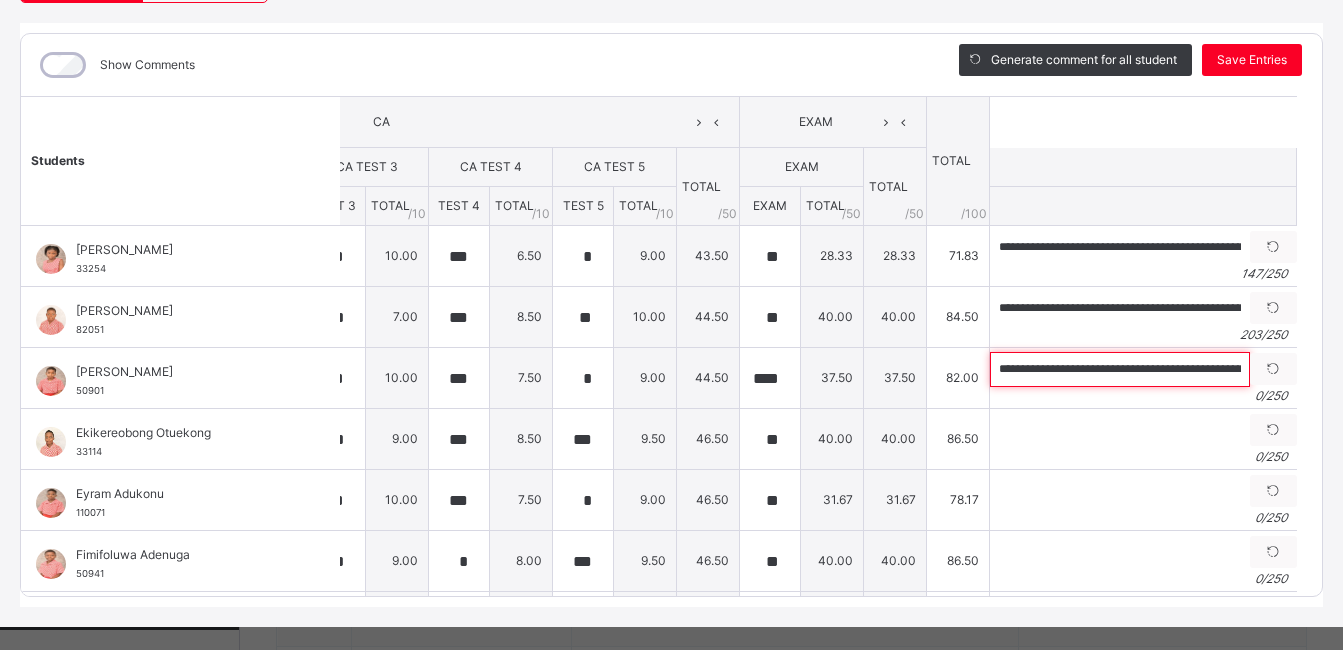 scroll, scrollTop: 0, scrollLeft: 652, axis: horizontal 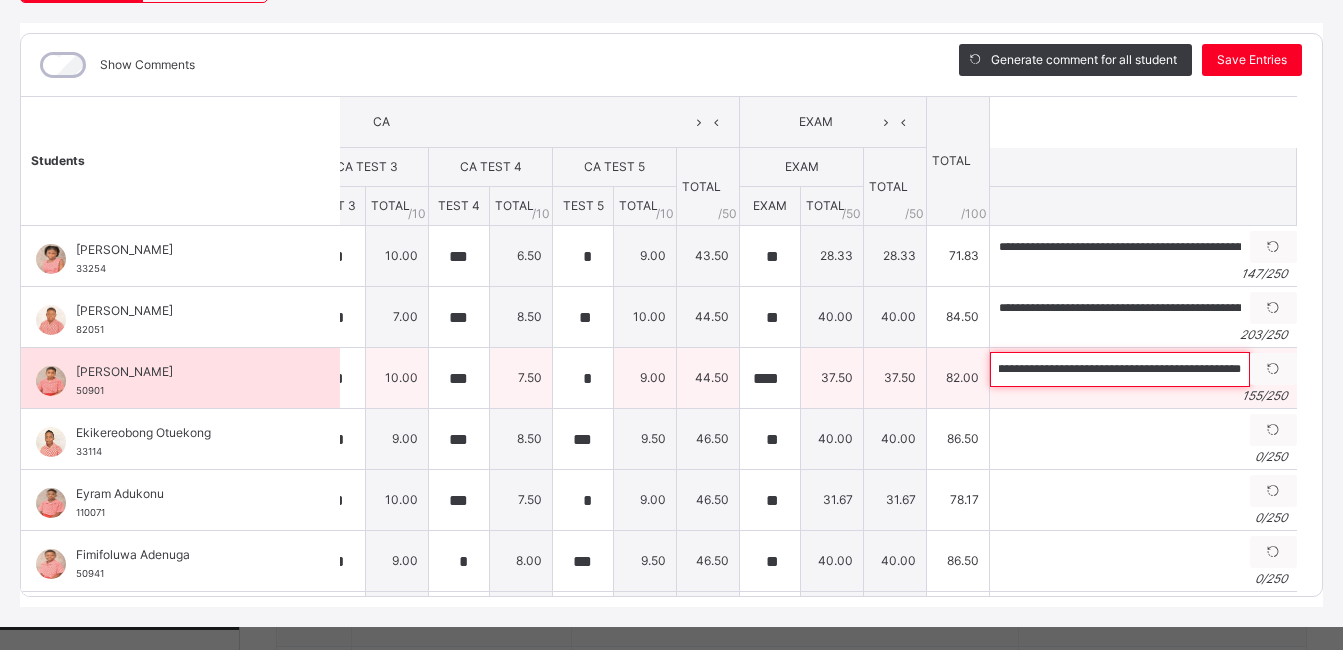 click on "**********" at bounding box center [1120, 369] 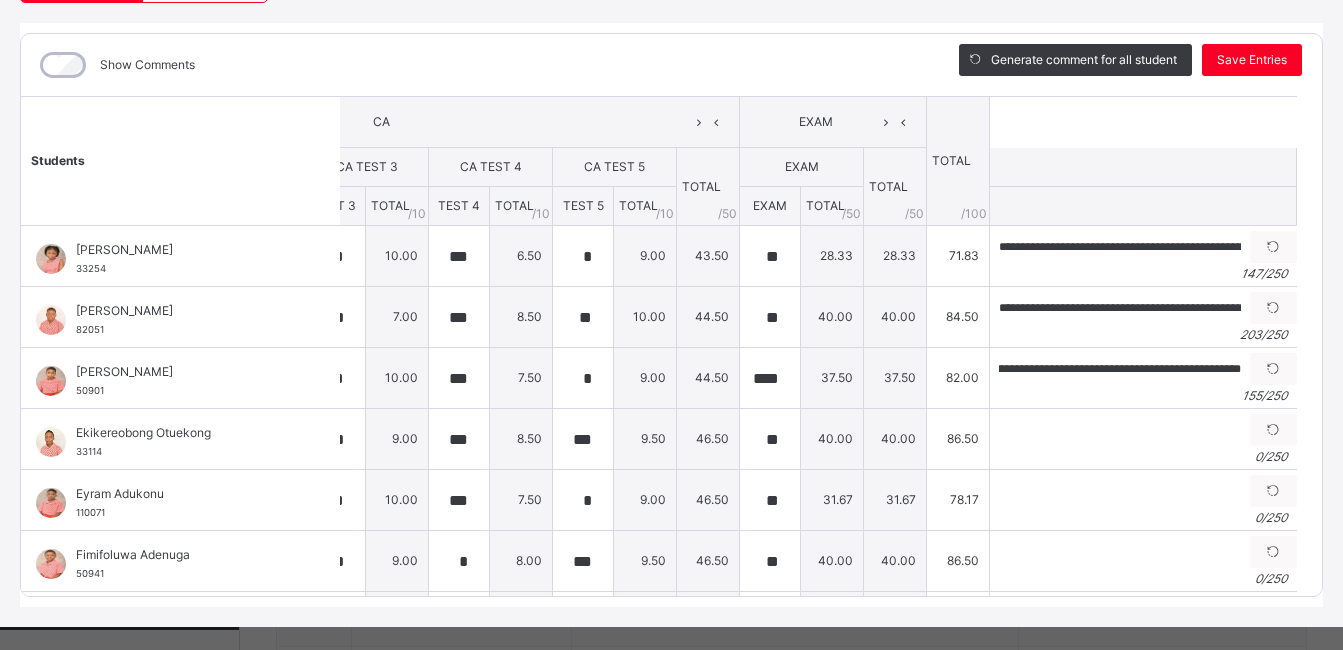 scroll, scrollTop: 0, scrollLeft: 0, axis: both 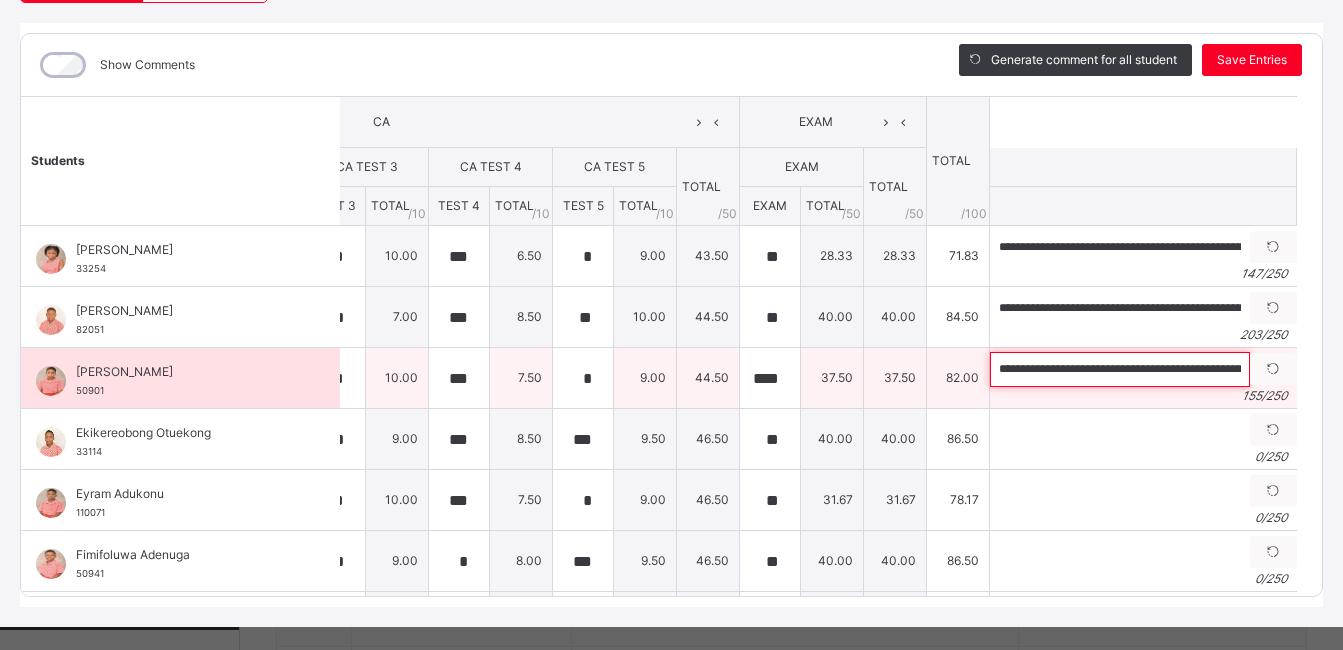 click on "**********" at bounding box center [1120, 369] 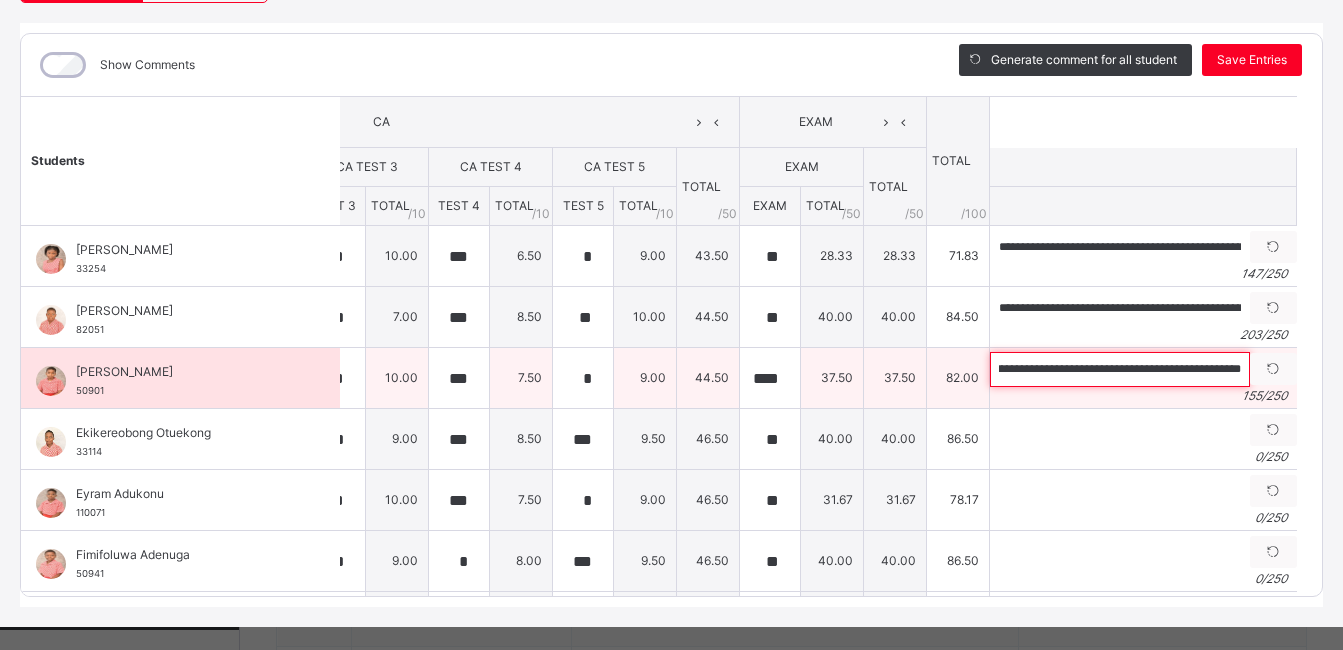 scroll, scrollTop: 0, scrollLeft: 652, axis: horizontal 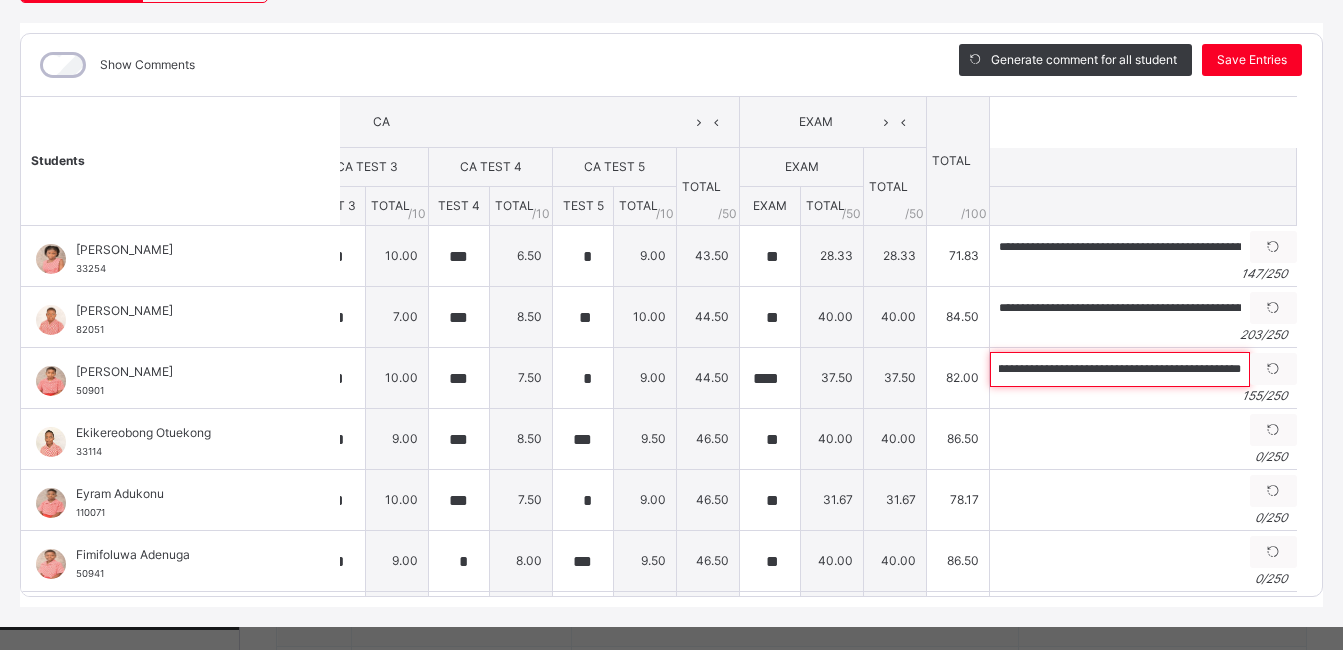 type on "**********" 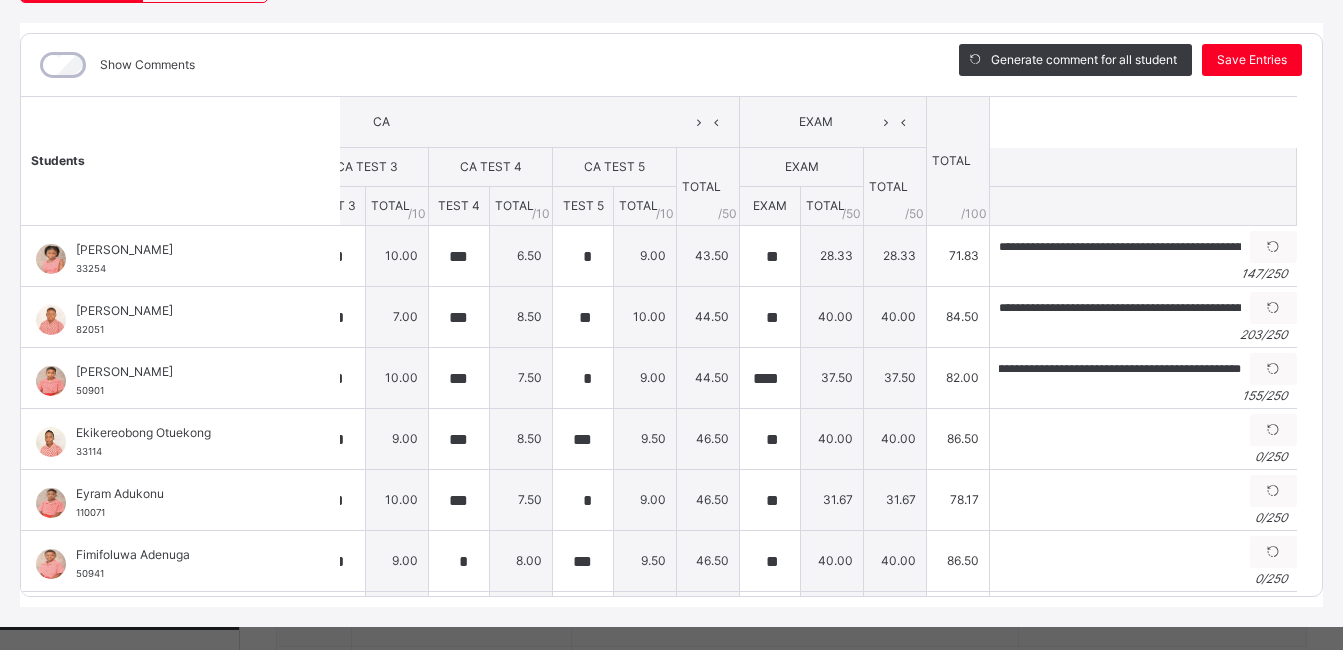 scroll, scrollTop: 0, scrollLeft: 0, axis: both 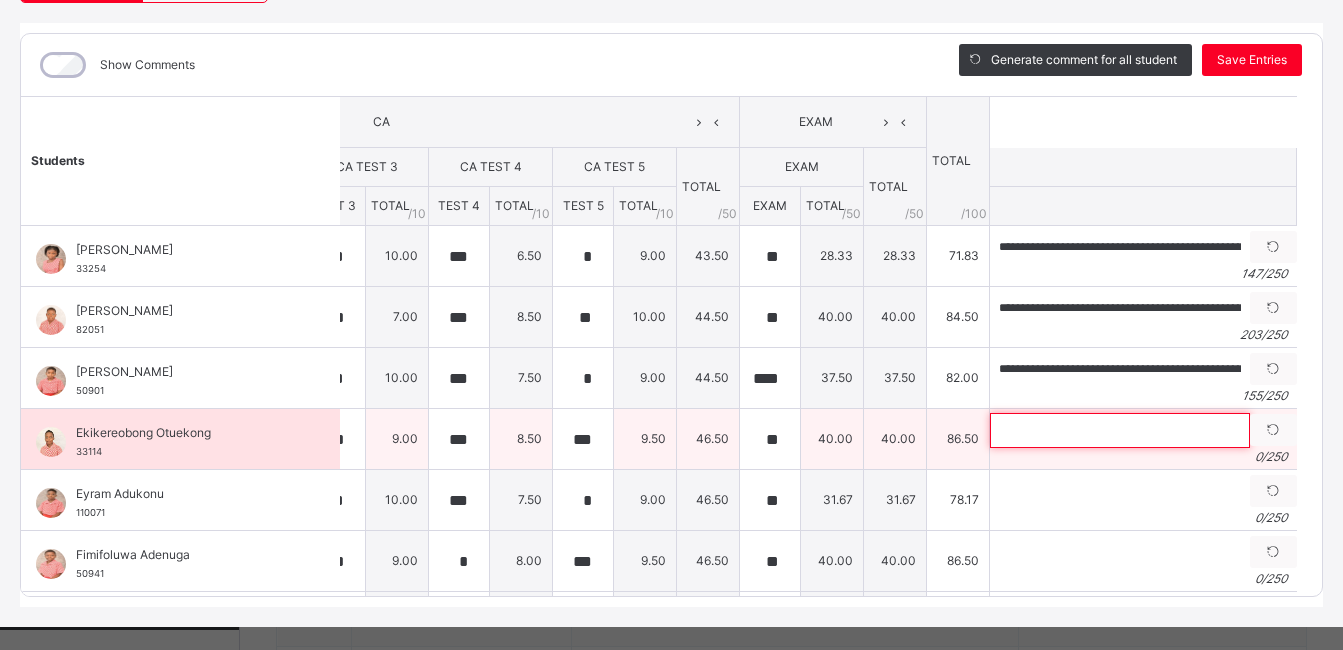 click at bounding box center [1120, 430] 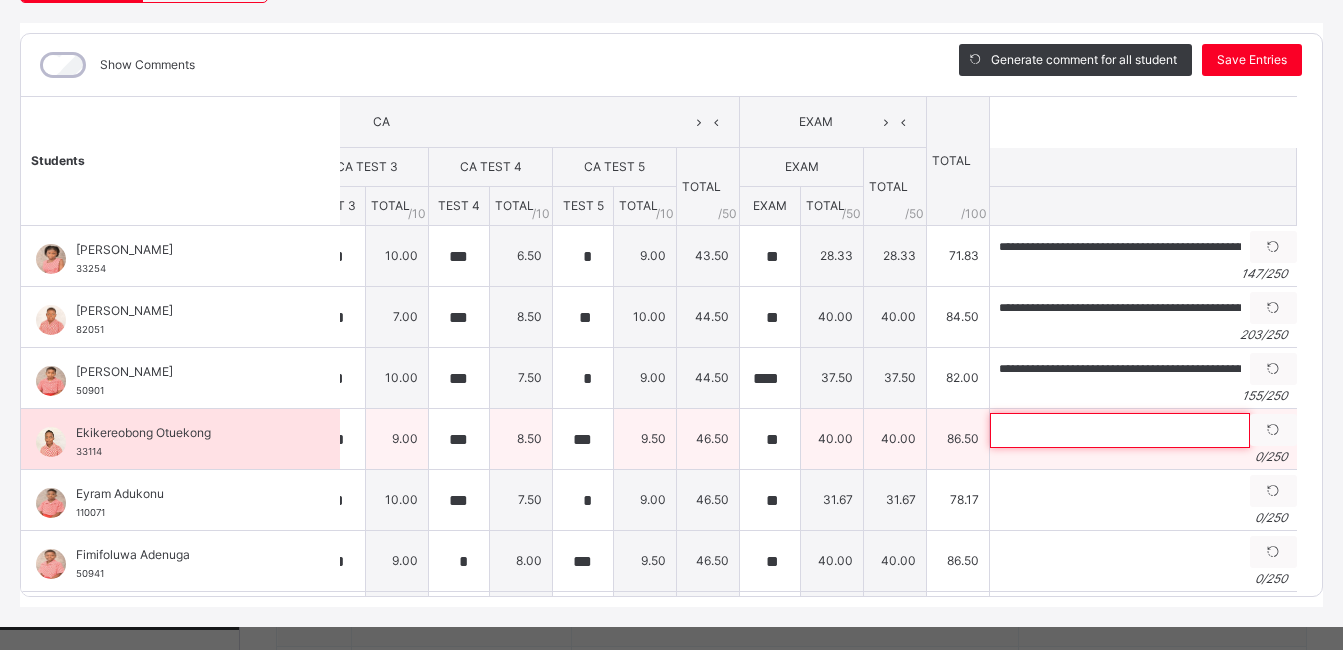 paste on "**********" 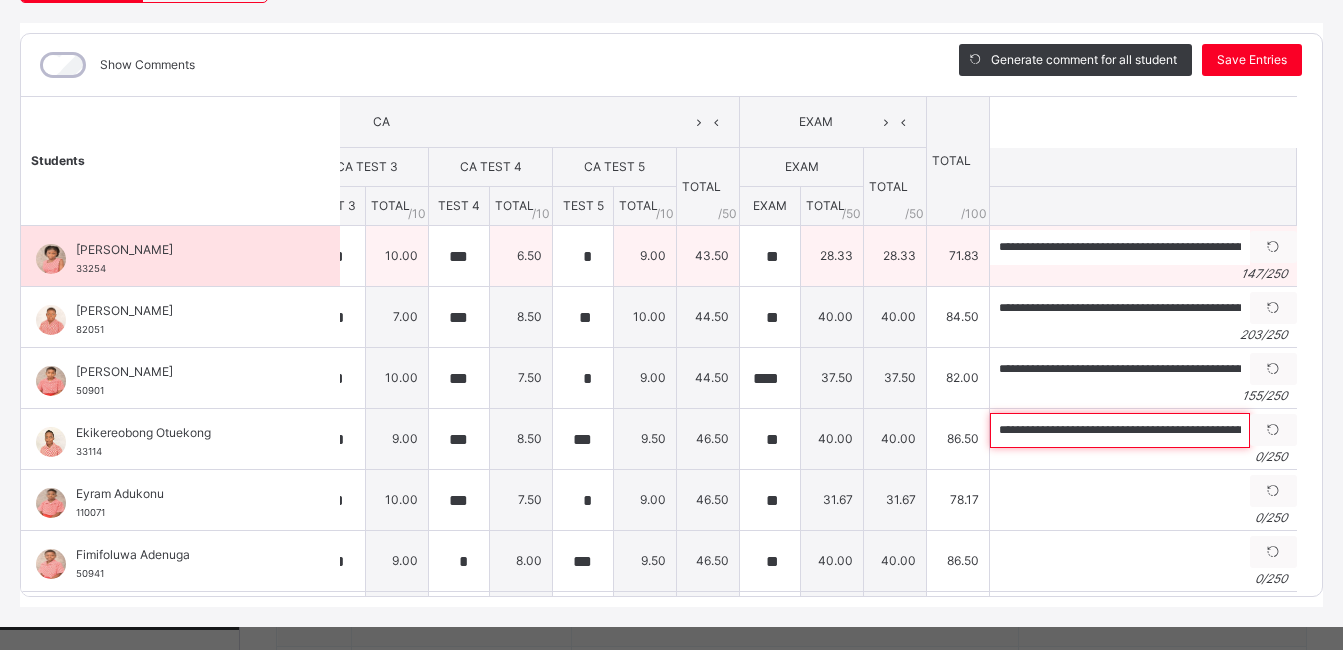 scroll, scrollTop: 0, scrollLeft: 459, axis: horizontal 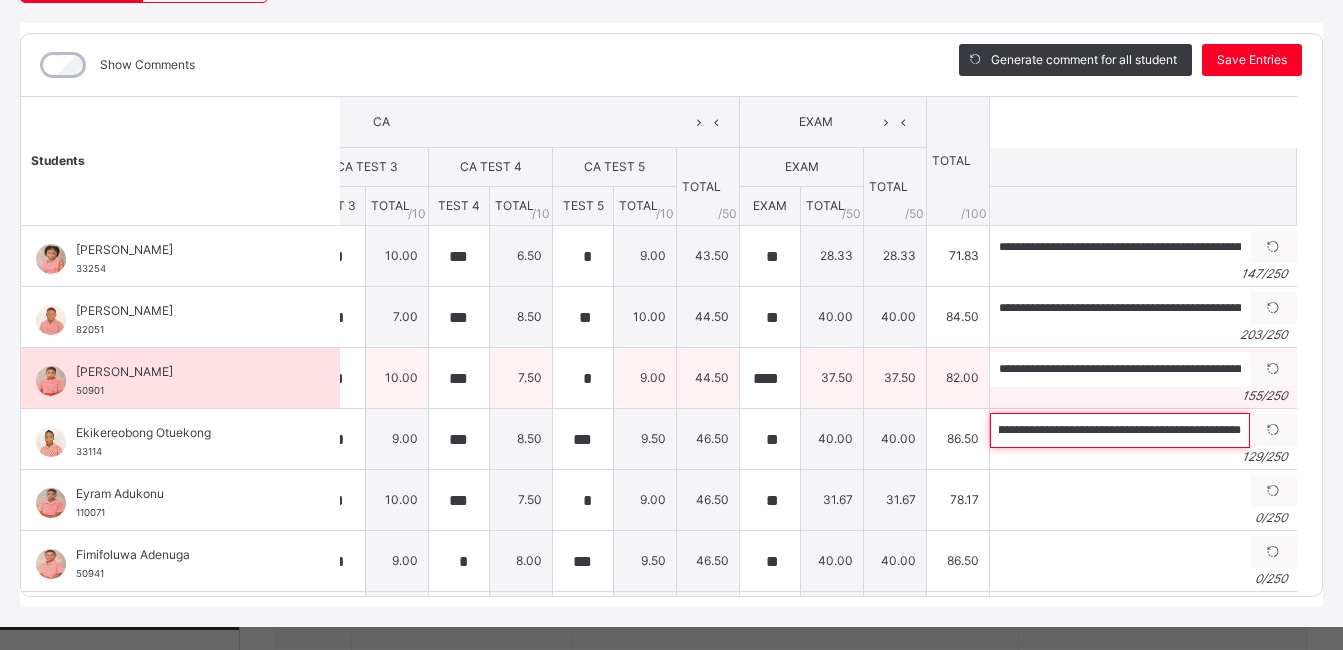 type on "**********" 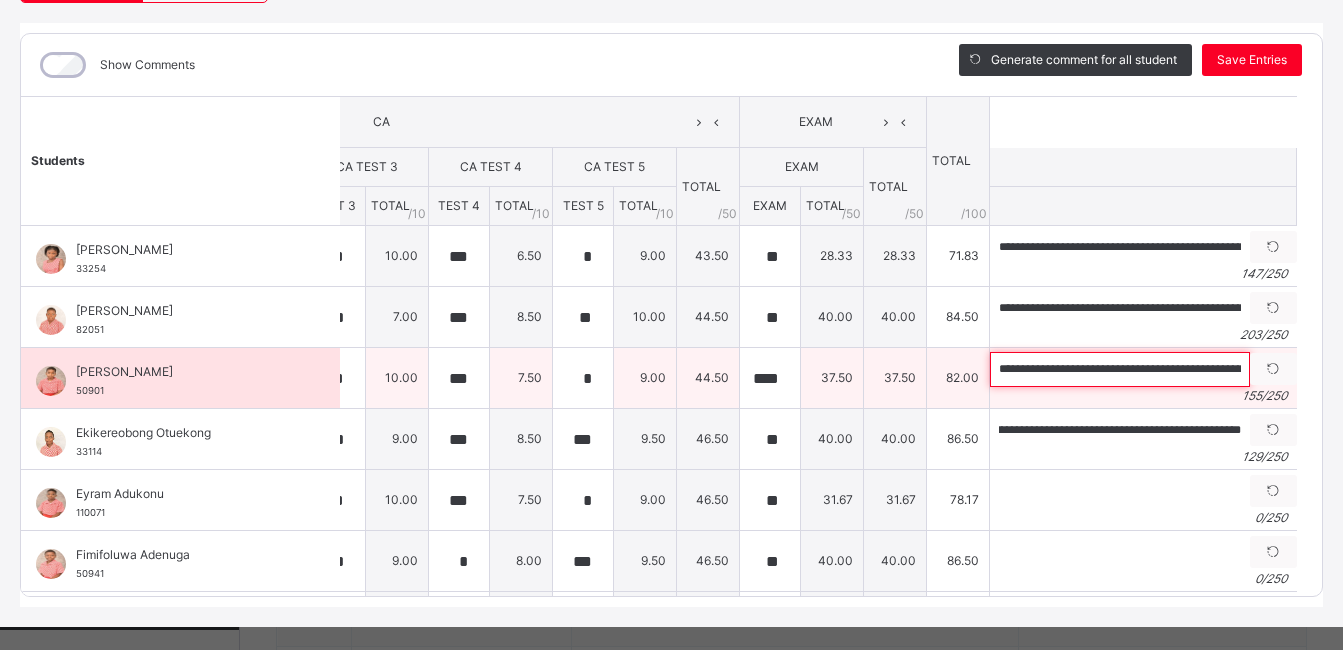 scroll, scrollTop: 0, scrollLeft: 0, axis: both 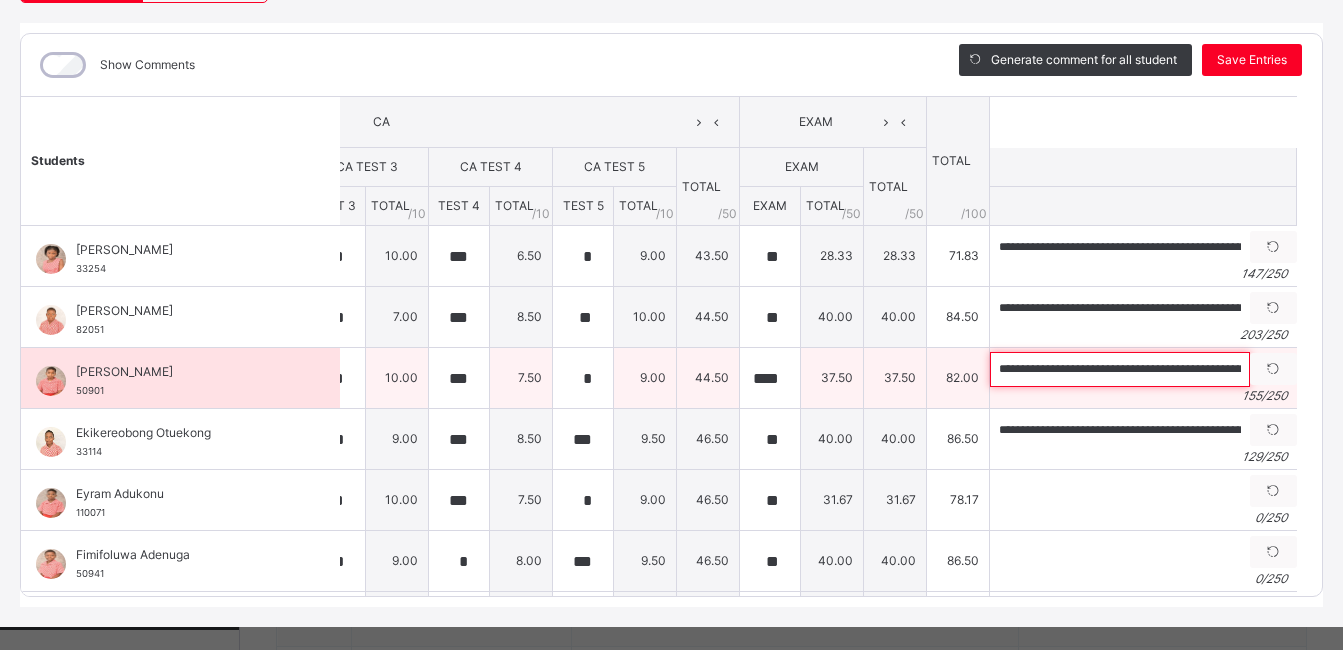 click on "**********" at bounding box center (1120, 369) 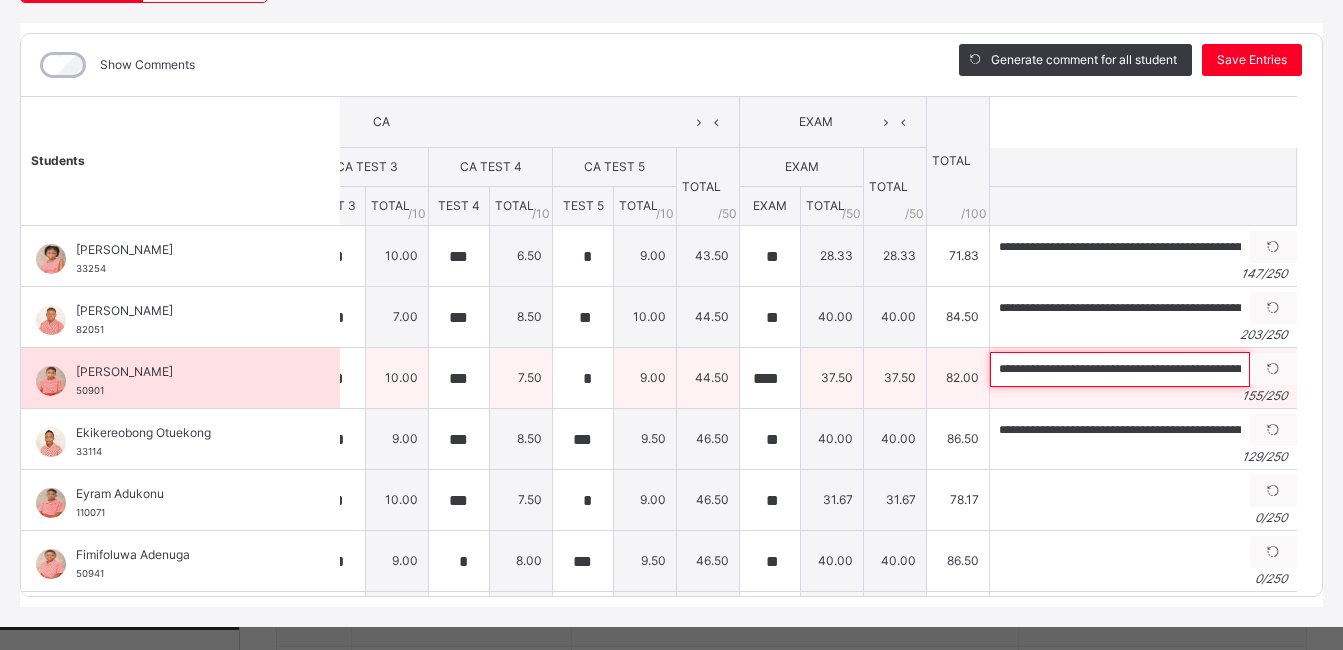 click on "**********" at bounding box center [1120, 369] 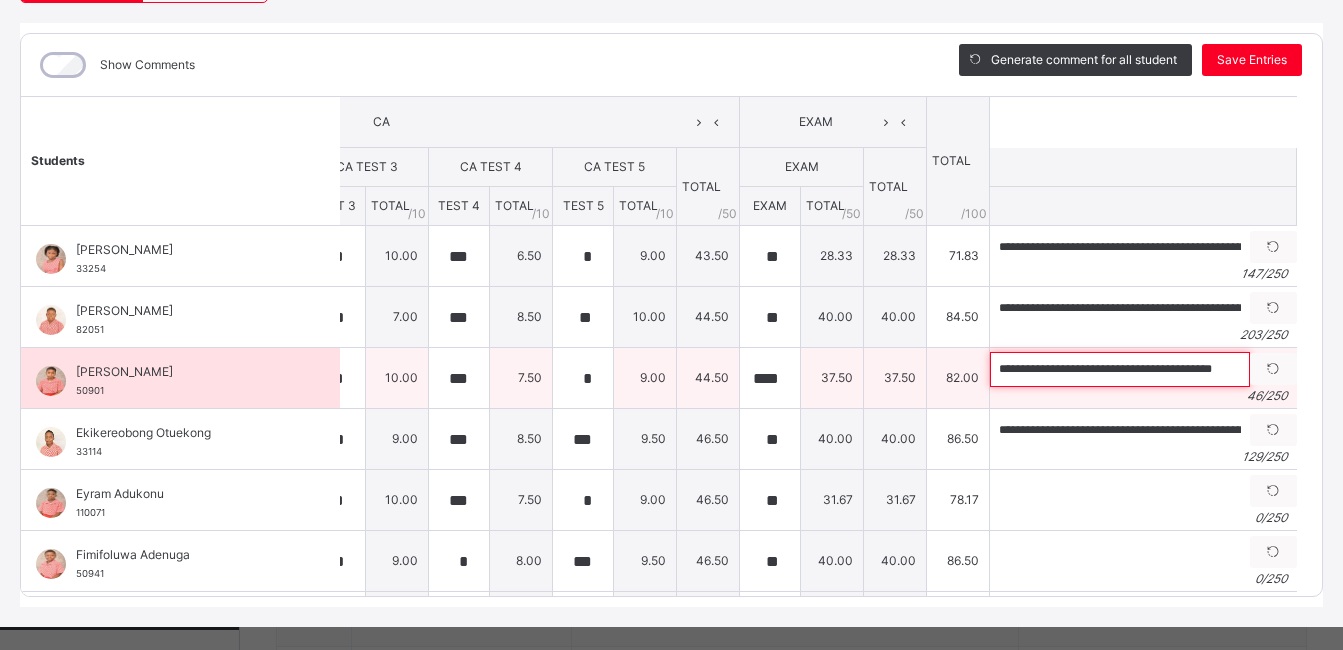 scroll, scrollTop: 0, scrollLeft: 0, axis: both 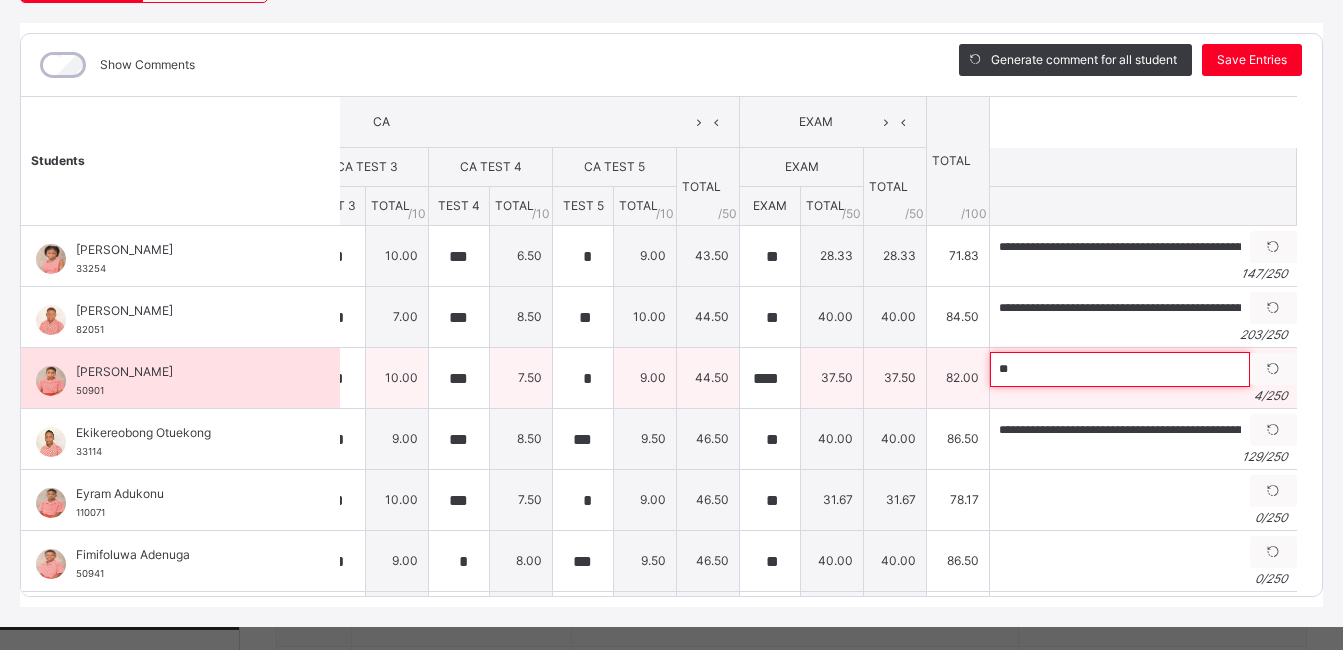 type on "*" 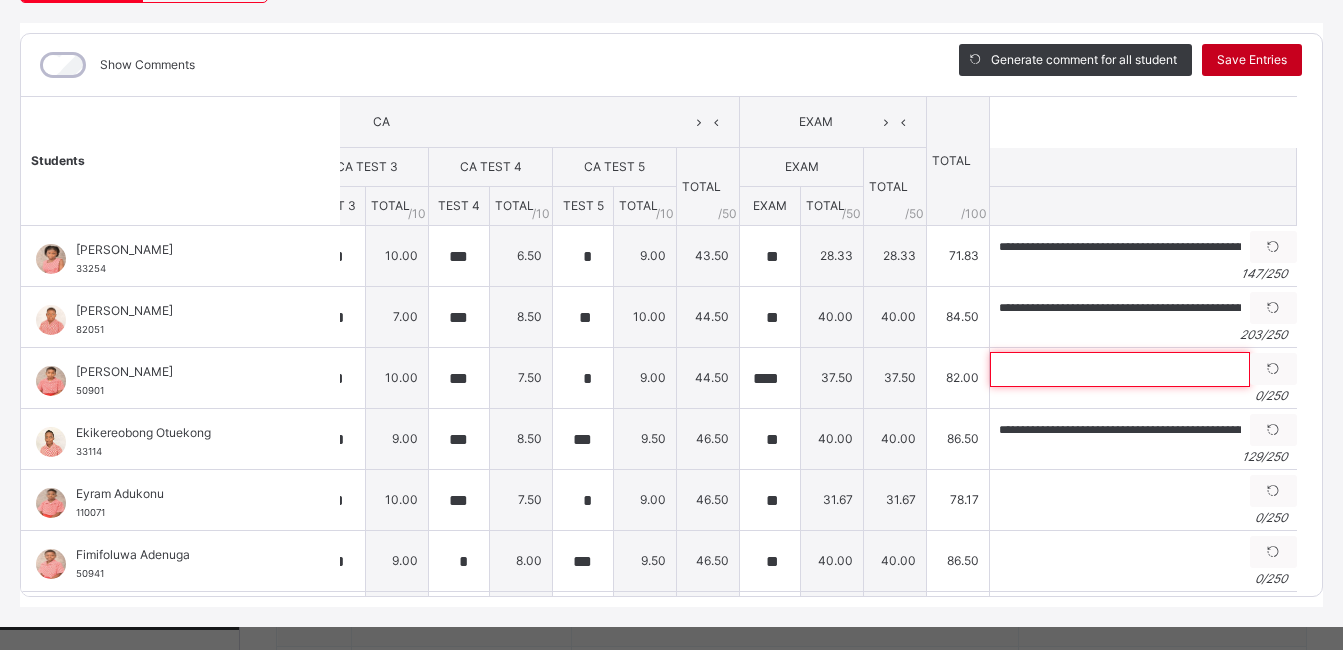 type 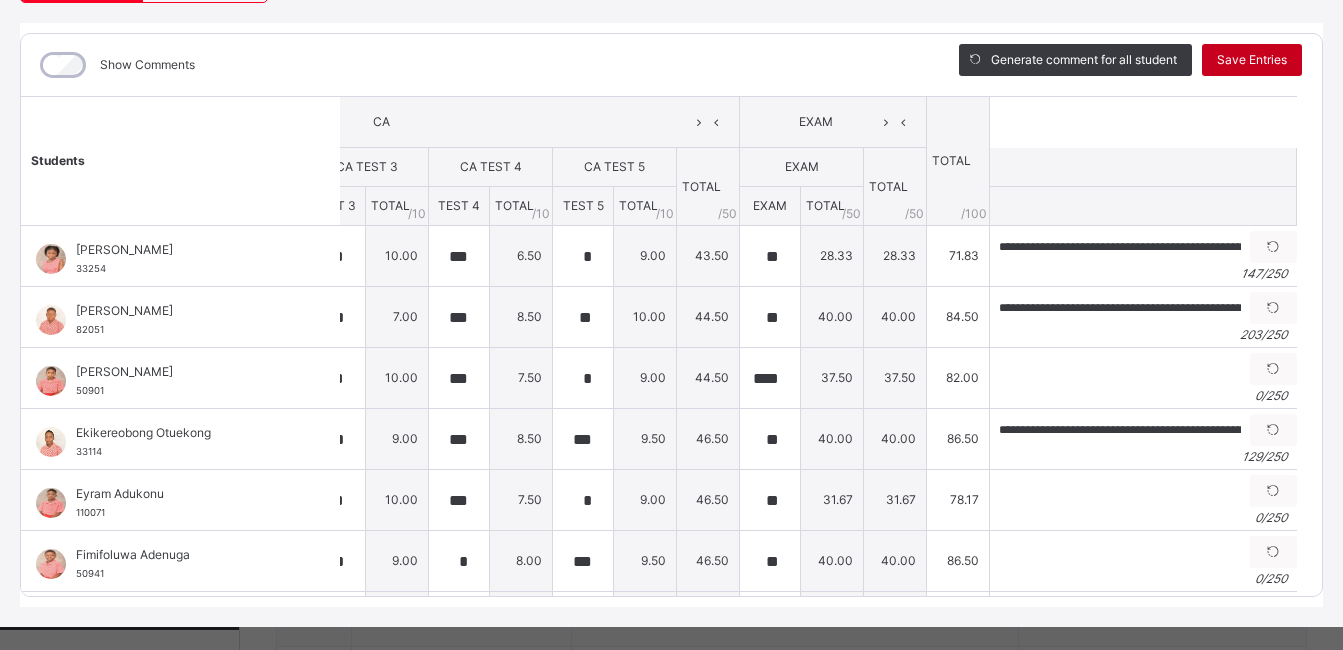click on "Save Entries" at bounding box center (1252, 60) 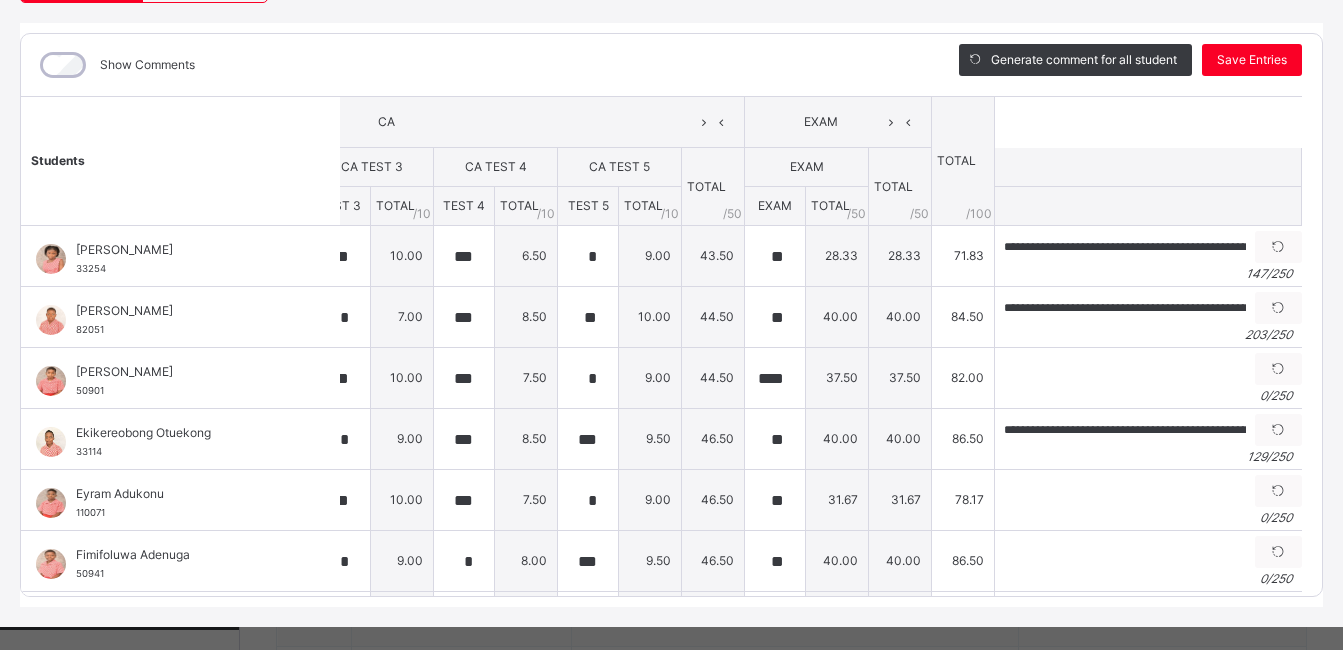 scroll, scrollTop: 0, scrollLeft: 284, axis: horizontal 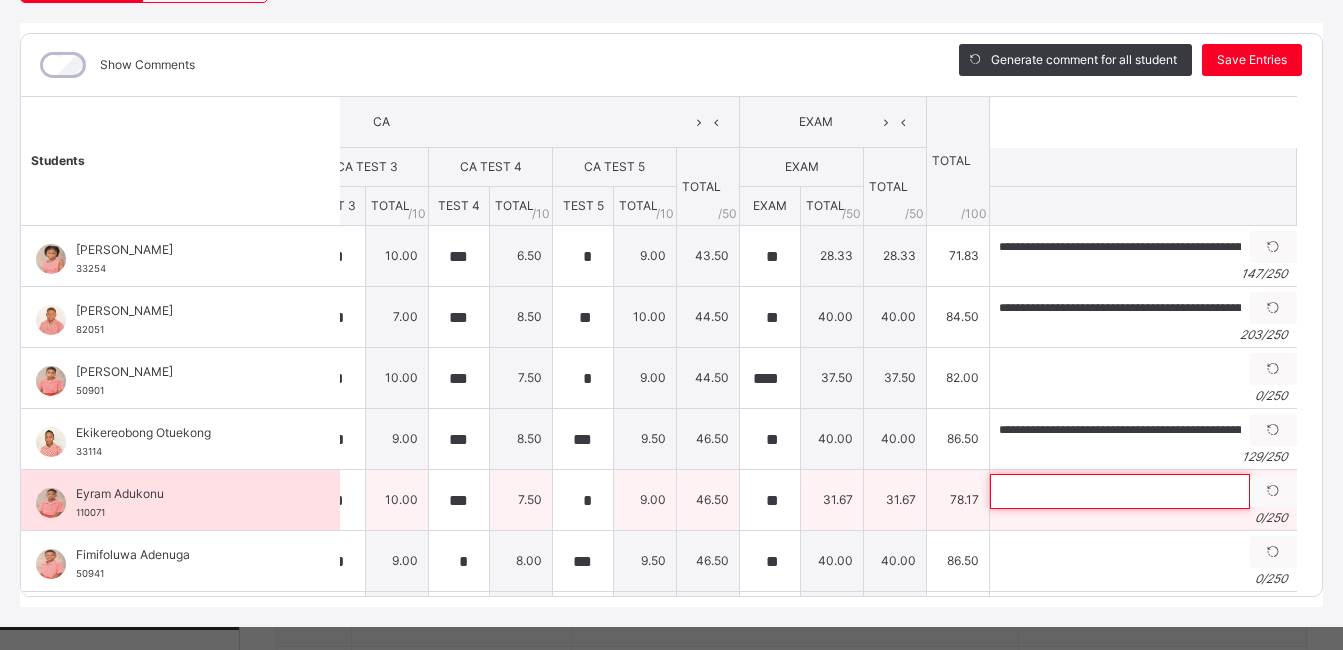 click at bounding box center (1120, 491) 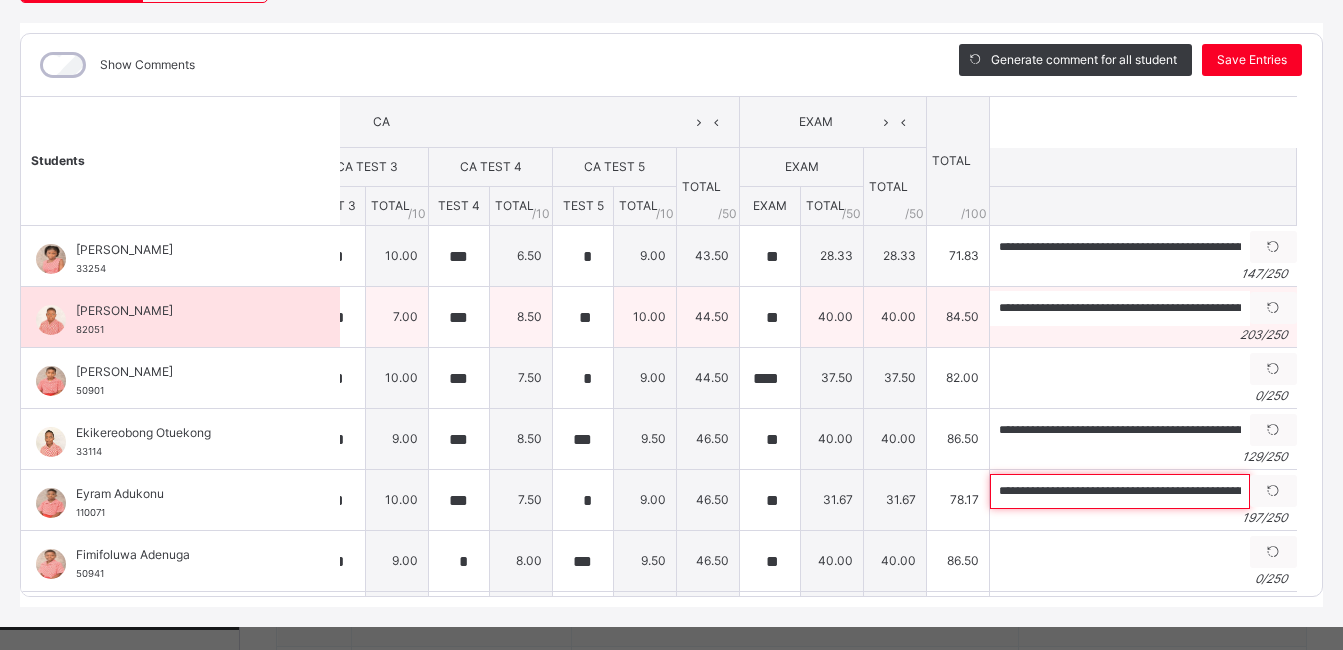 scroll, scrollTop: 0, scrollLeft: 885, axis: horizontal 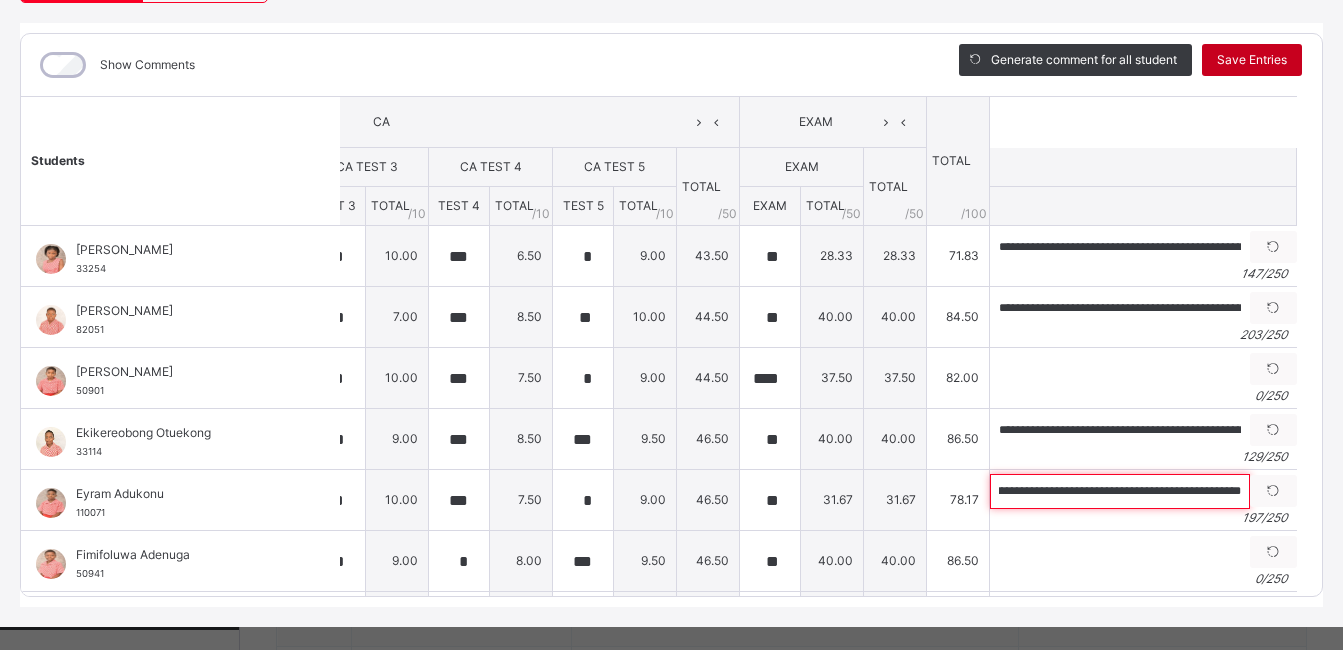 type on "**********" 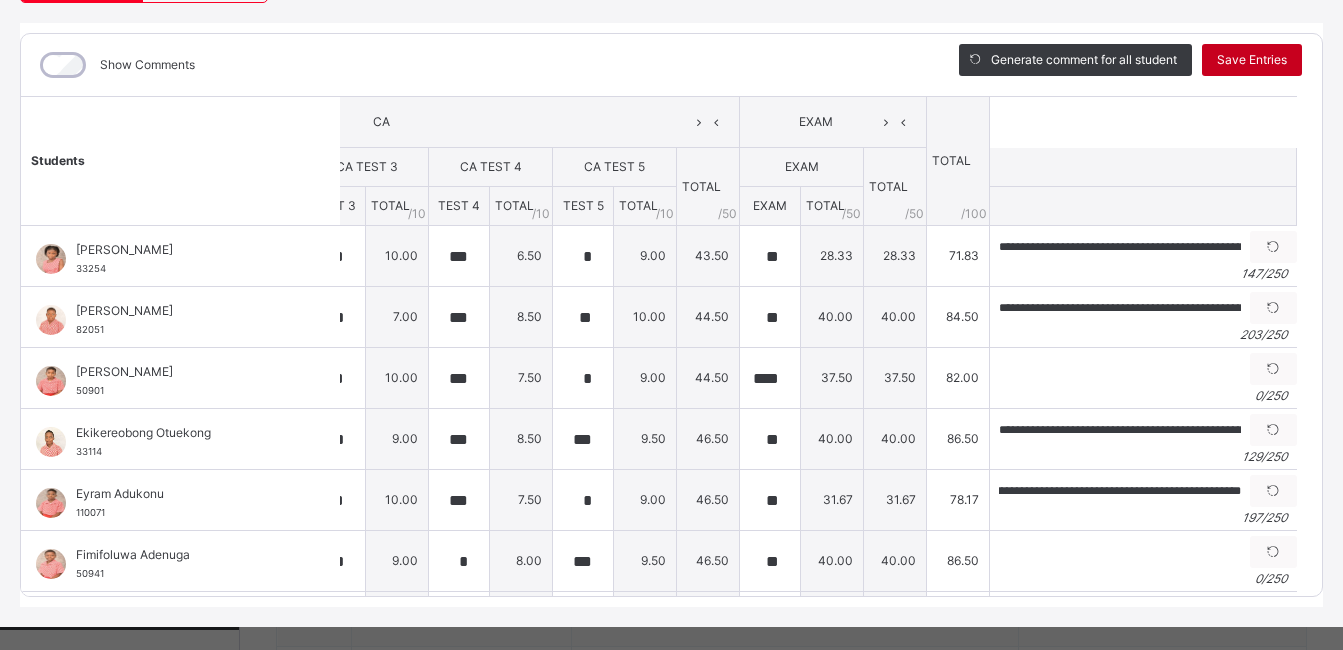 scroll, scrollTop: 0, scrollLeft: 0, axis: both 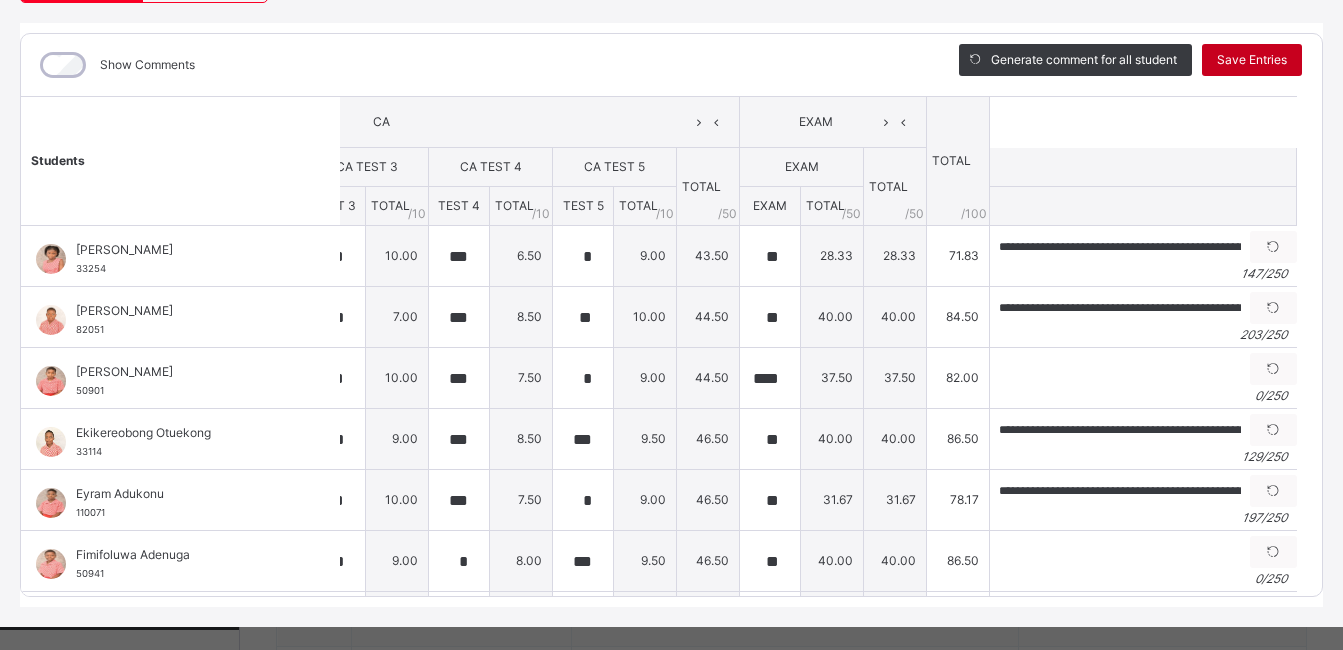 click on "Save Entries" at bounding box center (1252, 60) 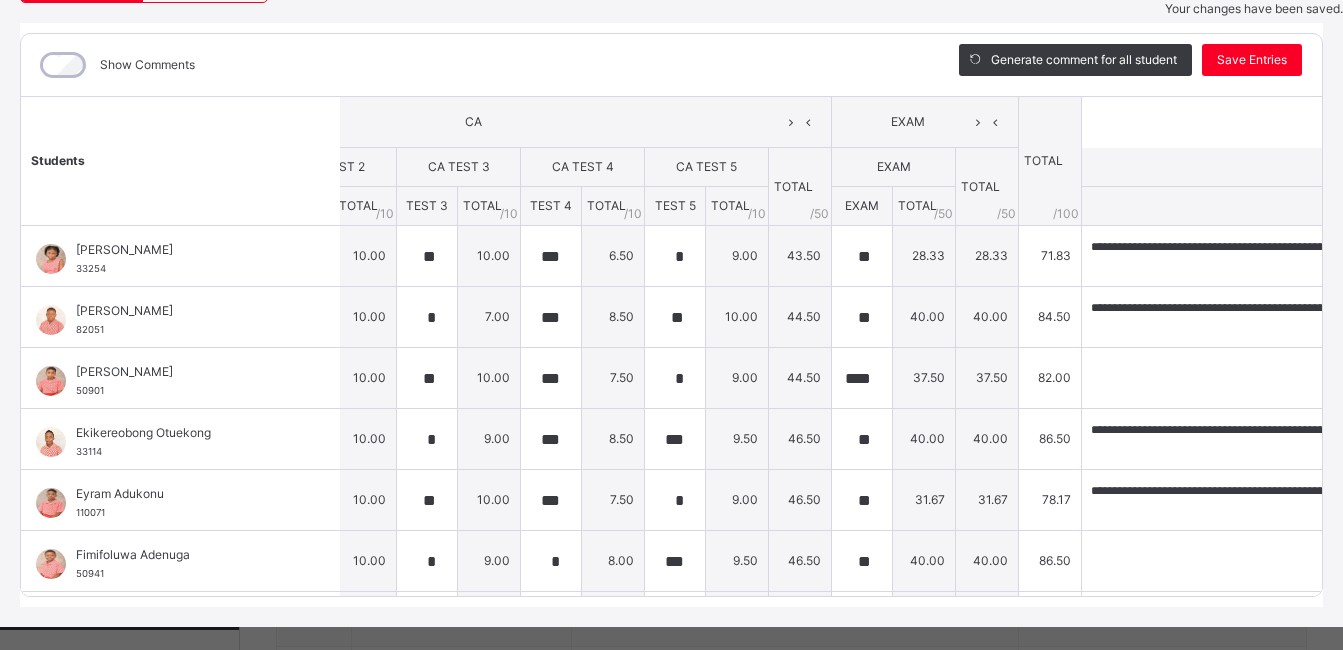 scroll, scrollTop: 0, scrollLeft: 284, axis: horizontal 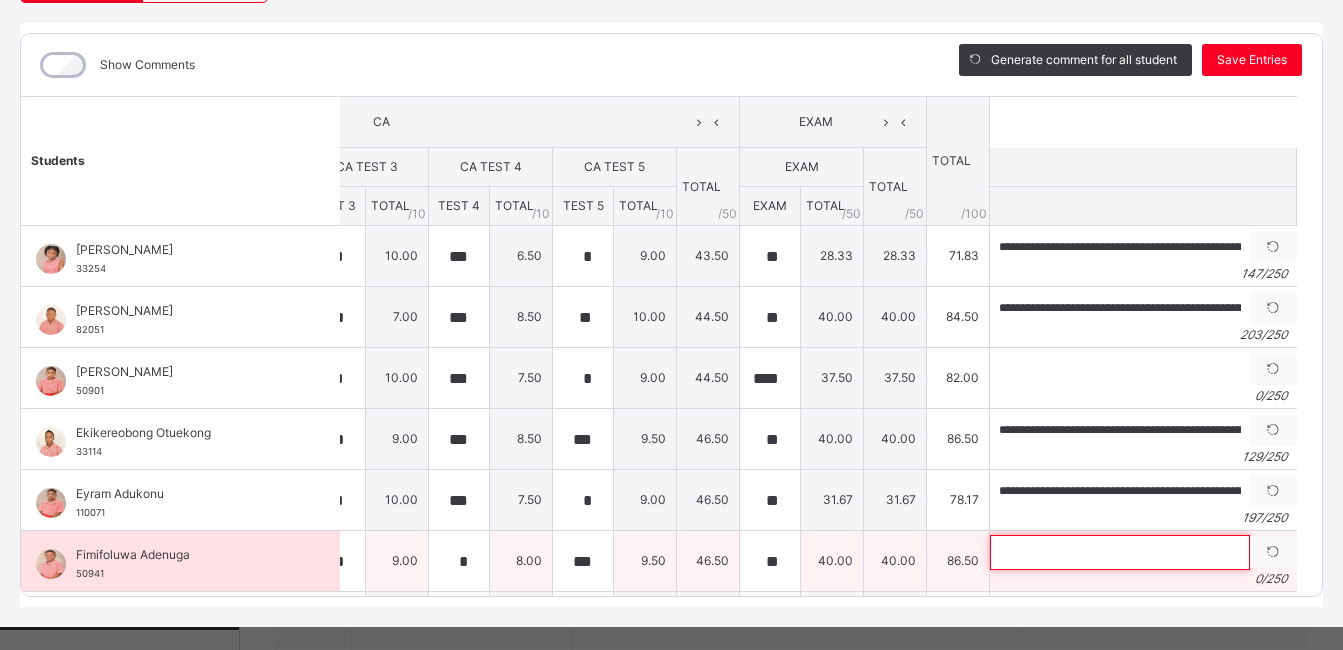 click at bounding box center (1120, 552) 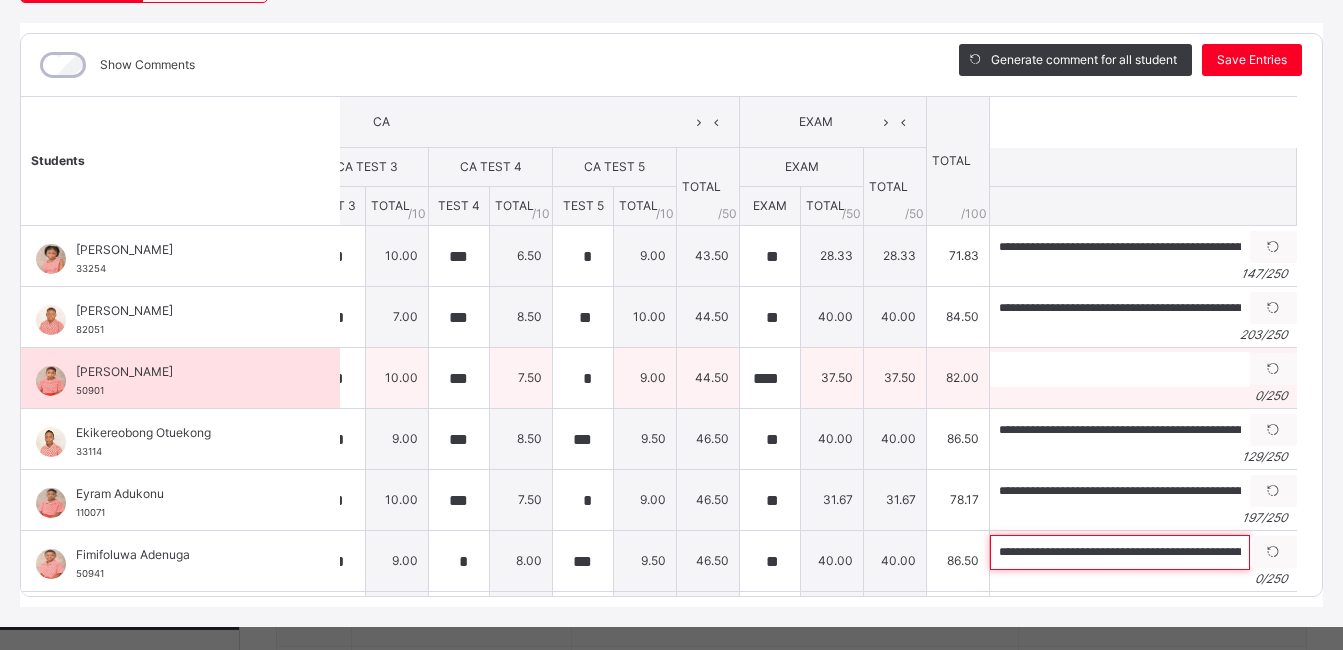 scroll, scrollTop: 0, scrollLeft: 673, axis: horizontal 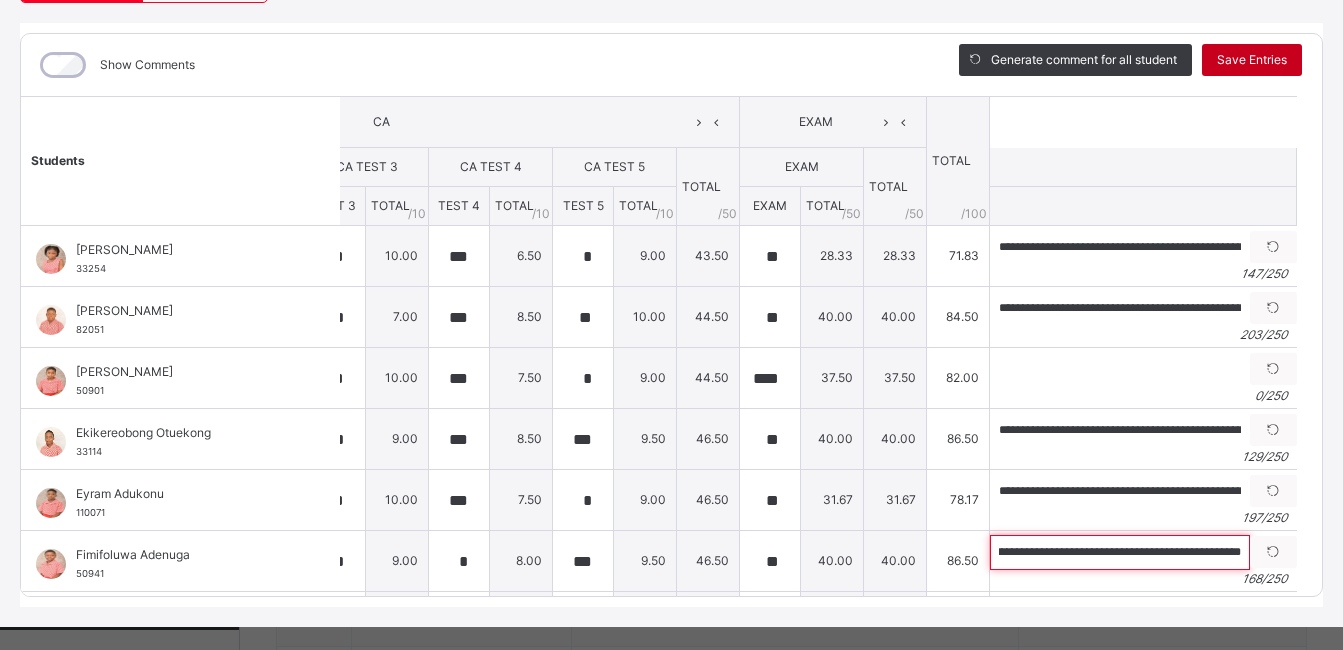 type on "**********" 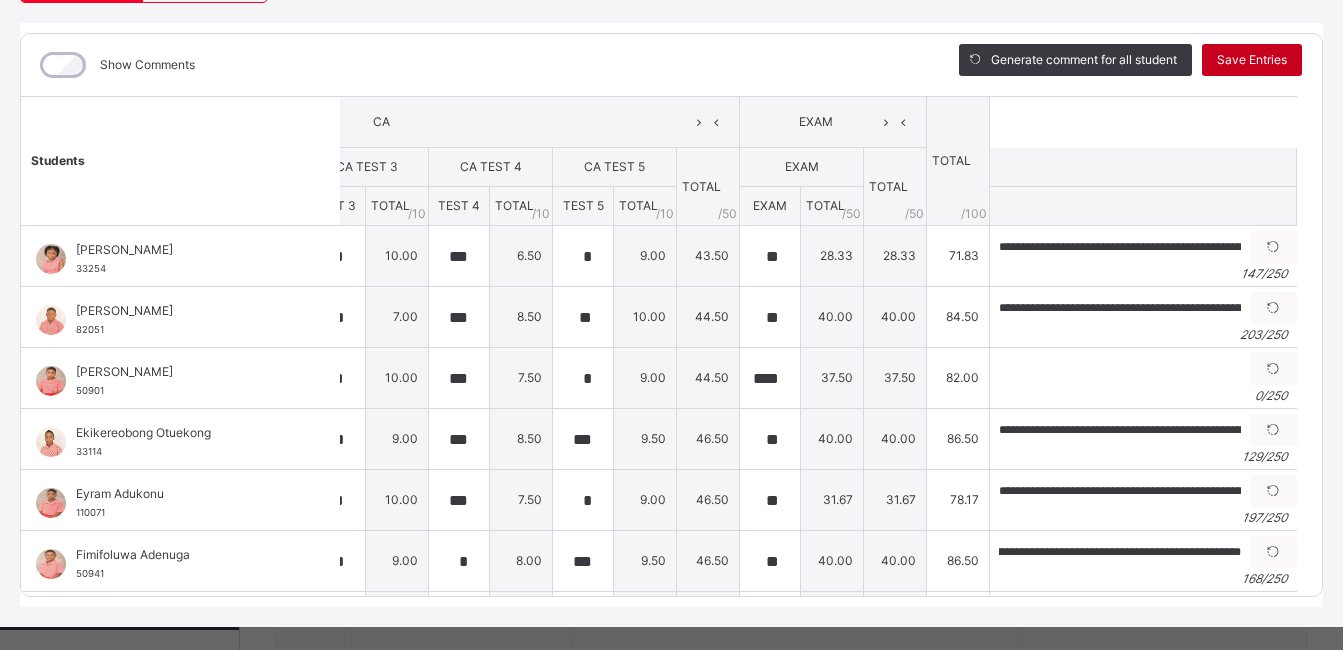 scroll, scrollTop: 0, scrollLeft: 0, axis: both 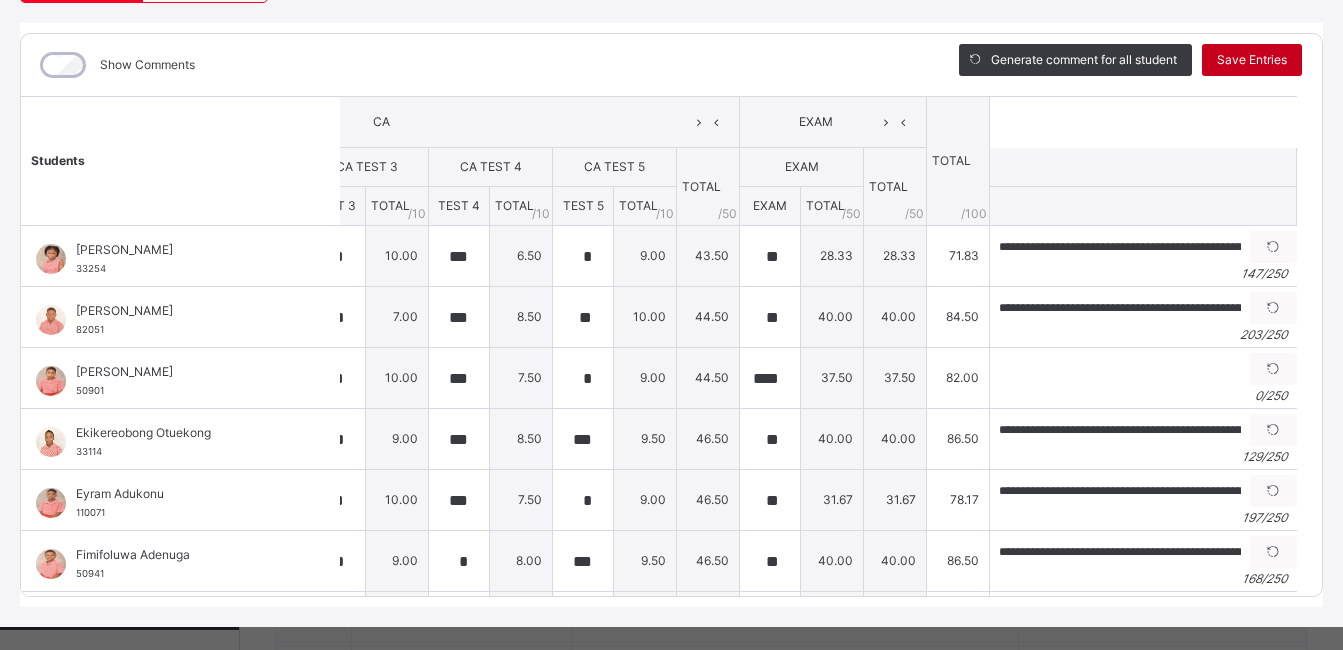 click on "Save Entries" at bounding box center (1252, 60) 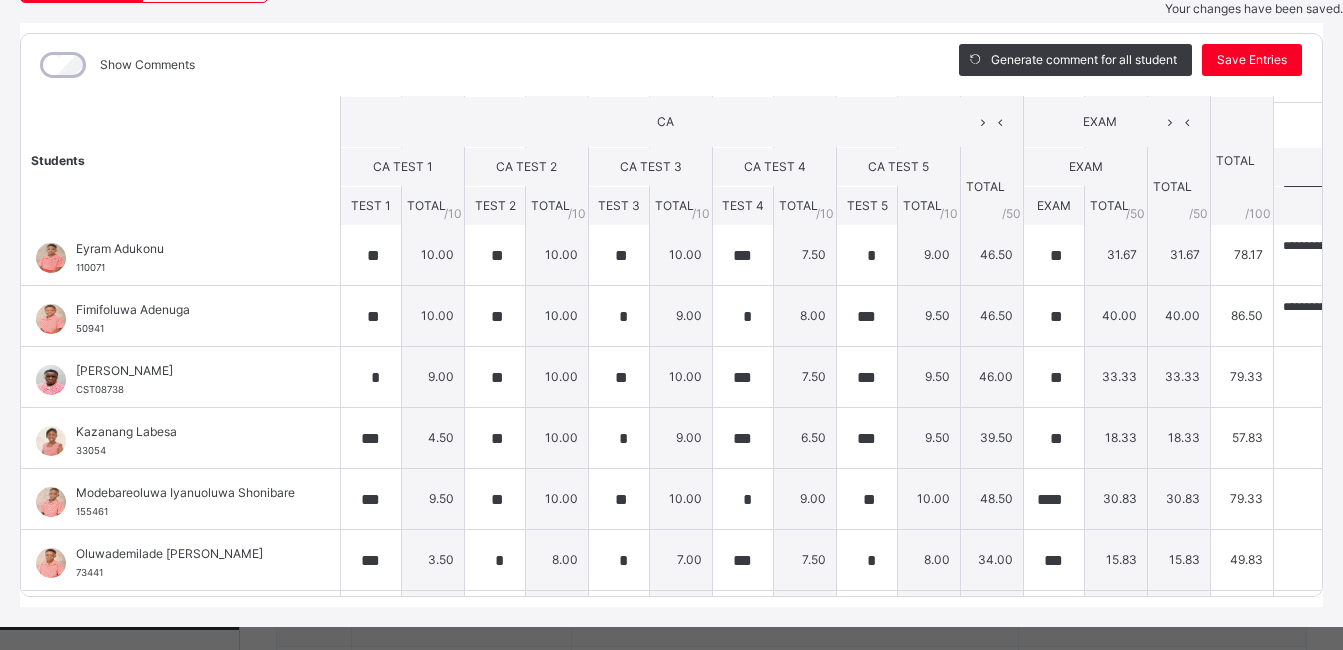 scroll, scrollTop: 247, scrollLeft: 0, axis: vertical 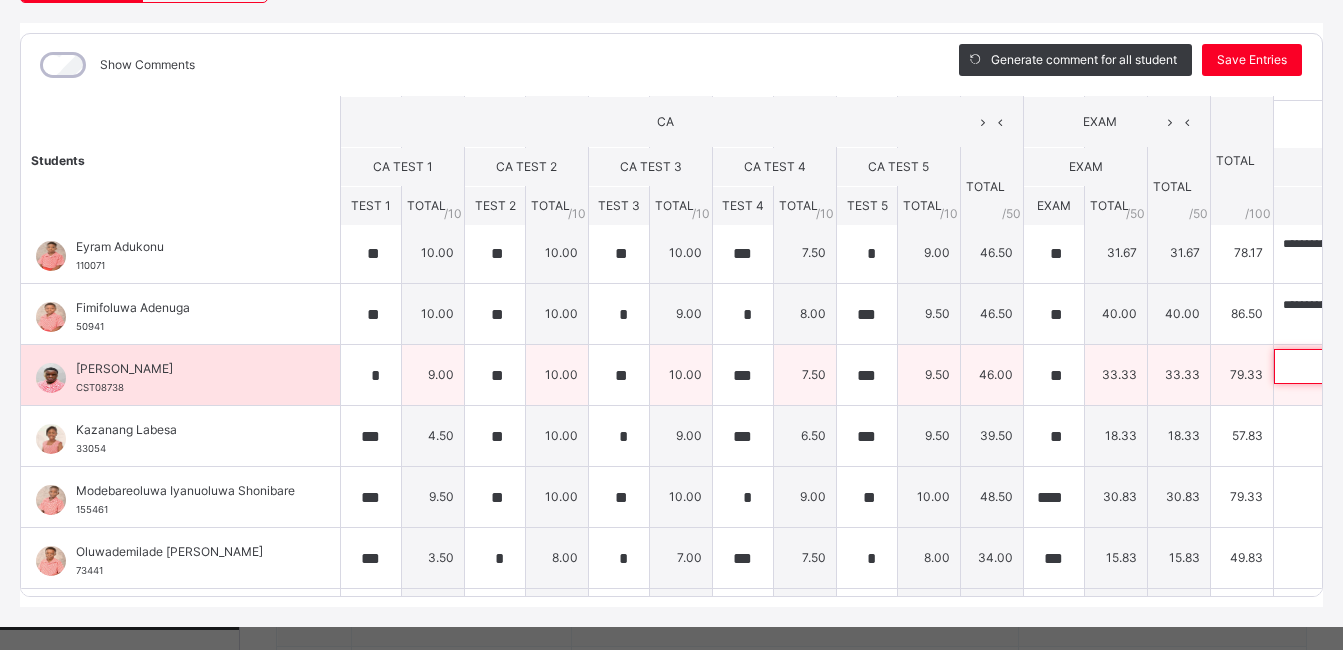click at bounding box center [1404, 366] 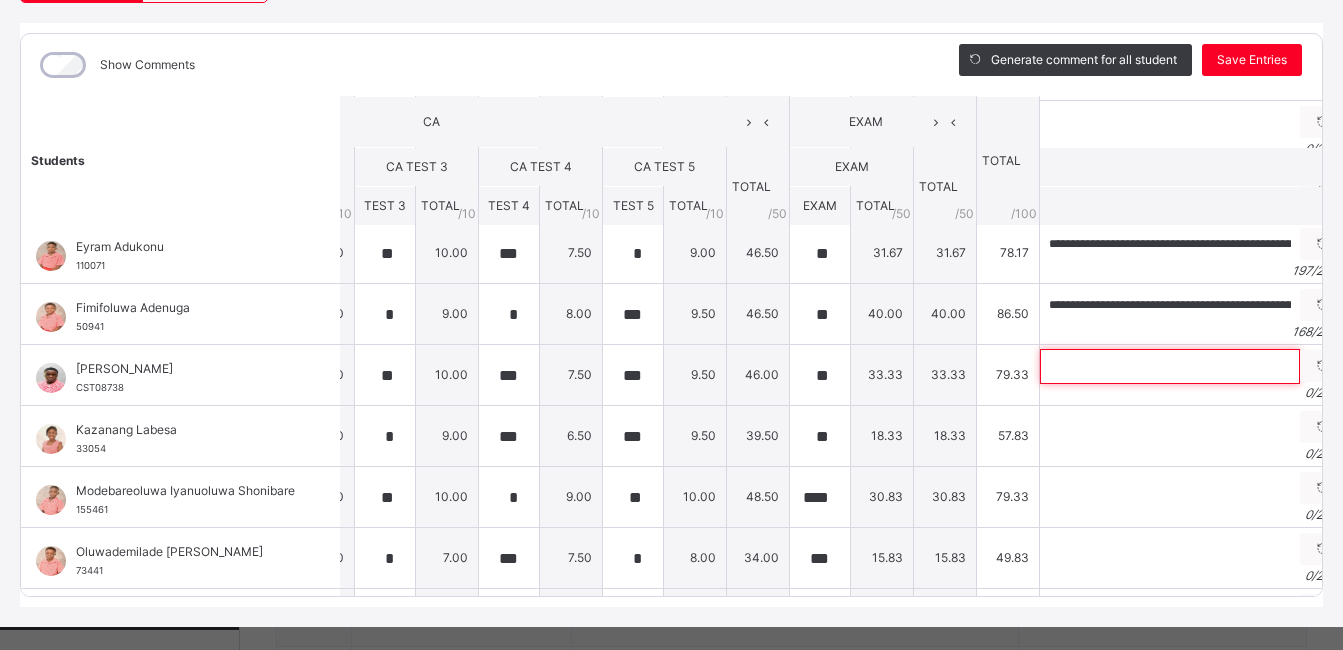 scroll, scrollTop: 247, scrollLeft: 284, axis: both 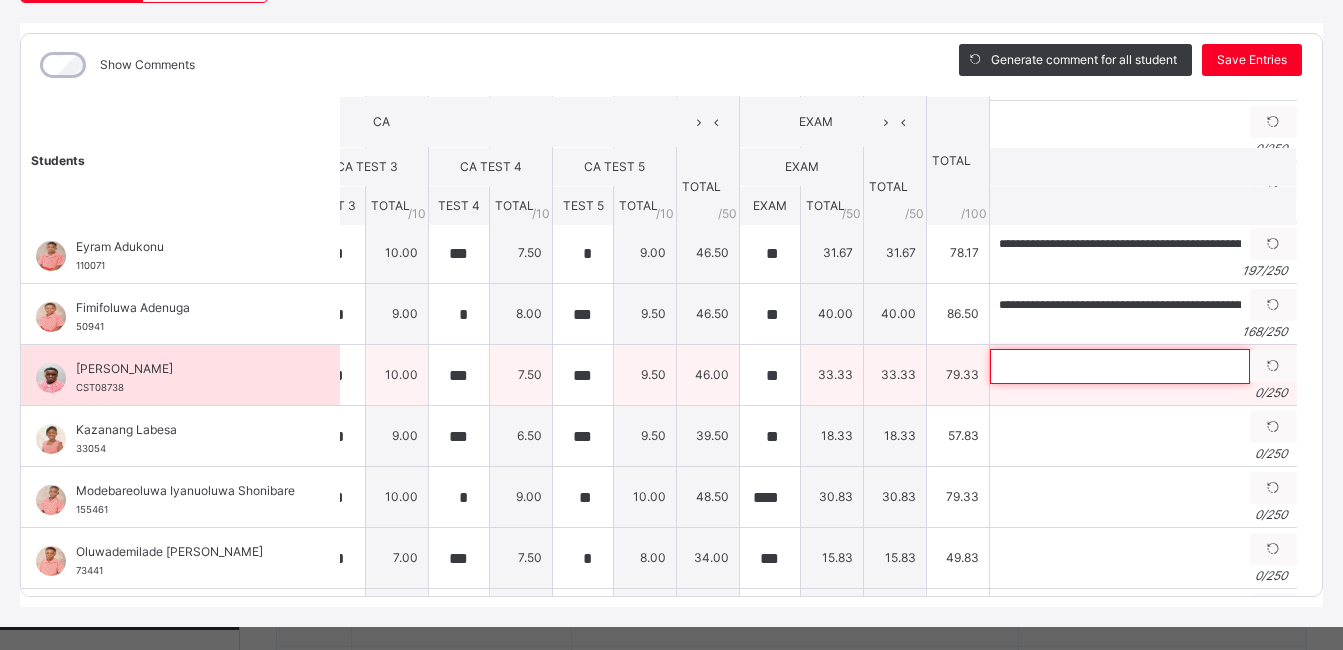click at bounding box center (1120, 366) 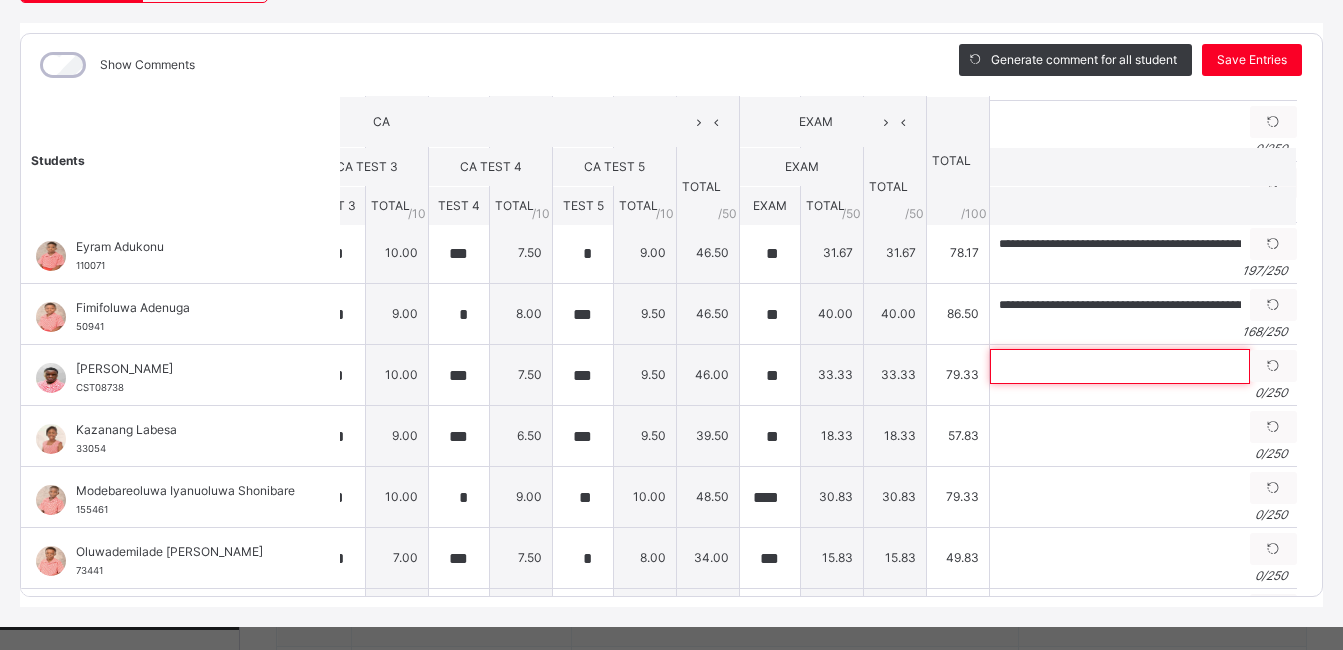 type 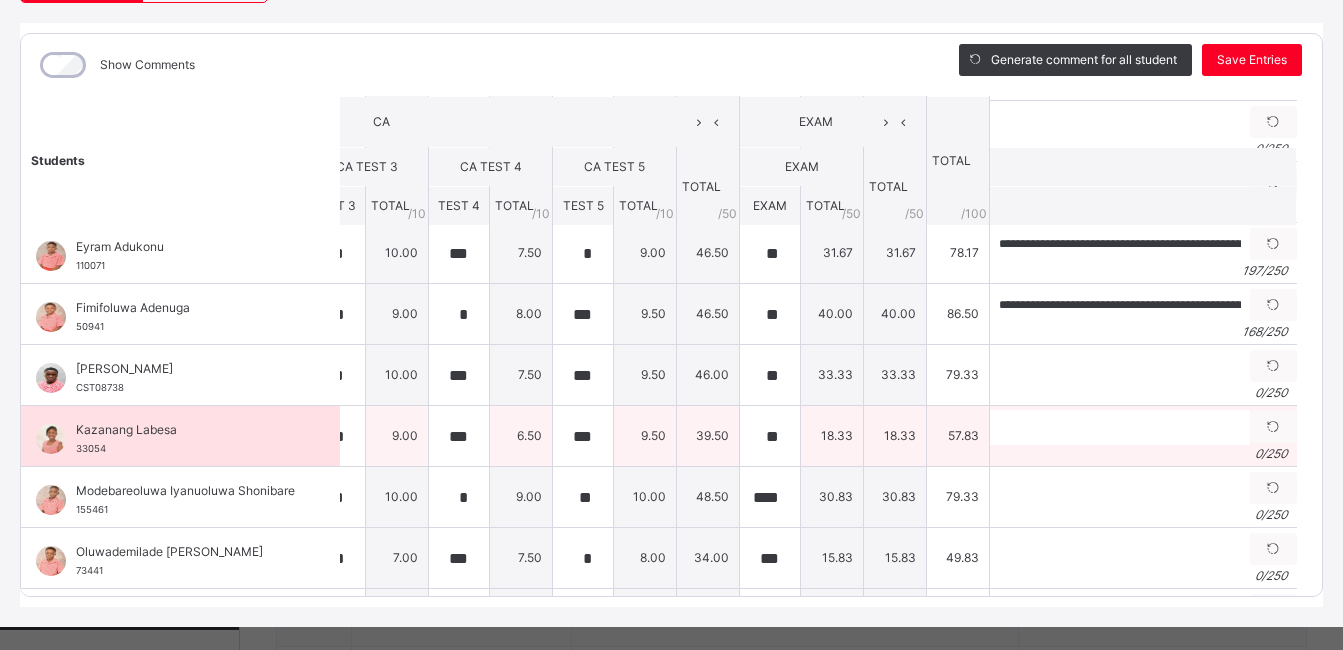 click on "0 / 250" at bounding box center (1143, 454) 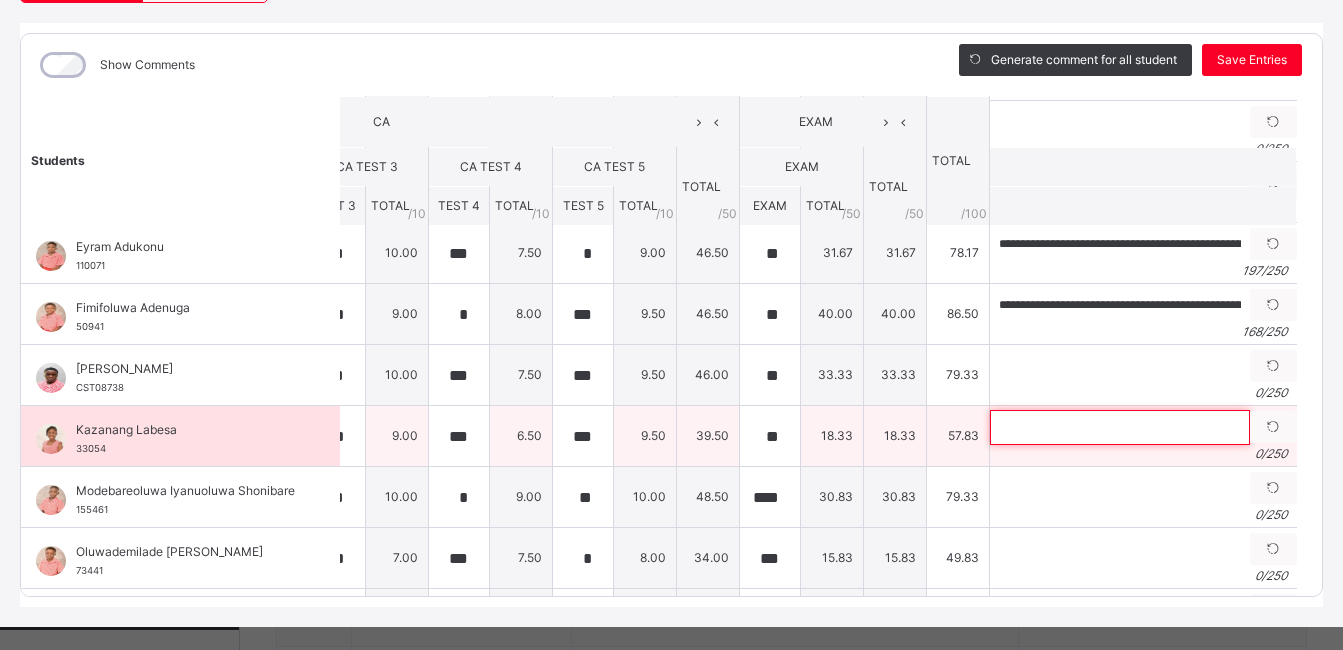 click at bounding box center [1120, 427] 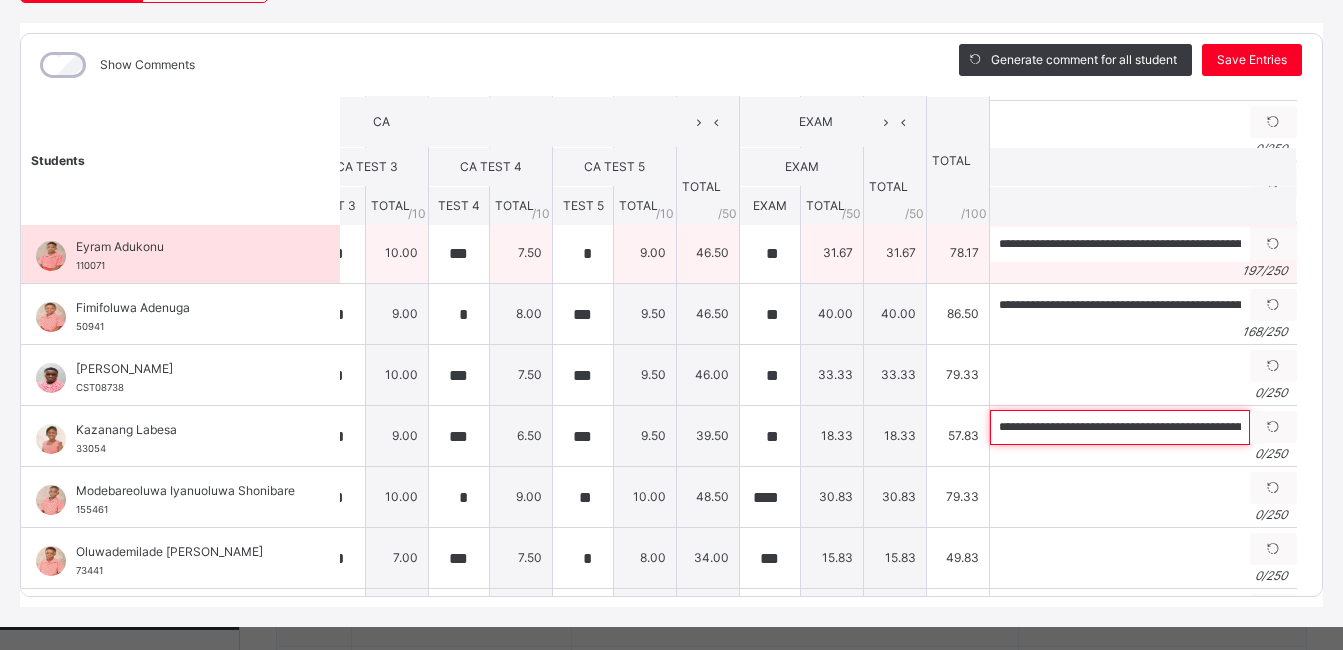scroll, scrollTop: 0, scrollLeft: 810, axis: horizontal 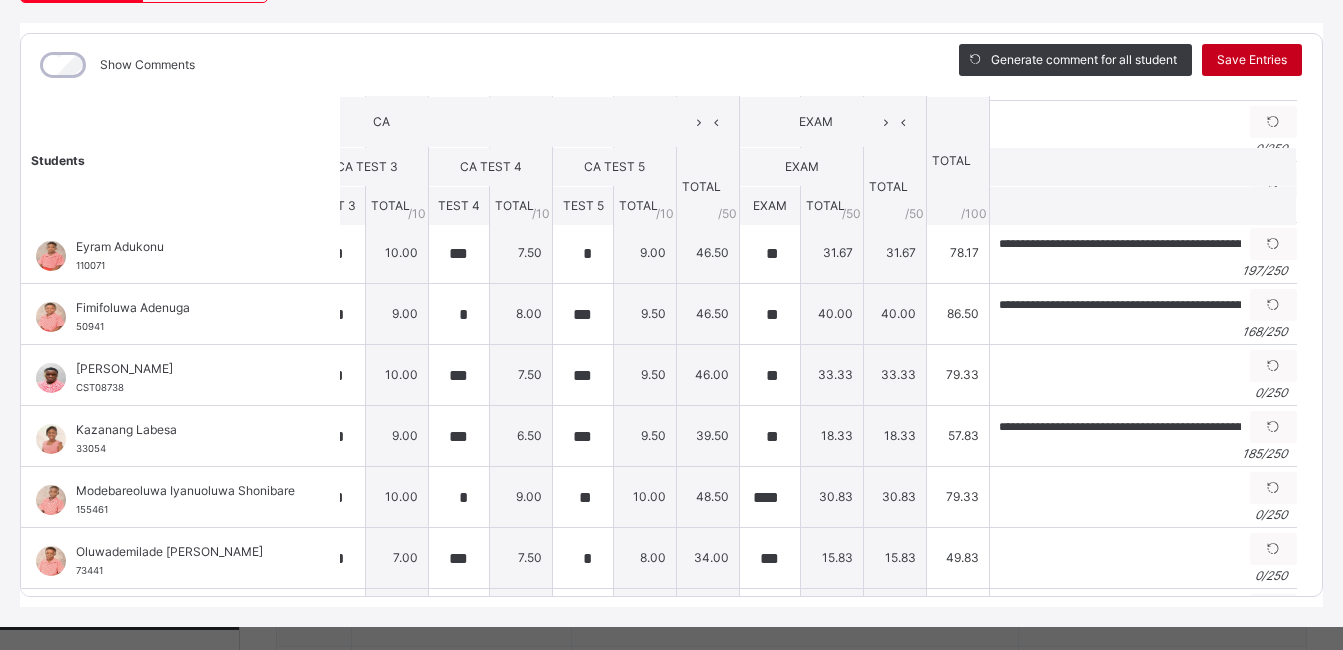 click on "Save Entries" at bounding box center [1252, 60] 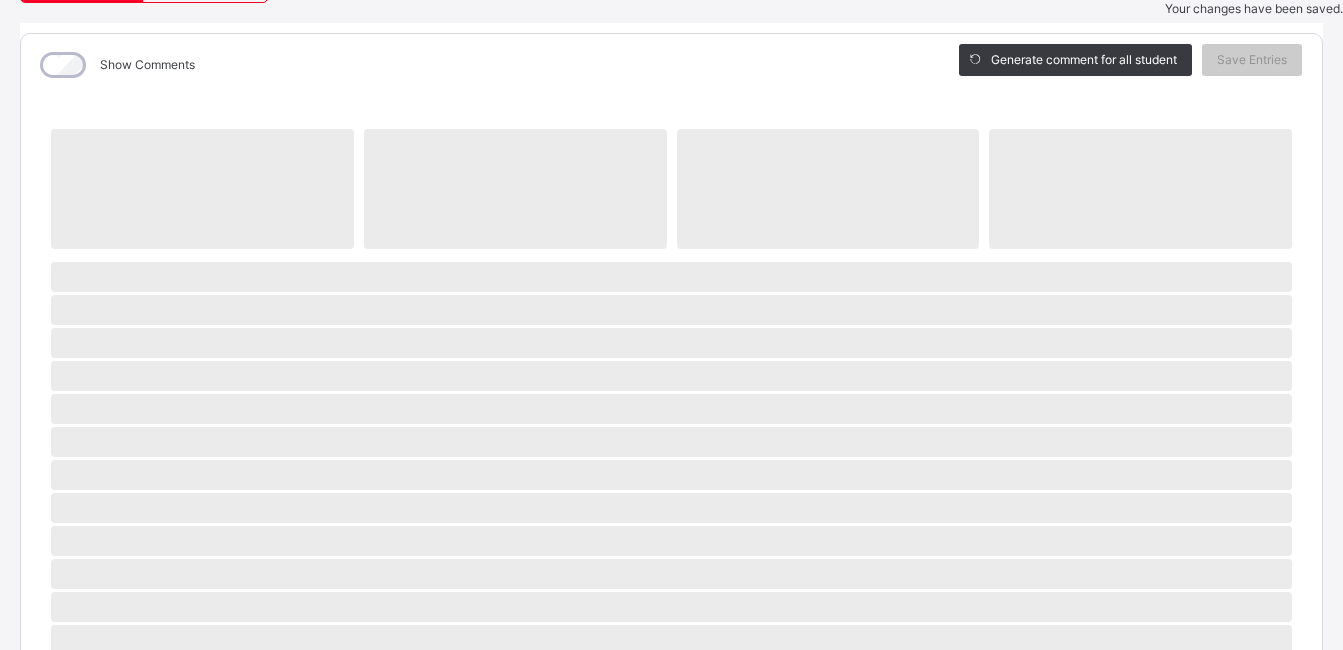 click on "‌ ‌ ‌ ‌ ‌ ‌ ‌ ‌ ‌ ‌ ‌ ‌ ‌ ‌ ‌ ‌ ‌ ‌ ‌ ‌ ‌ ‌ ‌ ‌ ‌ ‌ ‌ ‌ ‌" at bounding box center [671, 605] 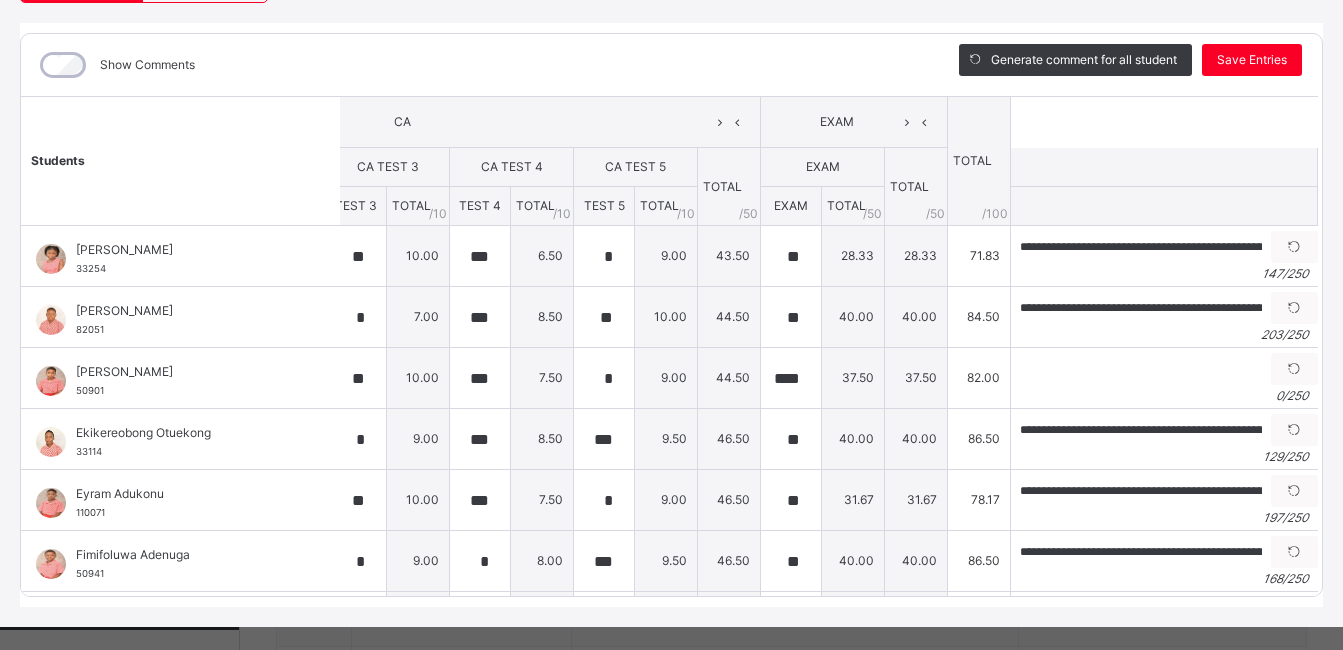 scroll, scrollTop: 0, scrollLeft: 284, axis: horizontal 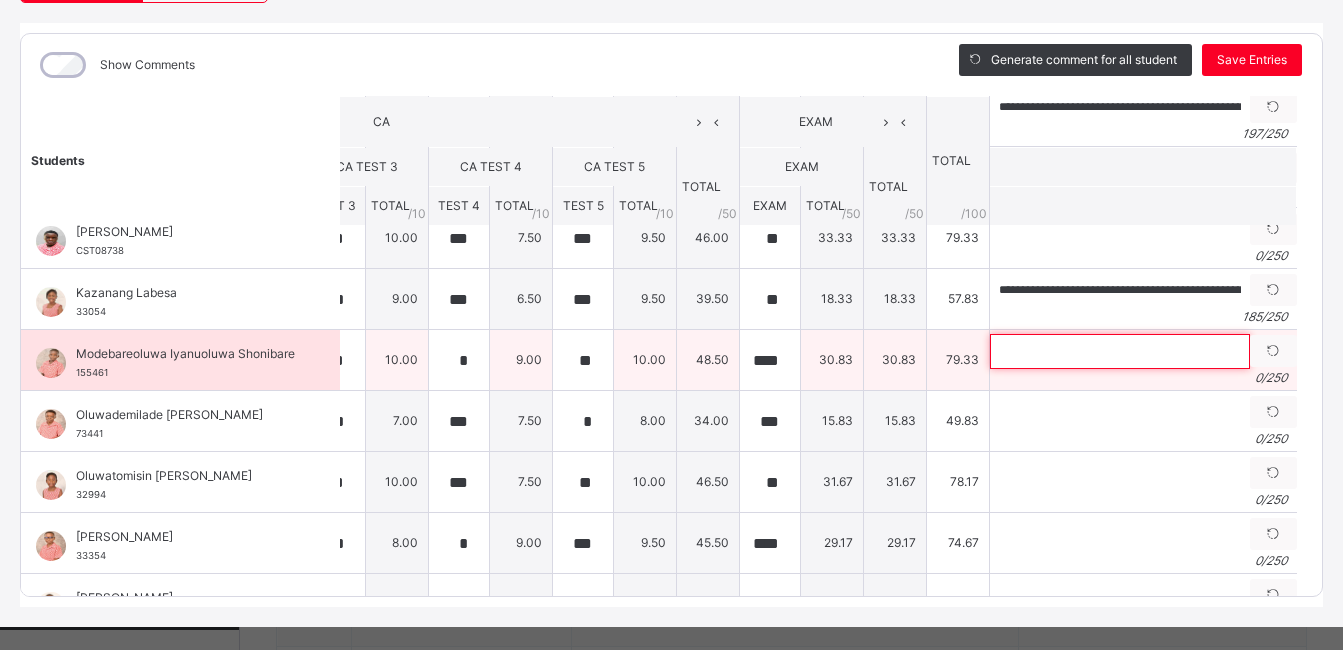 click at bounding box center (1120, 351) 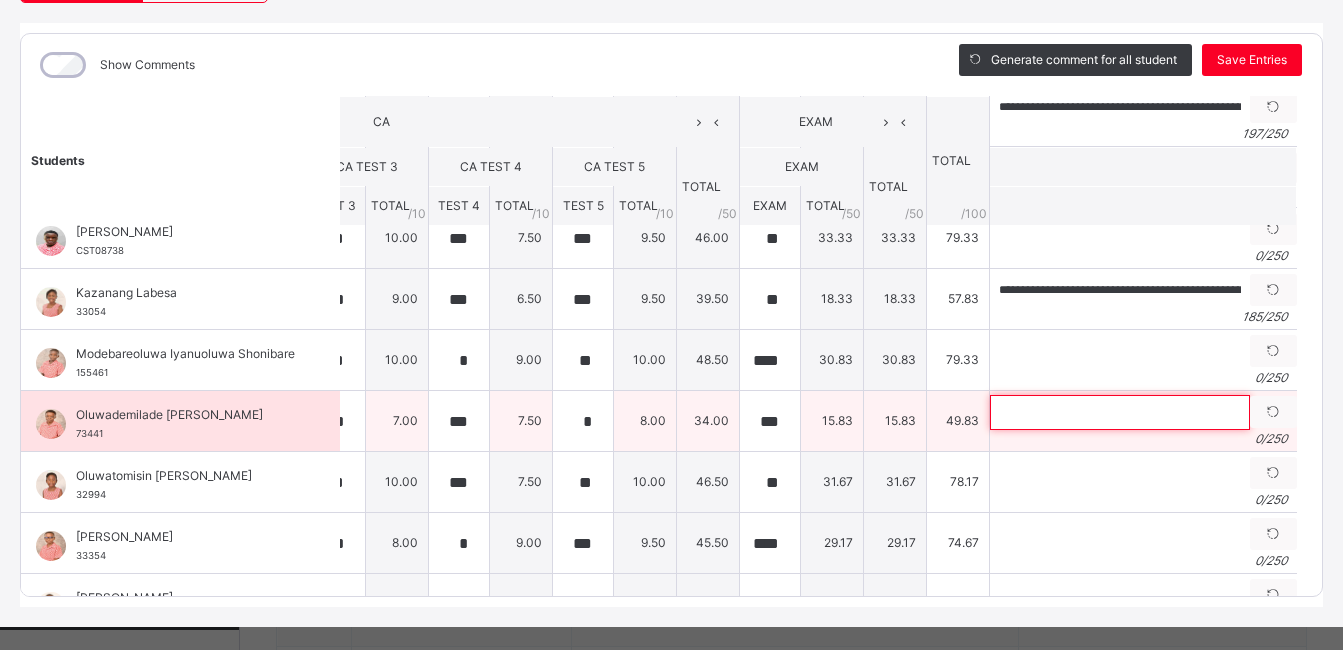 click at bounding box center [1120, 412] 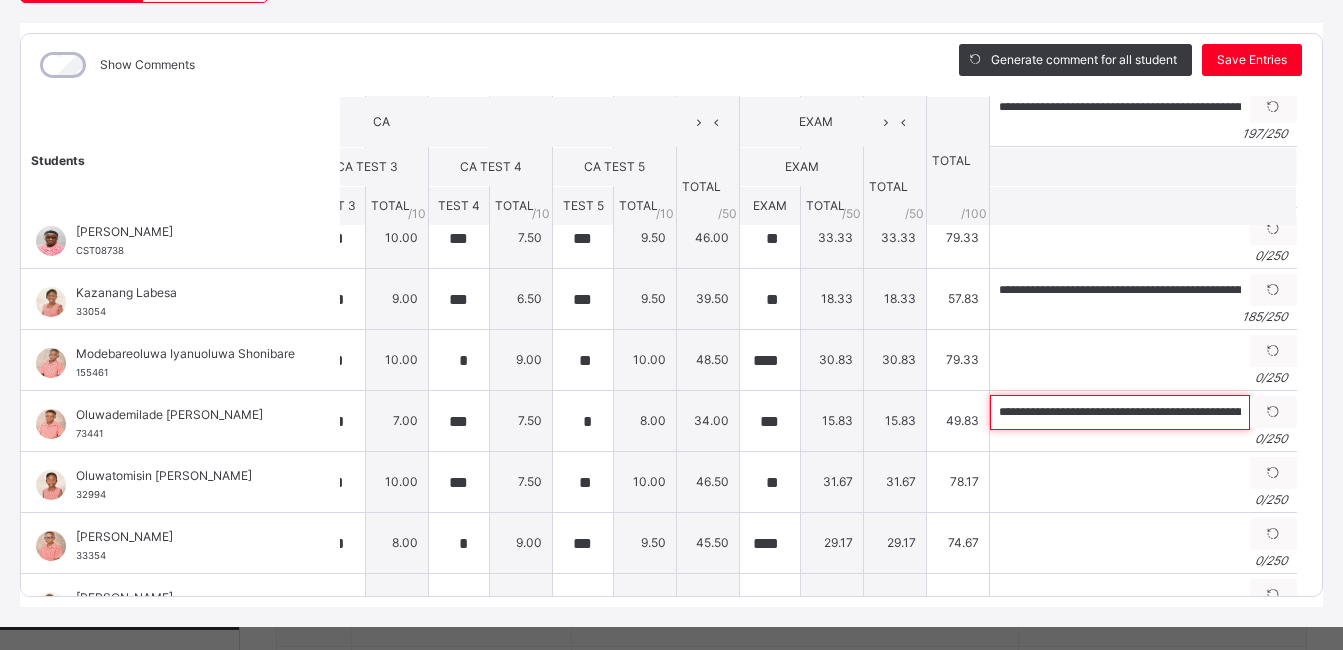 scroll, scrollTop: 0, scrollLeft: 843, axis: horizontal 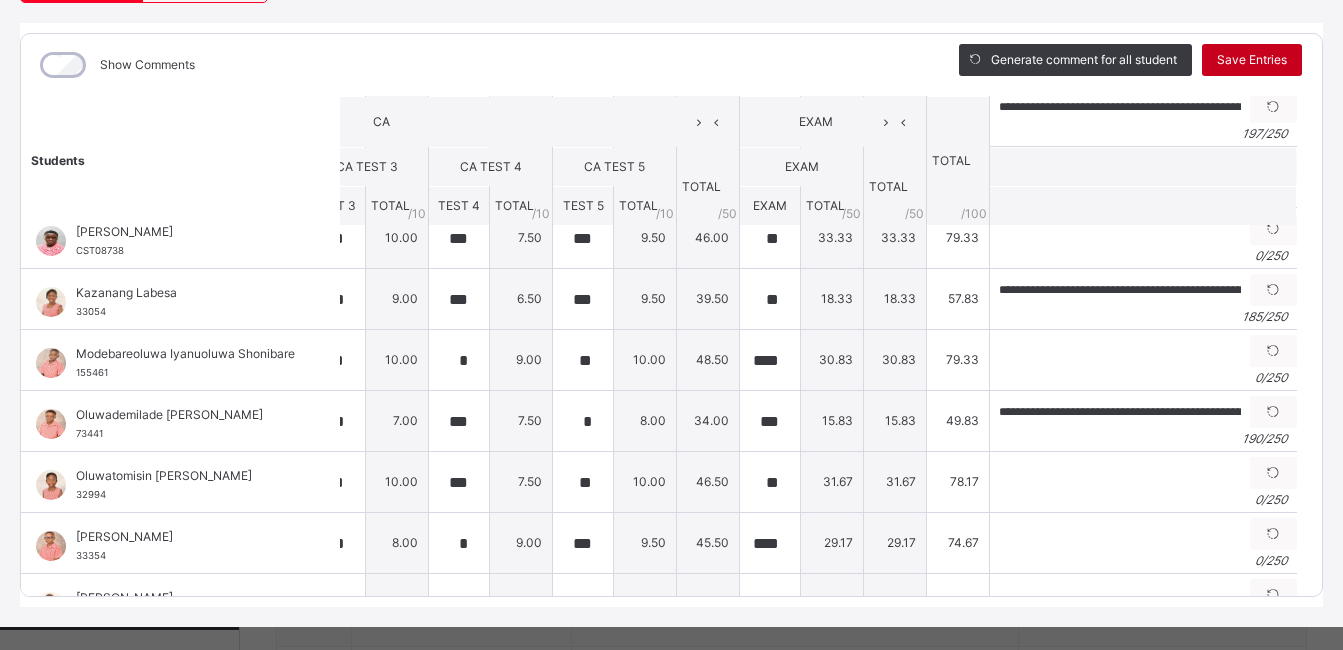 click on "Save Entries" at bounding box center (1252, 60) 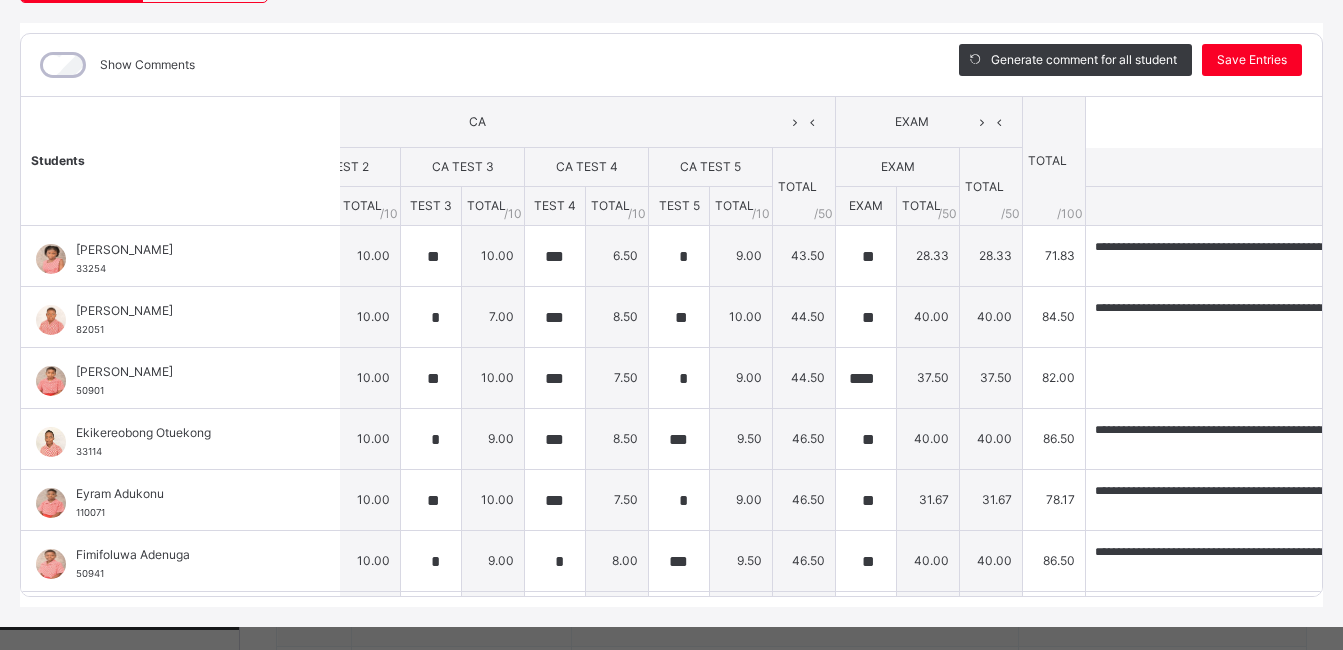 scroll, scrollTop: 0, scrollLeft: 284, axis: horizontal 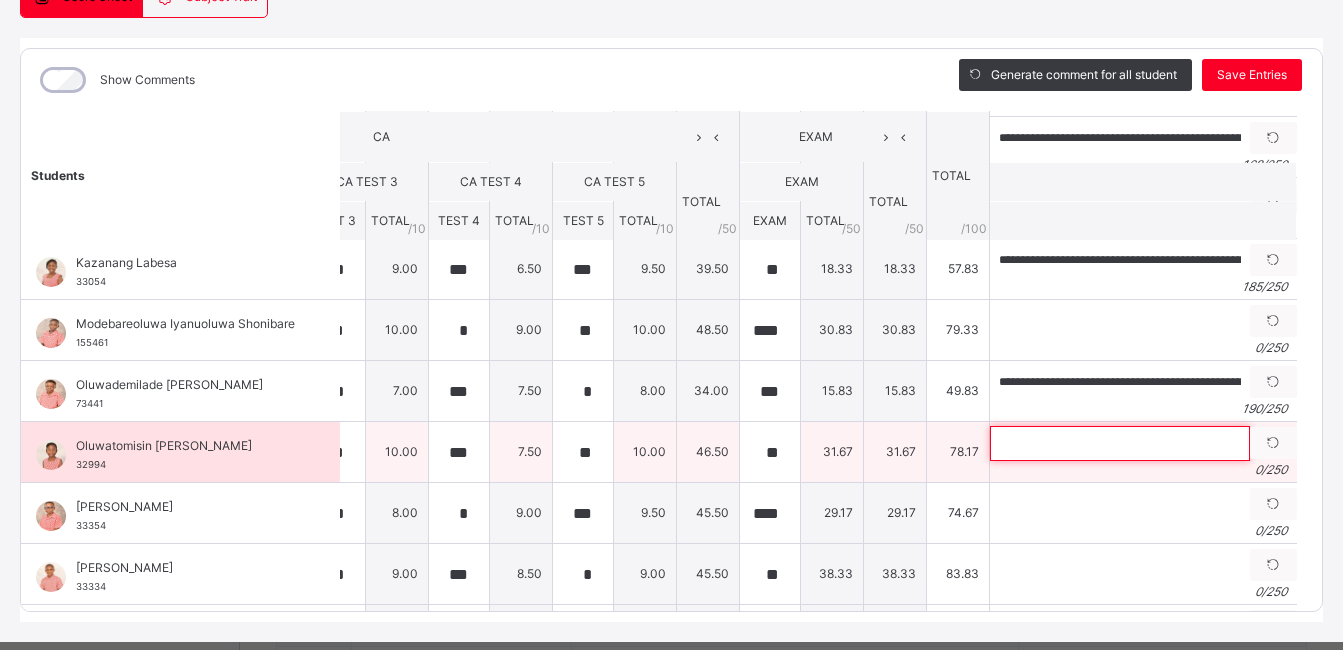 click at bounding box center [1120, 443] 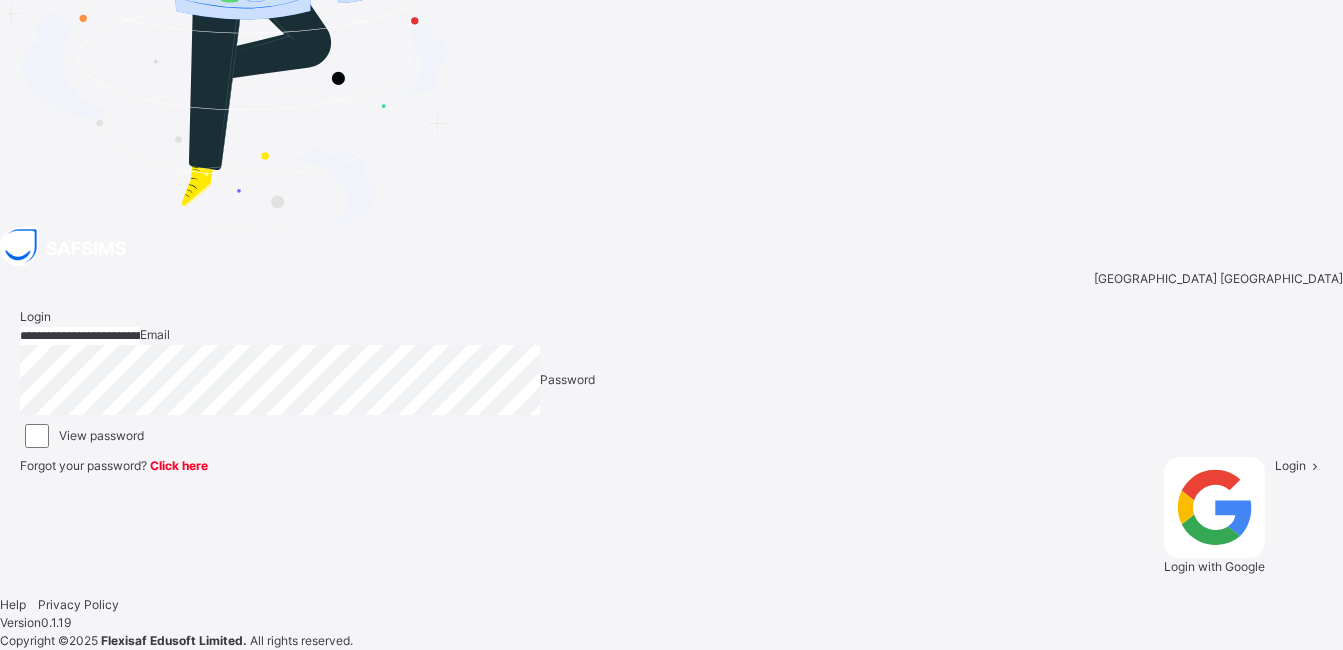 scroll, scrollTop: 0, scrollLeft: 0, axis: both 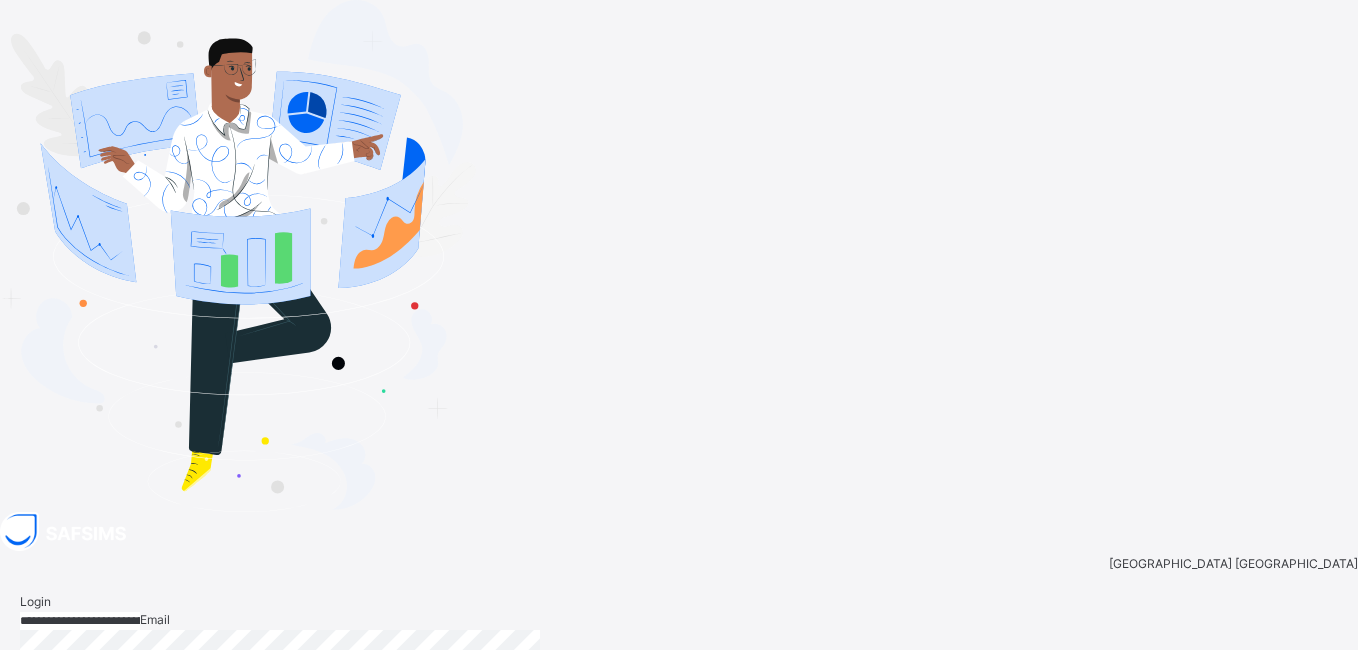 click on "Login" at bounding box center (1305, 750) 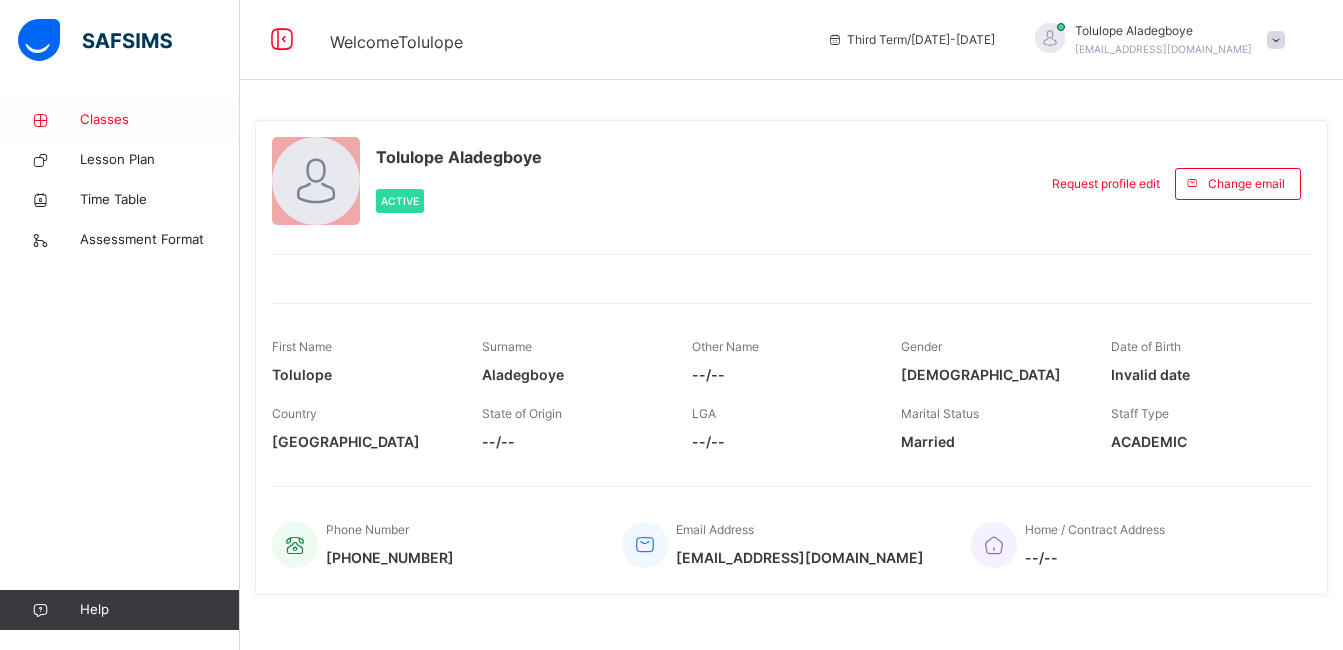 click on "Classes" at bounding box center [160, 120] 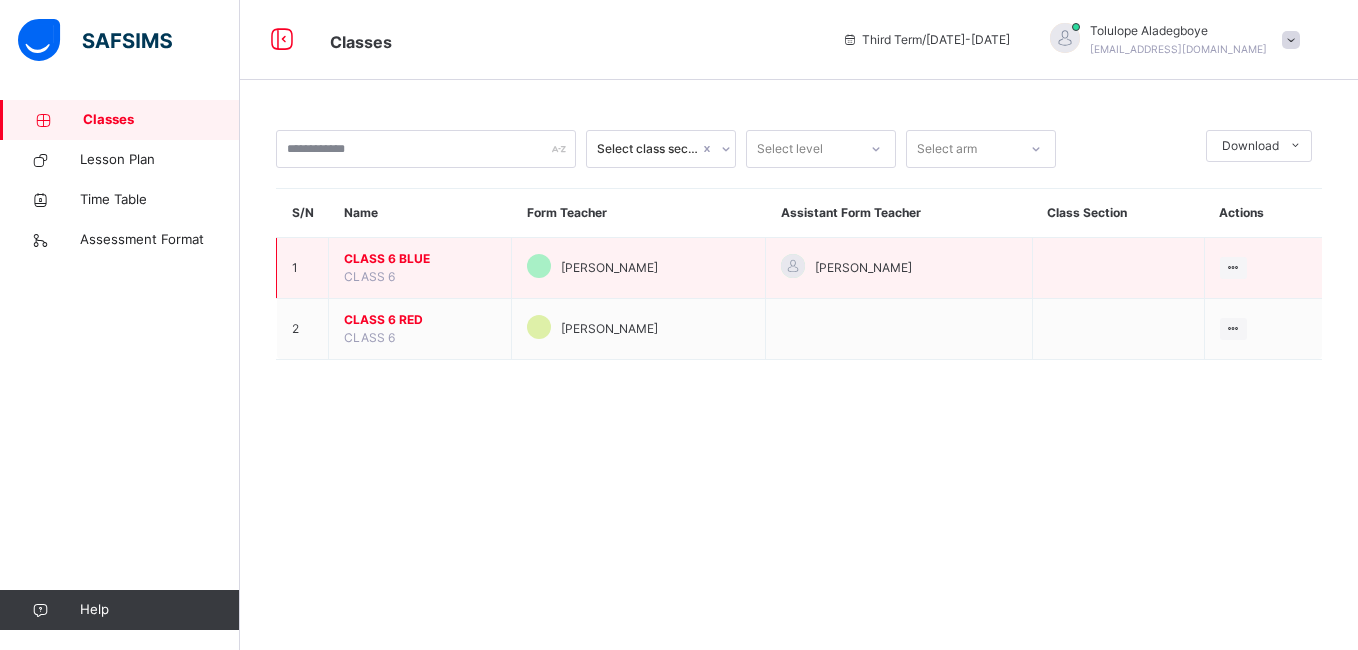 click on "CLASS 6   BLUE" at bounding box center (420, 259) 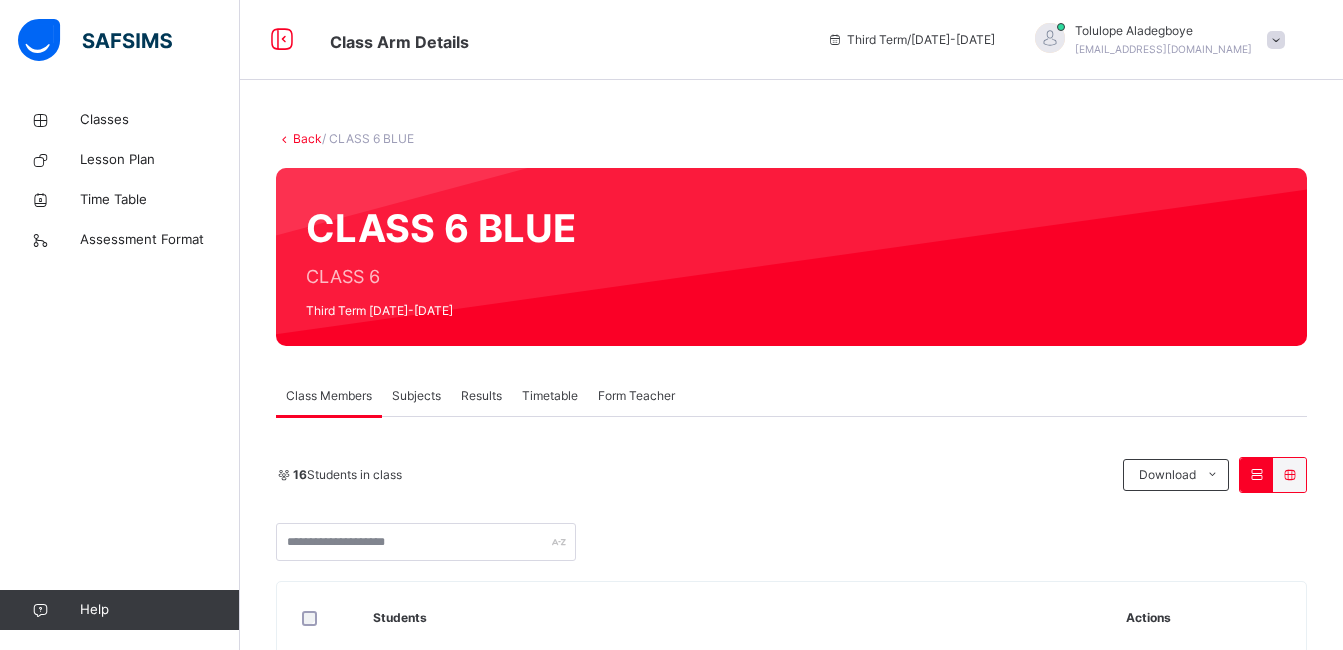 click on "Subjects" at bounding box center (416, 396) 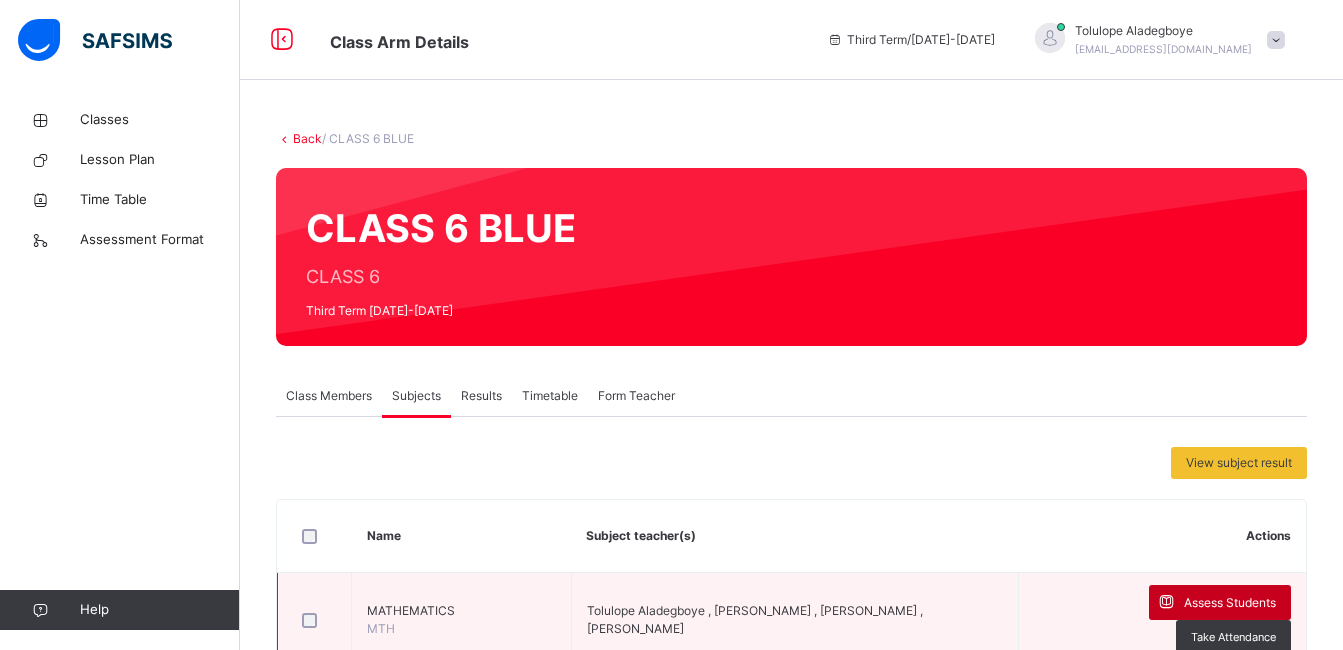 click on "Assess Students" at bounding box center [1230, 603] 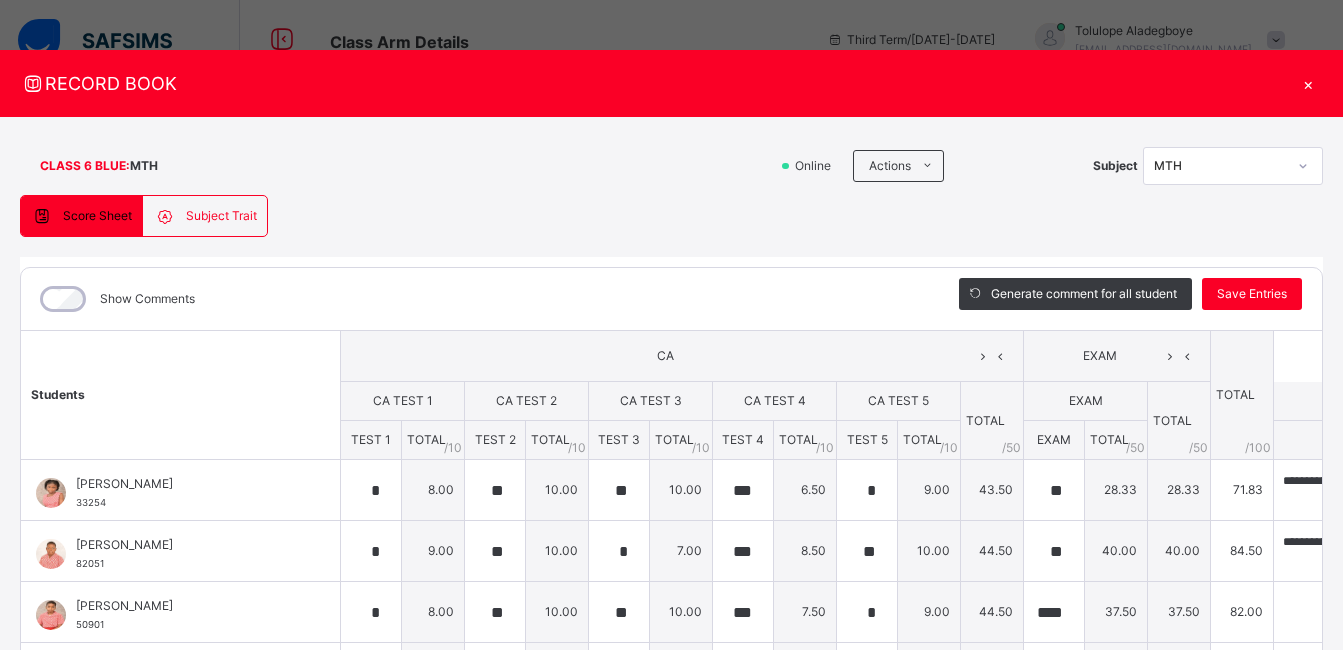 scroll, scrollTop: 0, scrollLeft: 25, axis: horizontal 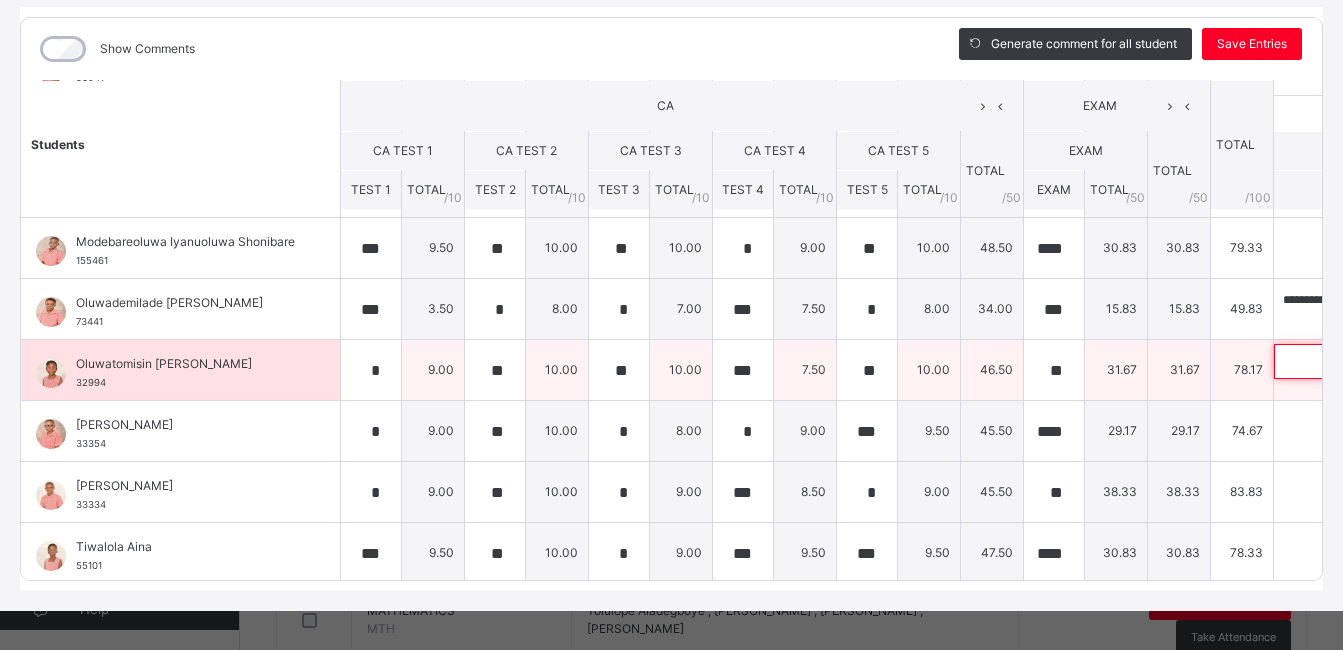 click at bounding box center (1404, 361) 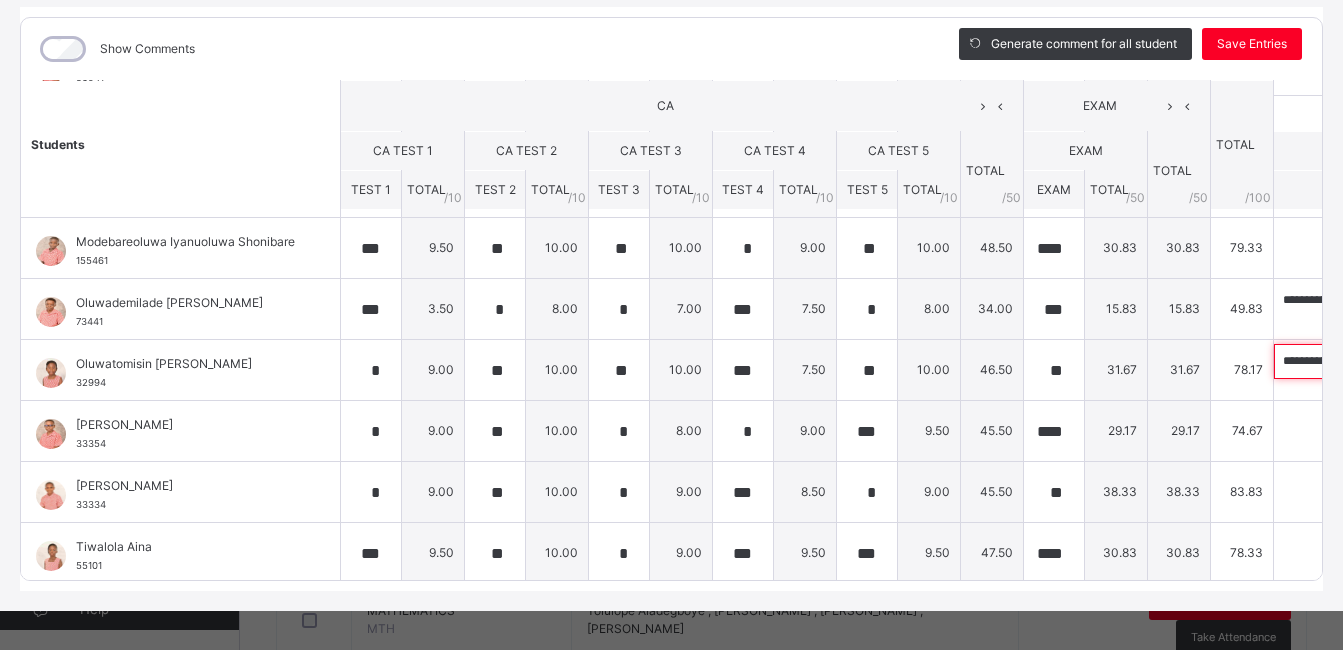 scroll, scrollTop: 0, scrollLeft: 1135, axis: horizontal 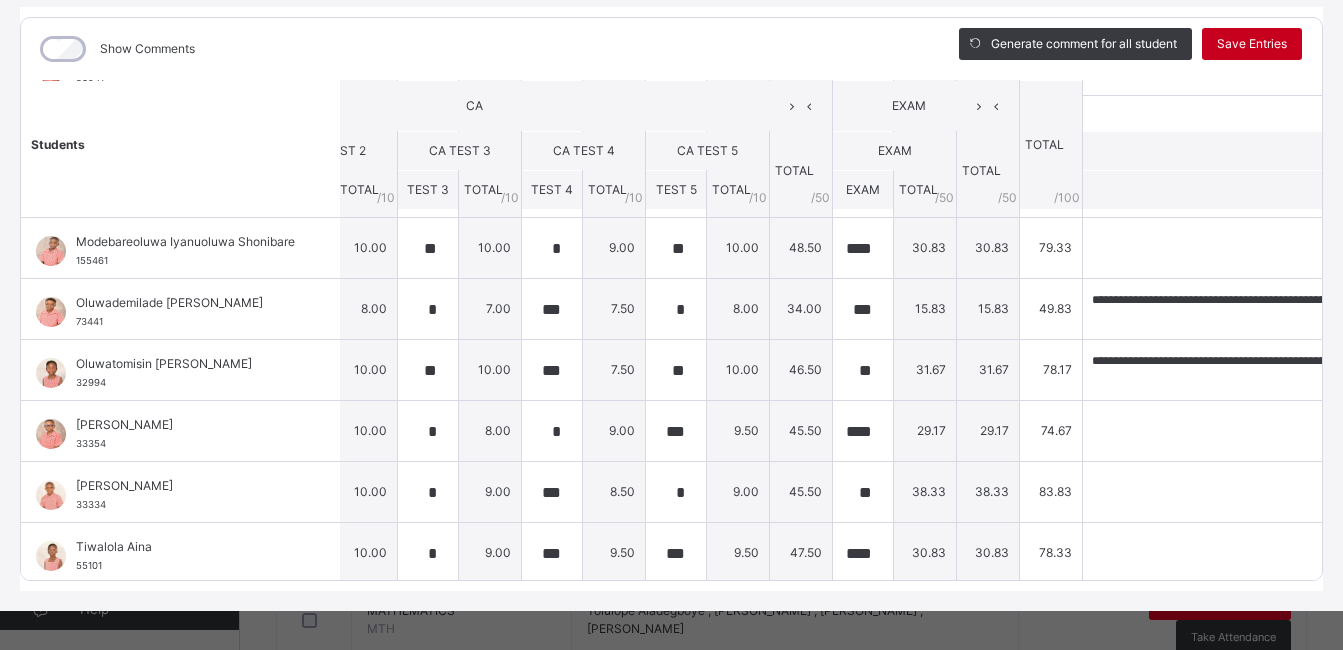 click on "Save Entries" at bounding box center (1252, 44) 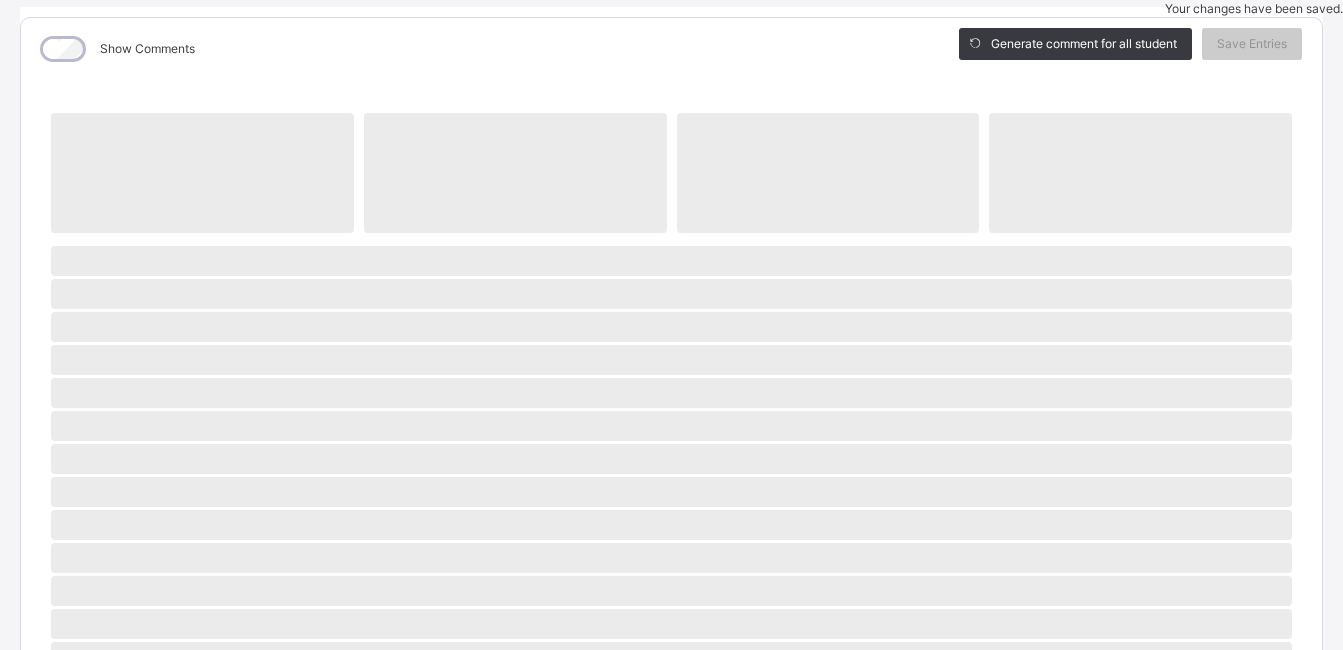 scroll, scrollTop: 250, scrollLeft: 0, axis: vertical 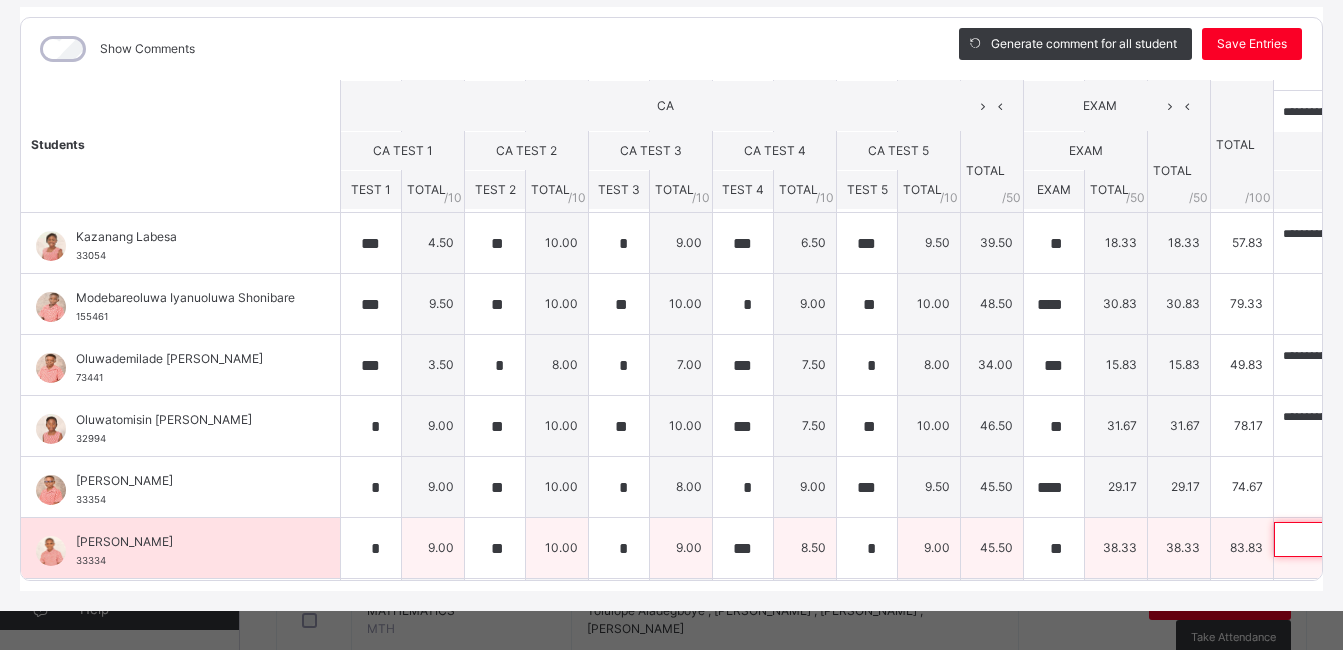 click at bounding box center (1404, 539) 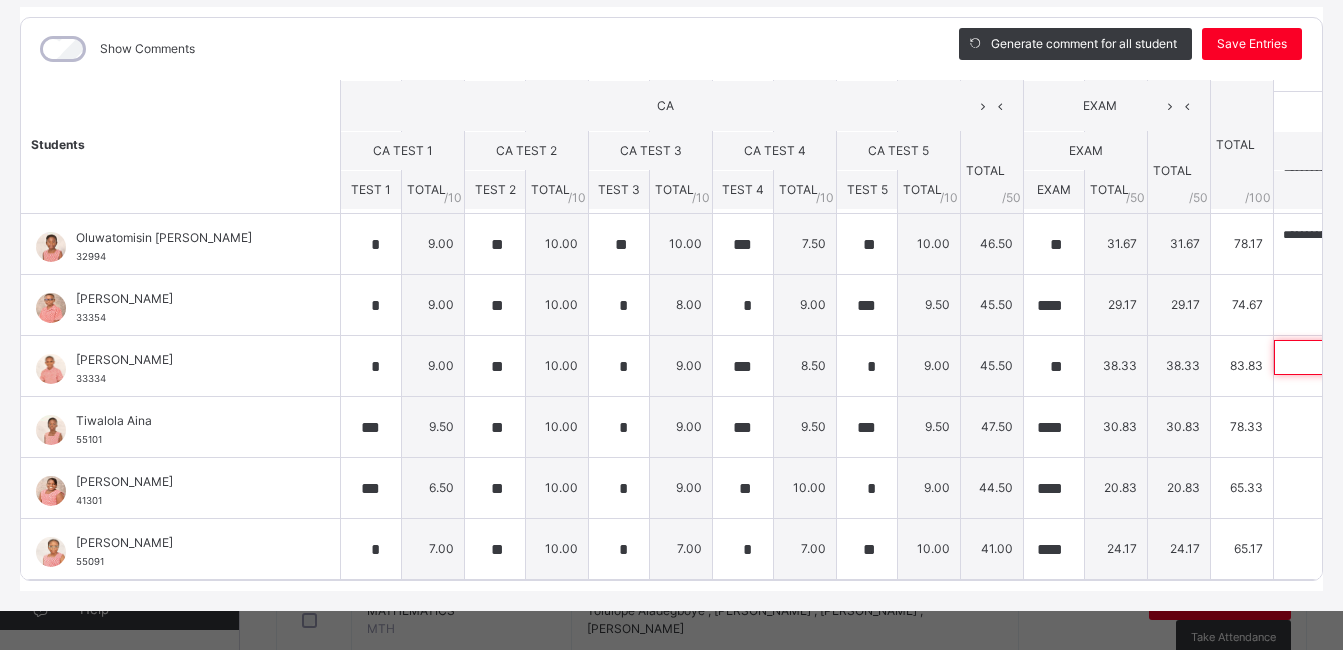 scroll, scrollTop: 621, scrollLeft: 0, axis: vertical 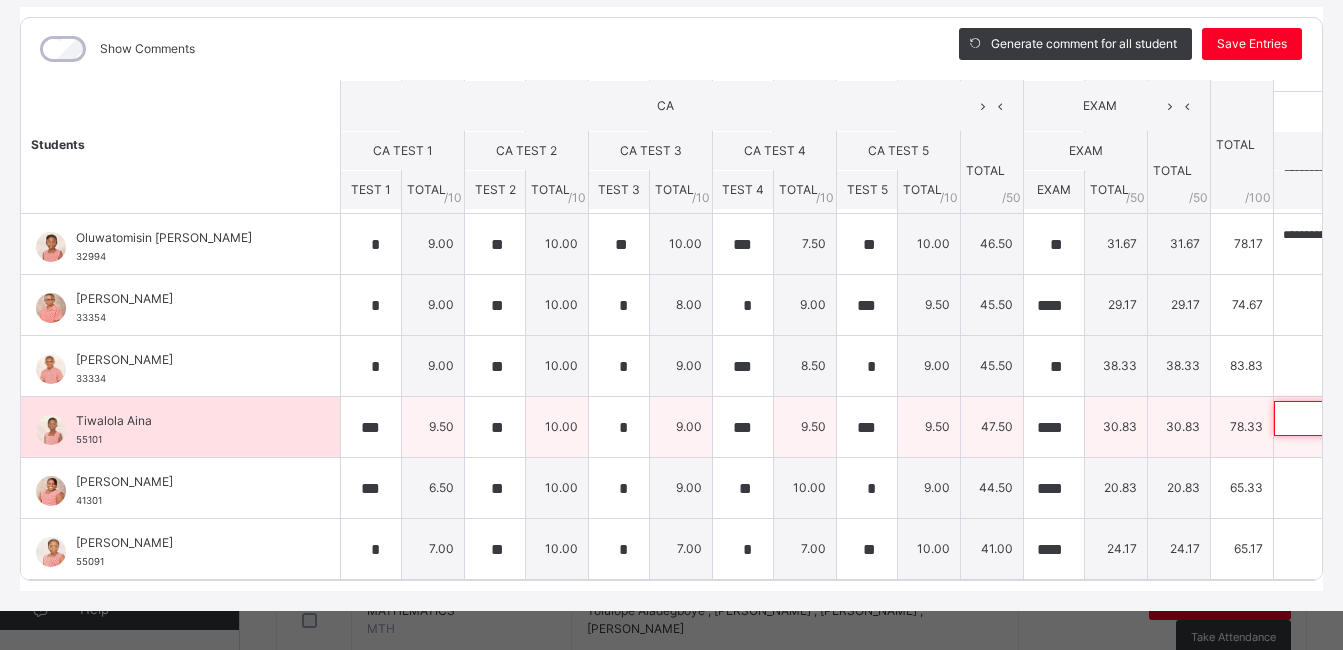 click at bounding box center [1404, 418] 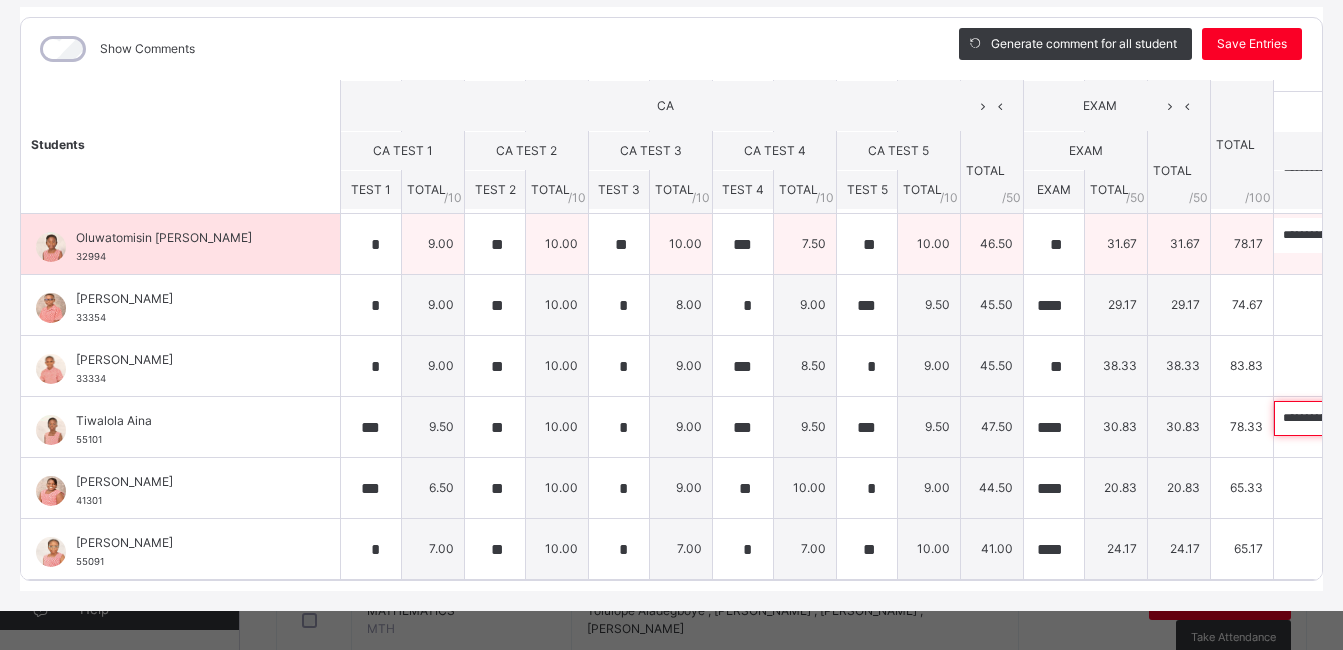 scroll, scrollTop: 0, scrollLeft: 640, axis: horizontal 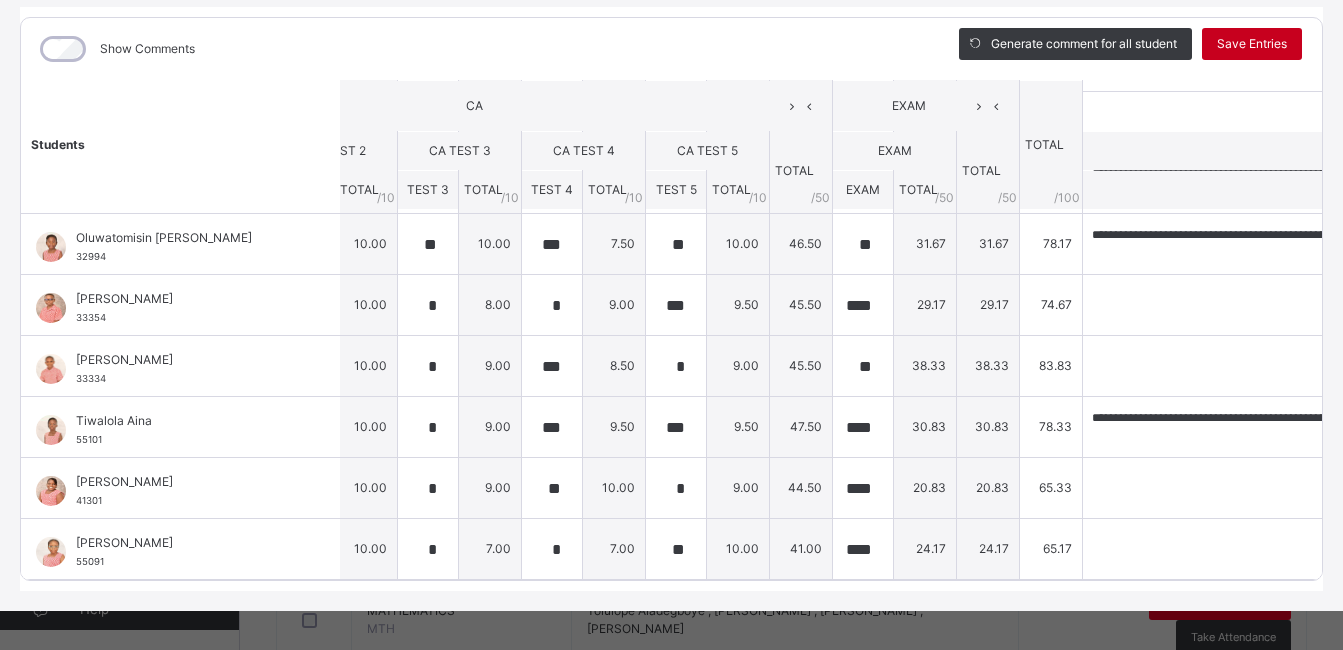 click on "Save Entries" at bounding box center (1252, 44) 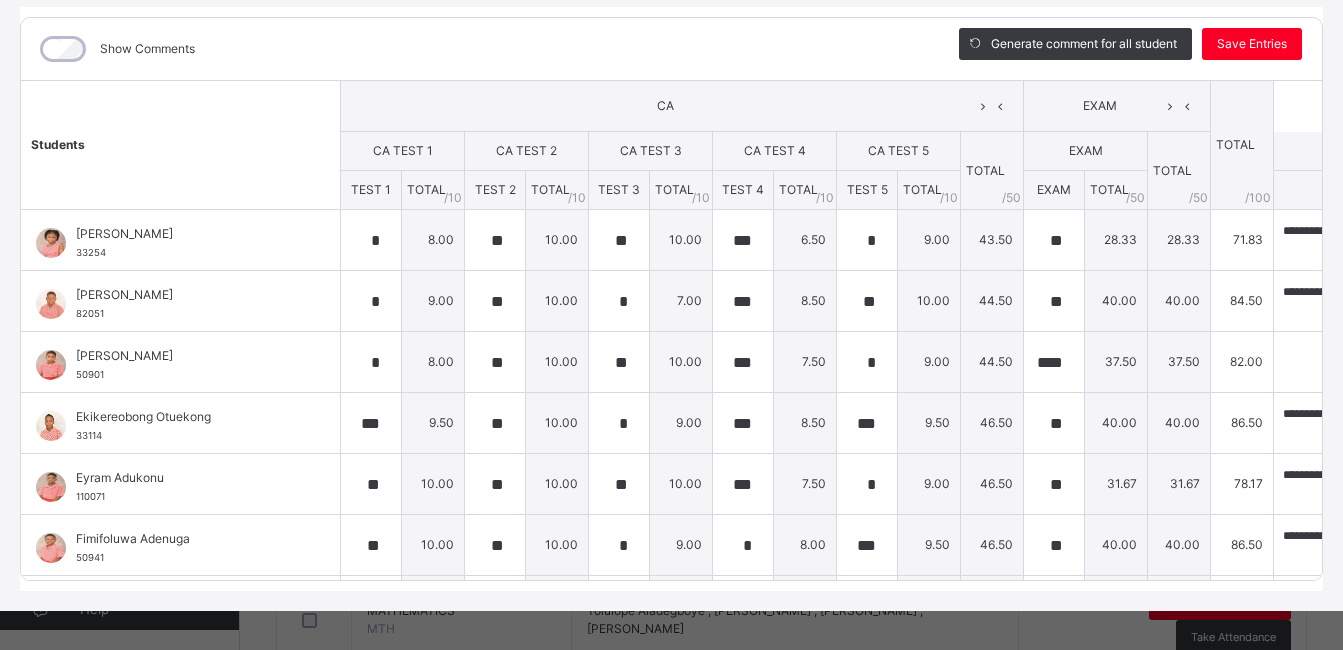scroll, scrollTop: 276, scrollLeft: 0, axis: vertical 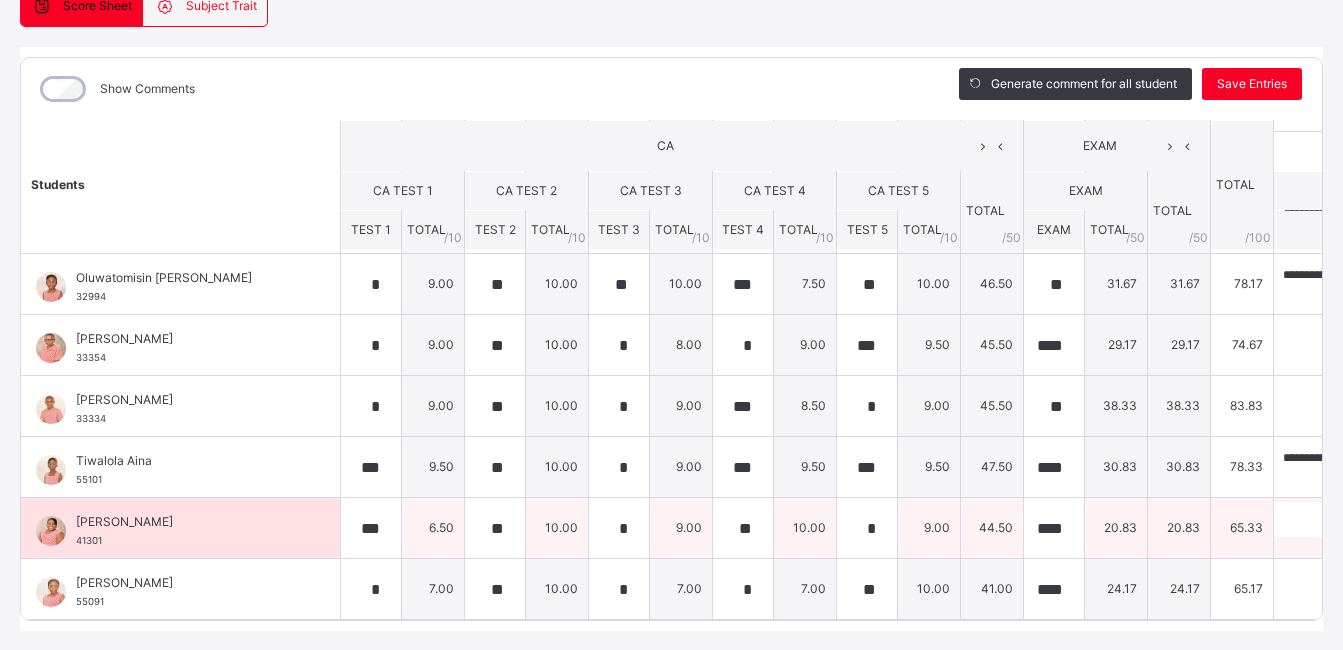 click on "0 / 250" at bounding box center (1427, 546) 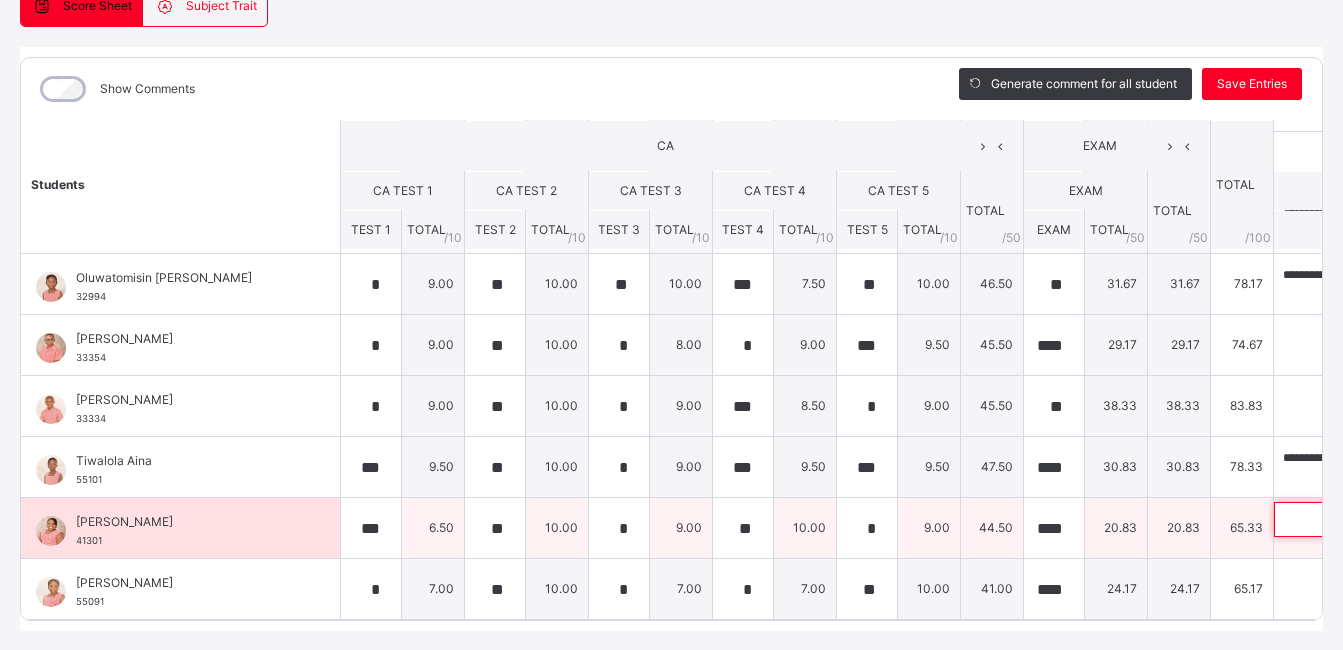 click at bounding box center [1404, 519] 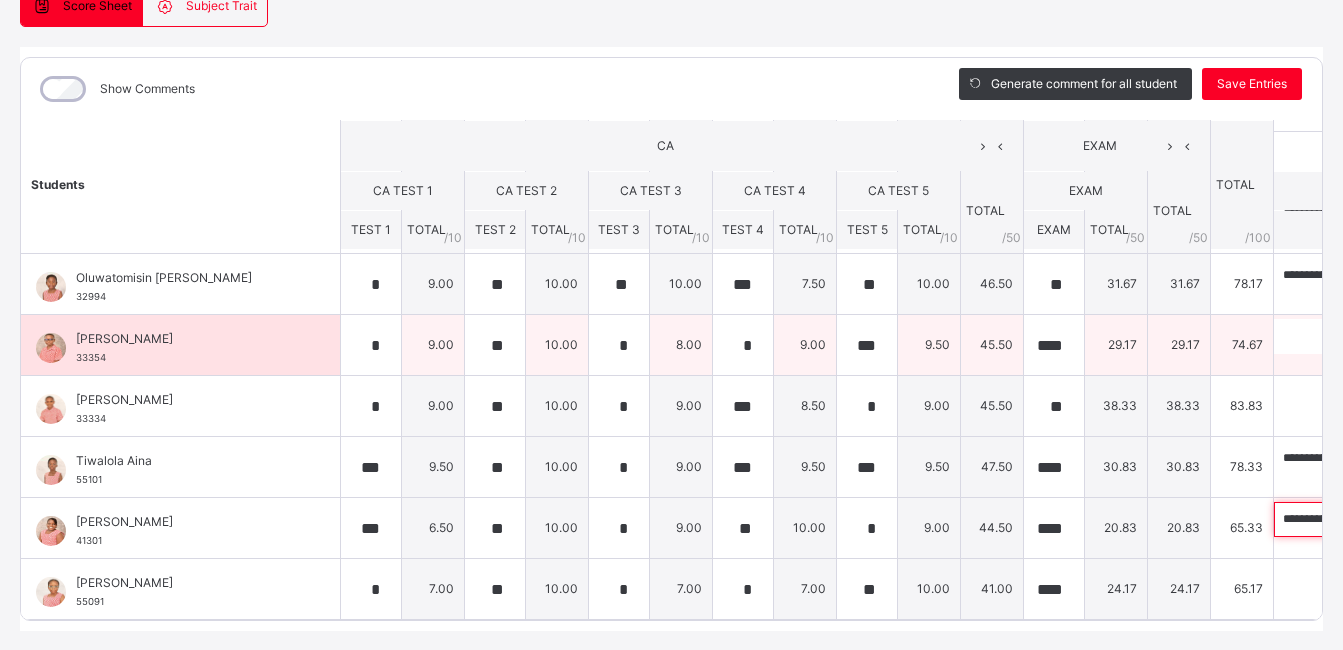 scroll, scrollTop: 0, scrollLeft: 805, axis: horizontal 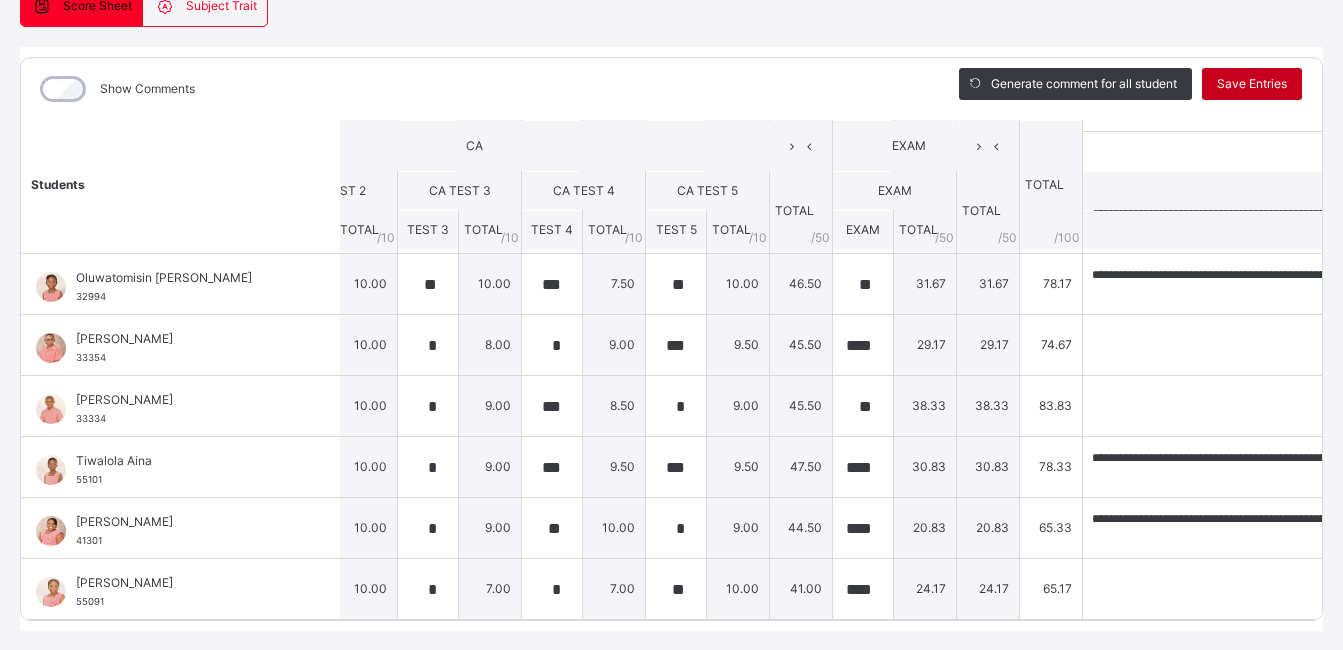 click on "Save Entries" at bounding box center [1252, 84] 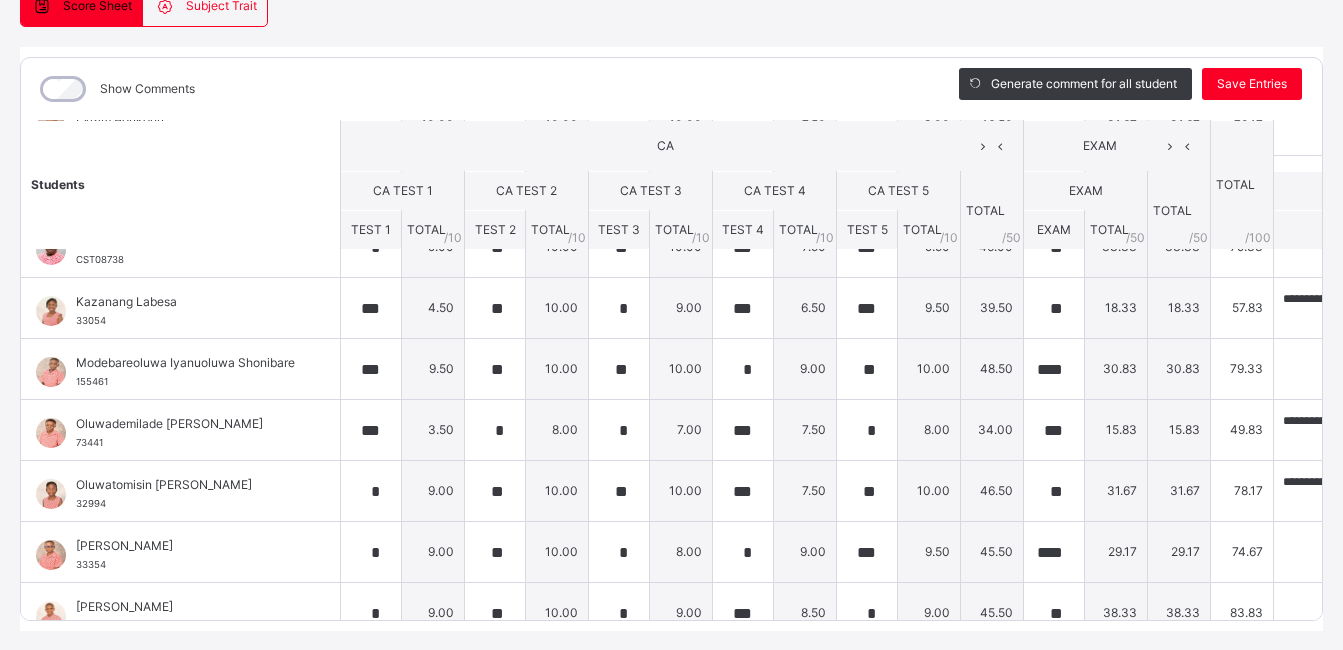 scroll, scrollTop: 621, scrollLeft: 0, axis: vertical 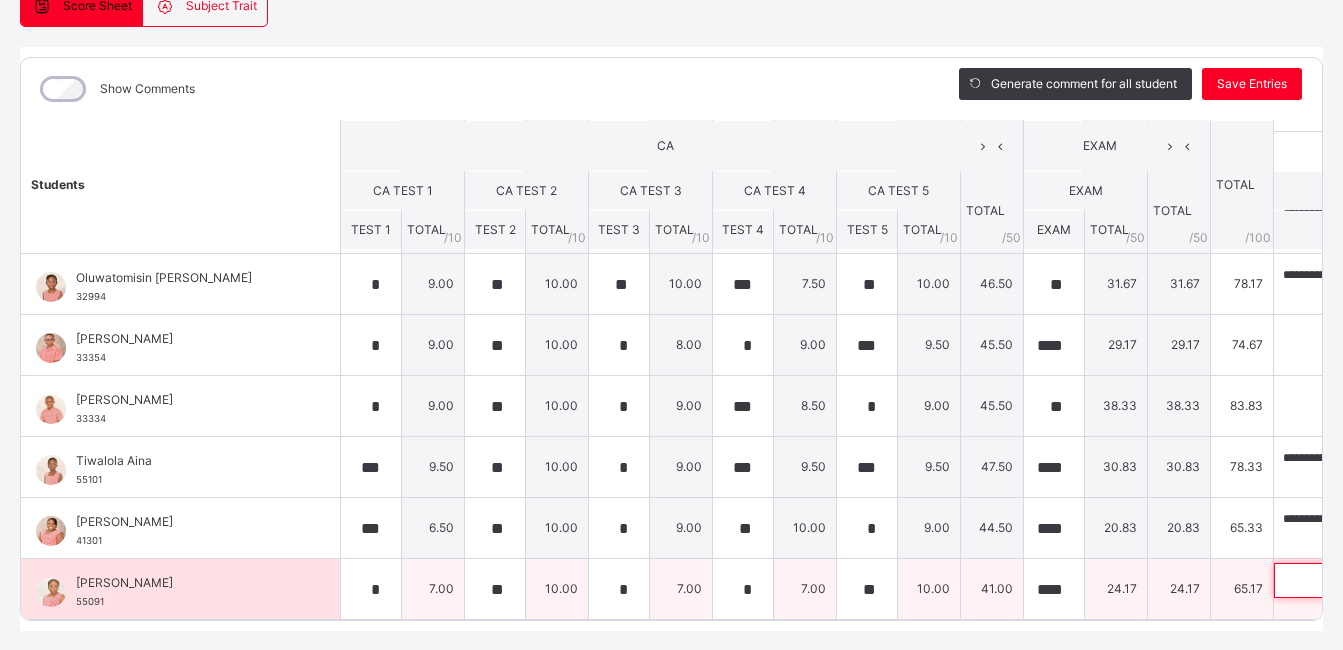 click at bounding box center [1404, 580] 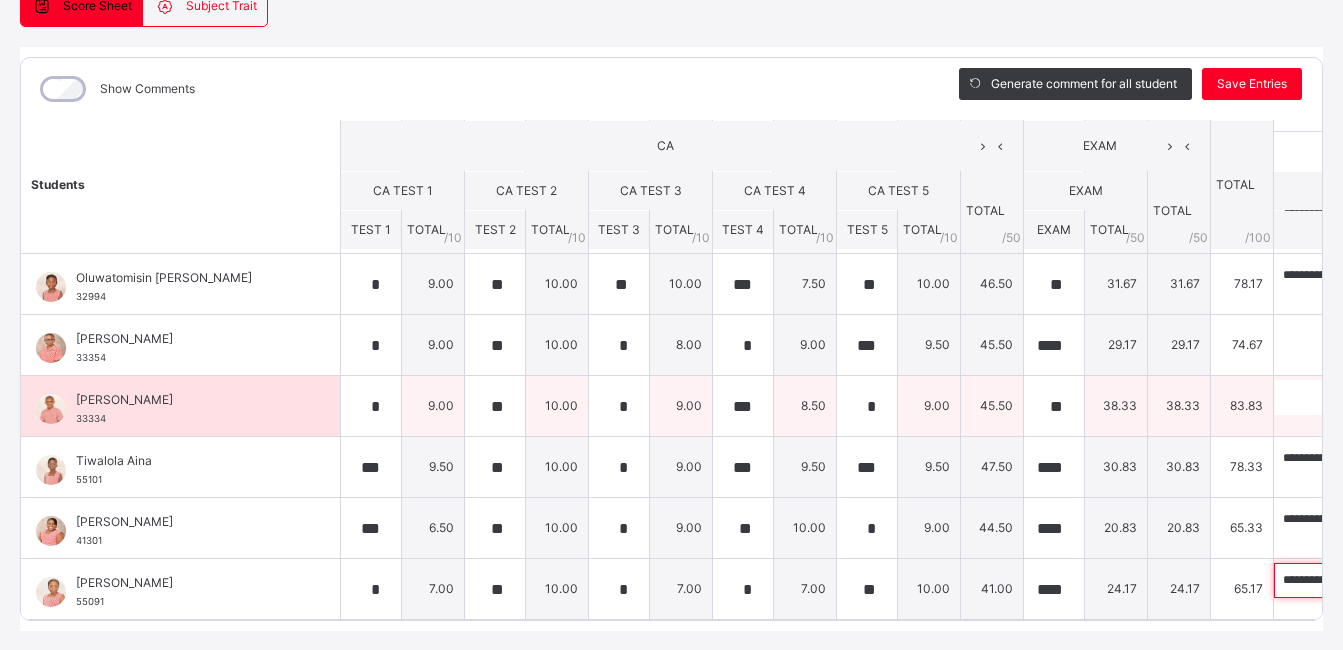 scroll, scrollTop: 0, scrollLeft: 1029, axis: horizontal 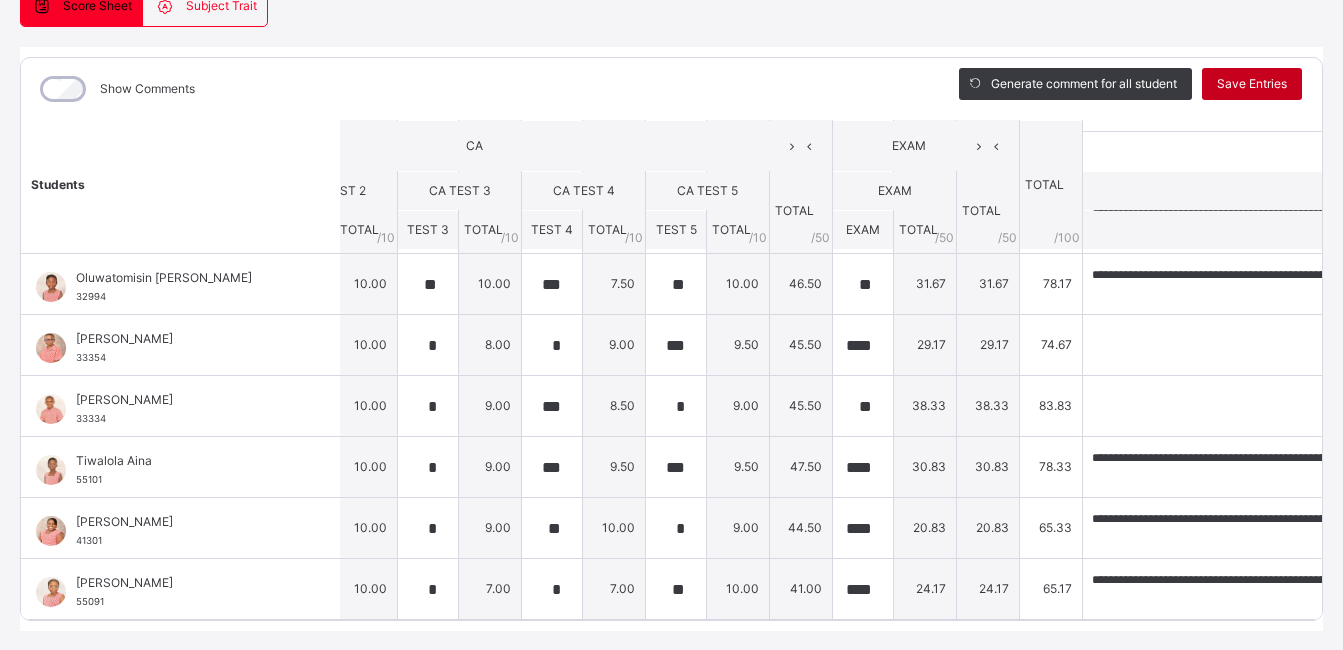 click on "Save Entries" at bounding box center (1252, 84) 